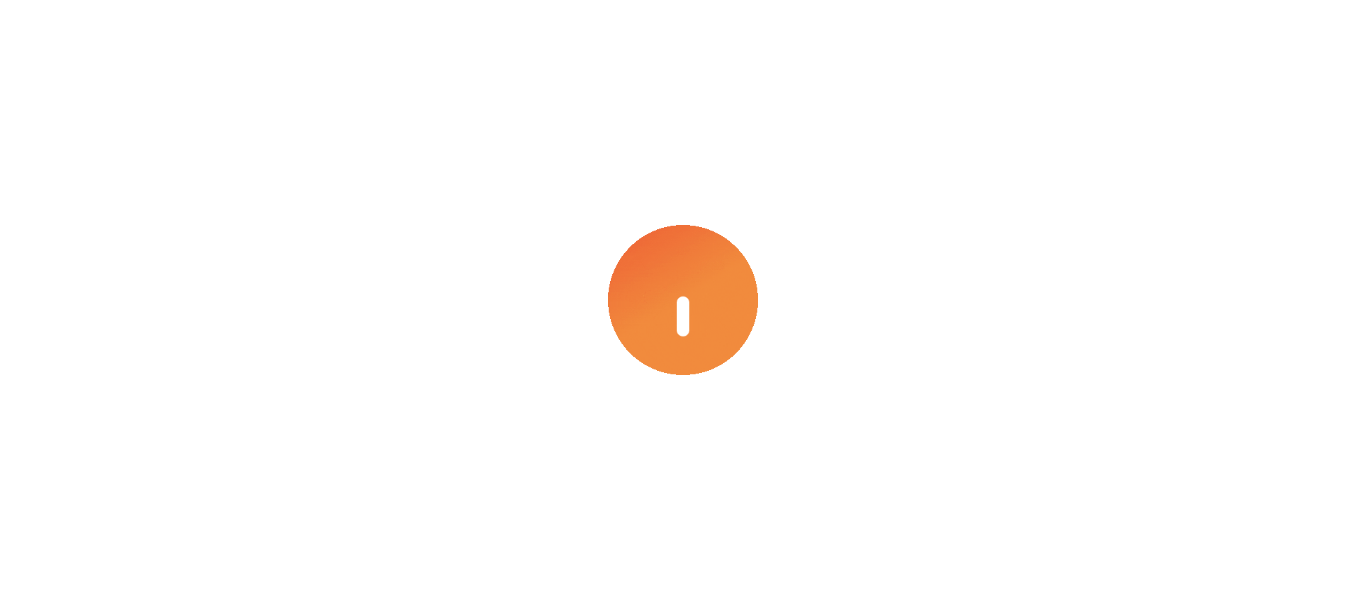 scroll, scrollTop: 0, scrollLeft: 0, axis: both 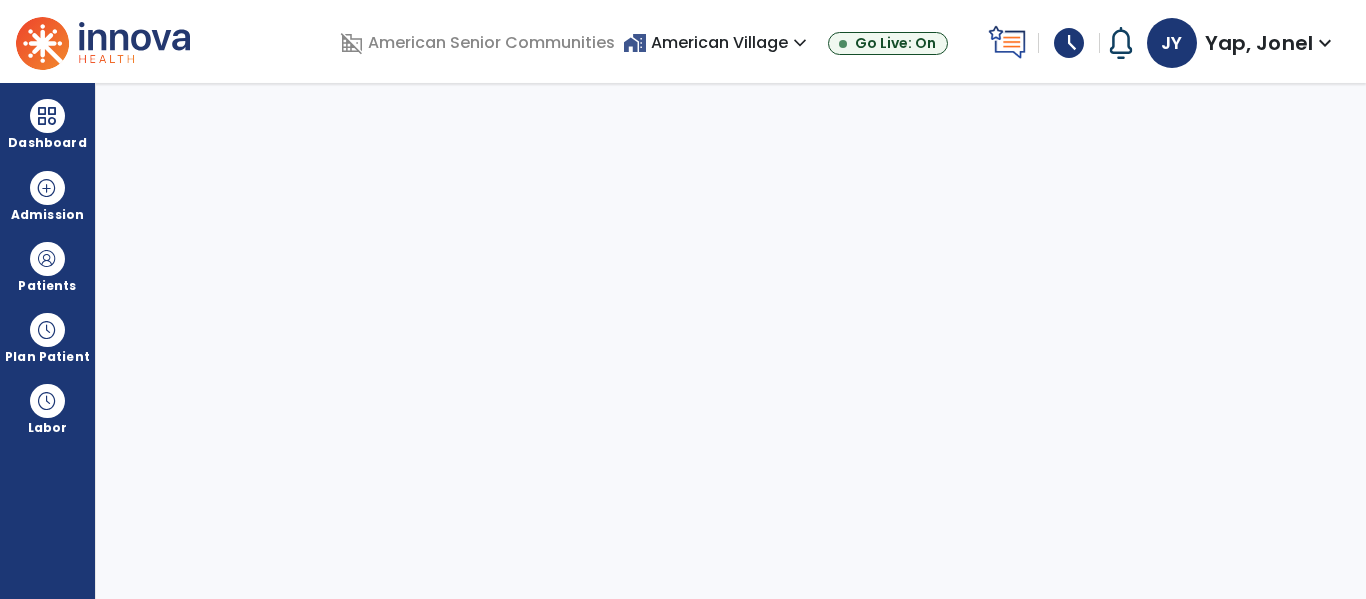 select on "****" 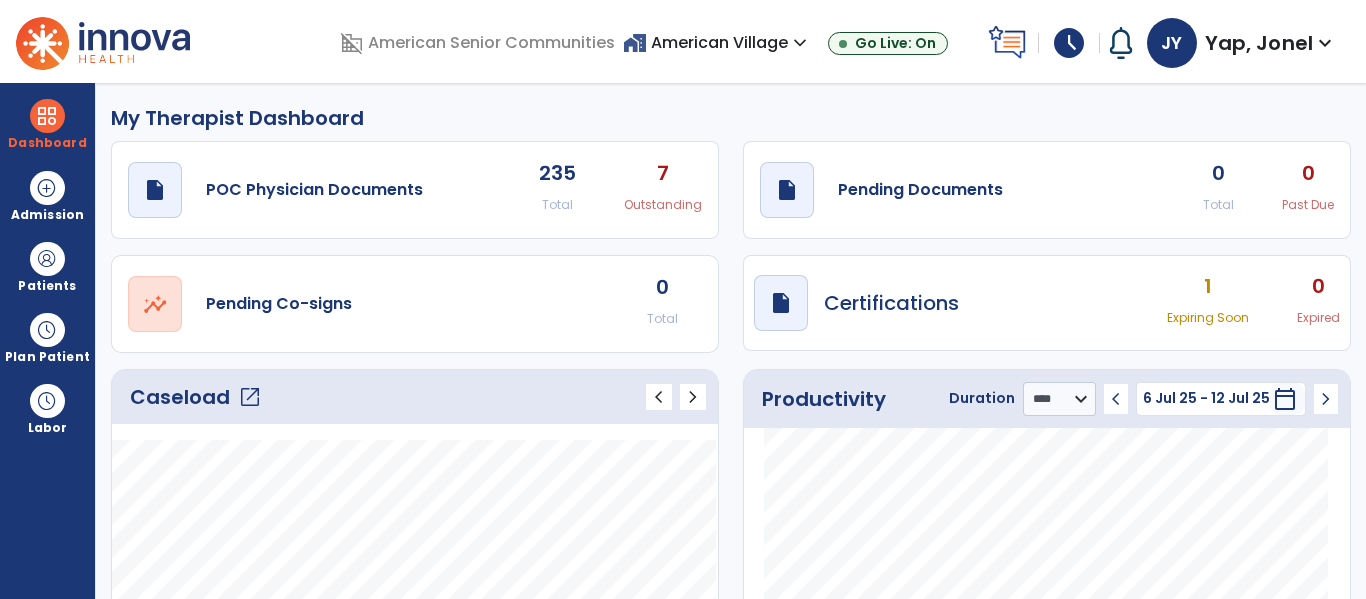 click on "open_in_new" 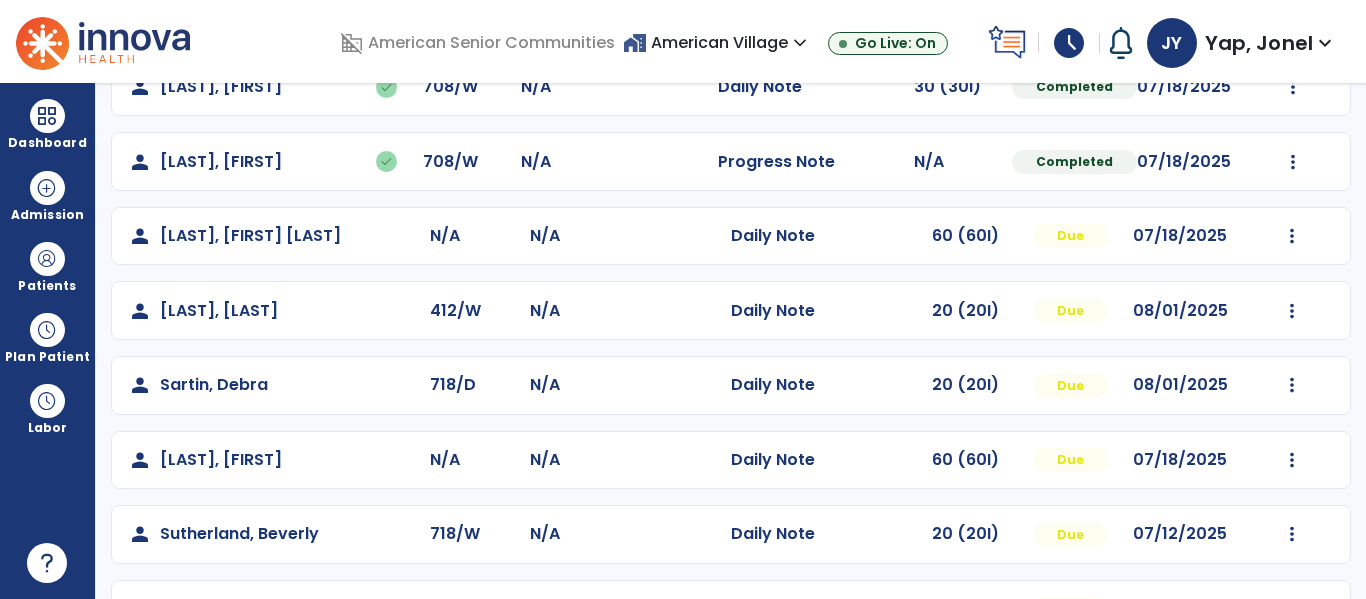 scroll, scrollTop: 212, scrollLeft: 0, axis: vertical 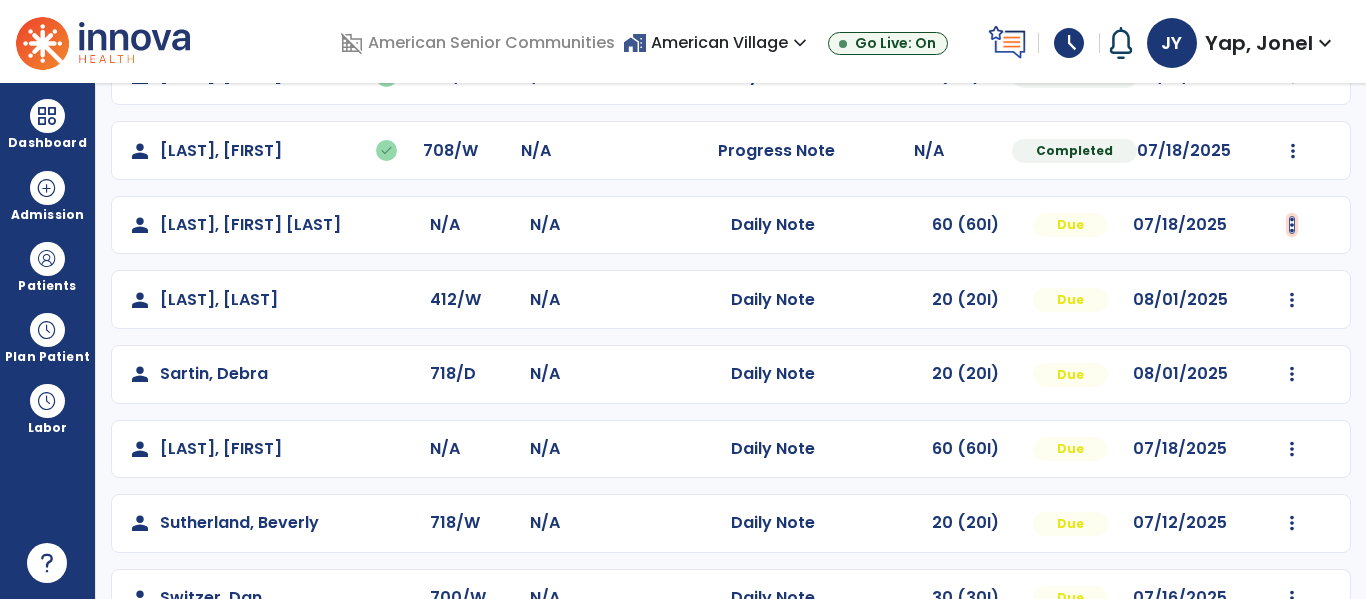 click at bounding box center (1293, 76) 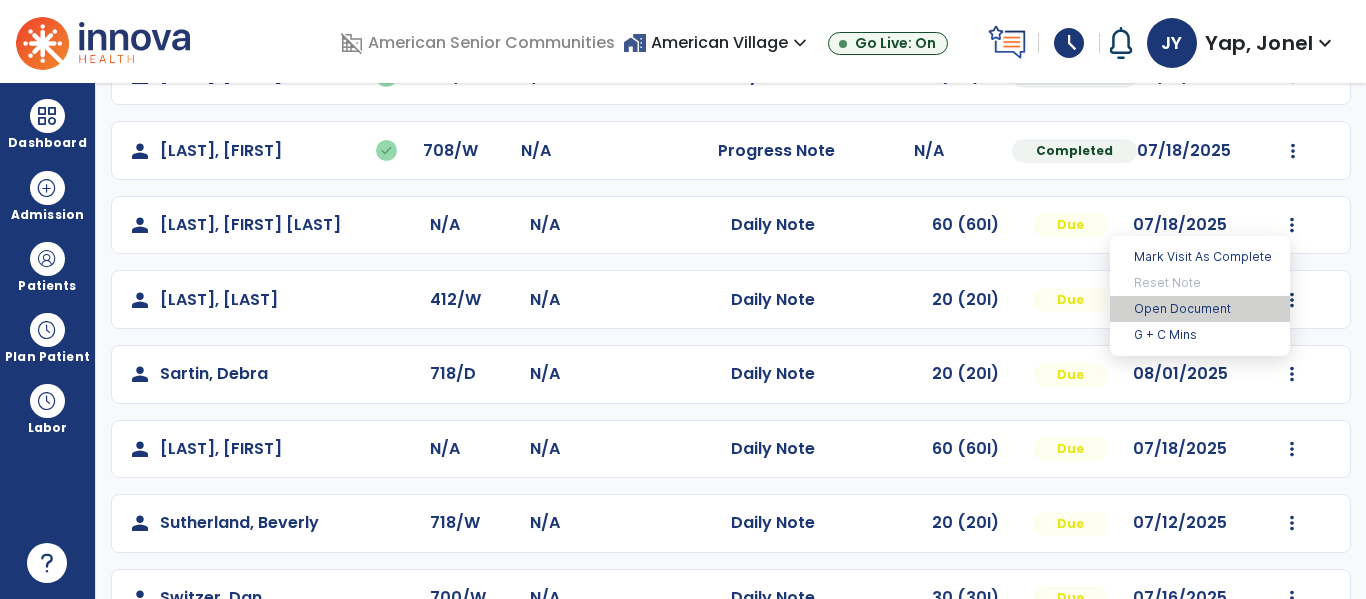 click on "Open Document" at bounding box center (1200, 309) 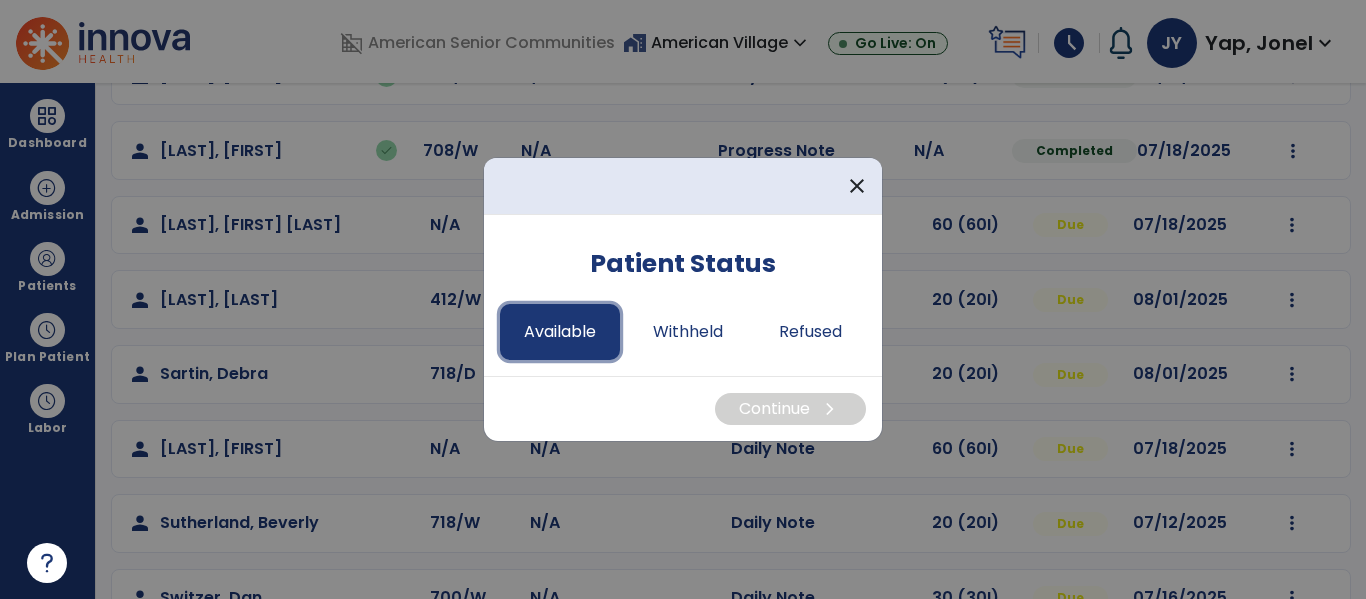 click on "Available" at bounding box center (560, 332) 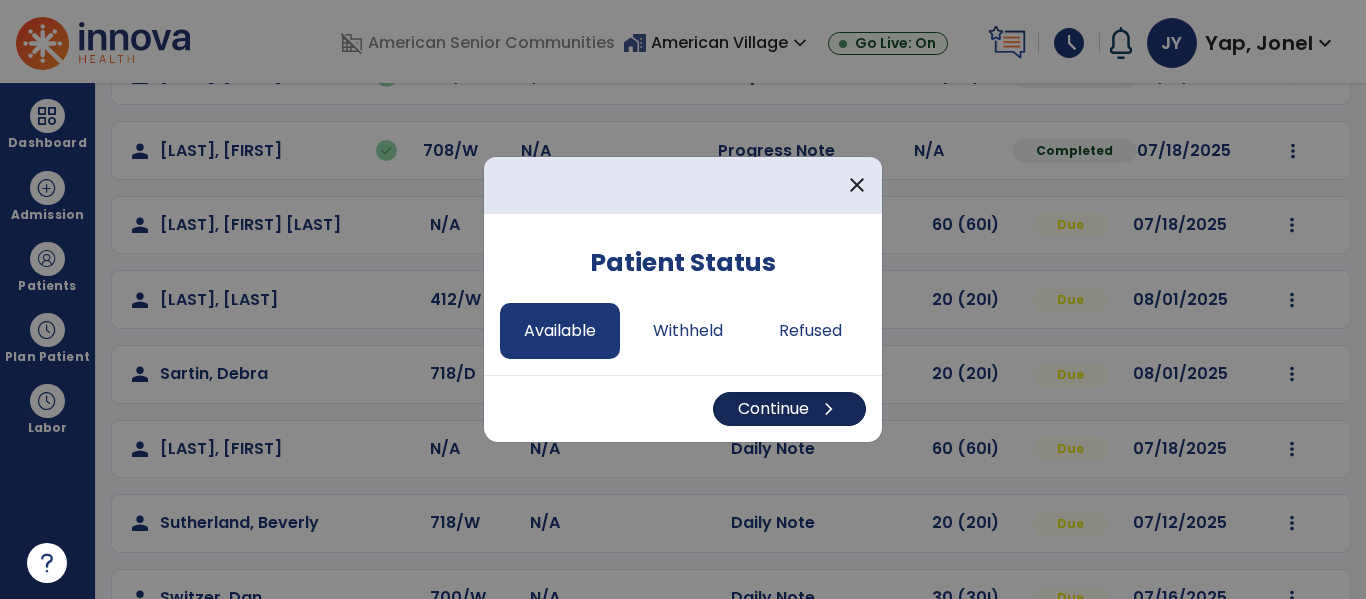 click on "Continue   chevron_right" at bounding box center [789, 409] 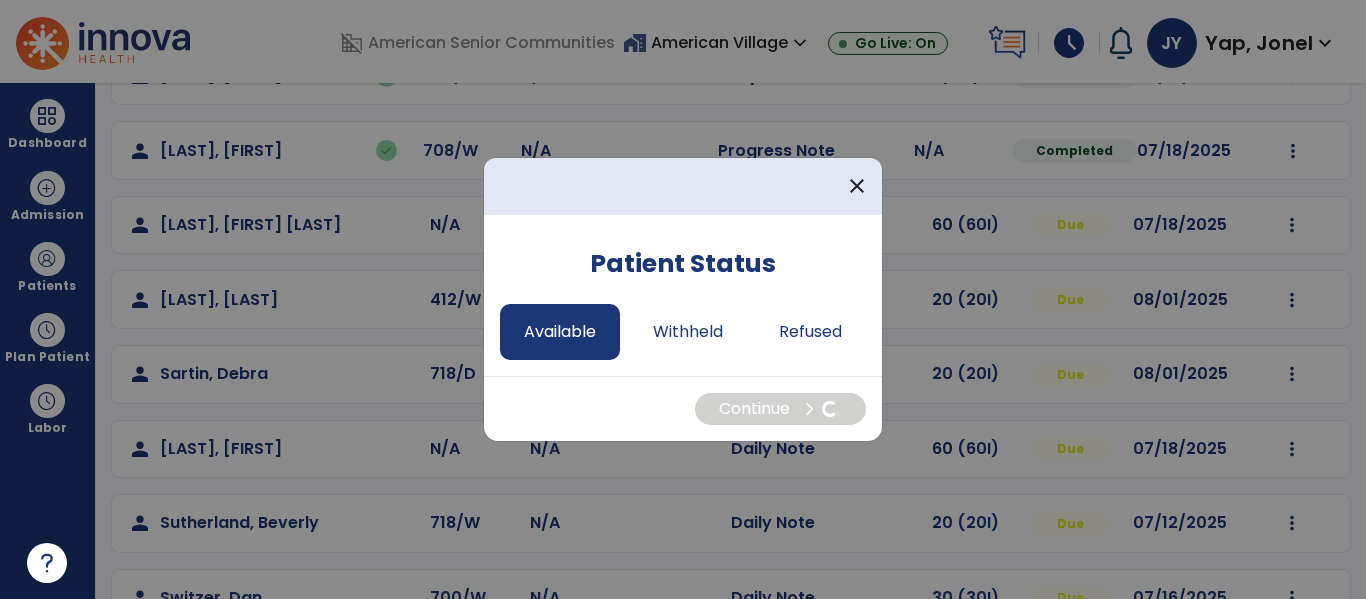 select on "*" 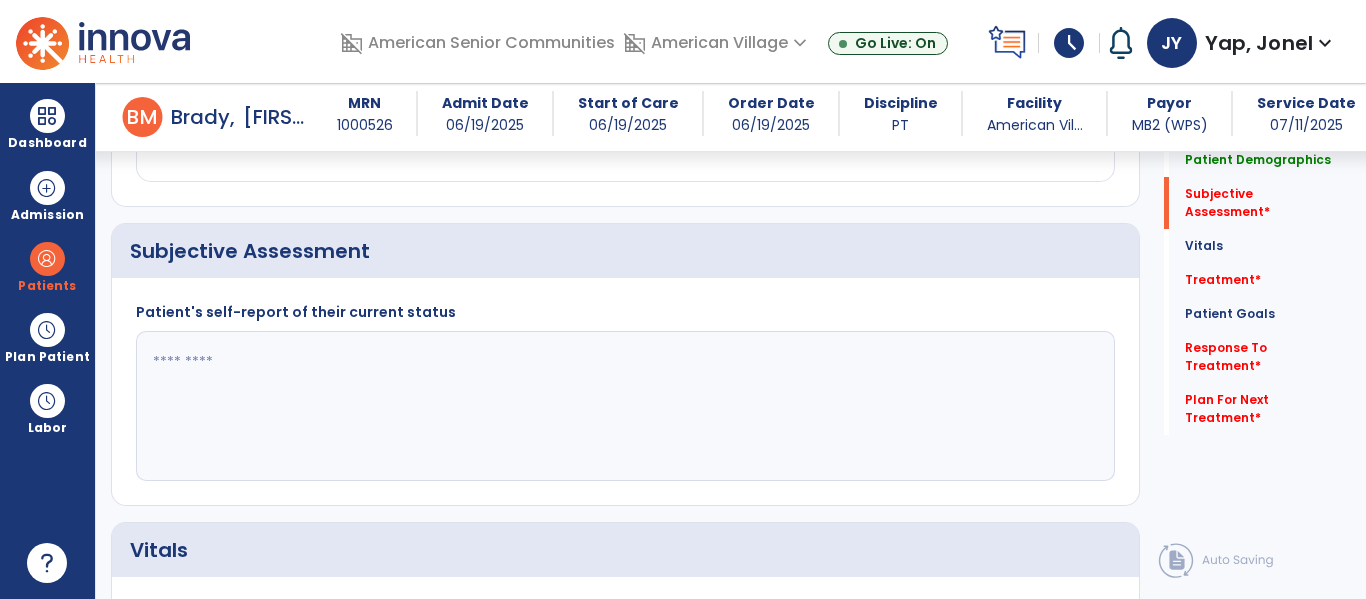 scroll, scrollTop: 412, scrollLeft: 0, axis: vertical 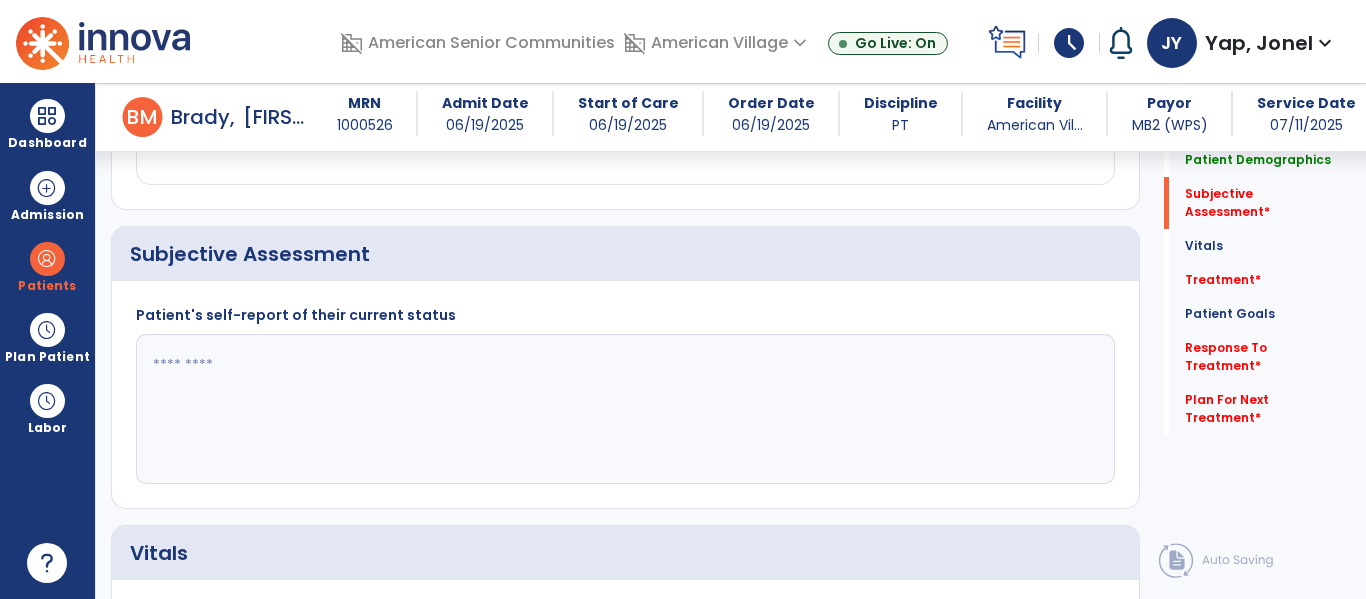 click 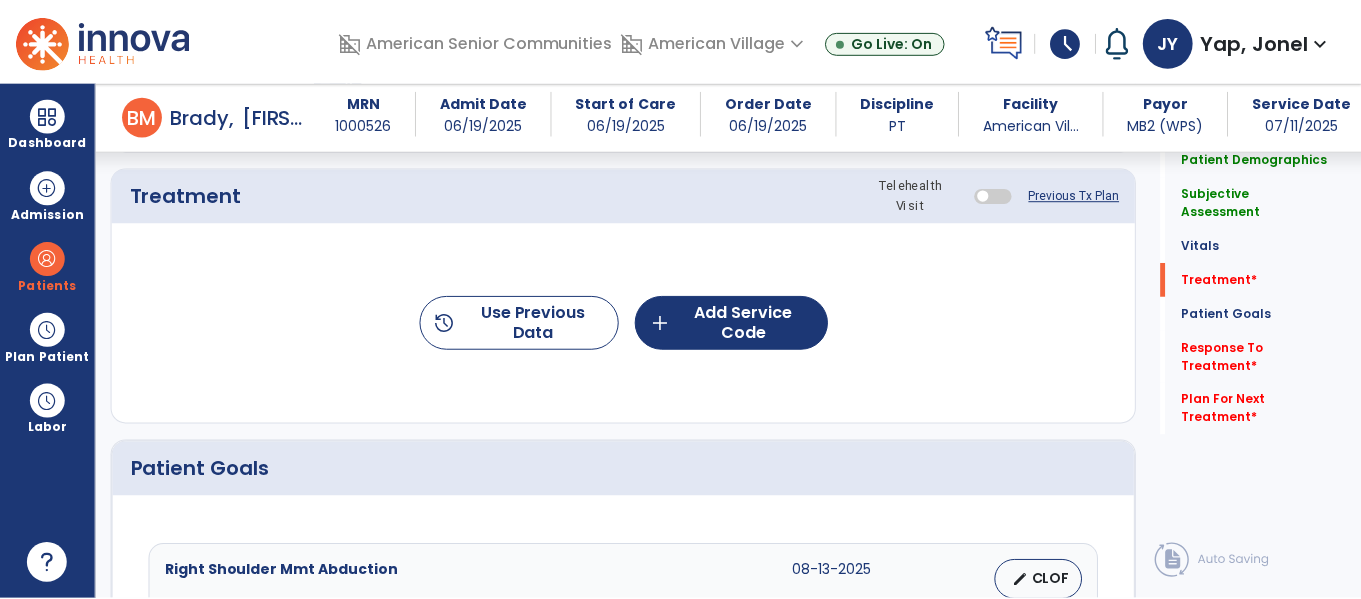 scroll, scrollTop: 1151, scrollLeft: 0, axis: vertical 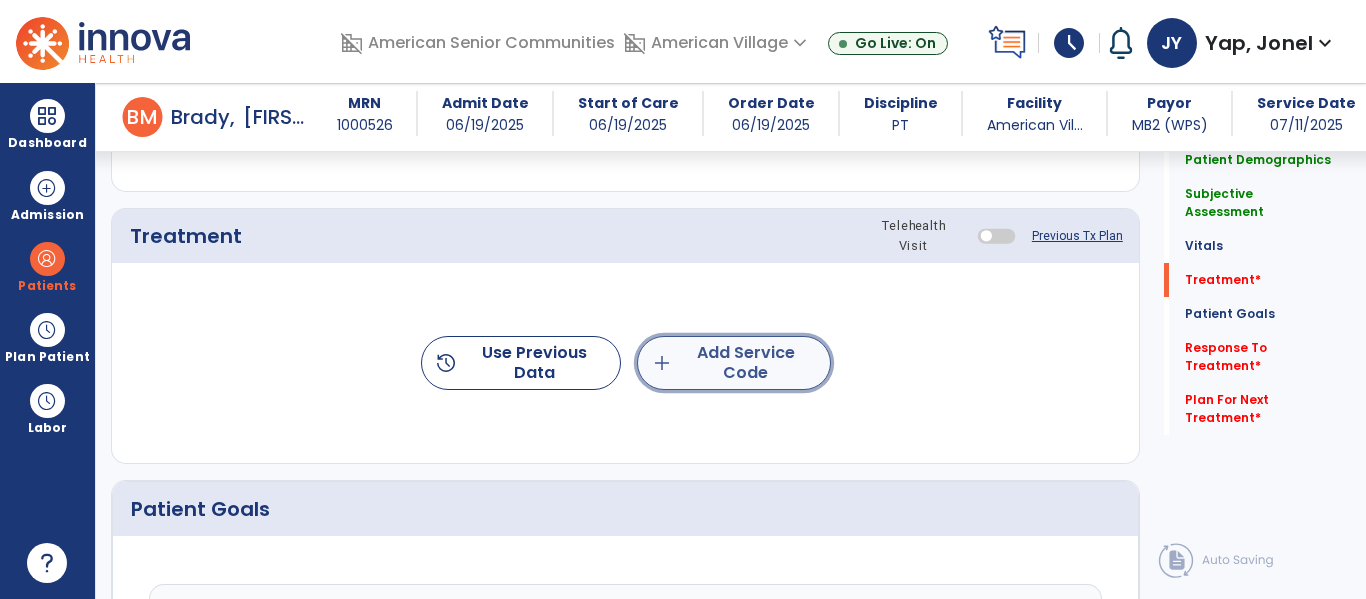 click on "add  Add Service Code" 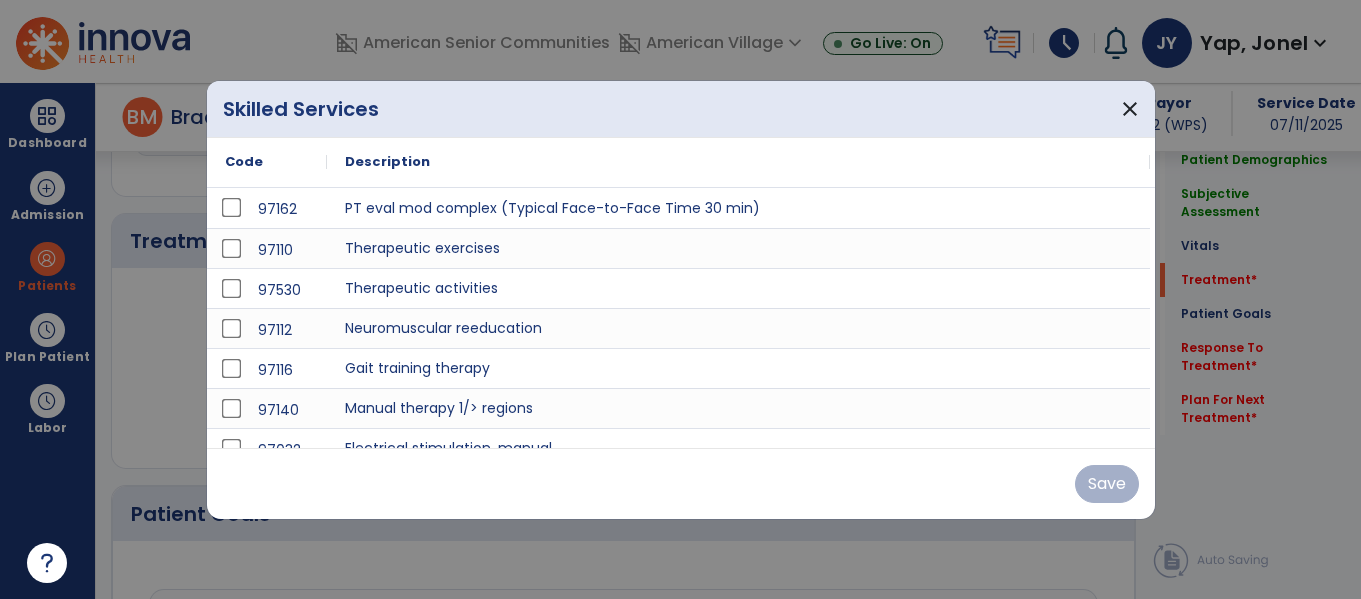 scroll, scrollTop: 1151, scrollLeft: 0, axis: vertical 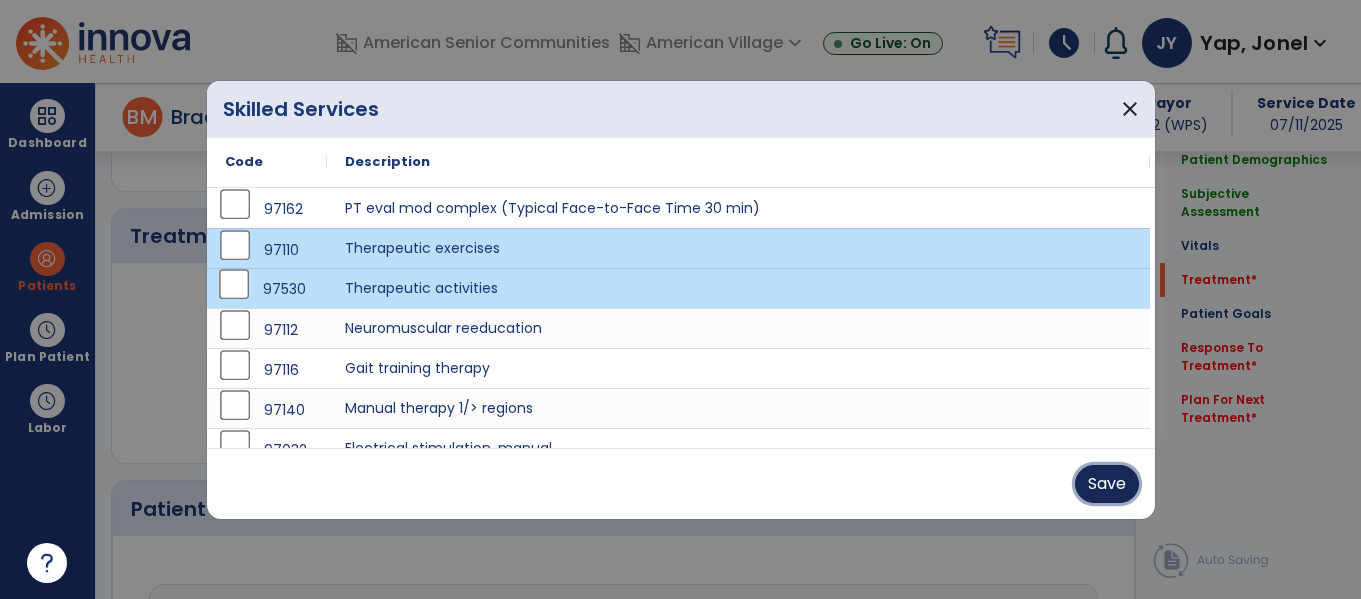 click on "Save" at bounding box center [1107, 484] 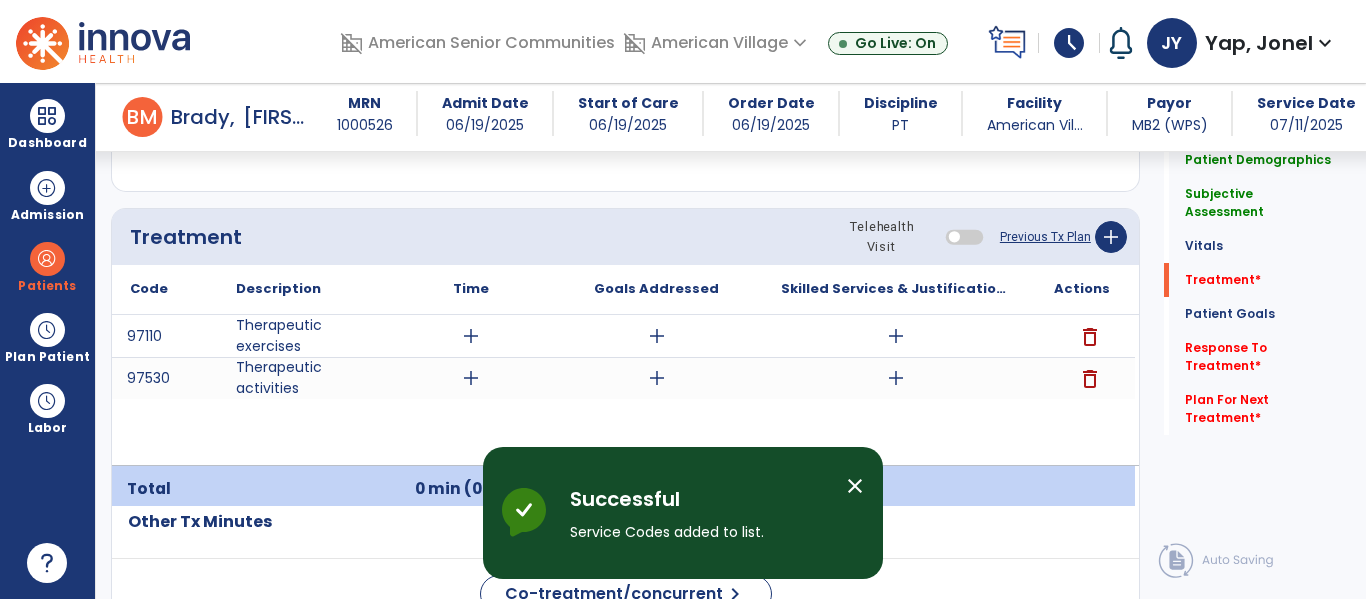 click on "add" at bounding box center [471, 336] 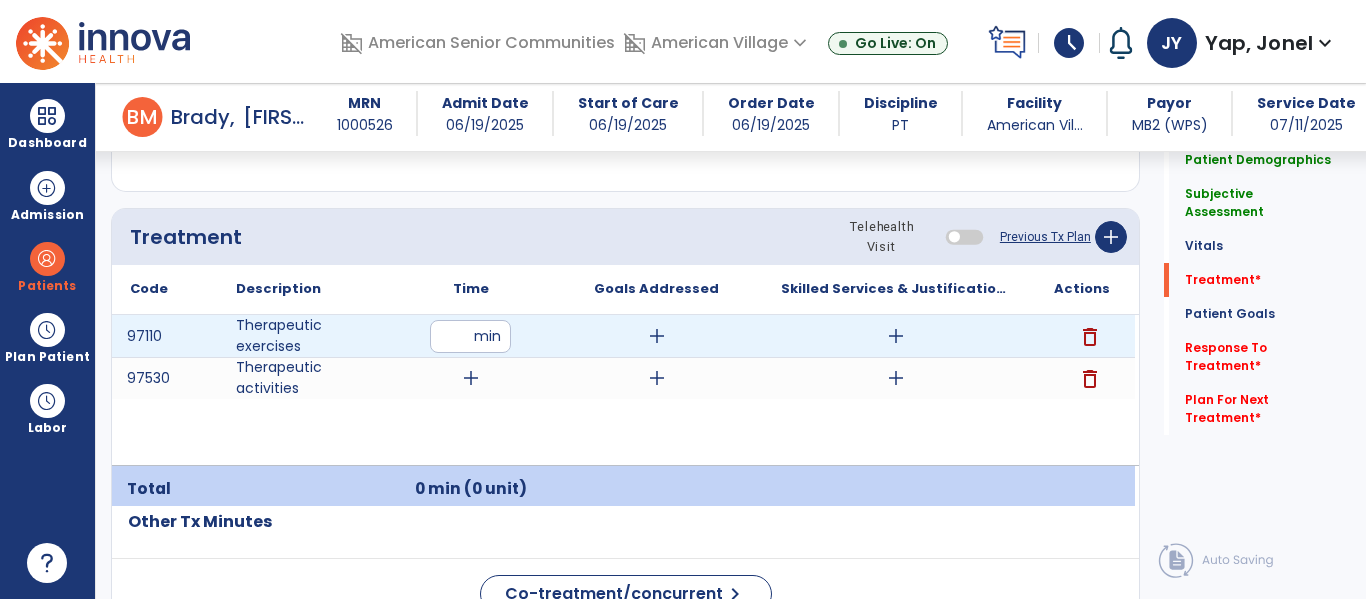 type on "**" 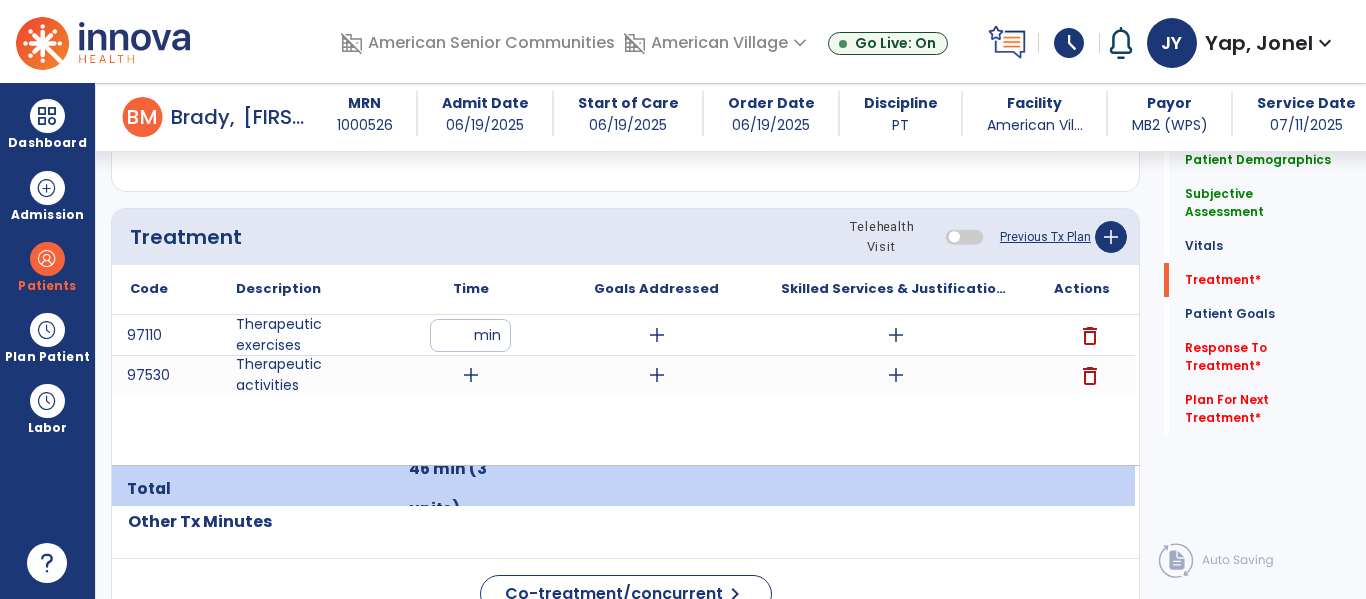click on "add" at bounding box center [471, 375] 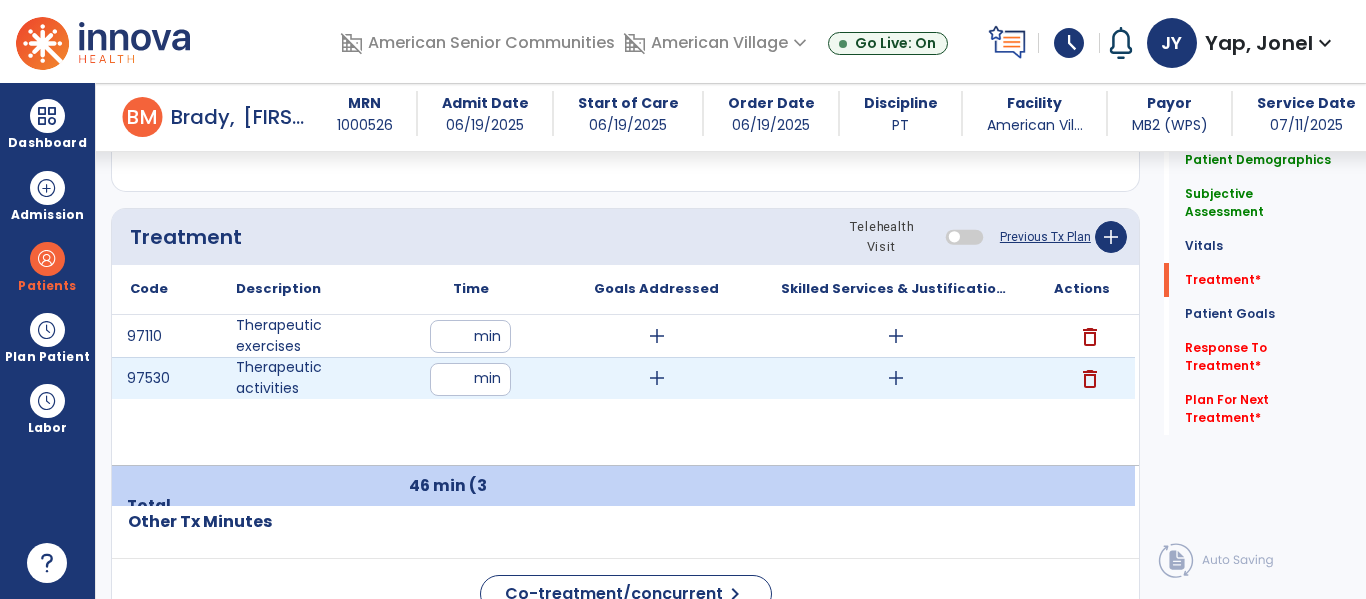 type on "**" 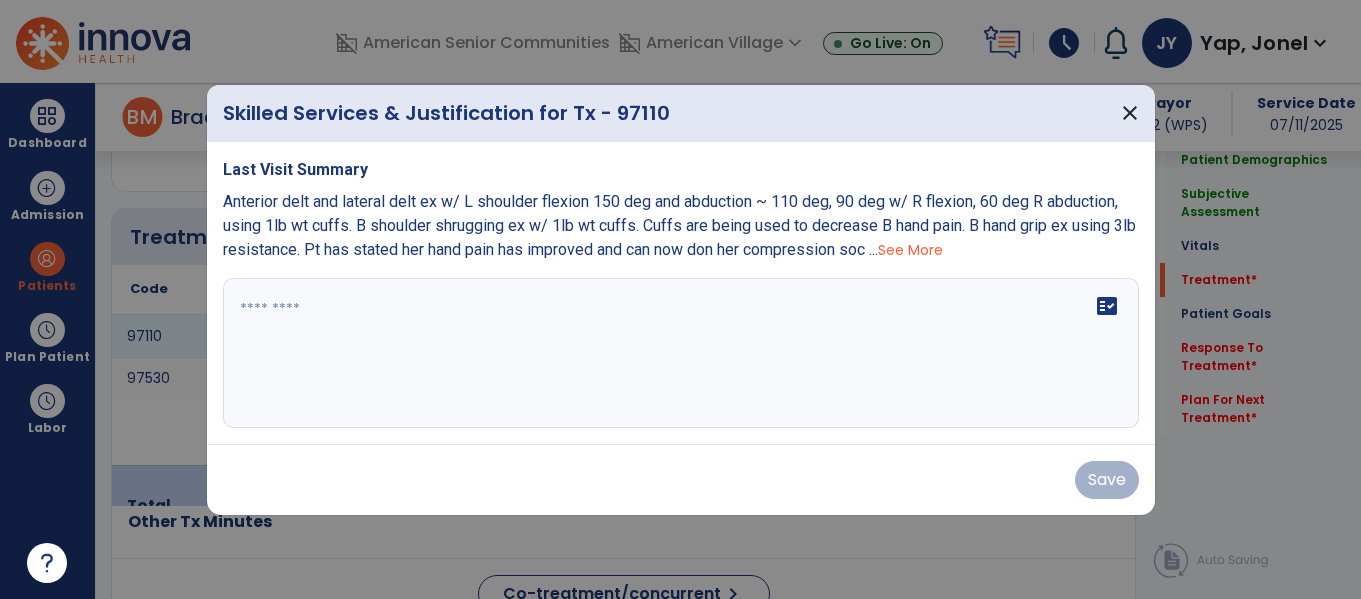 scroll, scrollTop: 1151, scrollLeft: 0, axis: vertical 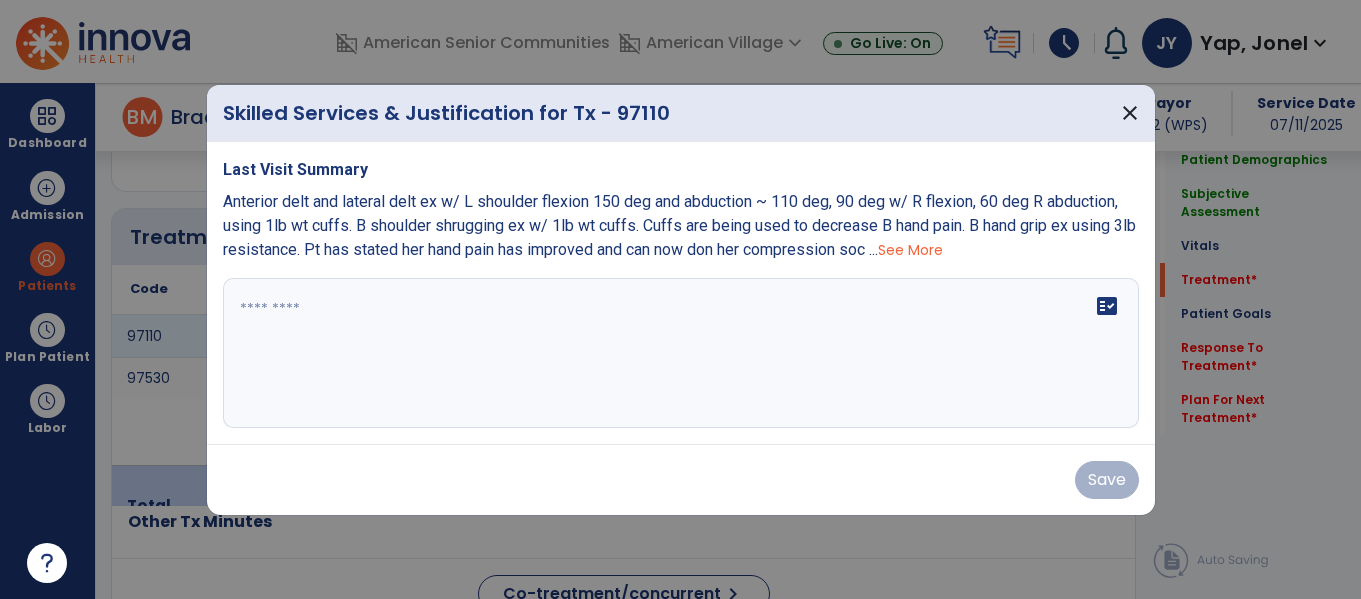 click on "See More" at bounding box center (910, 250) 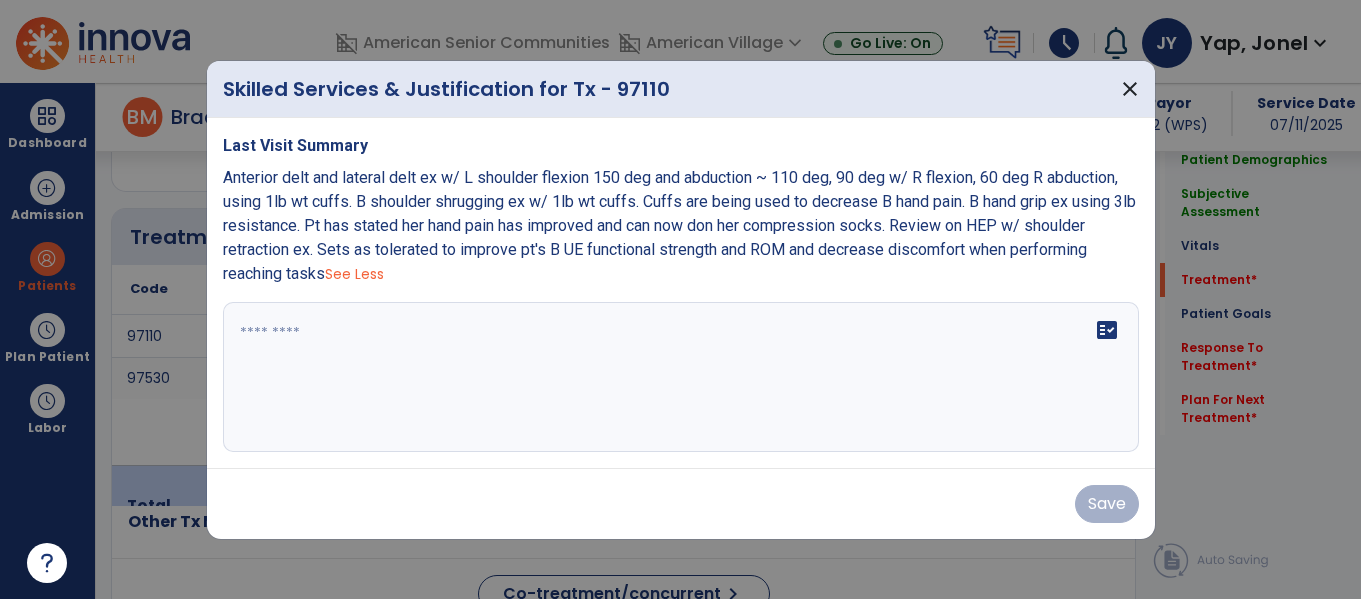 click on "See Less" at bounding box center (354, 274) 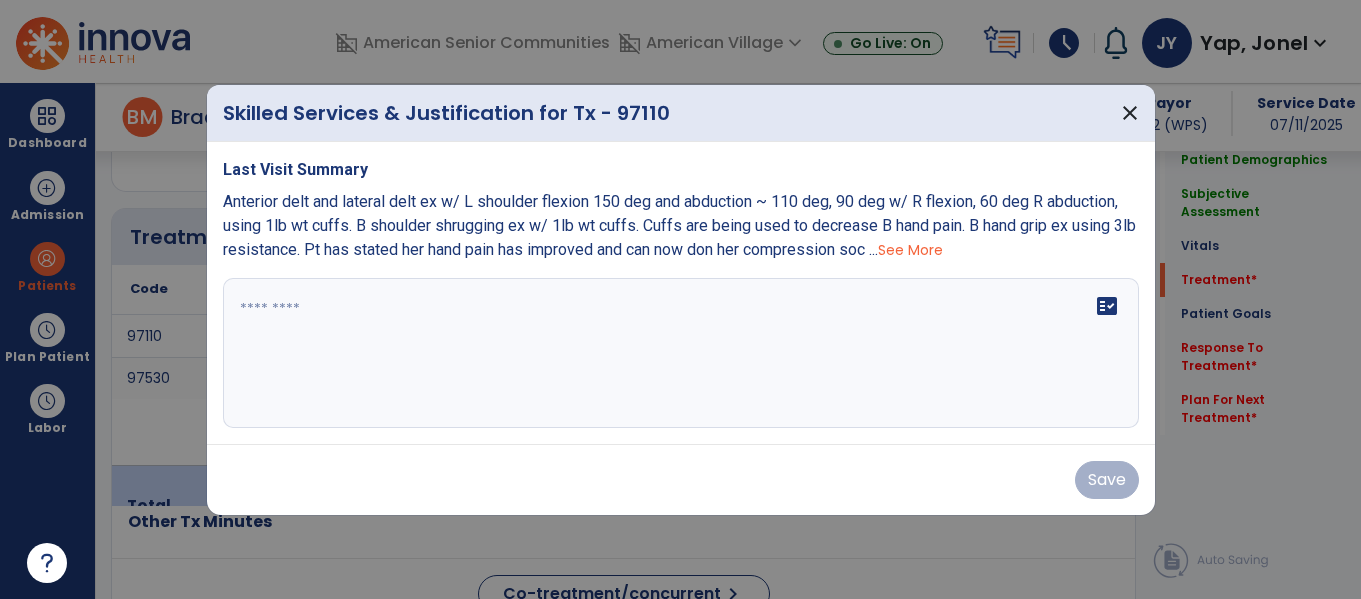 click on "See More" at bounding box center (910, 250) 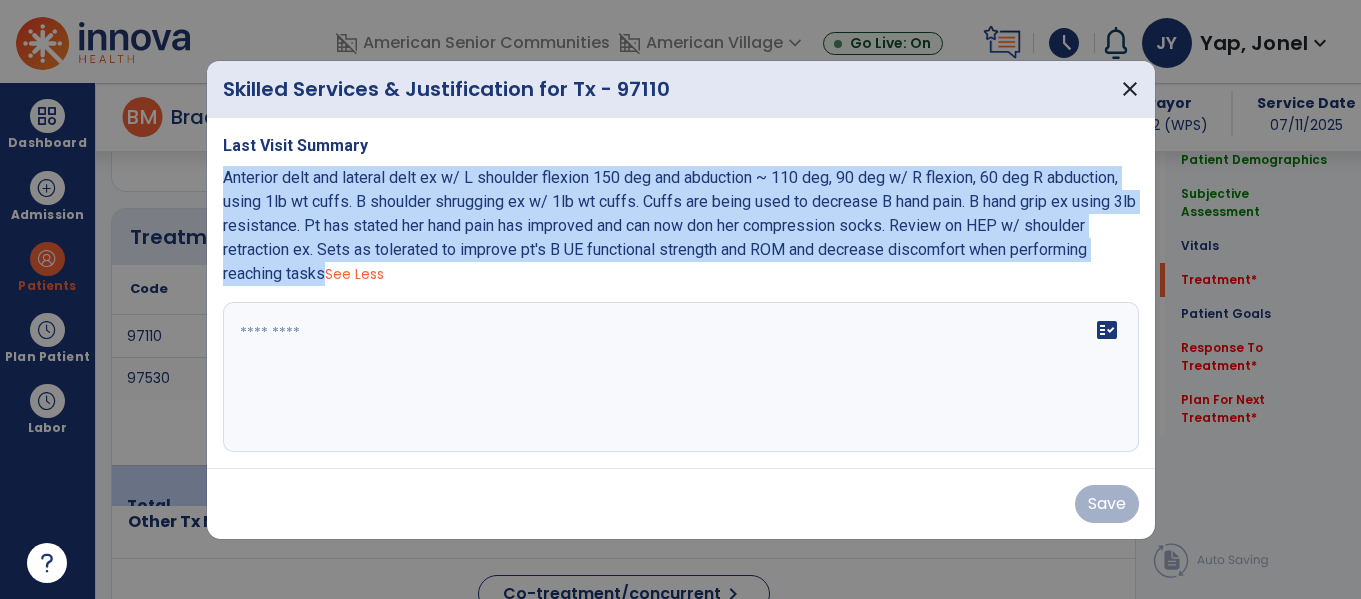 drag, startPoint x: 222, startPoint y: 179, endPoint x: 326, endPoint y: 267, distance: 136.23509 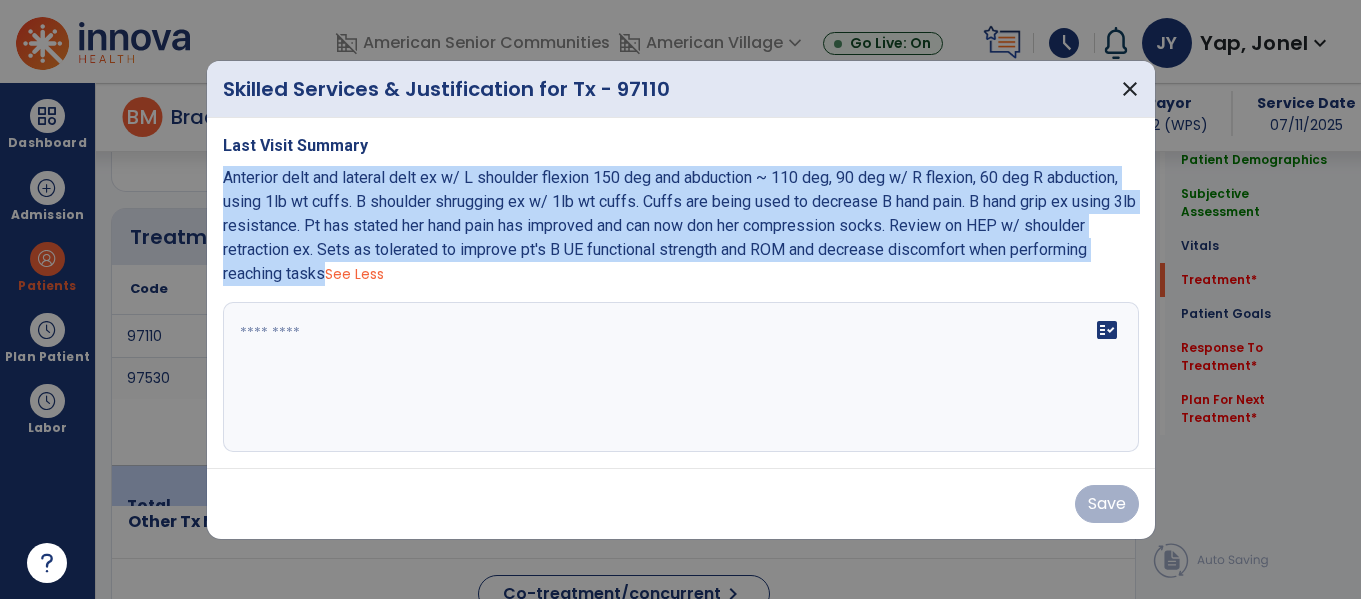 click on "Anterior delt and lateral delt ex w/ L shoulder flexion 150 deg and abduction ~ 110 deg, 90 deg w/ R flexion, 60 deg R abduction, using 1lb wt cuffs. B shoulder shrugging ex w/ 1lb wt cuffs. Cuffs are being used to decrease B hand pain. B hand grip ex using 3lb resistance. Pt has stated her hand pain has improved and can now don her compression socks.  Review on HEP w/ shoulder retraction ex. Sets as tolerated to improve pt's B UE functional strength and ROM and decrease discomfort when performing reaching tasks  See Less" at bounding box center (681, 226) 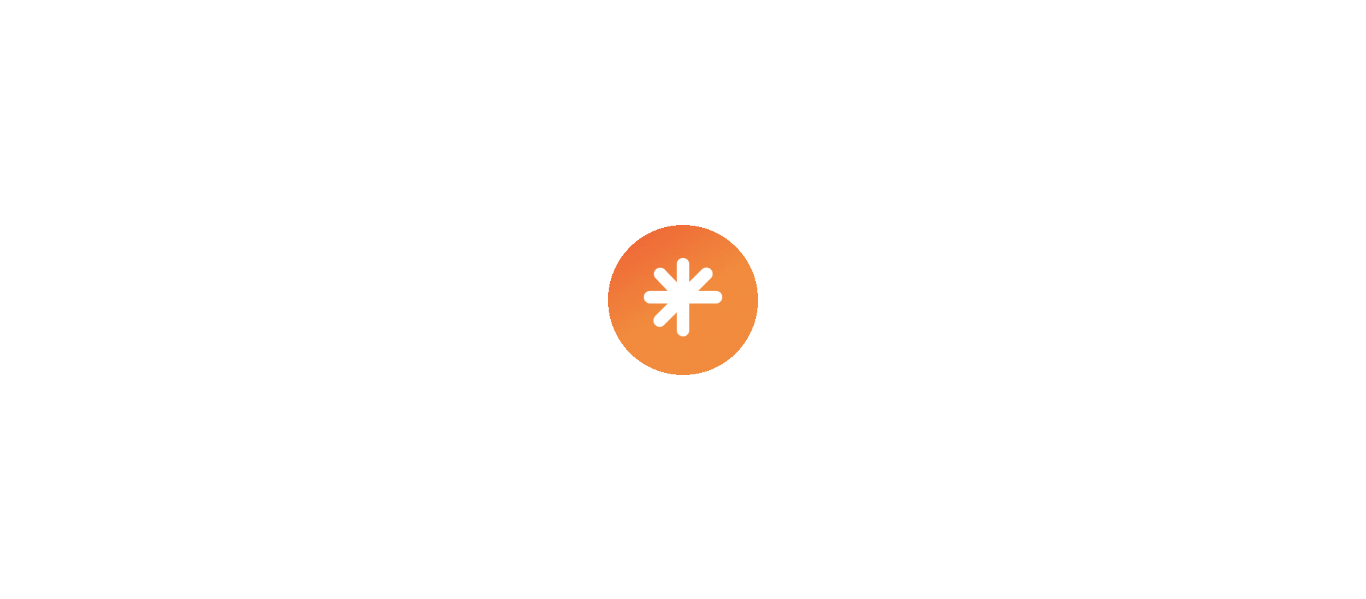 scroll, scrollTop: 0, scrollLeft: 0, axis: both 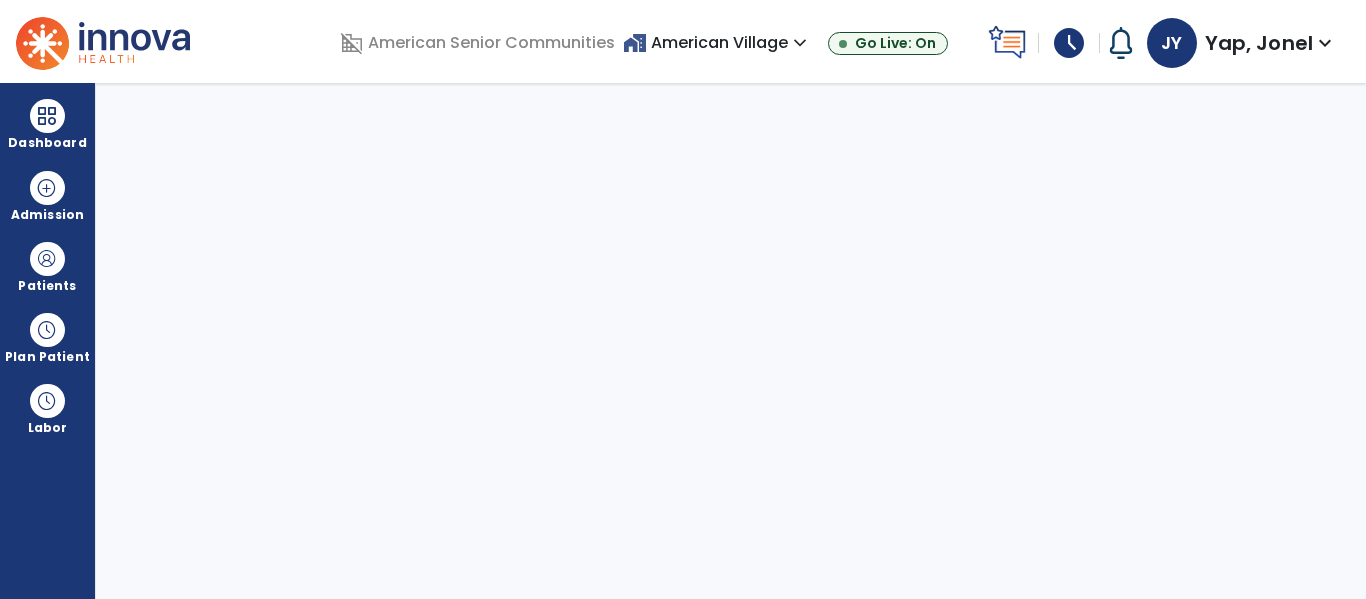 select on "****" 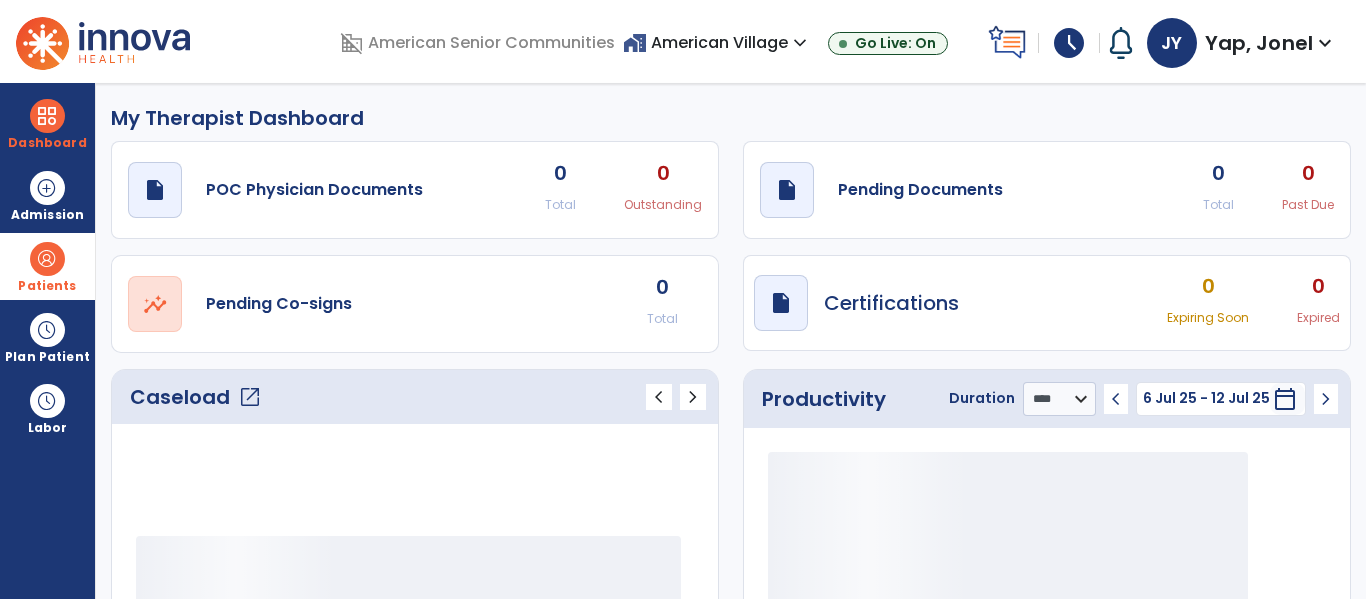 click at bounding box center [47, 259] 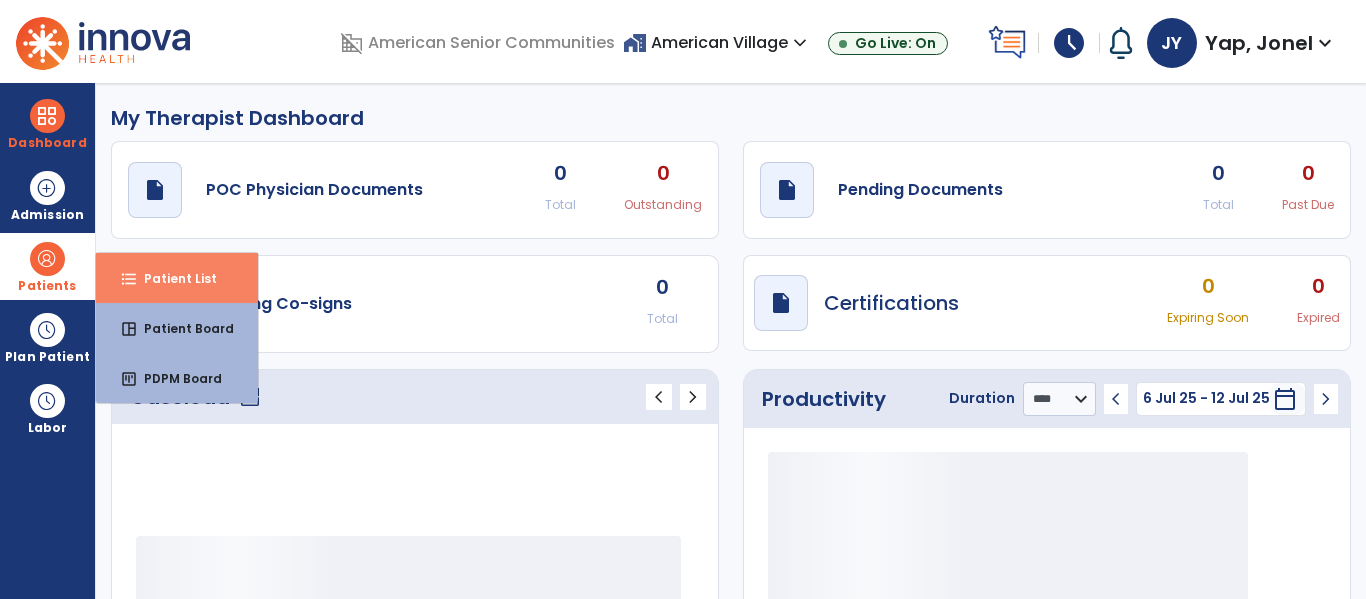 click on "Patient List" at bounding box center [172, 278] 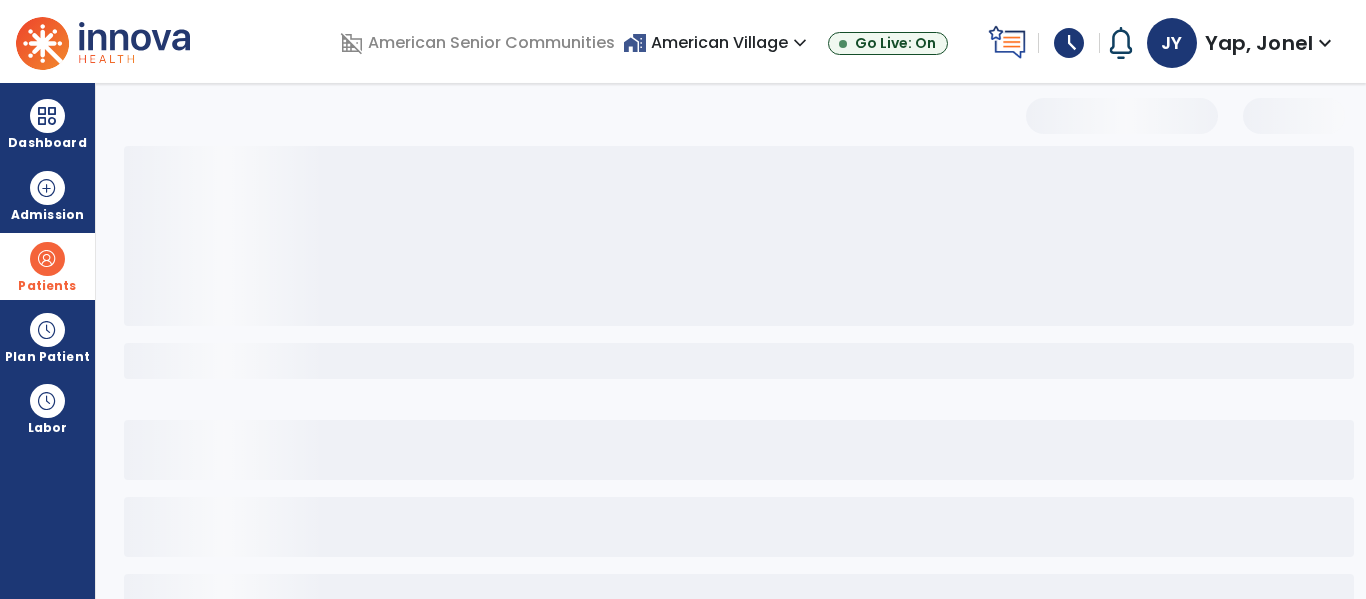 select on "***" 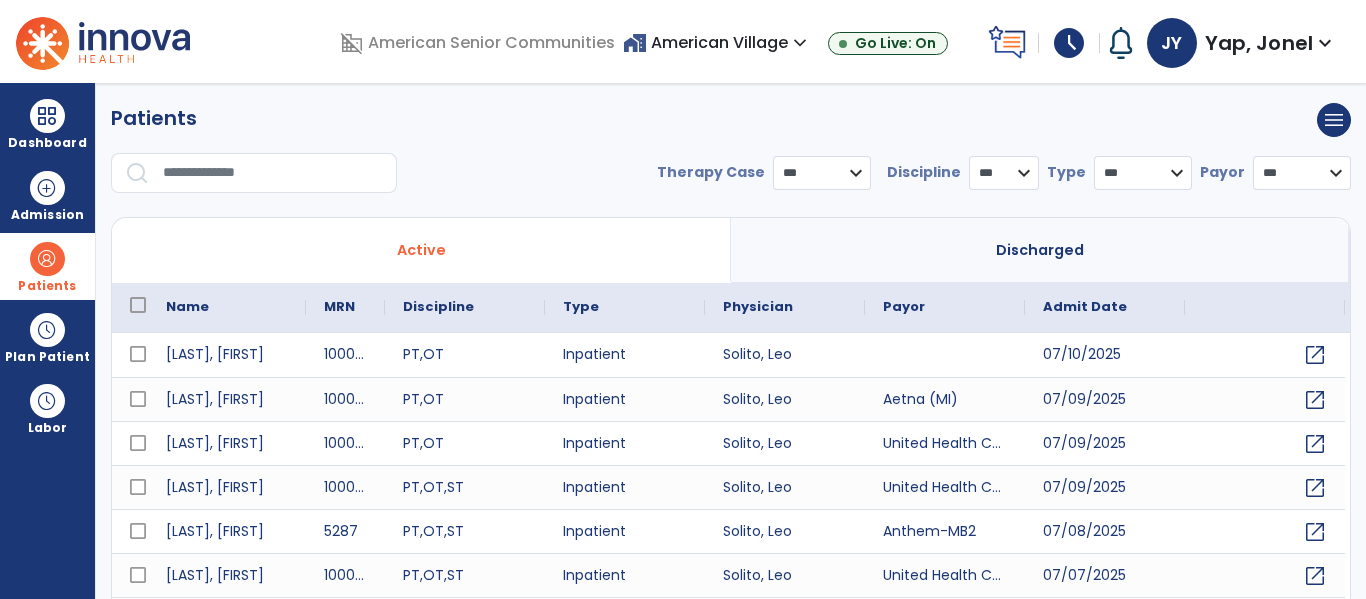 click at bounding box center (273, 173) 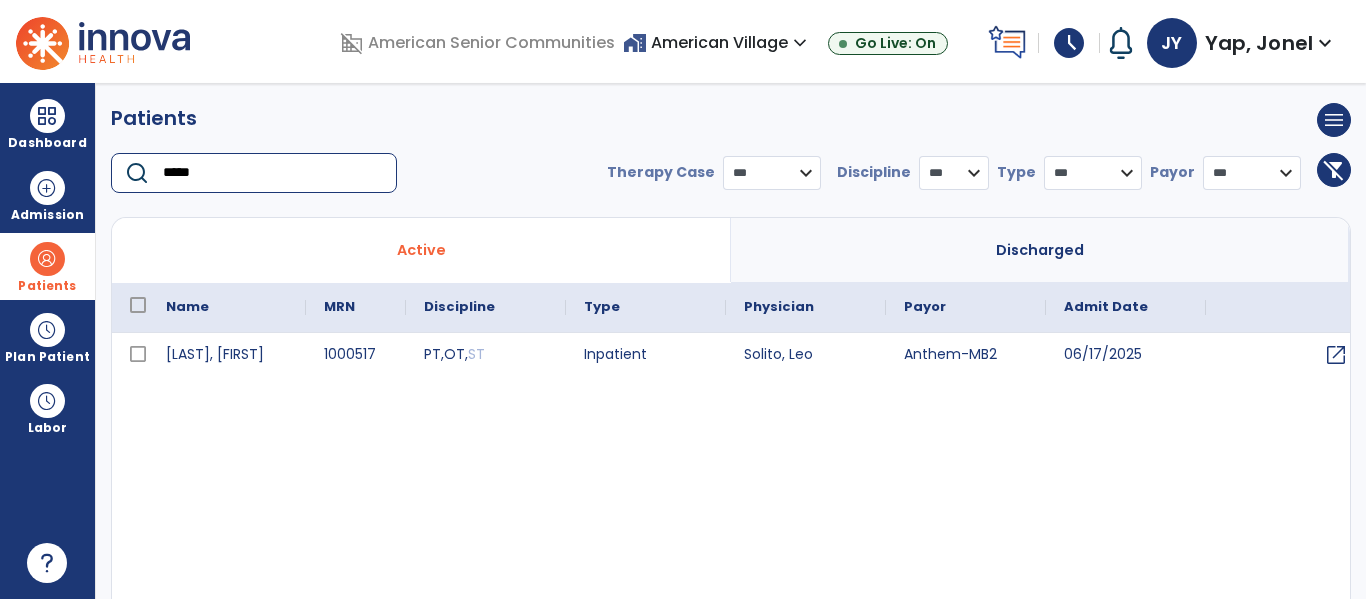 type on "*****" 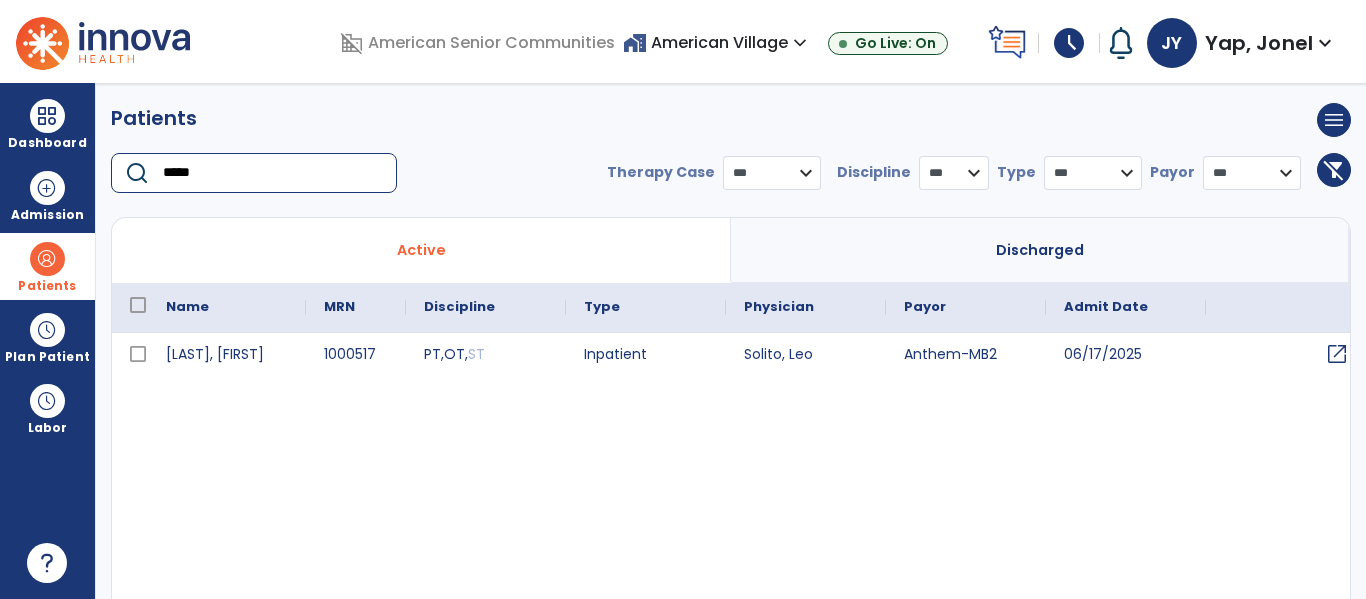 click on "open_in_new" at bounding box center (1337, 354) 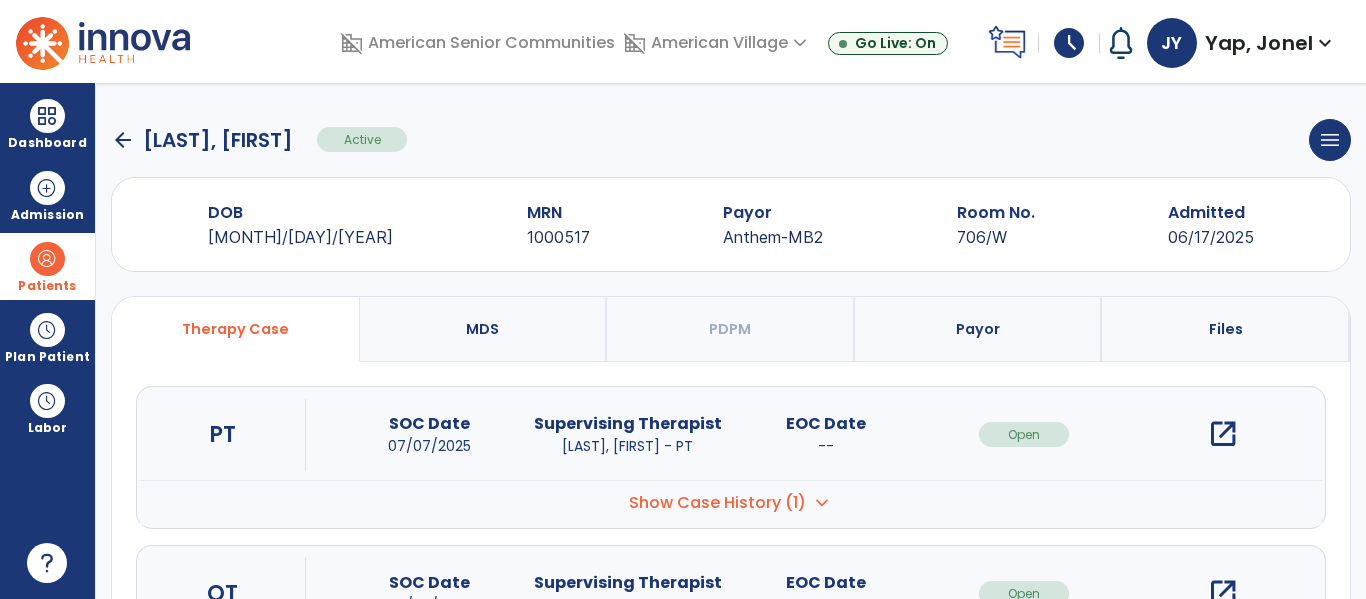 click on "open_in_new" at bounding box center [1223, 434] 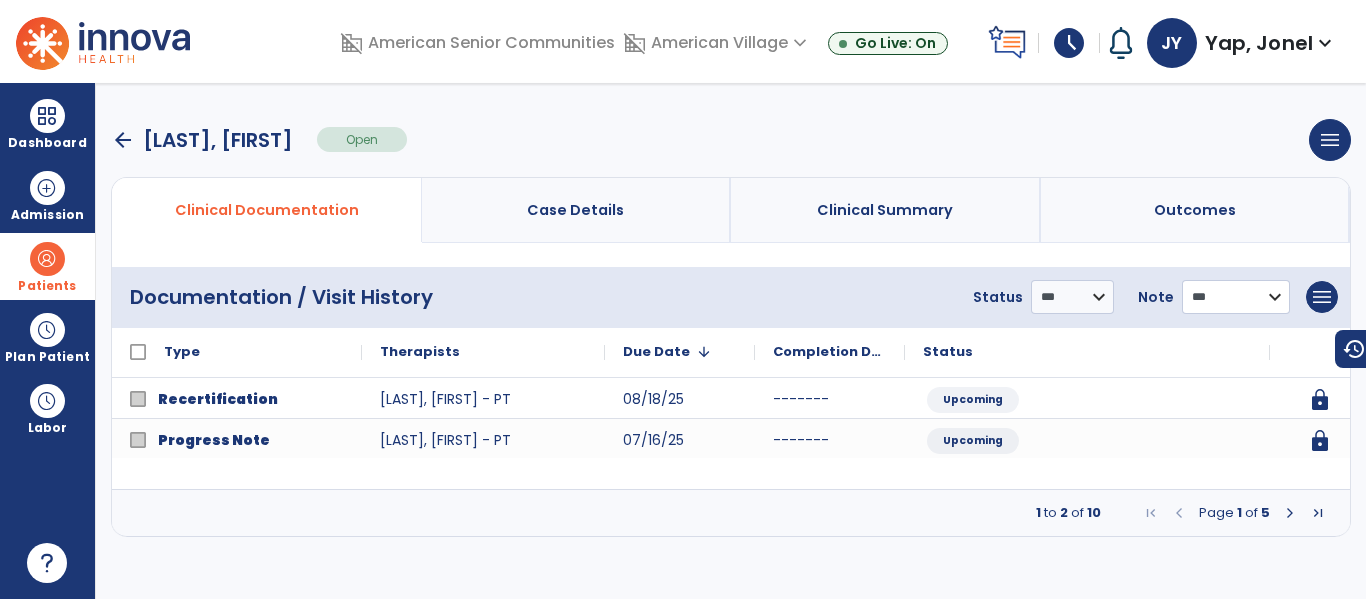 click on "**********" at bounding box center [1072, 297] 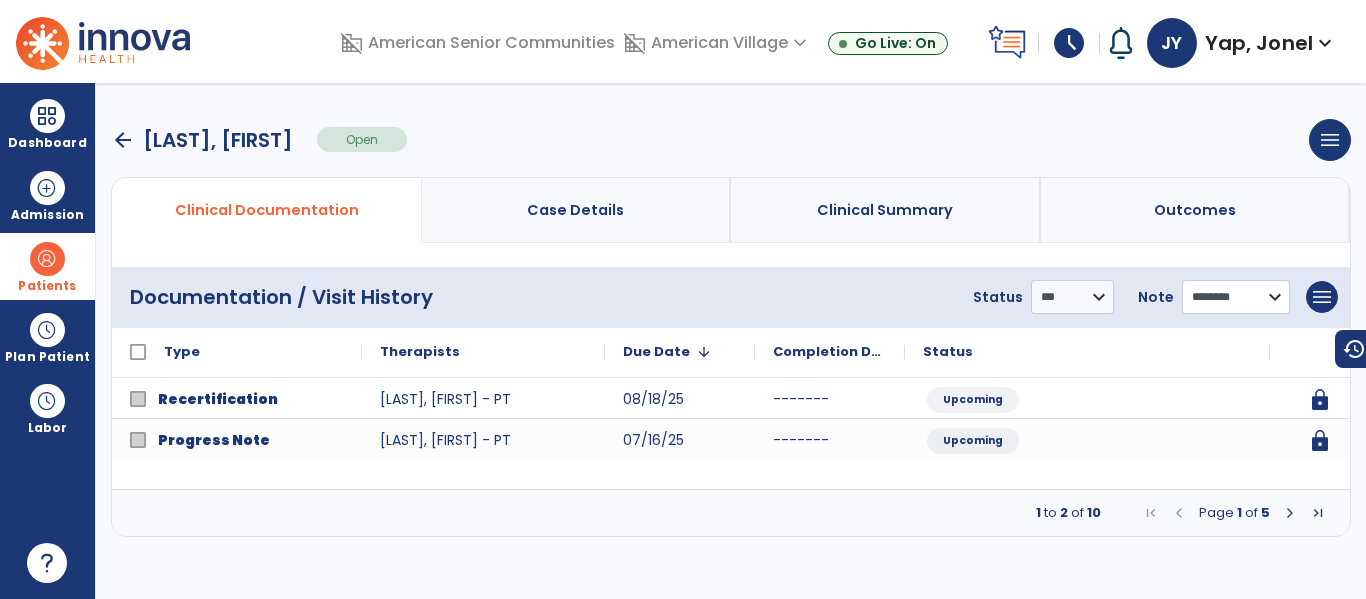 click on "**********" at bounding box center [1072, 297] 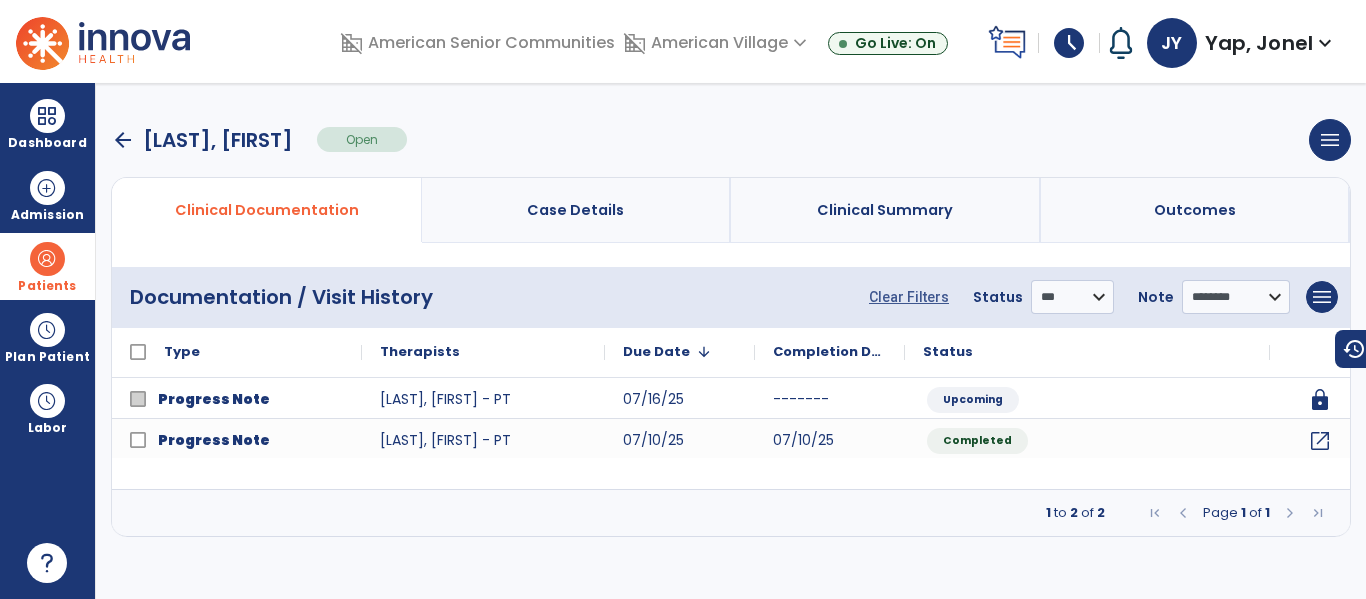 click at bounding box center [1290, 513] 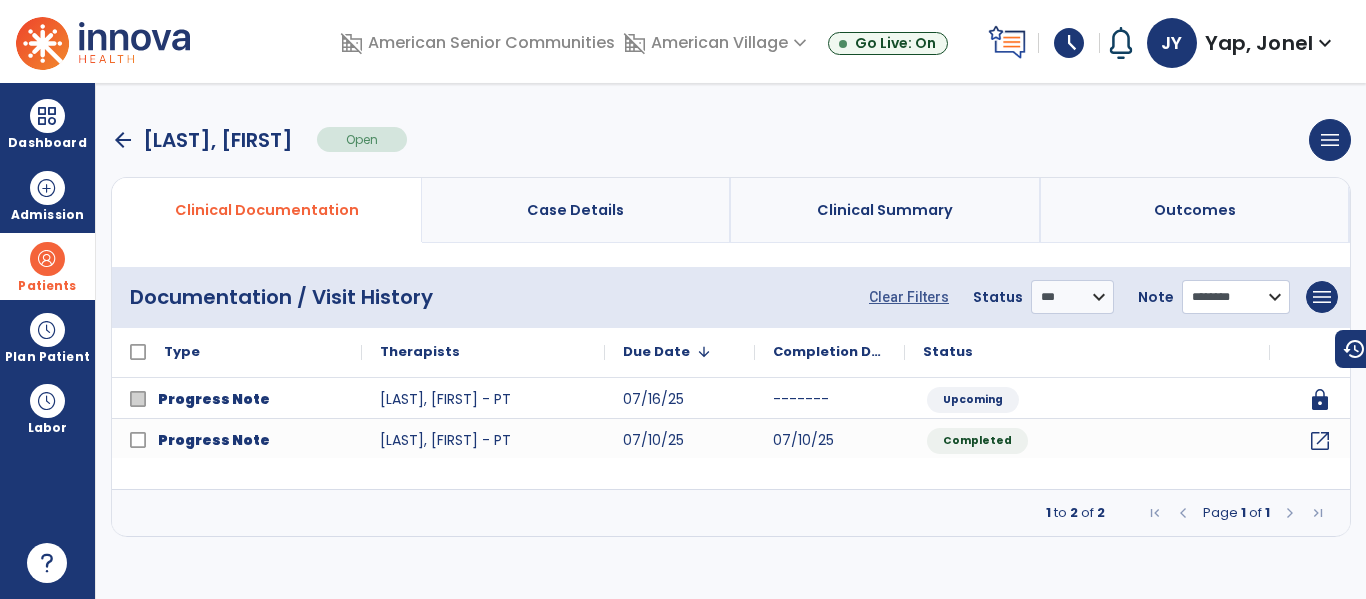 select on "*****" 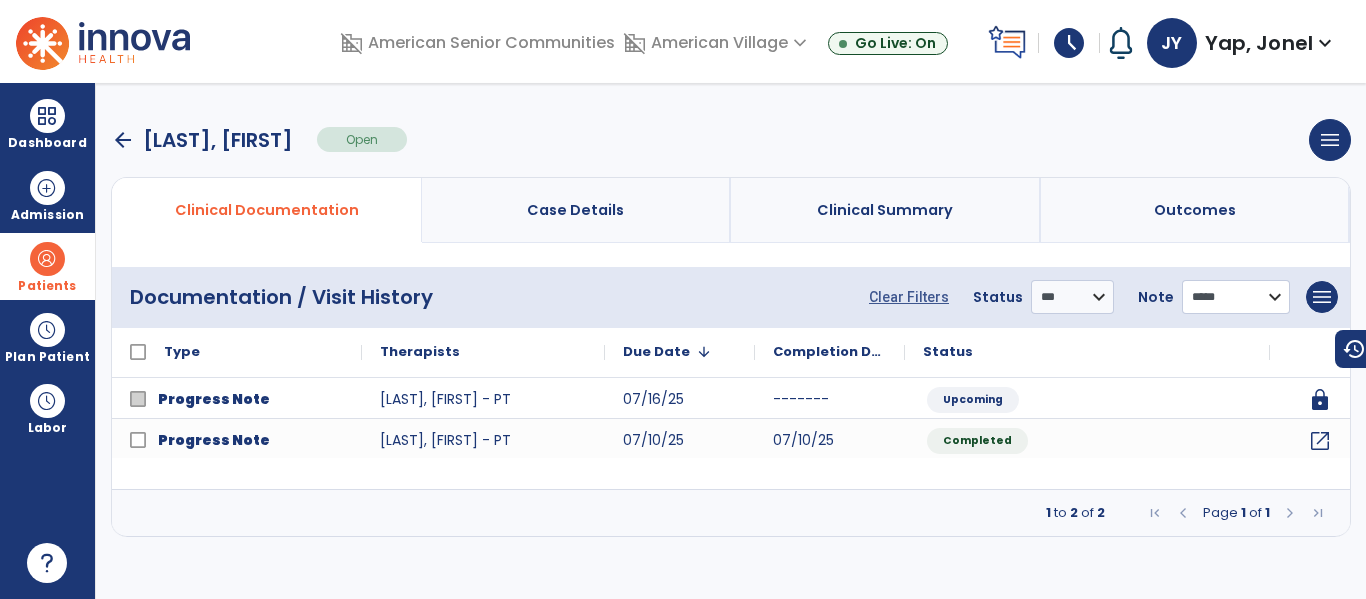 click on "**********" at bounding box center [1236, 297] 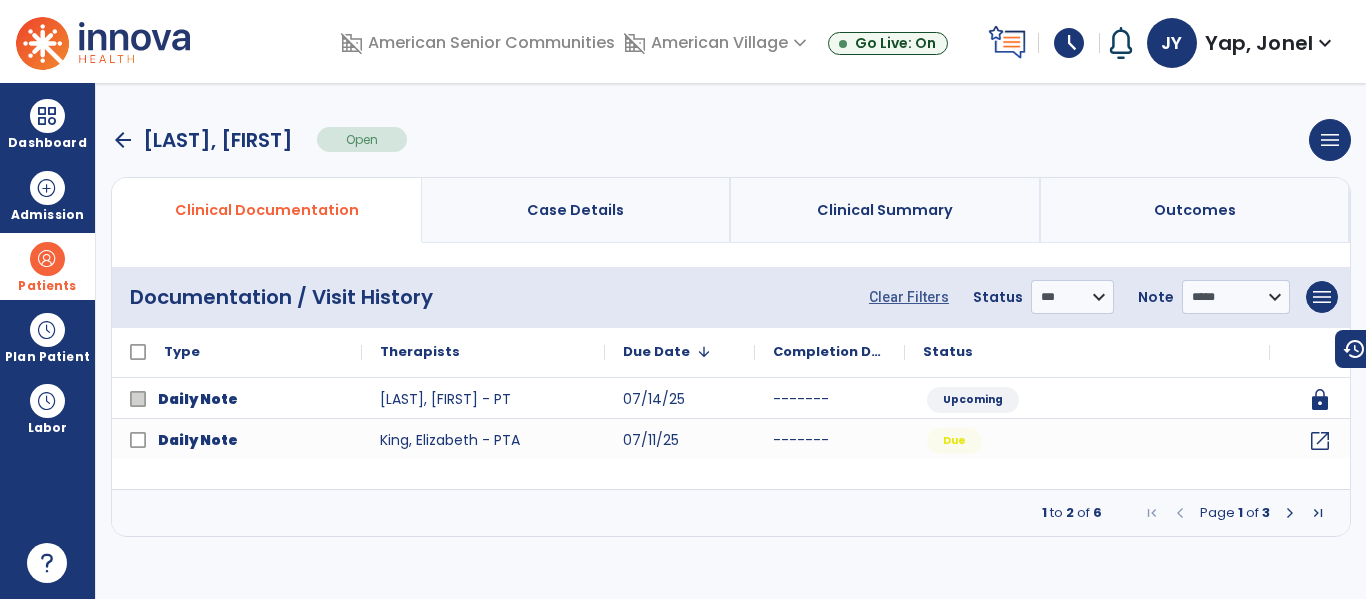 click at bounding box center (1290, 513) 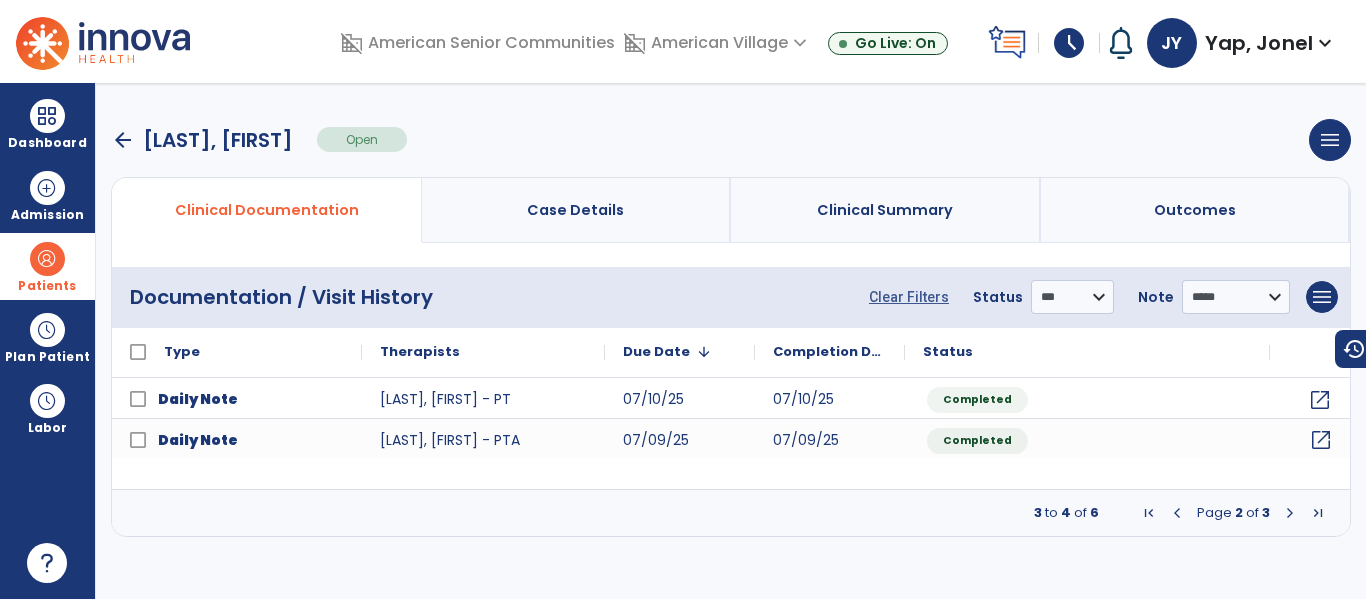 click on "open_in_new" 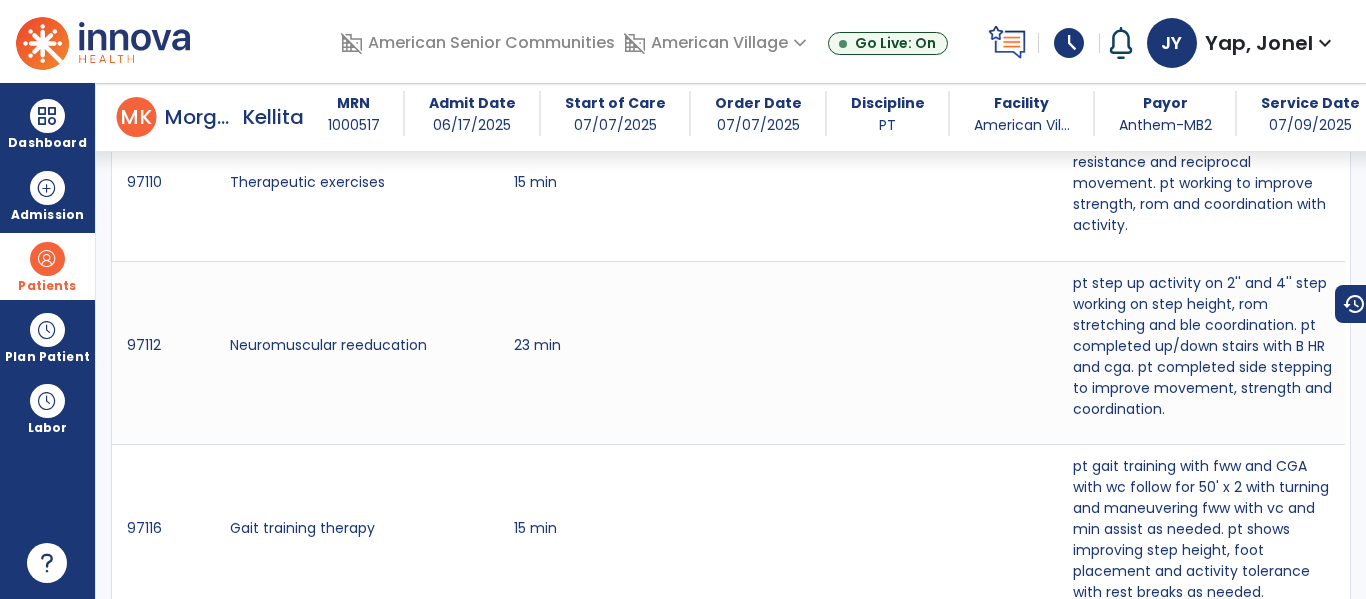 scroll, scrollTop: 1611, scrollLeft: 0, axis: vertical 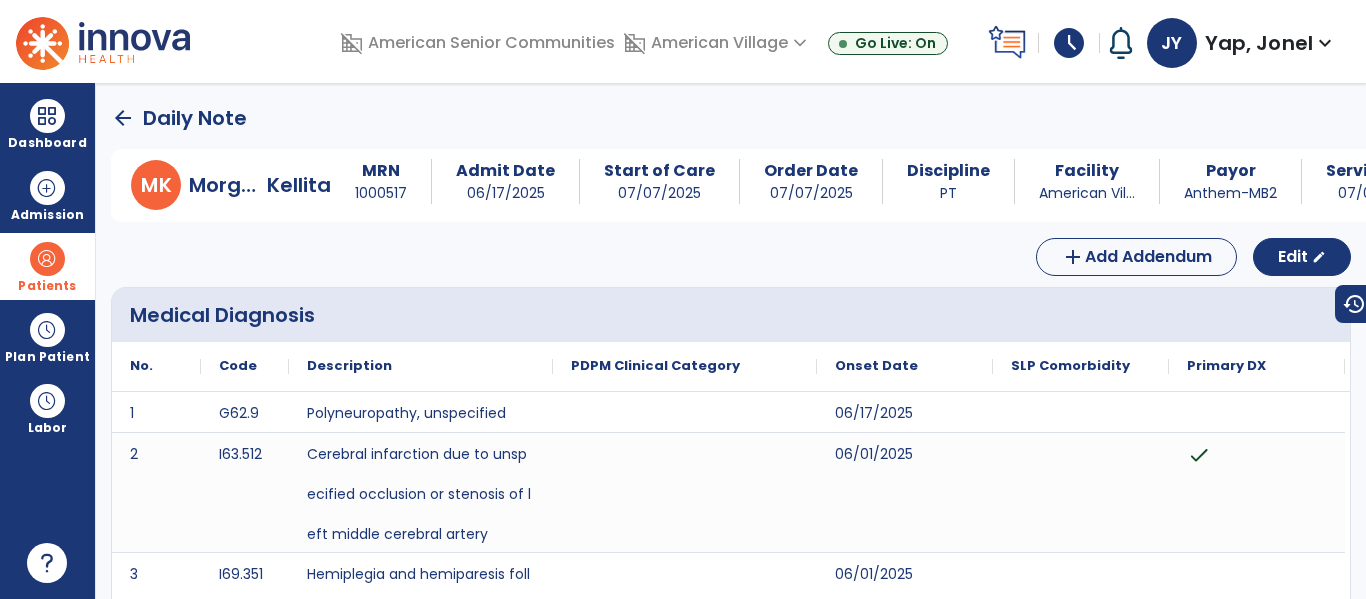click on "arrow_back" 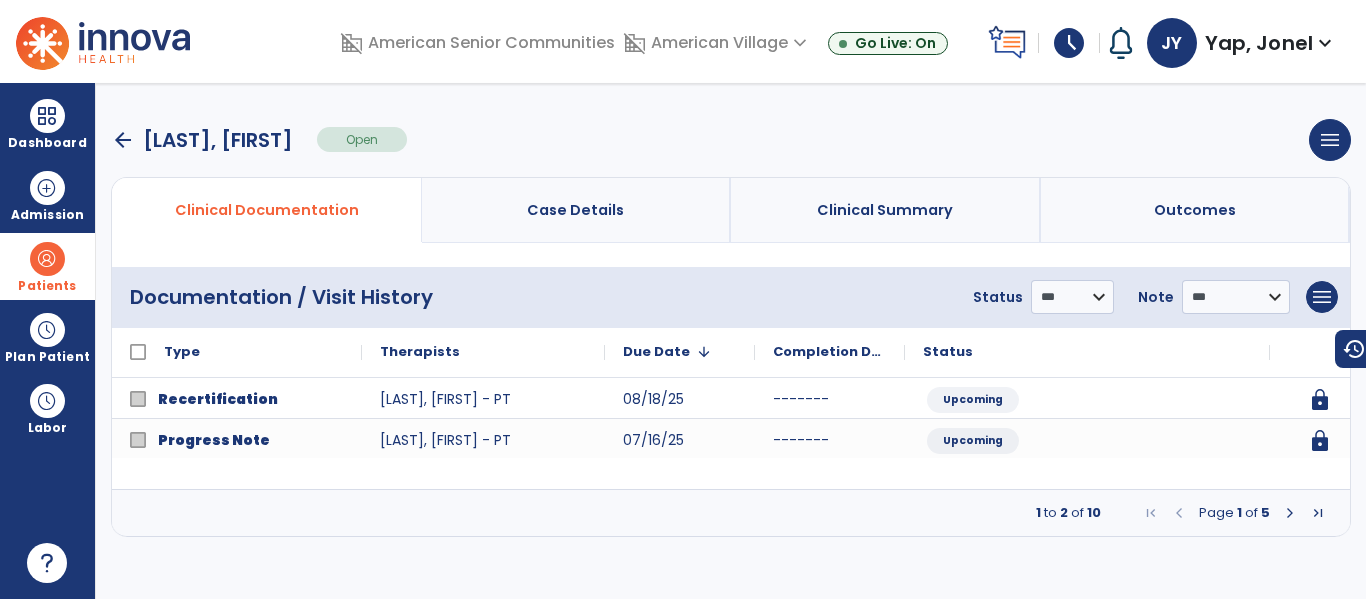 click at bounding box center [1290, 513] 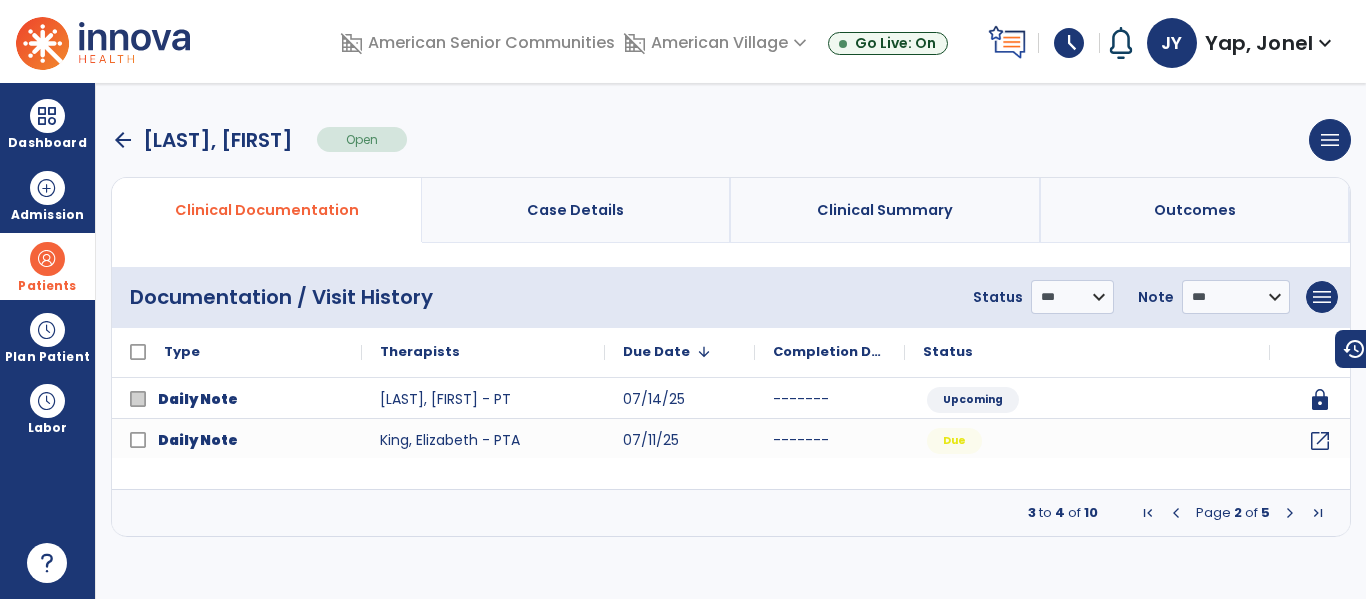 click at bounding box center (1290, 513) 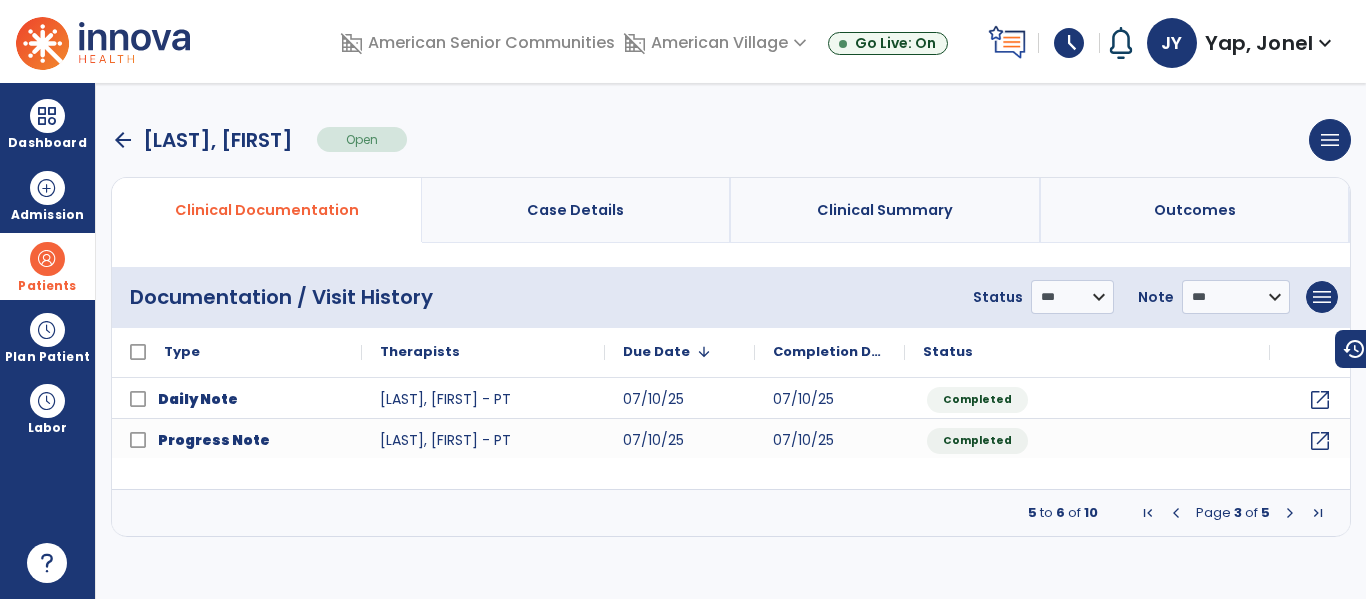 click at bounding box center (1176, 513) 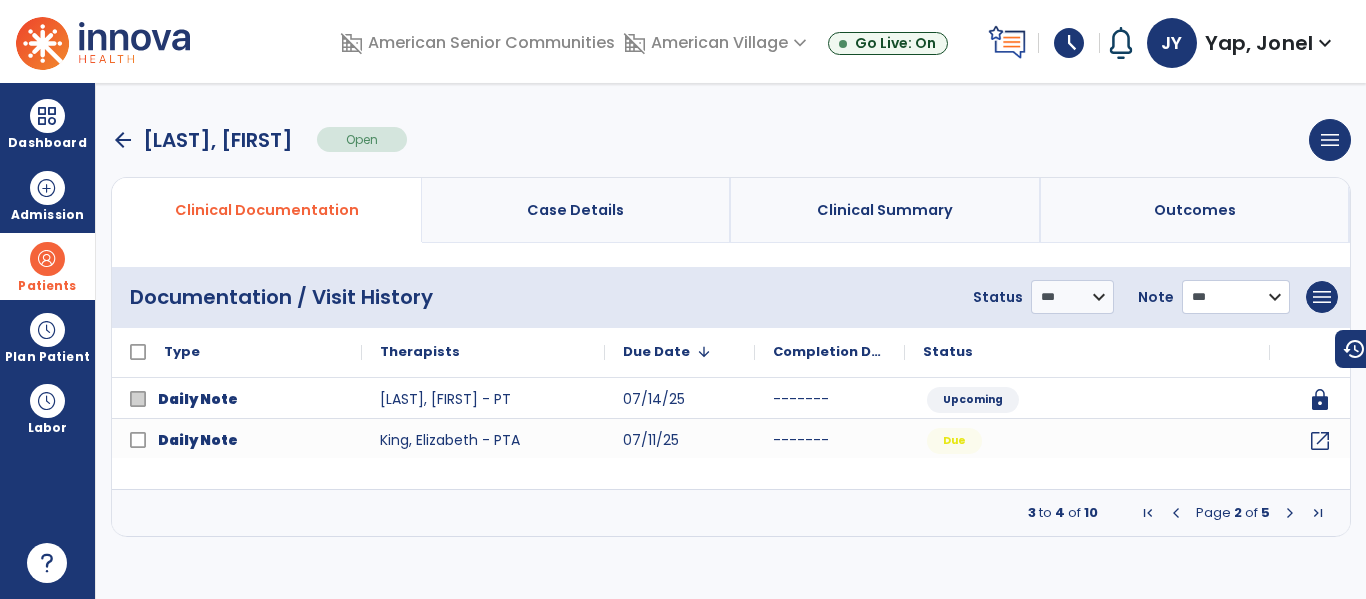 click on "**********" at bounding box center (1072, 297) 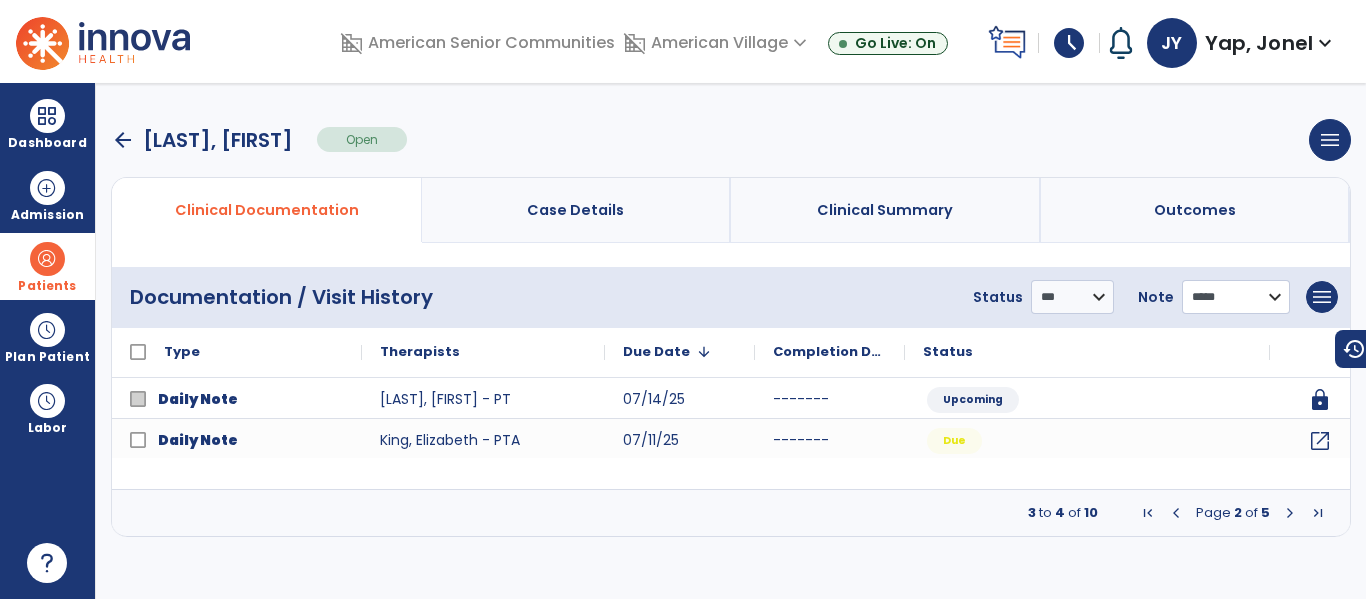 click on "**********" at bounding box center [1072, 297] 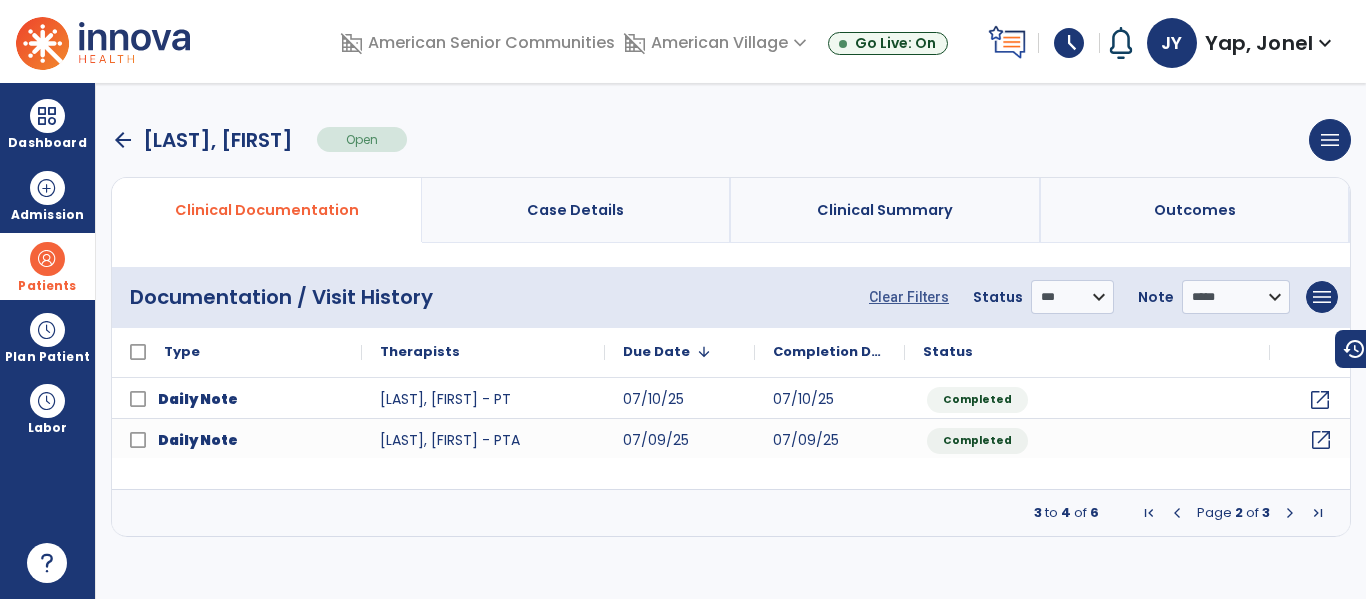 click on "open_in_new" 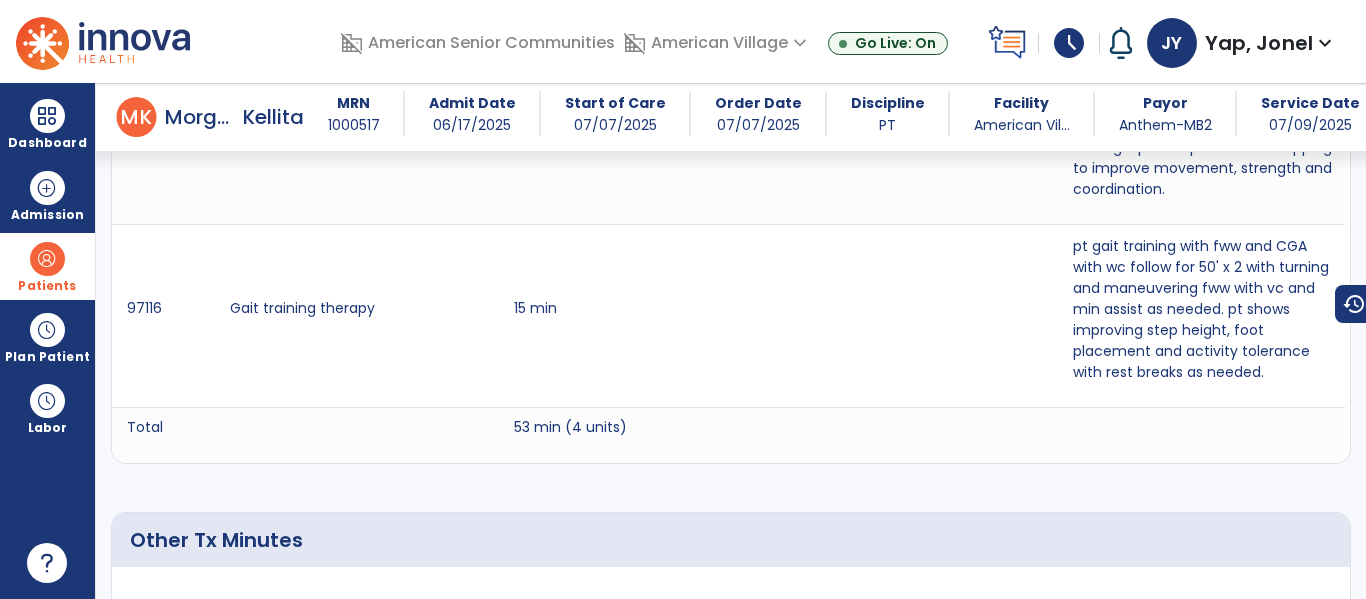scroll, scrollTop: 0, scrollLeft: 0, axis: both 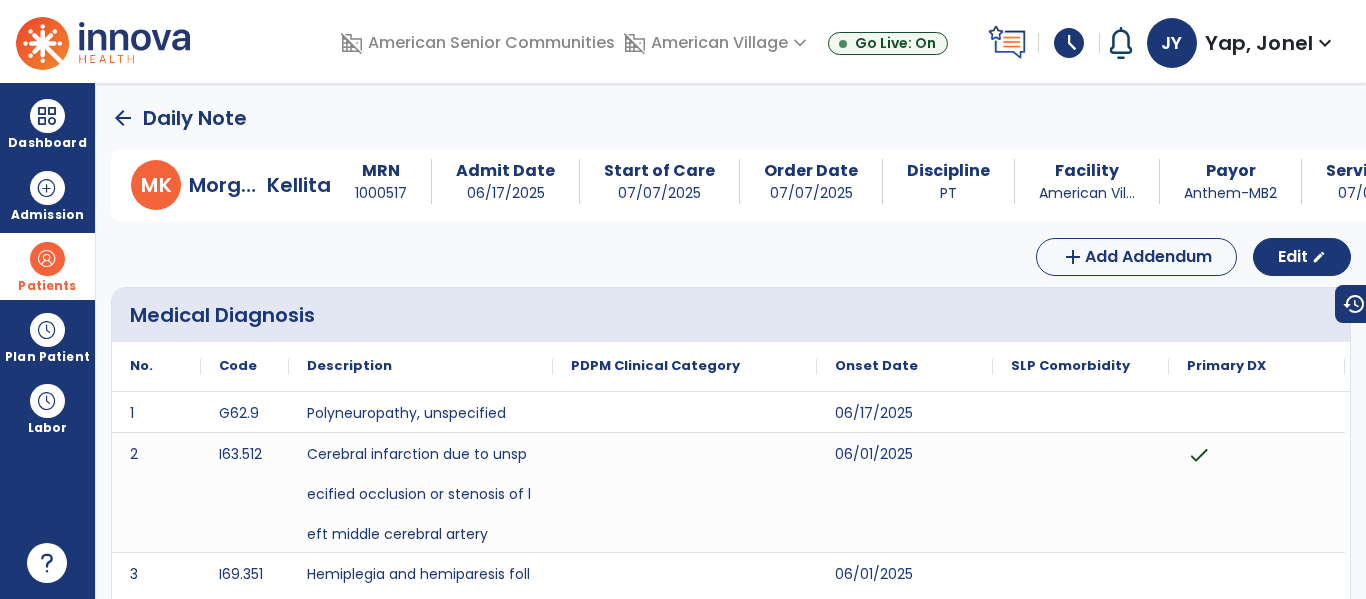 click on "arrow_back" 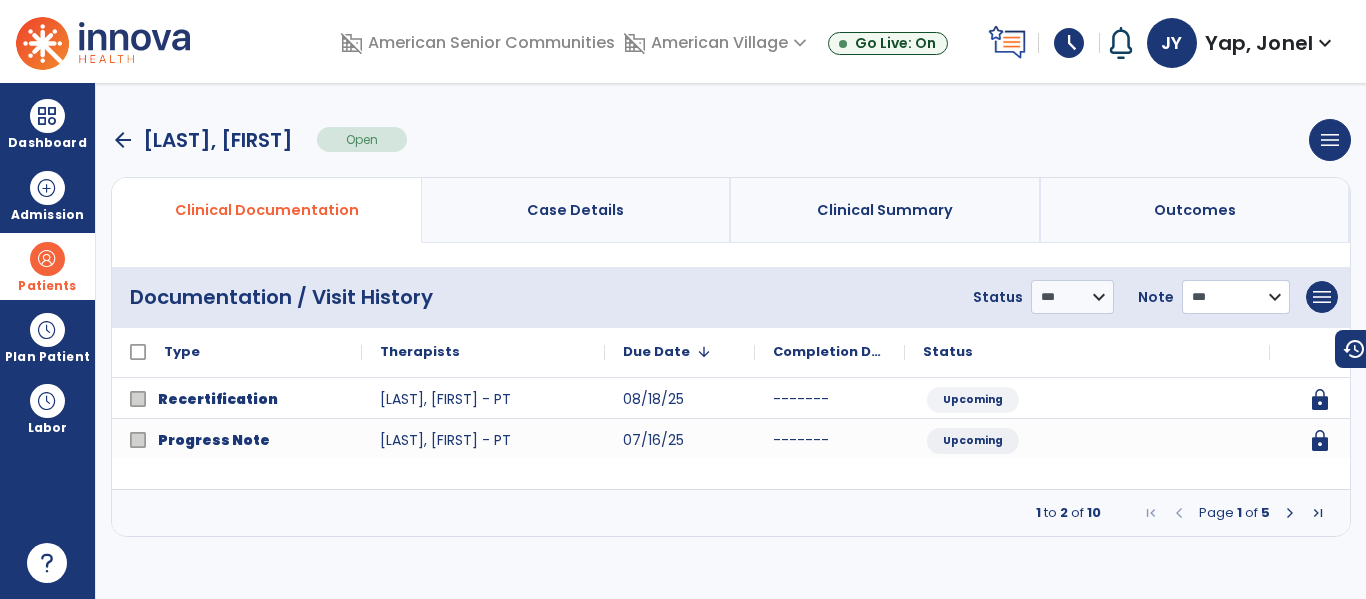 click on "**********" at bounding box center [1072, 297] 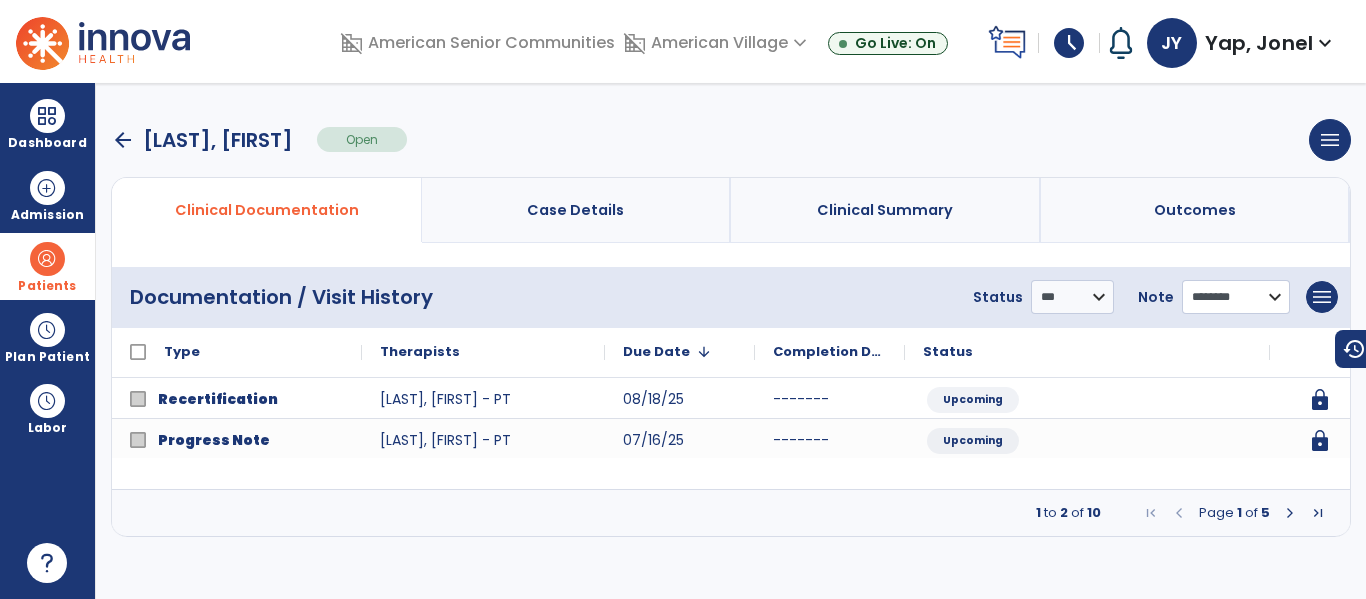 click on "**********" at bounding box center [1072, 297] 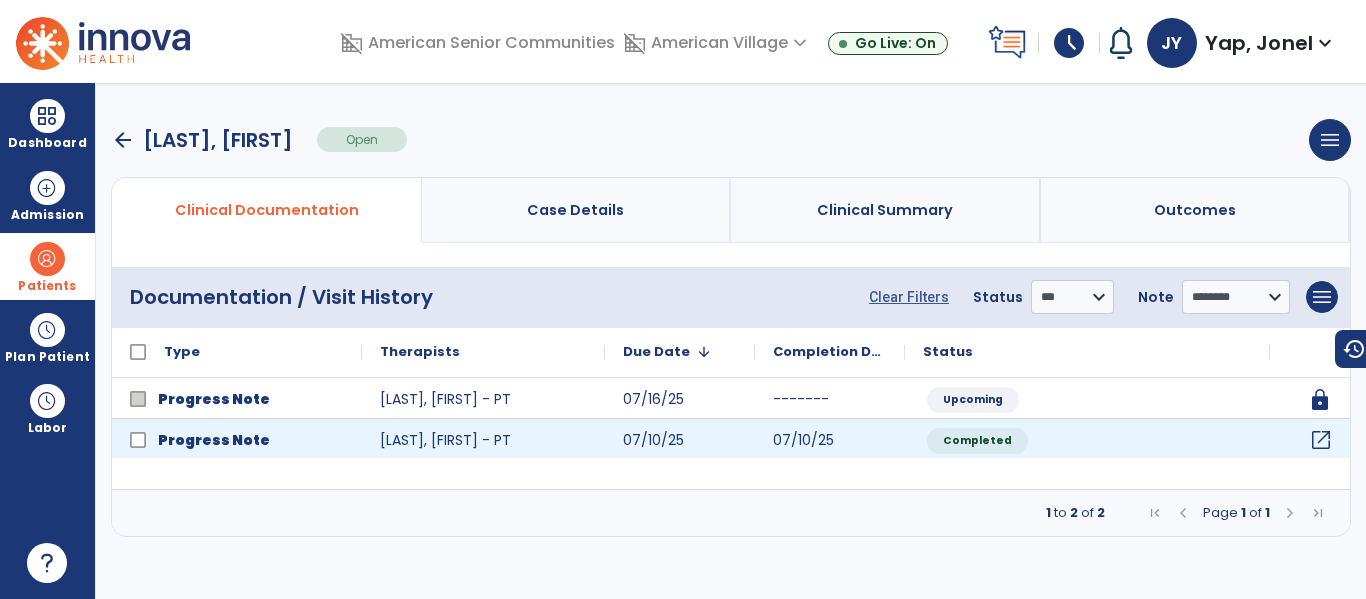 click on "open_in_new" 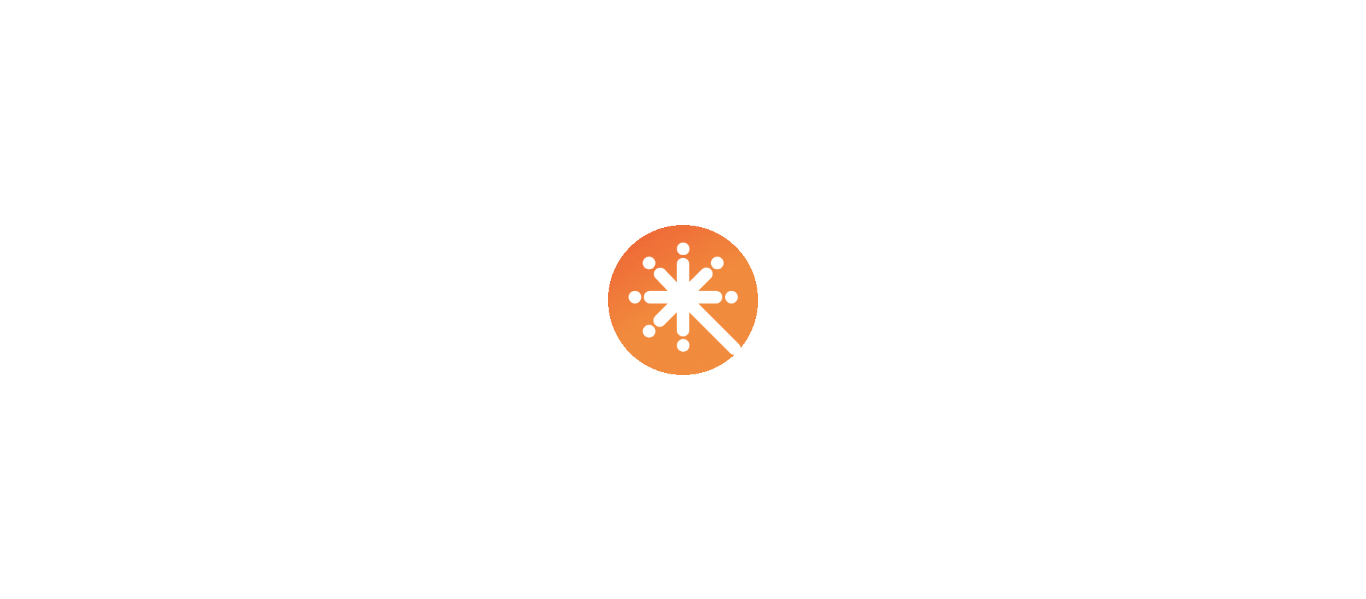 scroll, scrollTop: 0, scrollLeft: 0, axis: both 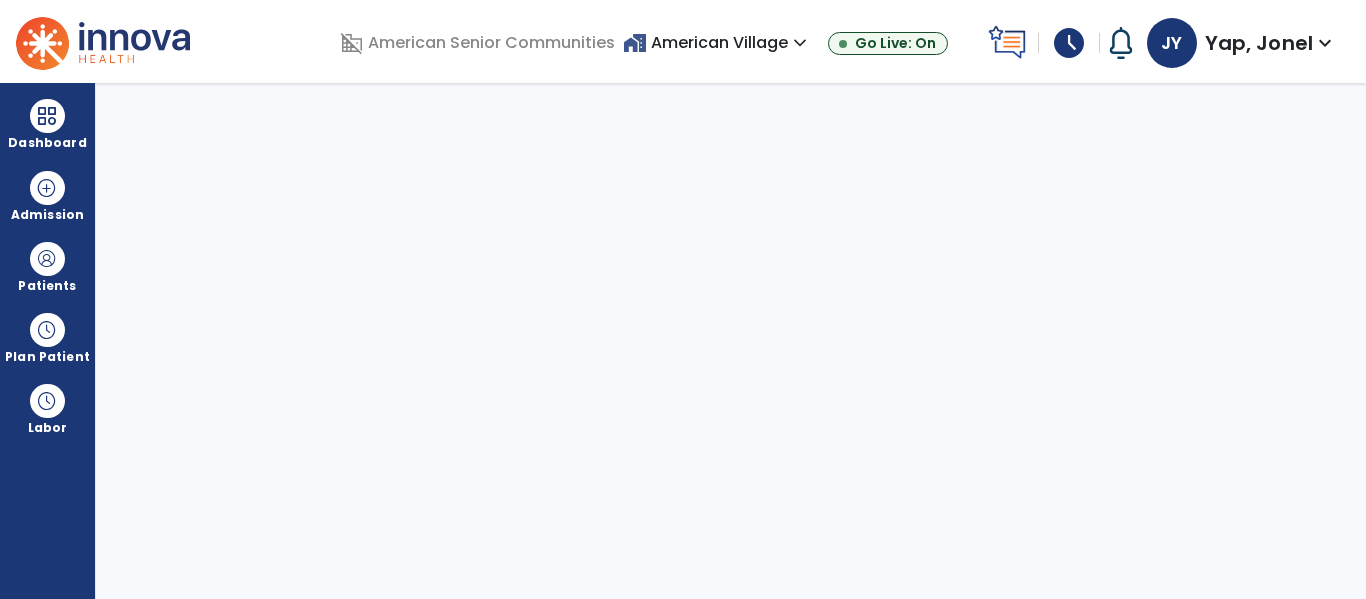 select on "****" 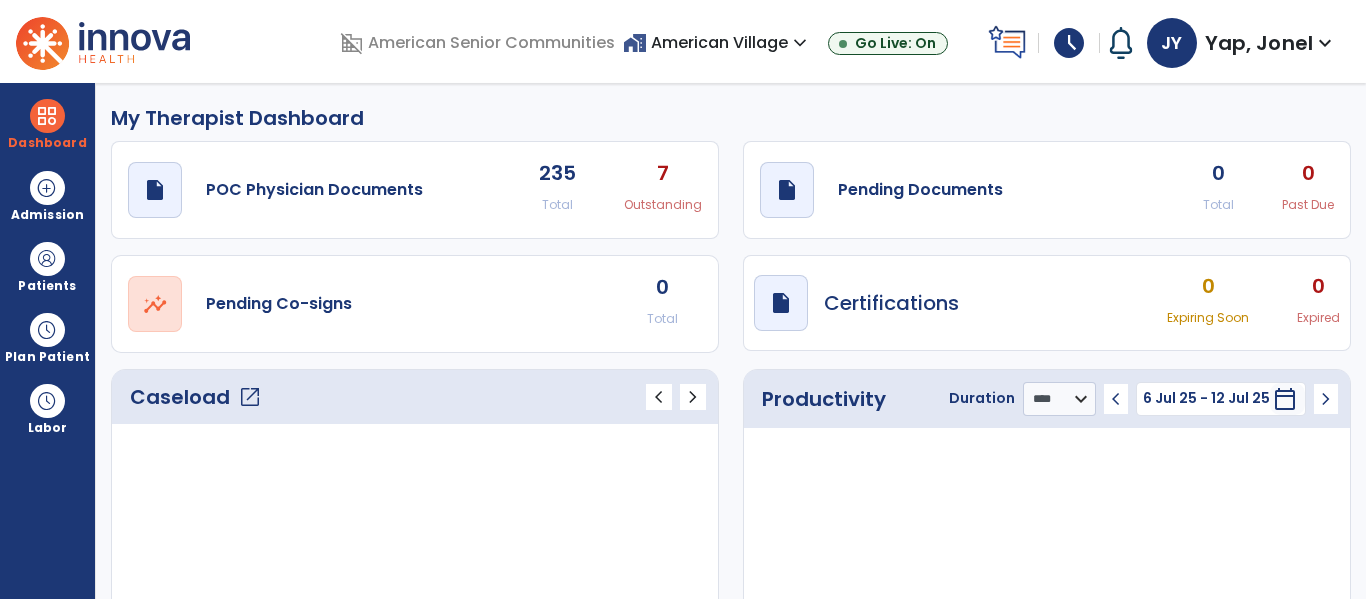 click on "open_in_new" 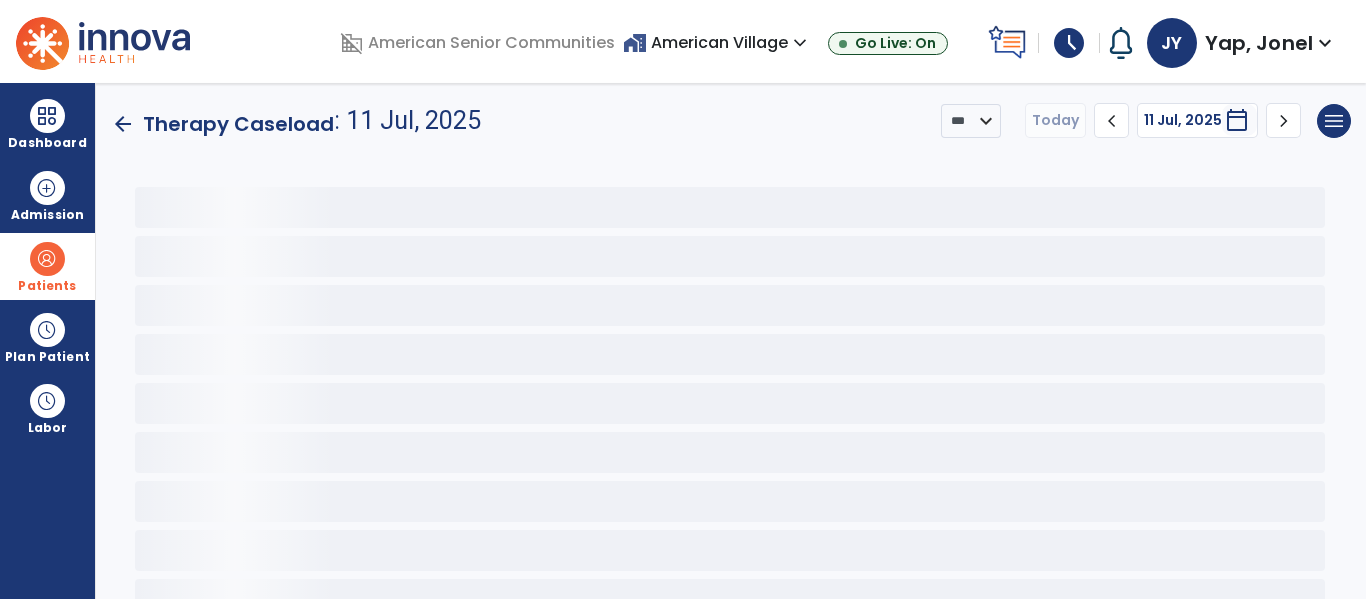 click at bounding box center (47, 259) 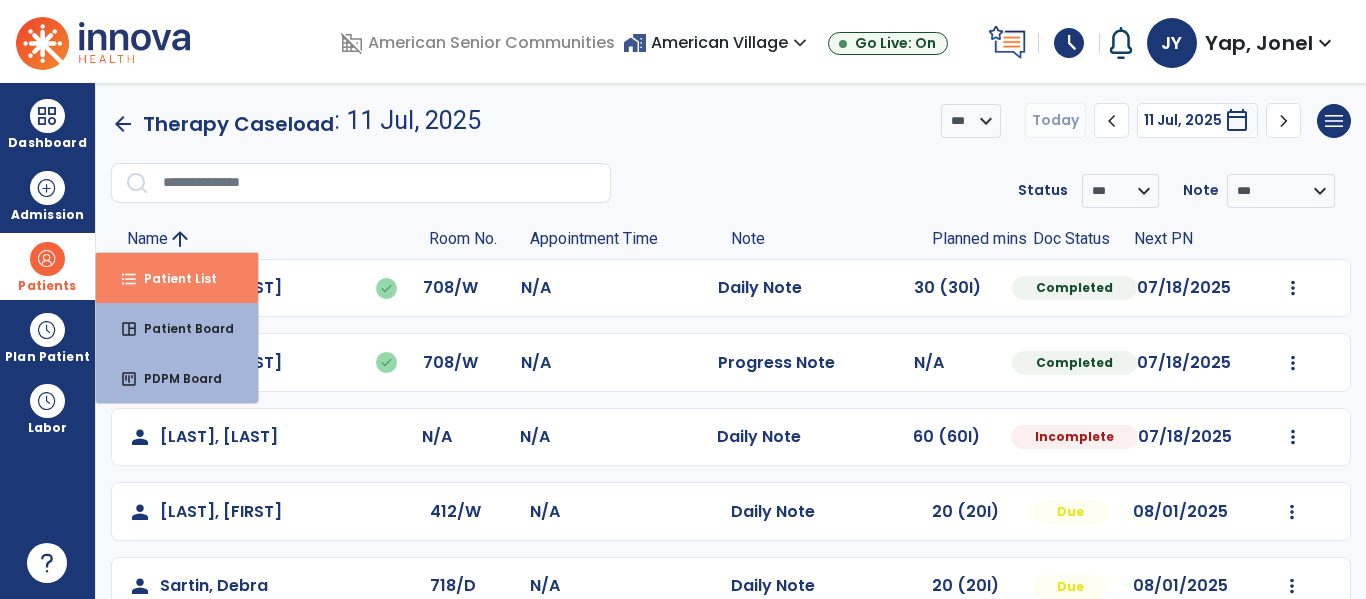 click on "Patient List" at bounding box center [172, 278] 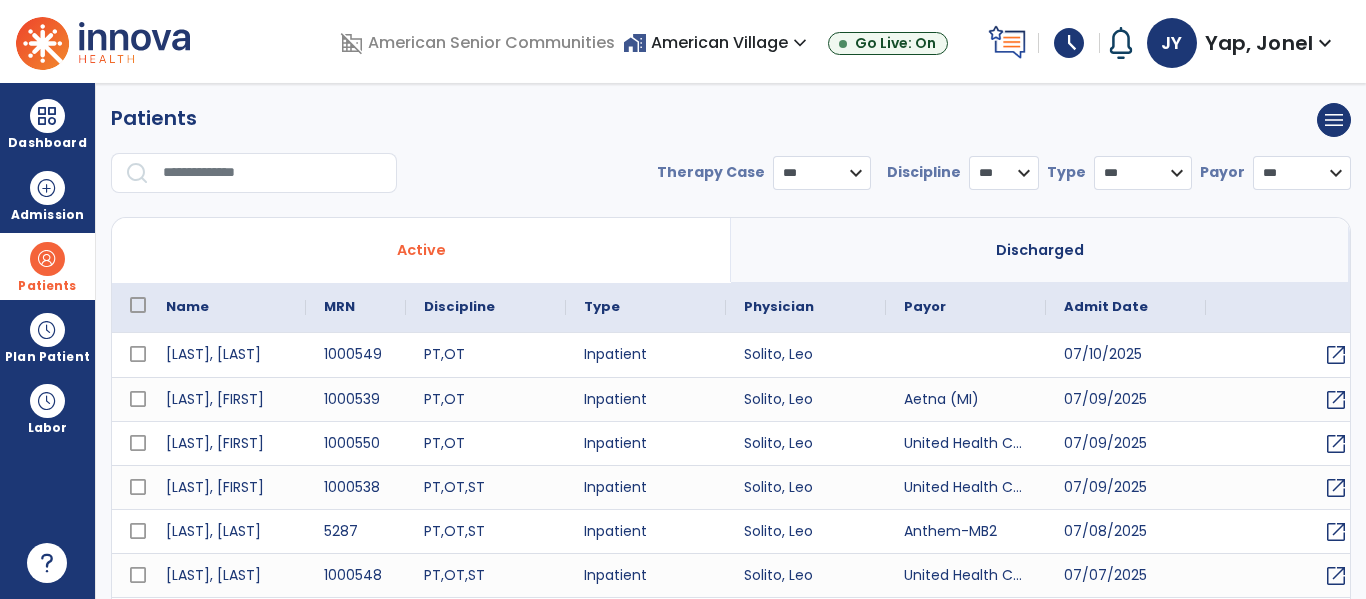 select on "***" 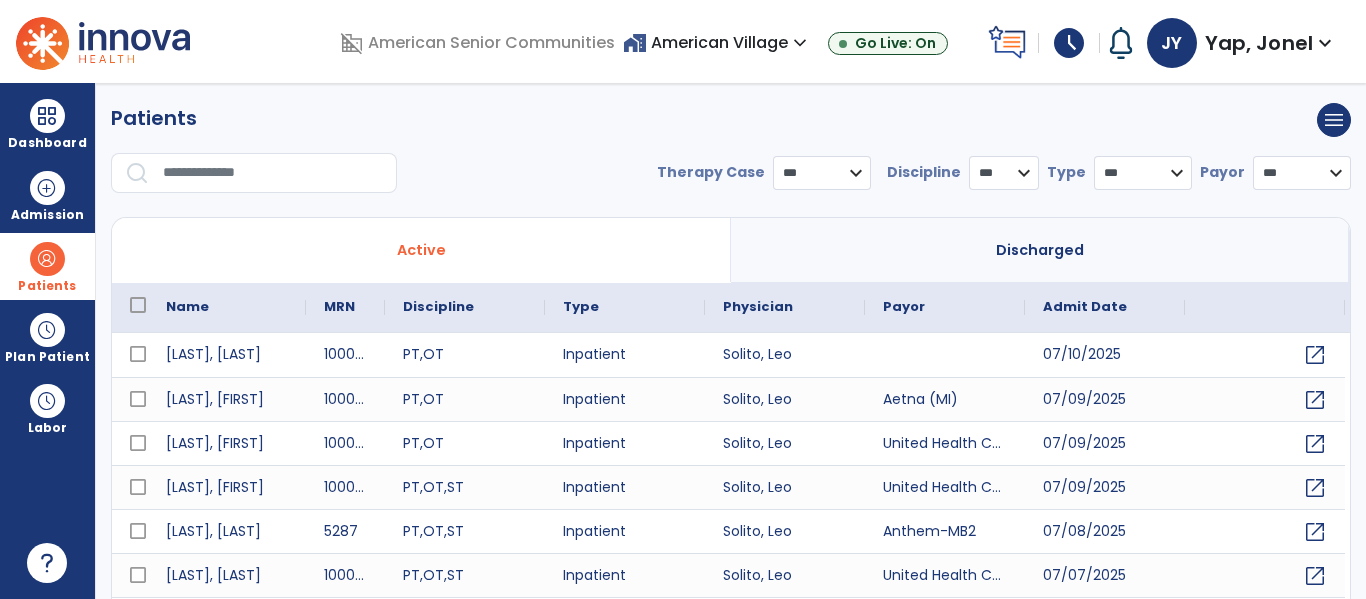 click at bounding box center (273, 173) 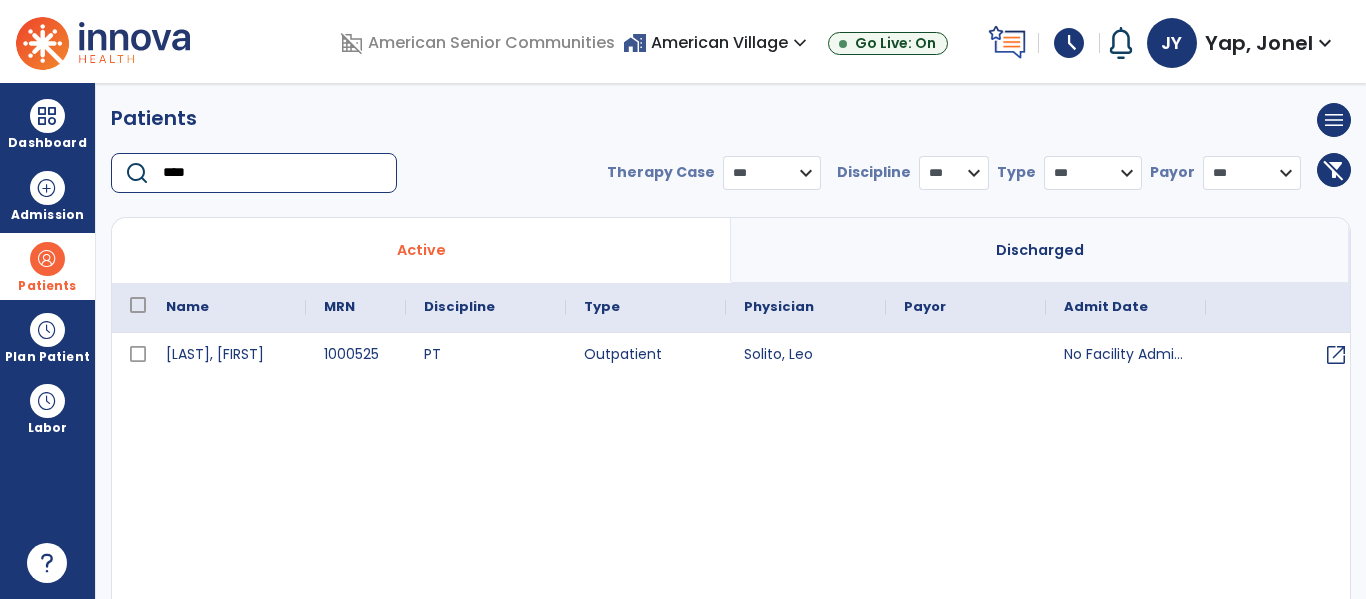 type on "****" 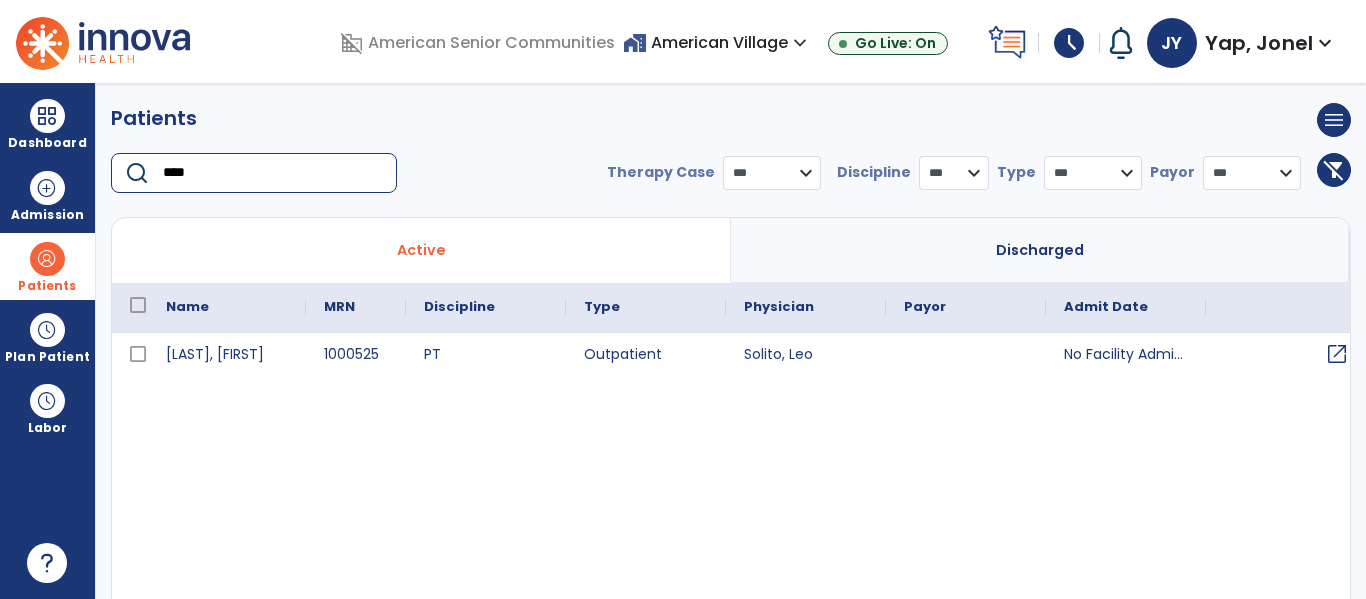 click on "open_in_new" at bounding box center [1337, 354] 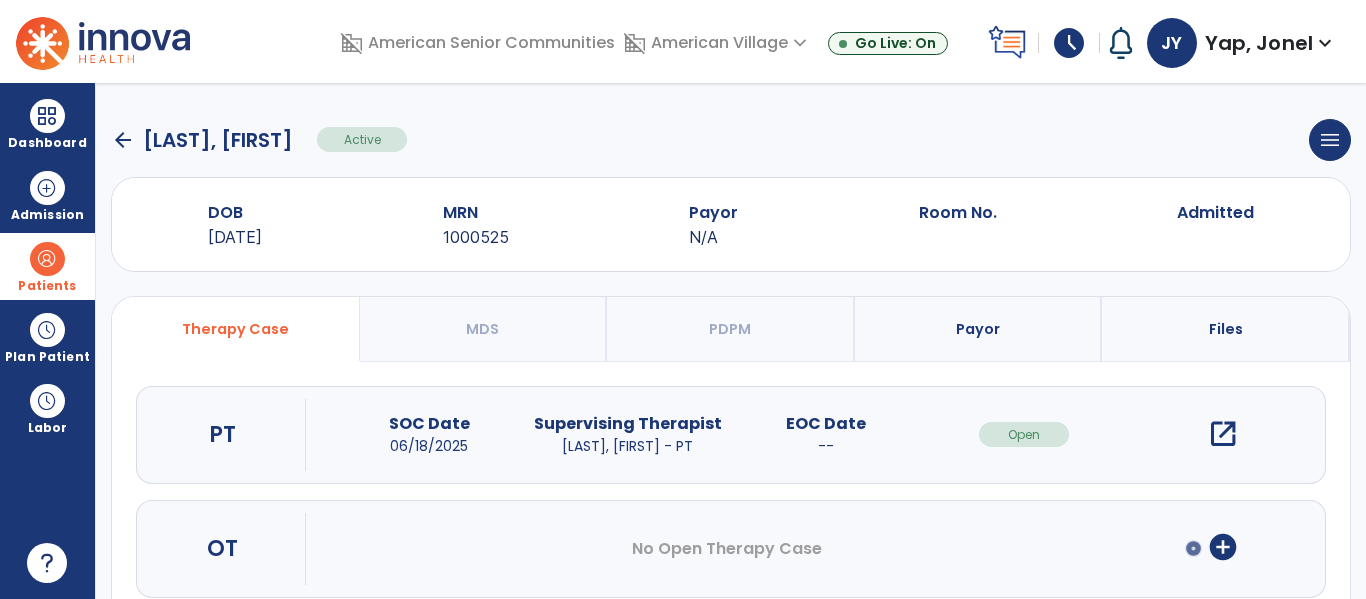 click on "open_in_new" at bounding box center [1223, 434] 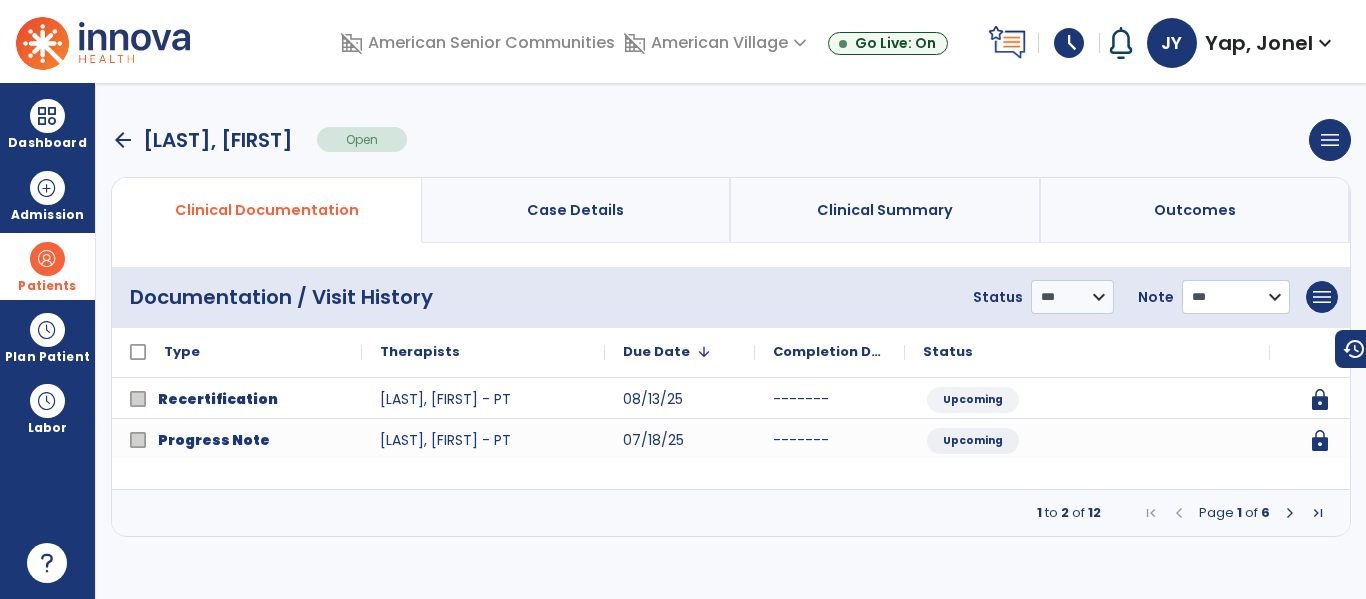 click on "**********" at bounding box center [1072, 297] 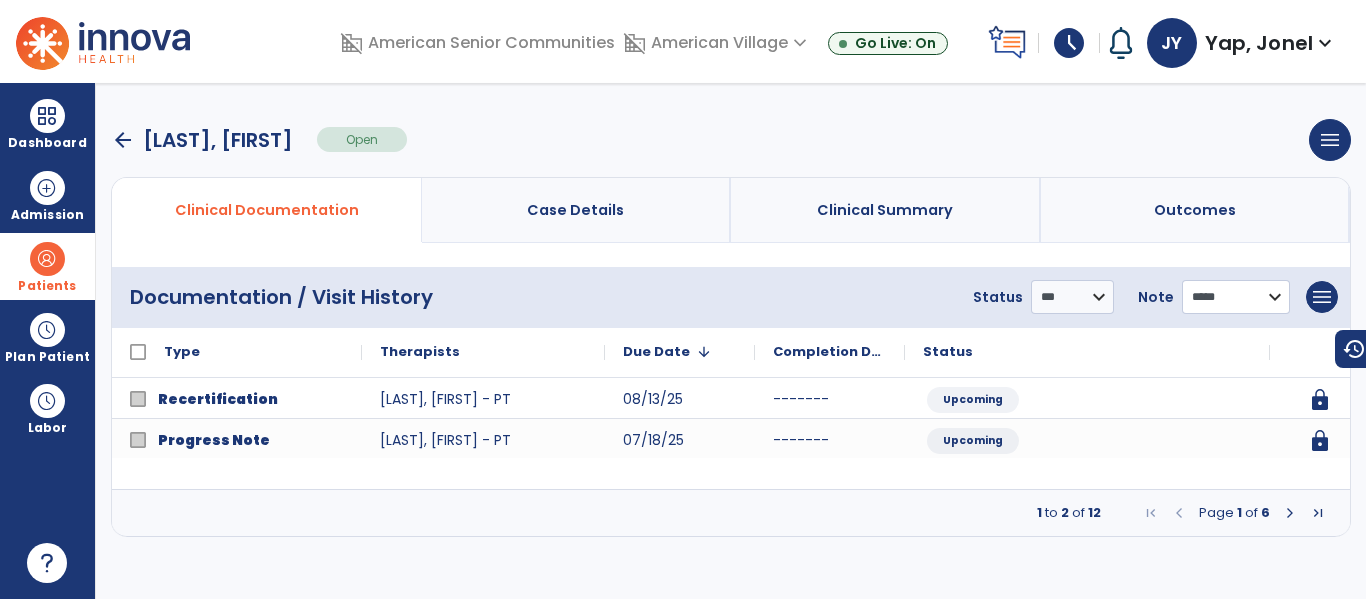 click on "**********" at bounding box center [1072, 297] 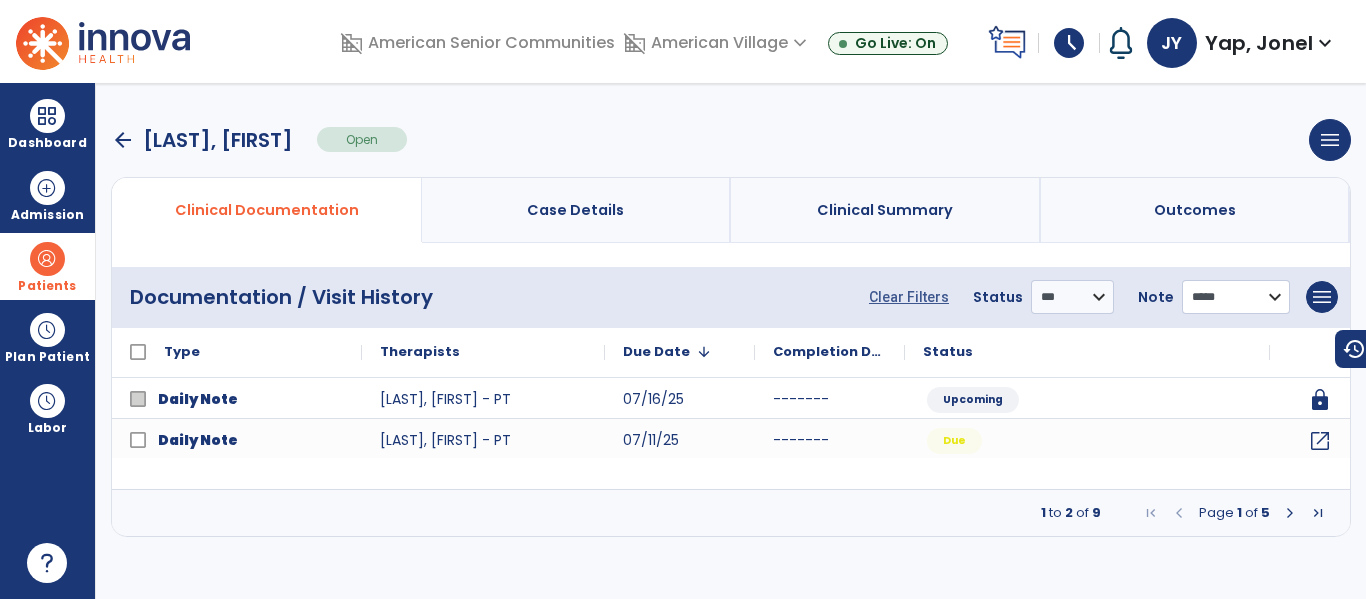 click on "**********" at bounding box center (1236, 297) 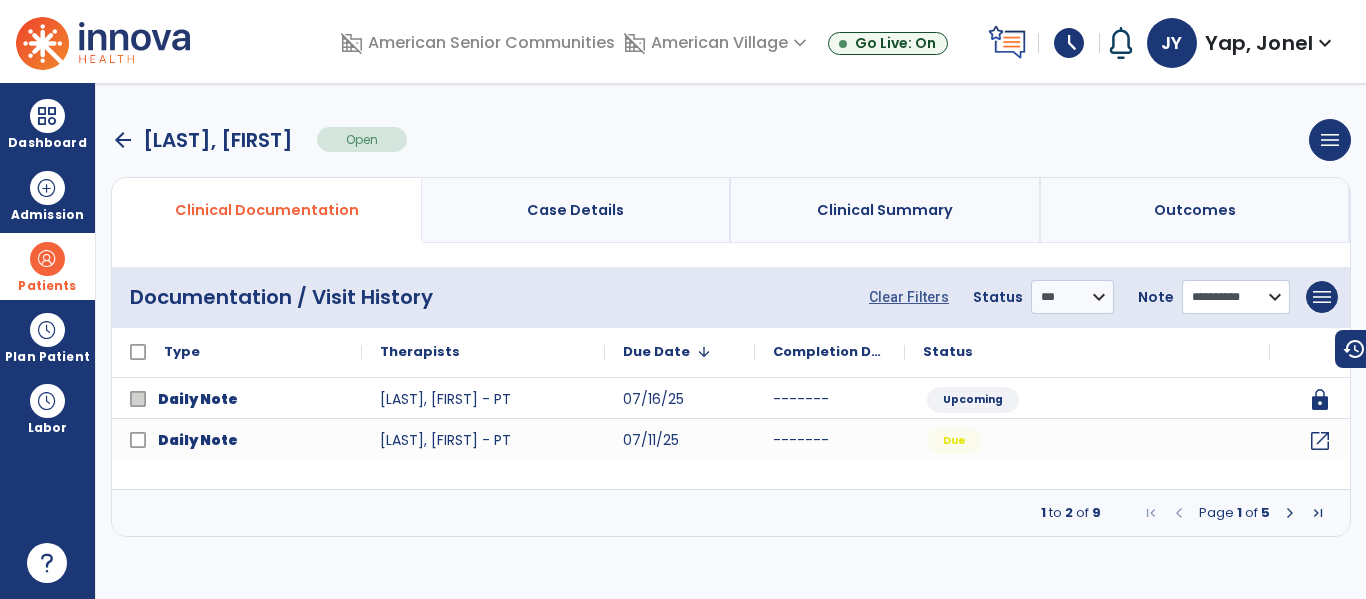 click on "**********" at bounding box center (1236, 297) 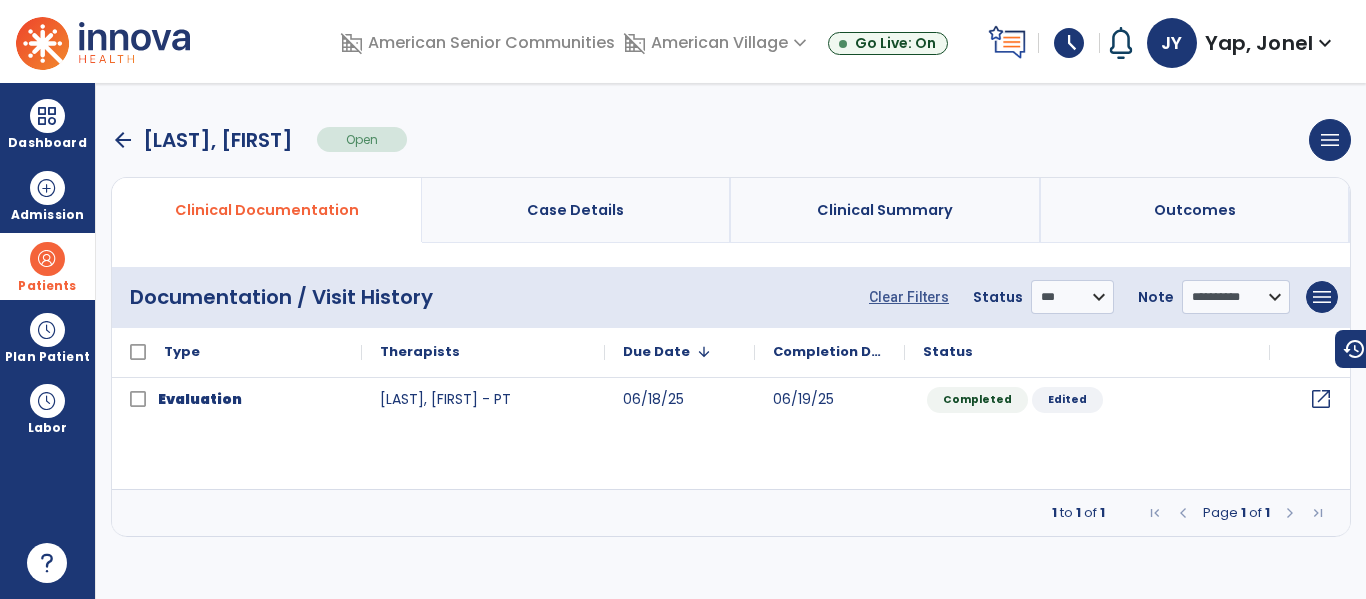 click on "open_in_new" 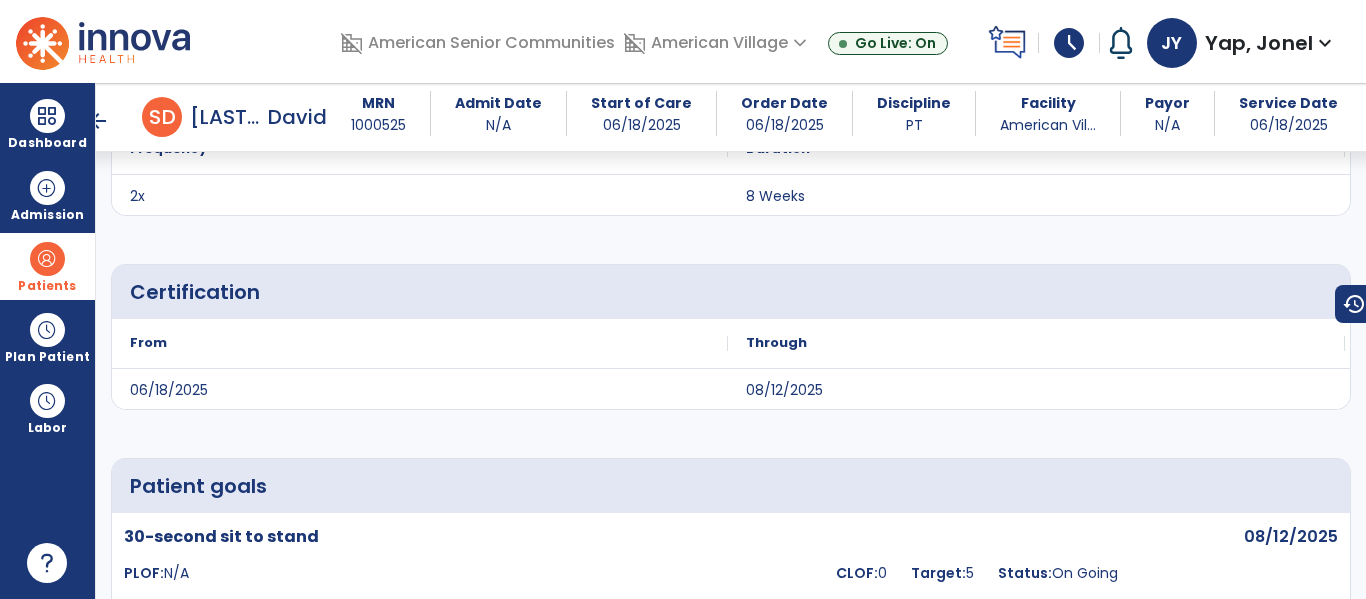 scroll, scrollTop: 4368, scrollLeft: 0, axis: vertical 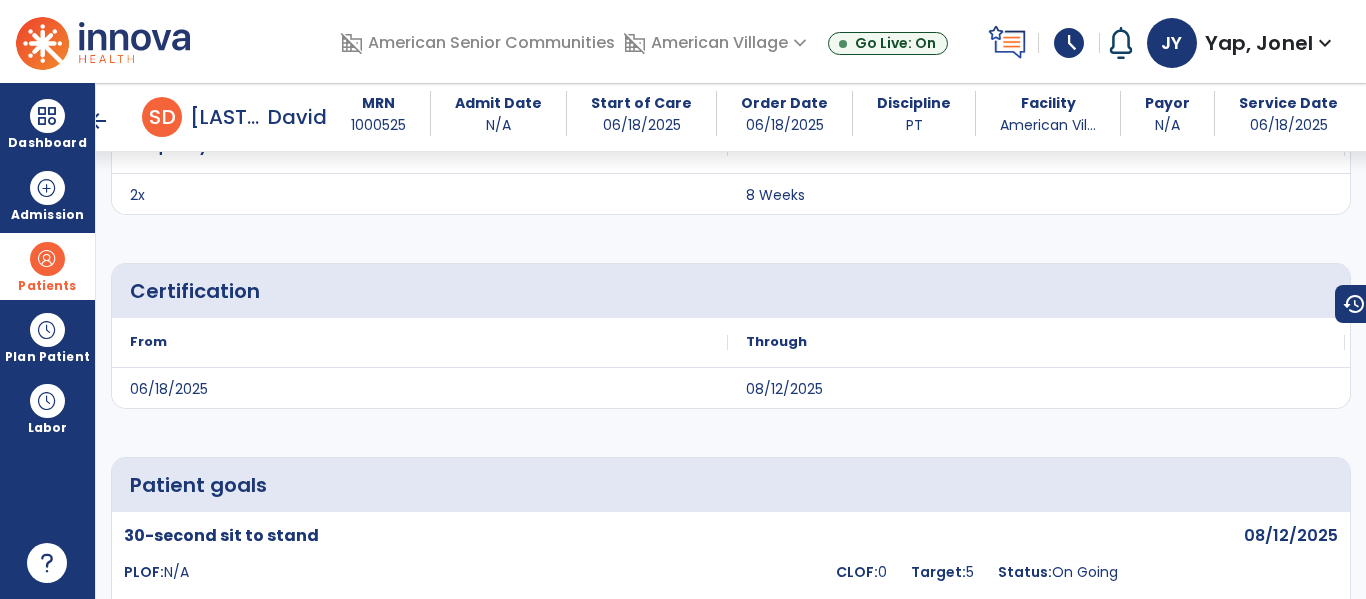 click on "Medical Diagnosis
No.
Code
Description" 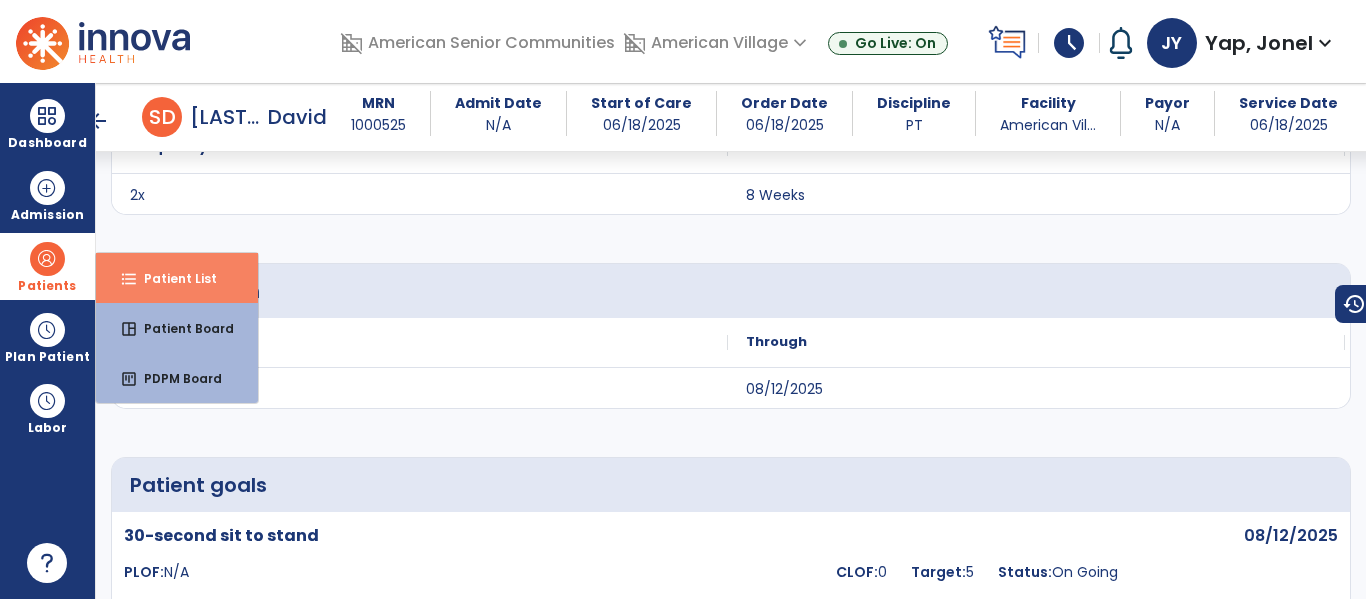 click on "Patient List" at bounding box center [172, 278] 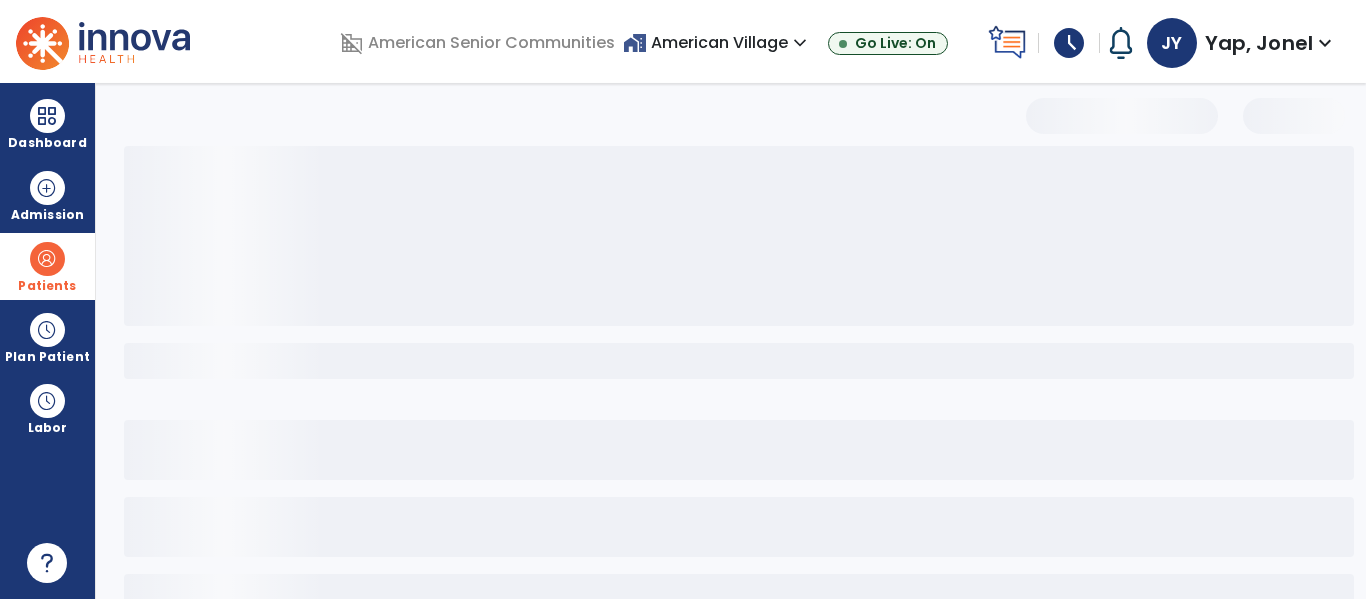 scroll, scrollTop: 144, scrollLeft: 0, axis: vertical 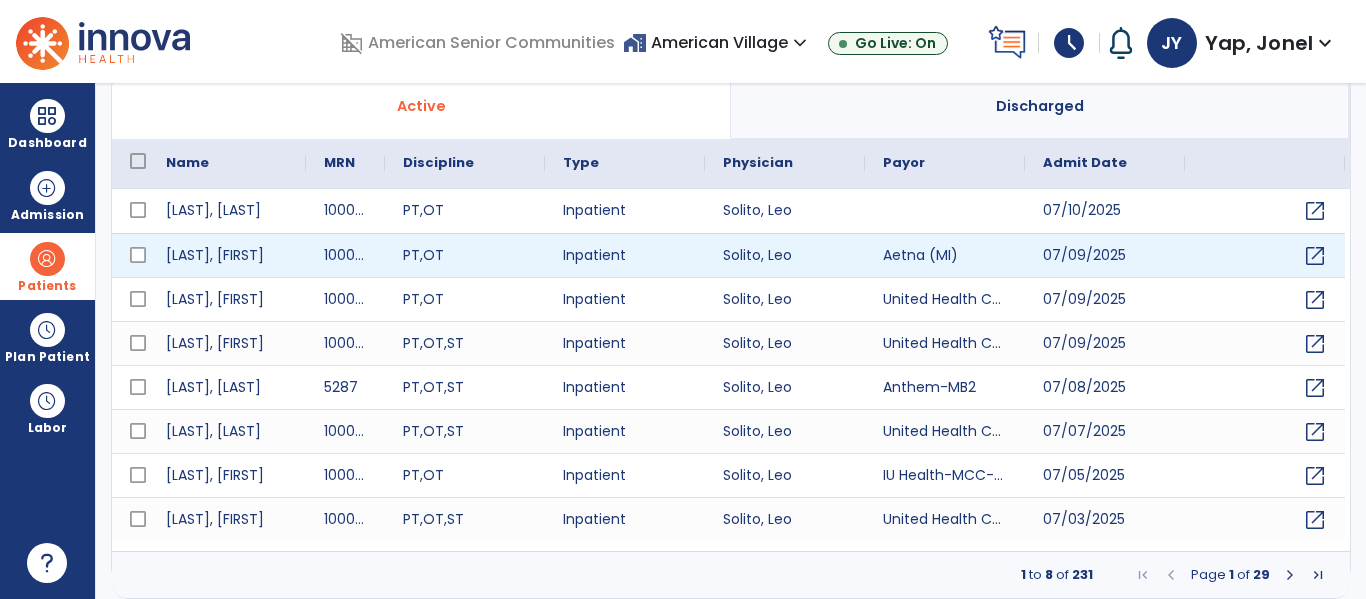 select on "***" 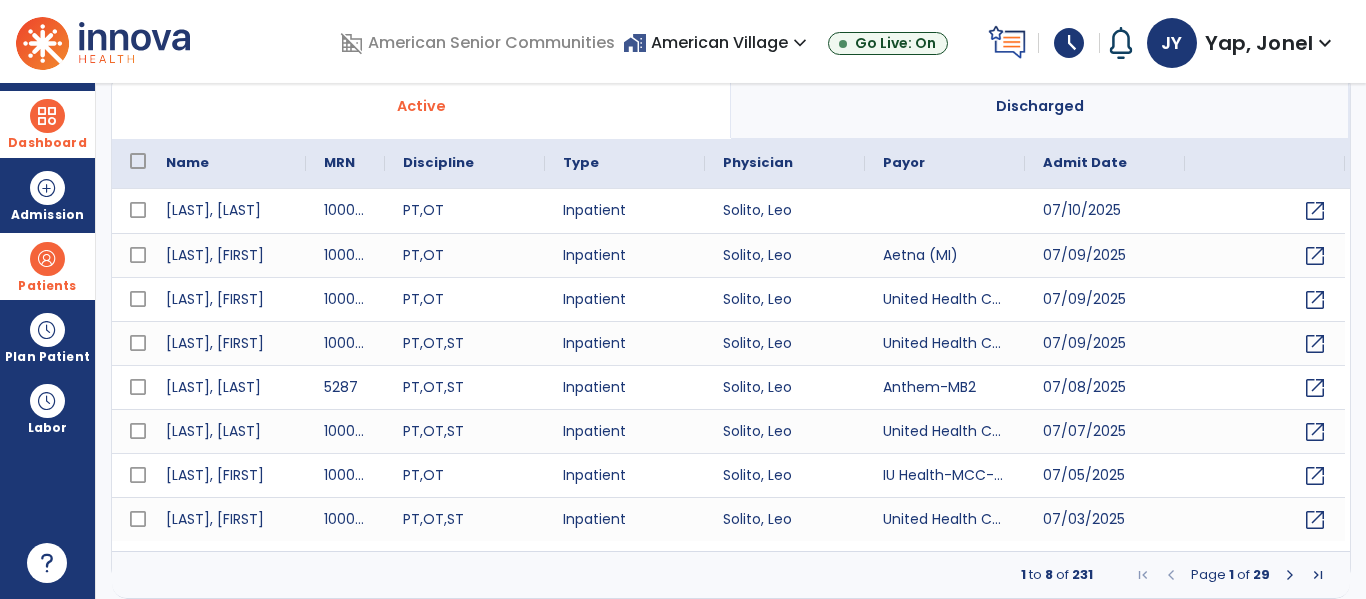 click on "Dashboard" at bounding box center [47, 124] 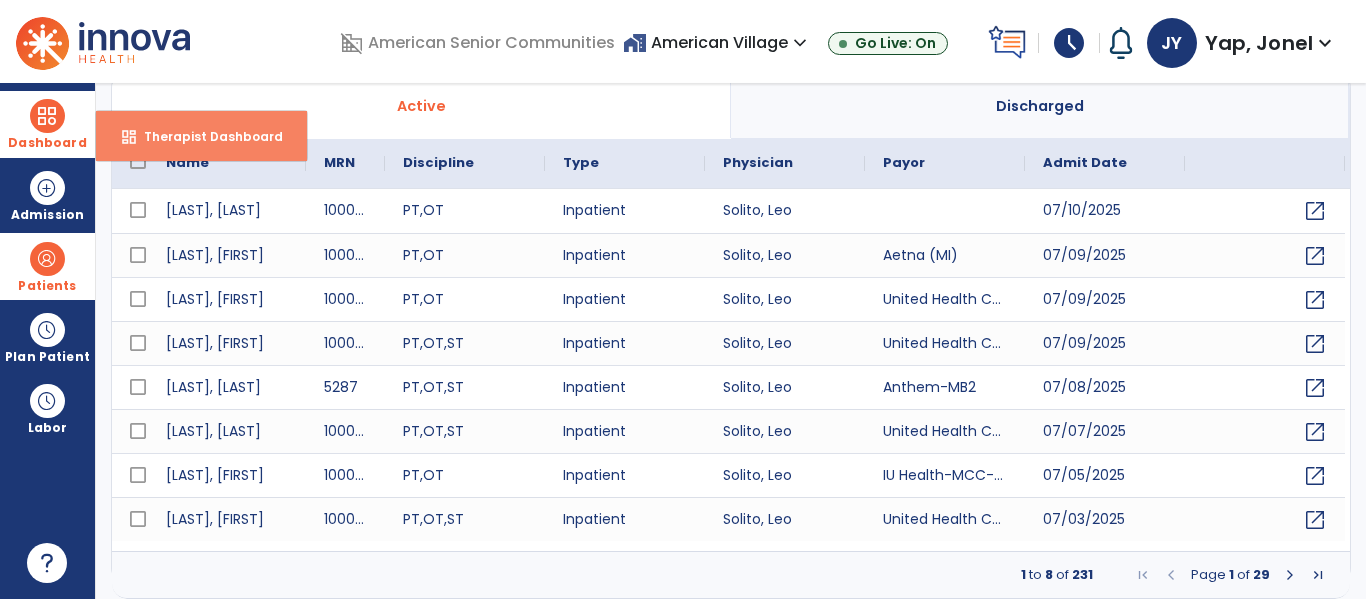 click on "dashboard  Therapist Dashboard" at bounding box center (201, 136) 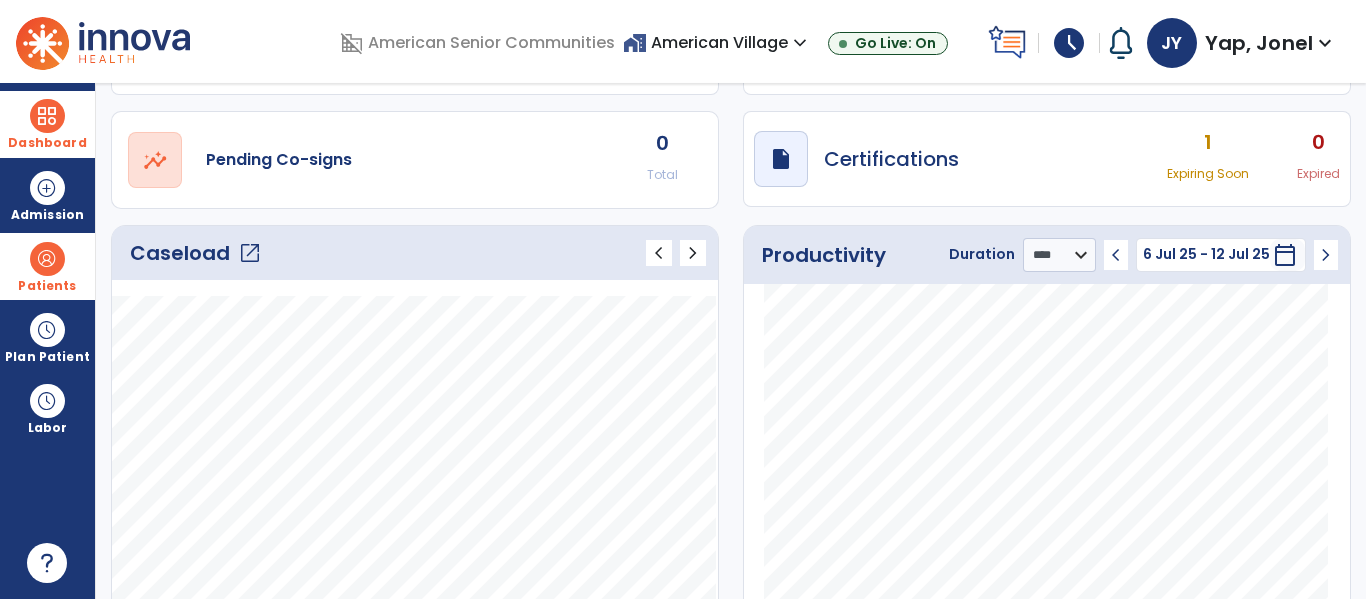 click on "open_in_new" 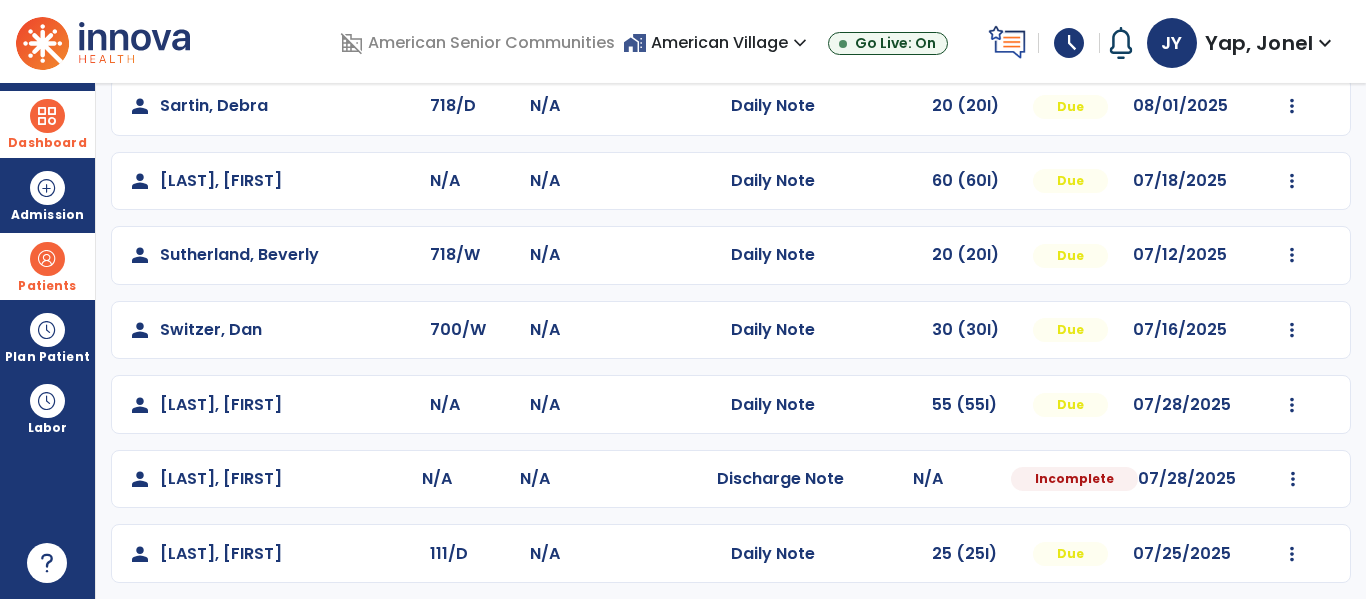 scroll, scrollTop: 488, scrollLeft: 0, axis: vertical 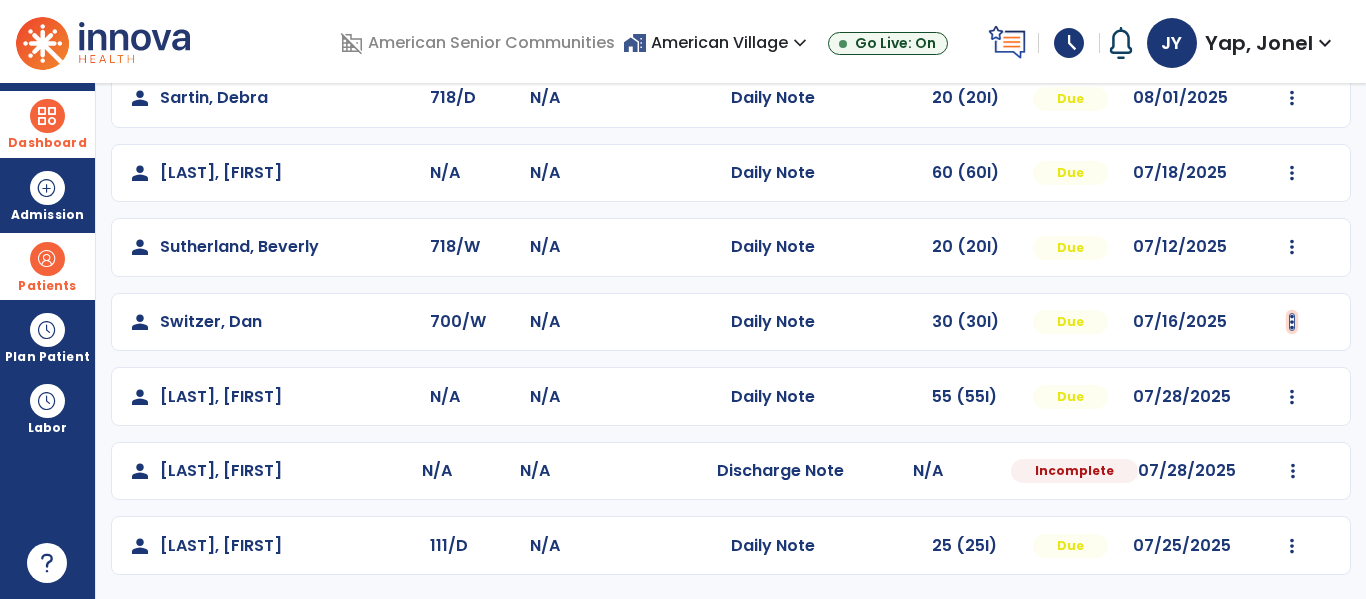 click at bounding box center [1293, -200] 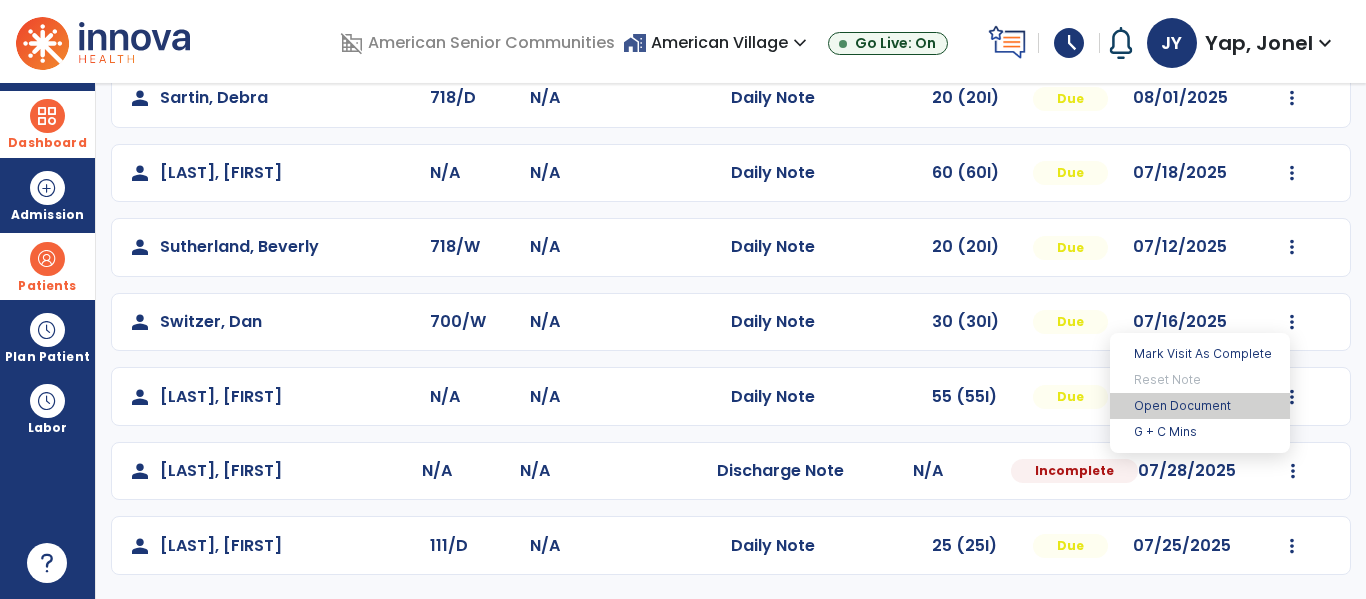 click on "Open Document" at bounding box center [1200, 406] 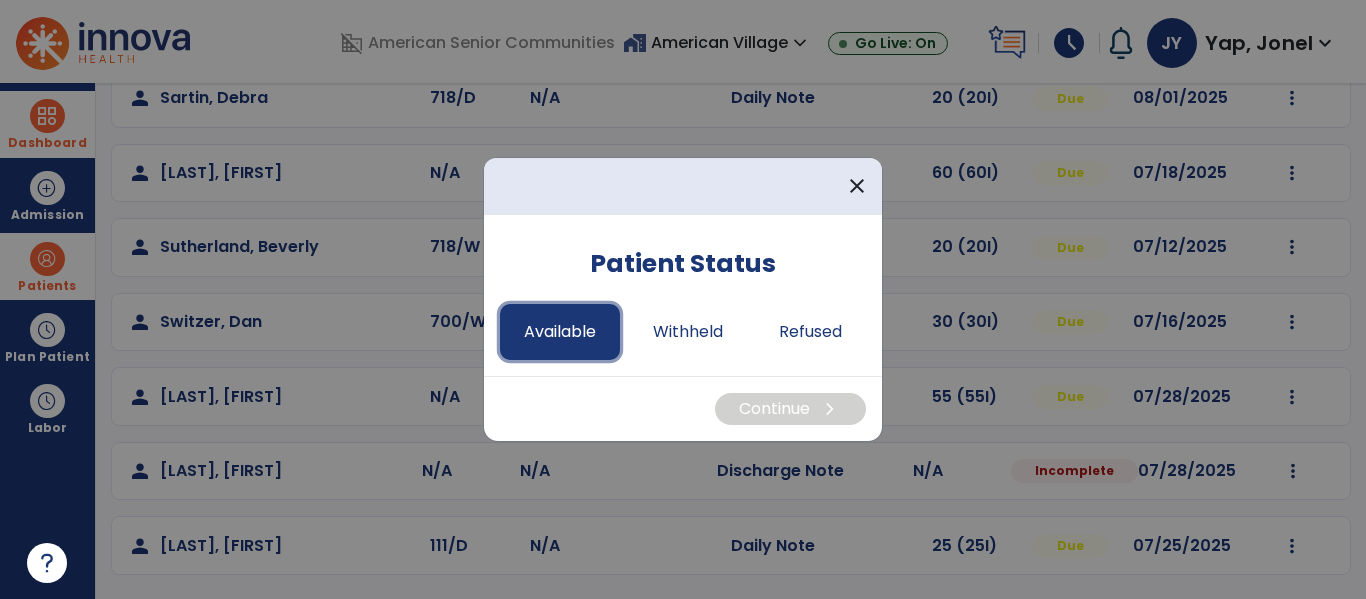 click on "Available" at bounding box center (560, 332) 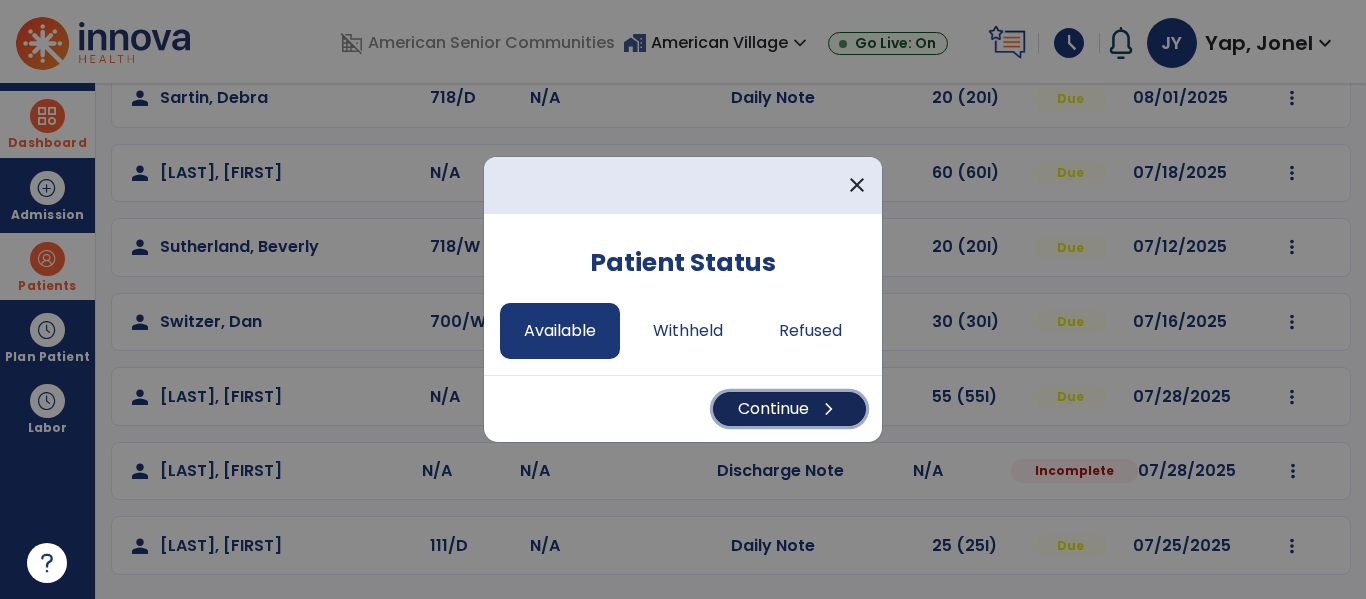 click on "Continue   chevron_right" at bounding box center (789, 409) 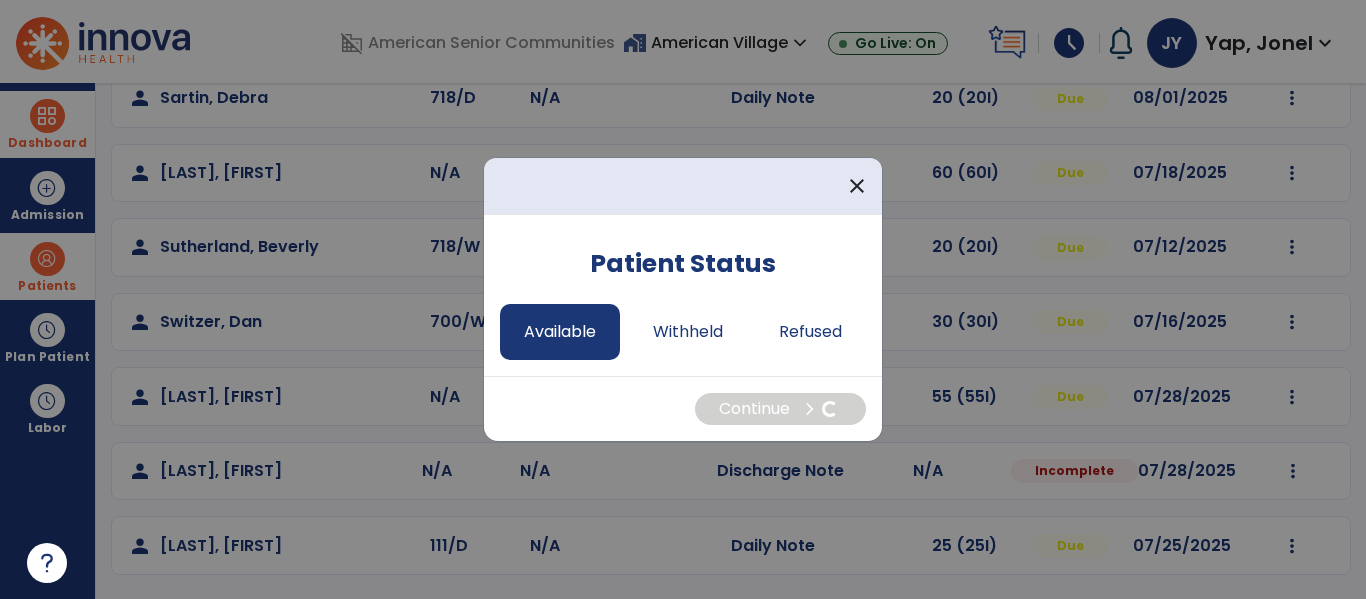 select on "*" 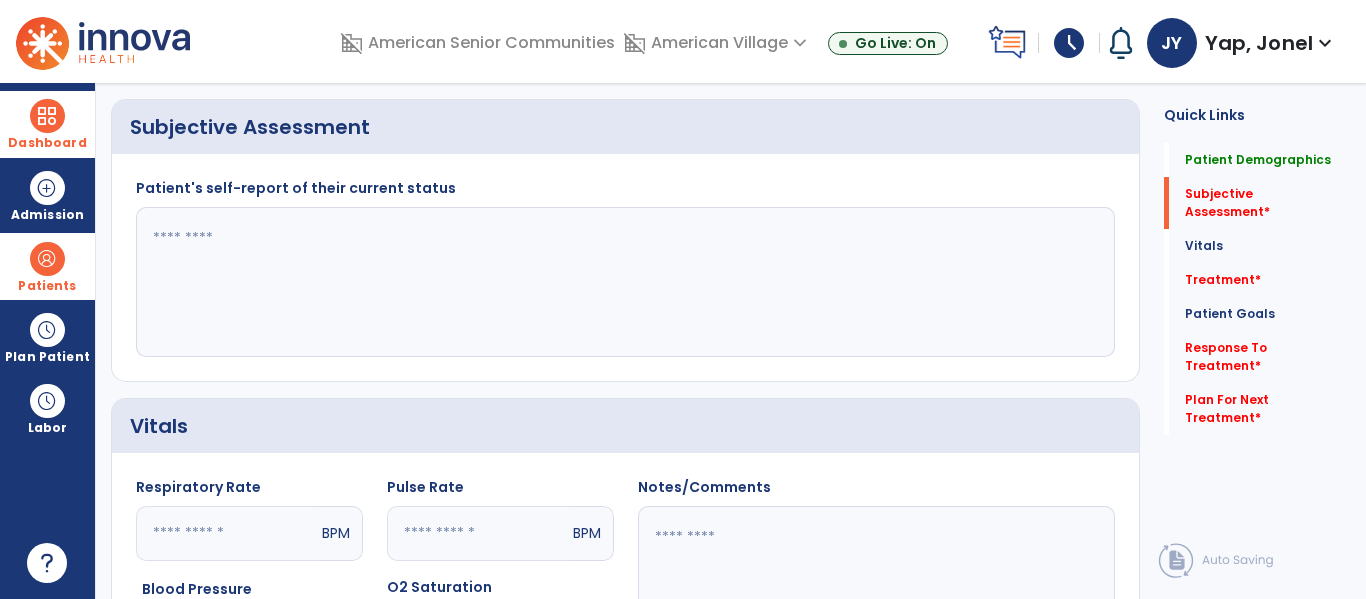 click 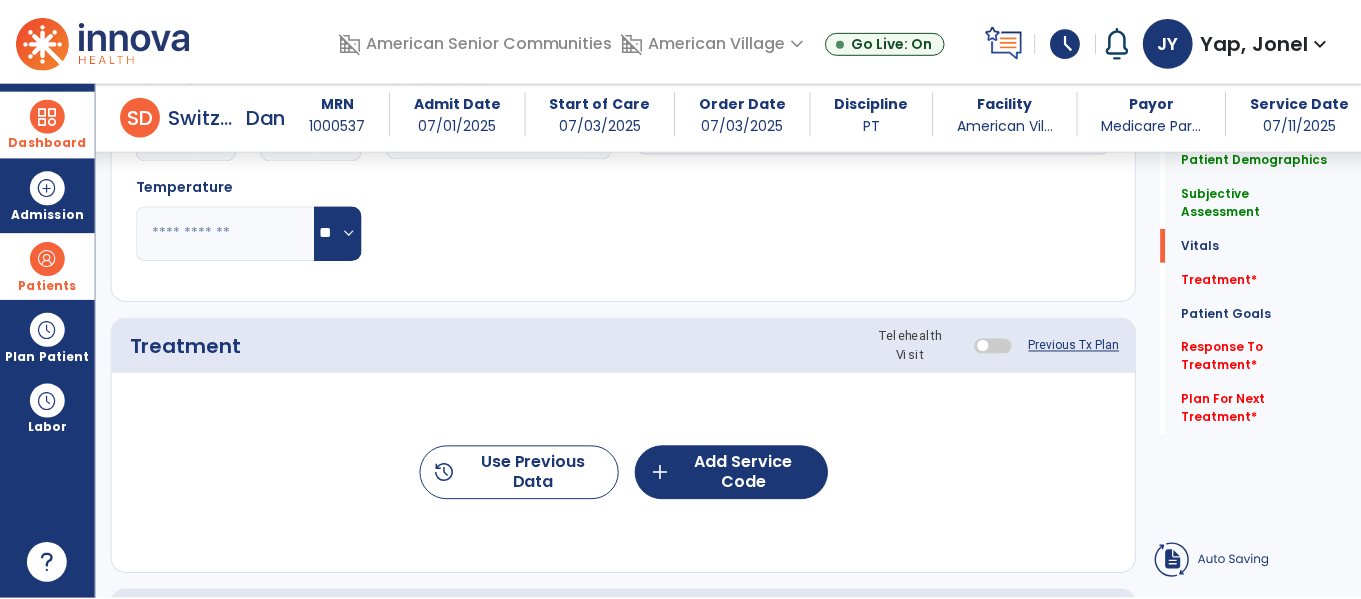 scroll, scrollTop: 972, scrollLeft: 0, axis: vertical 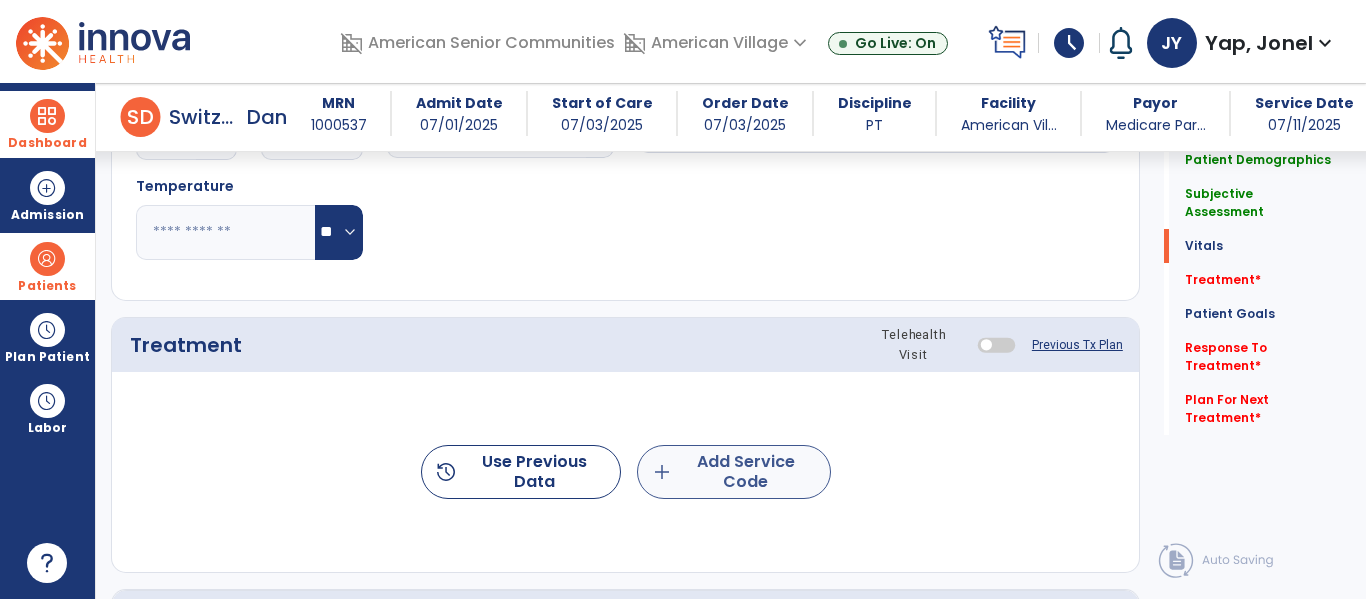 type on "**********" 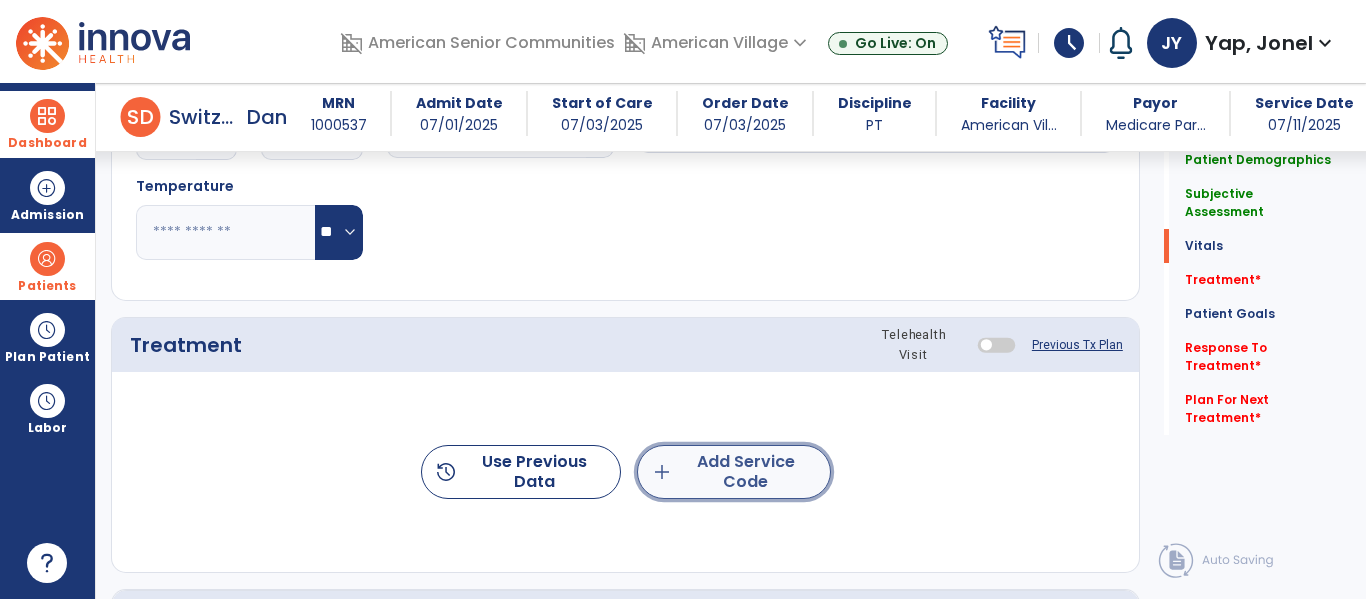click on "add  Add Service Code" 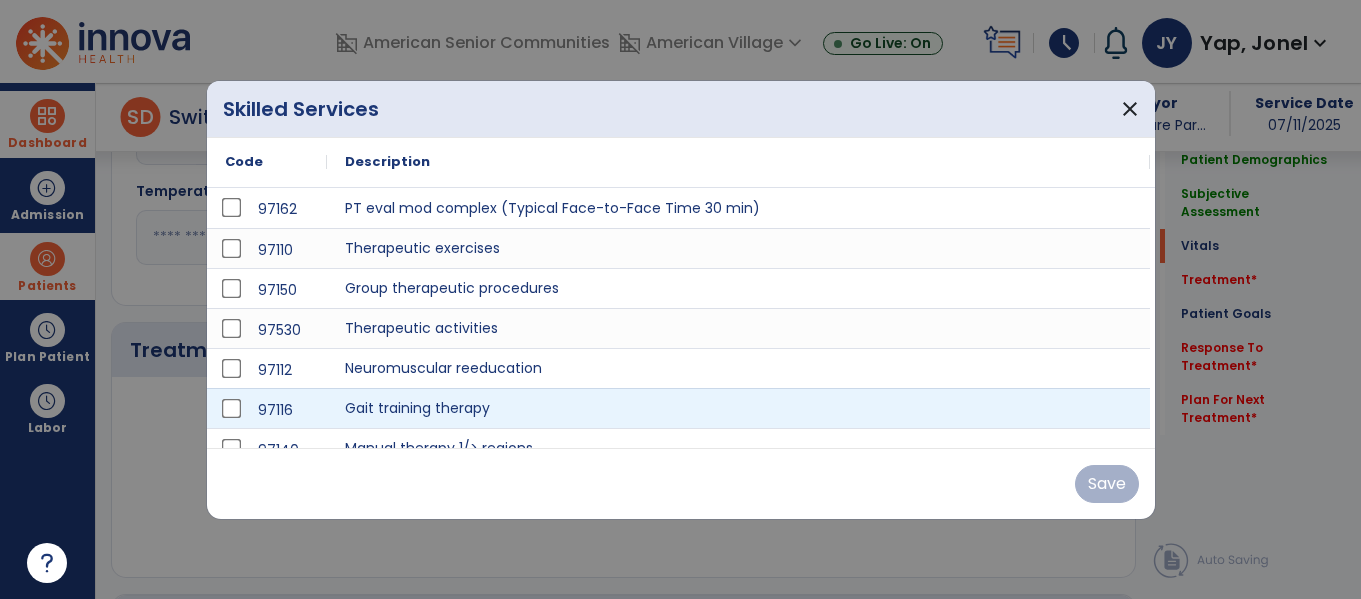 scroll, scrollTop: 972, scrollLeft: 0, axis: vertical 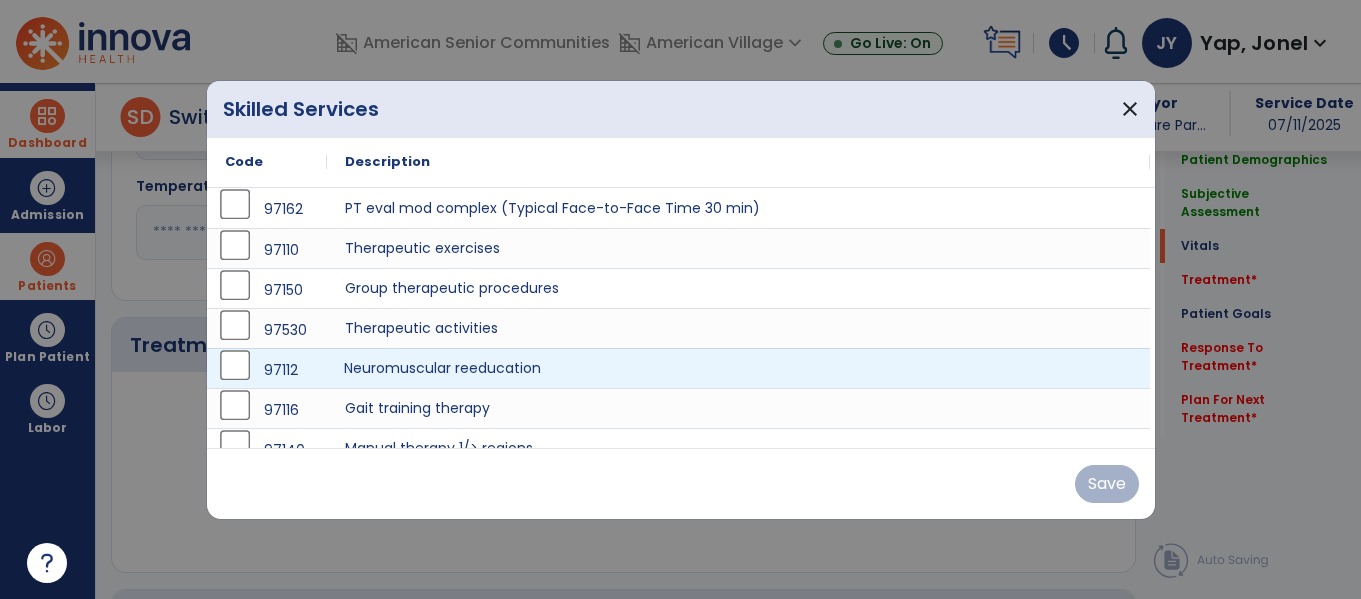 click on "Neuromuscular reeducation" at bounding box center [738, 368] 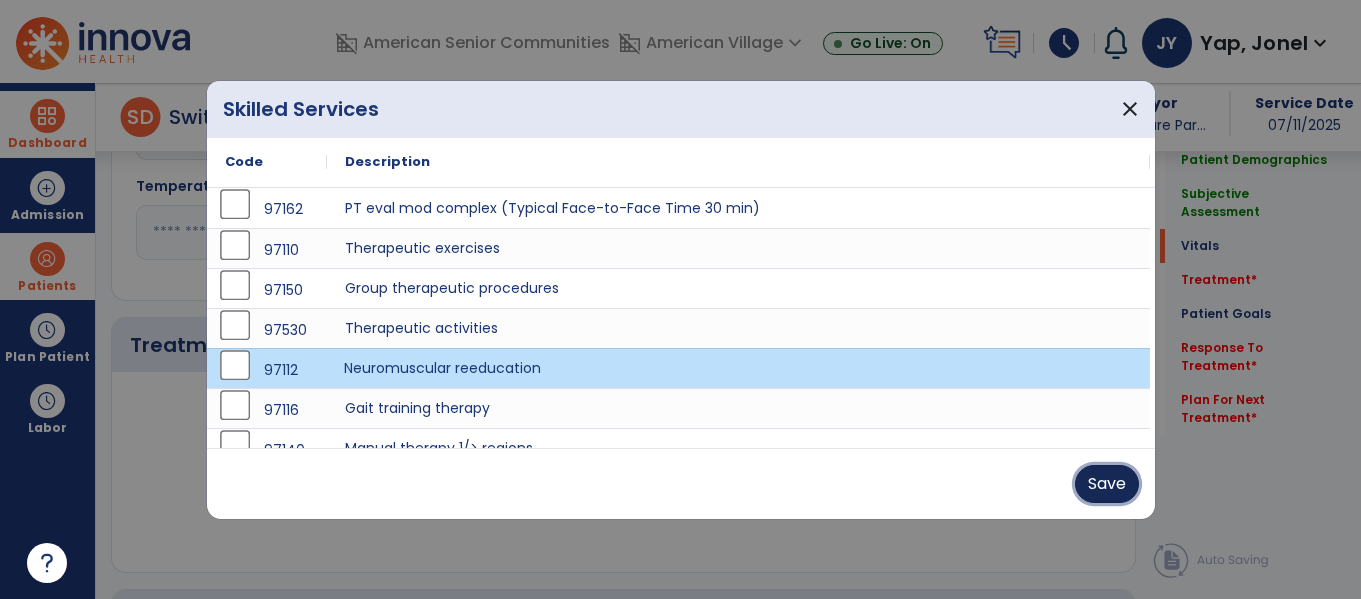 click on "Save" at bounding box center [1107, 484] 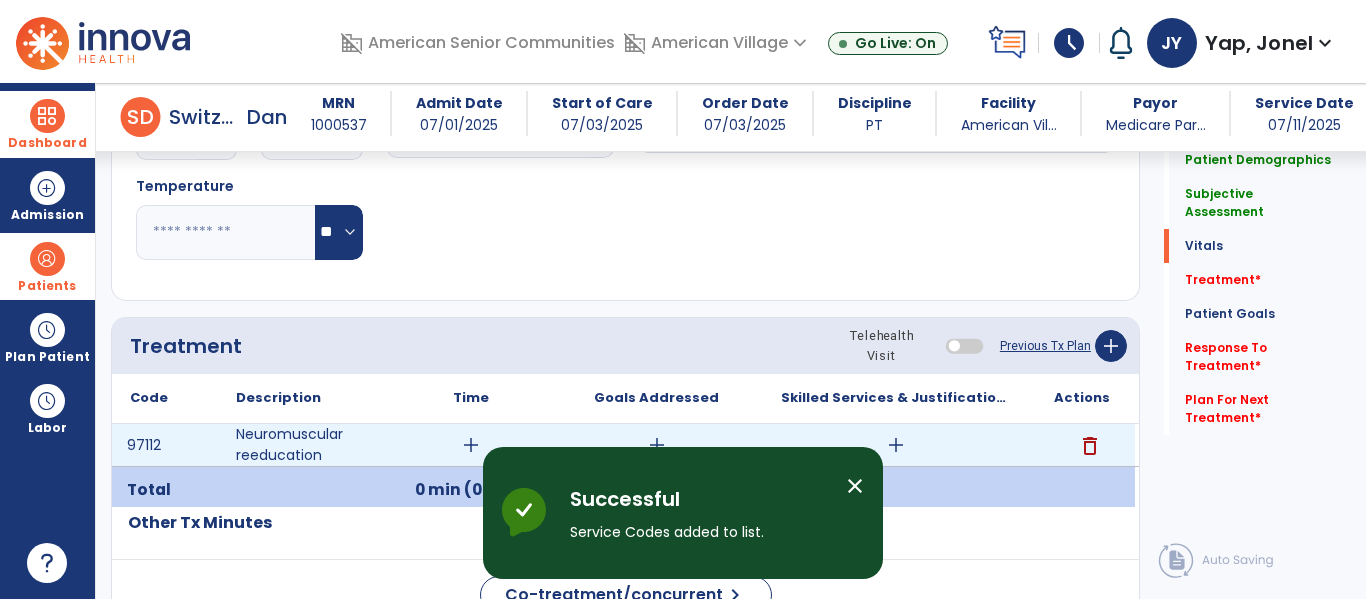 click on "add" at bounding box center [471, 445] 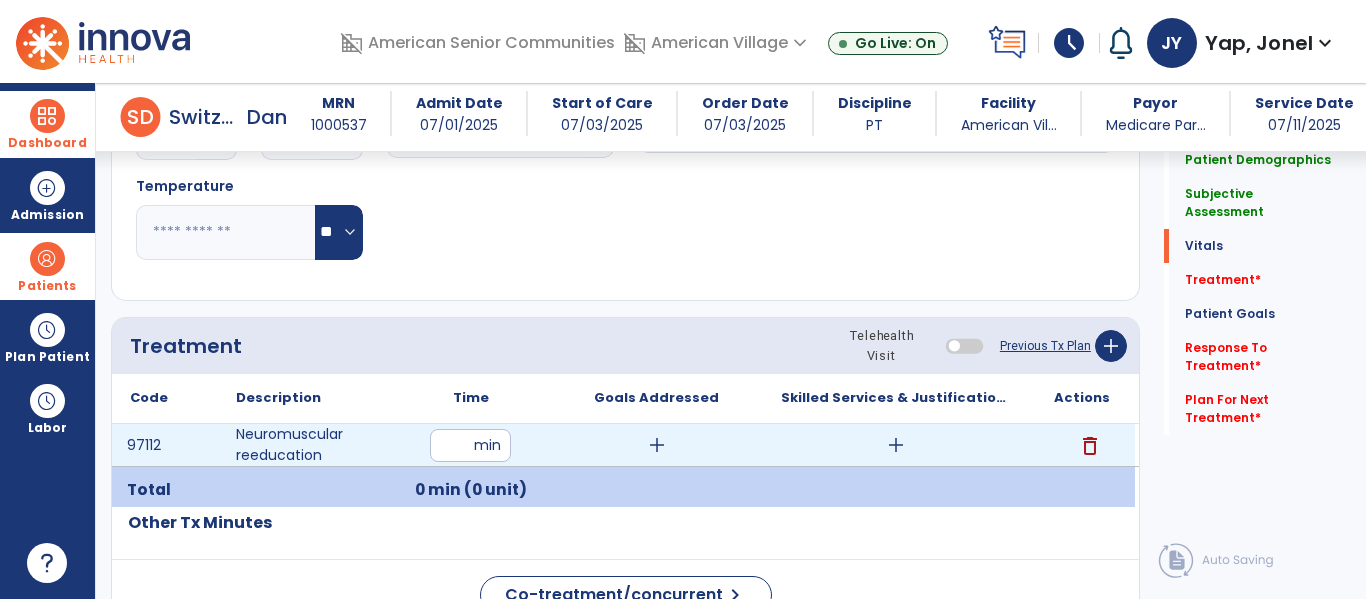 type on "**" 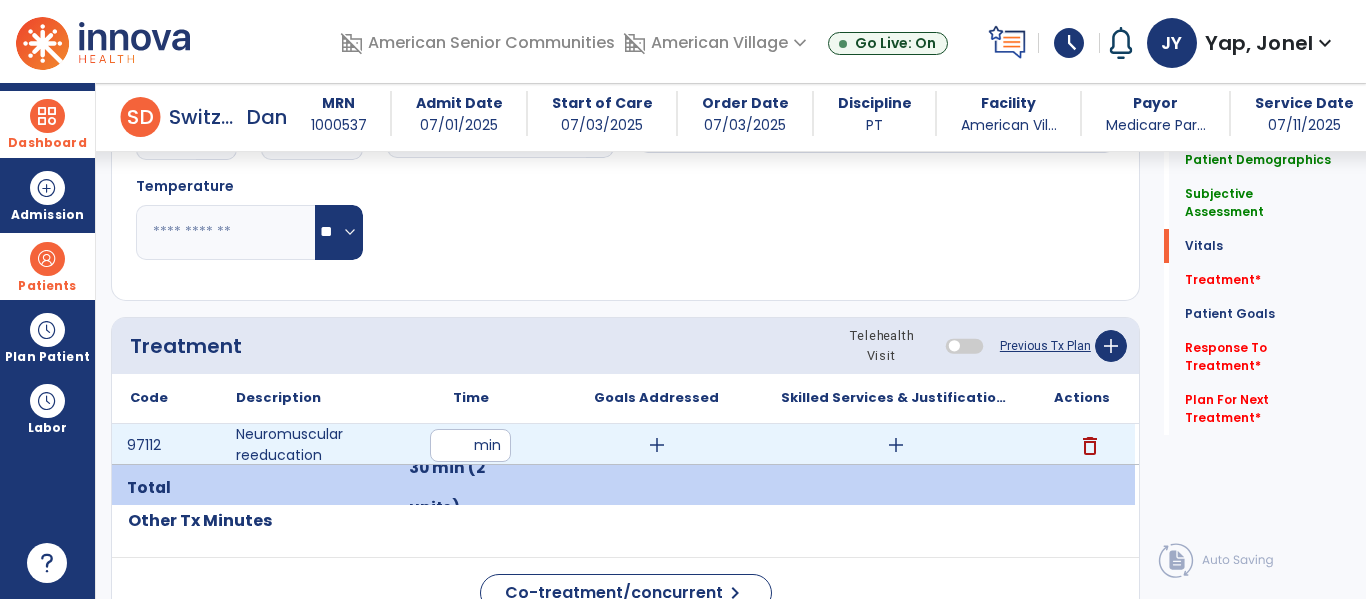 click on "add" at bounding box center (896, 445) 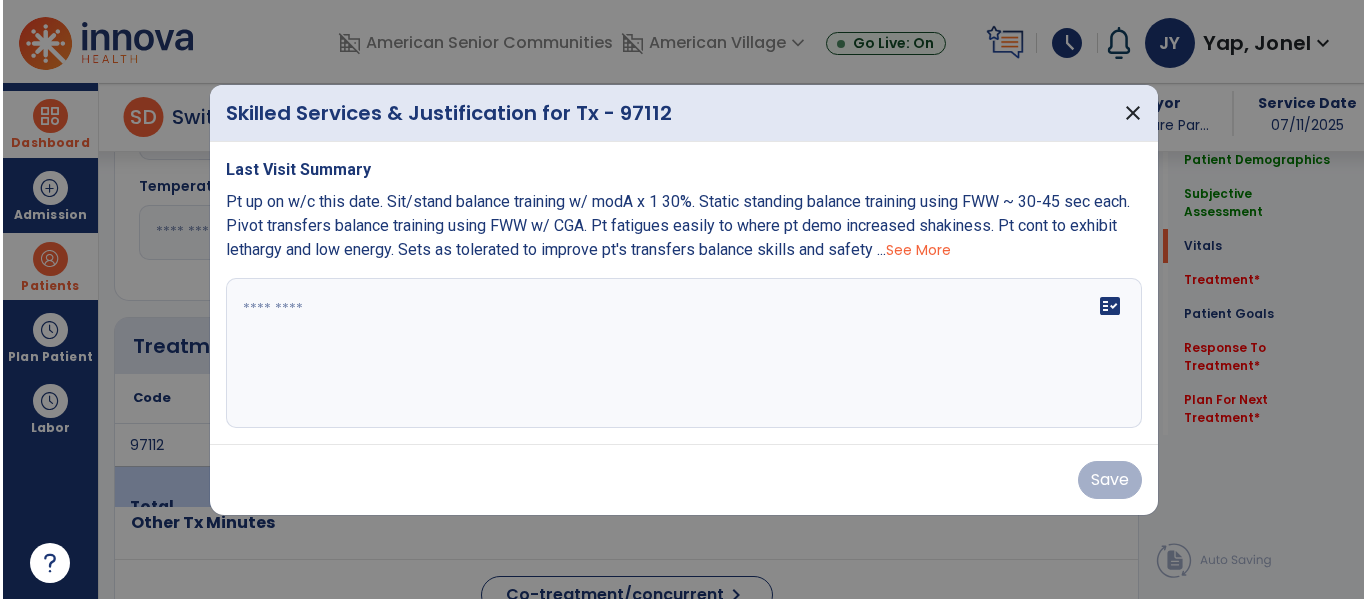 scroll, scrollTop: 972, scrollLeft: 0, axis: vertical 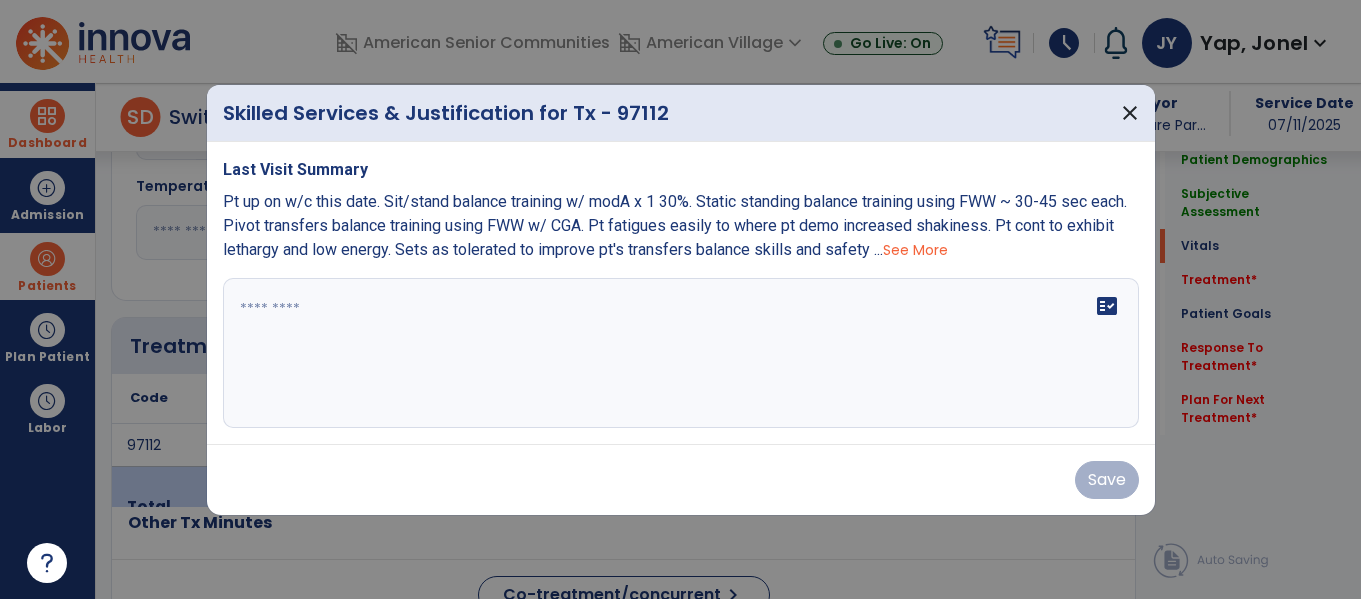 click on "fact_check" at bounding box center [681, 353] 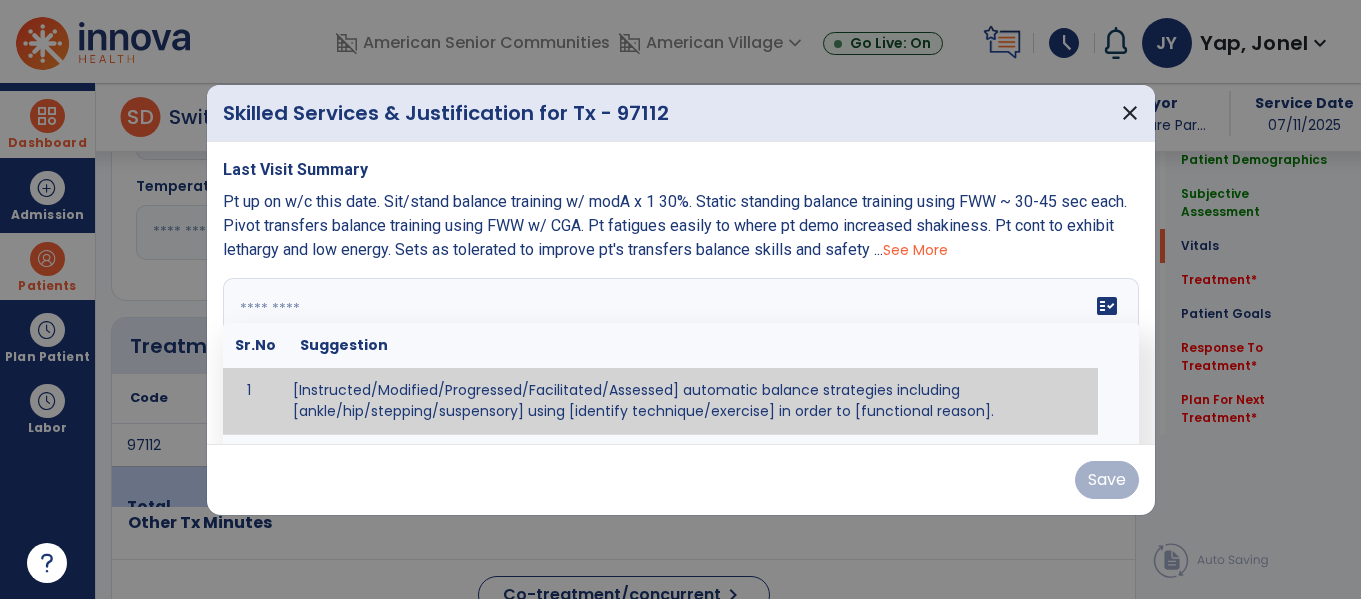 click on "See More" at bounding box center [915, 250] 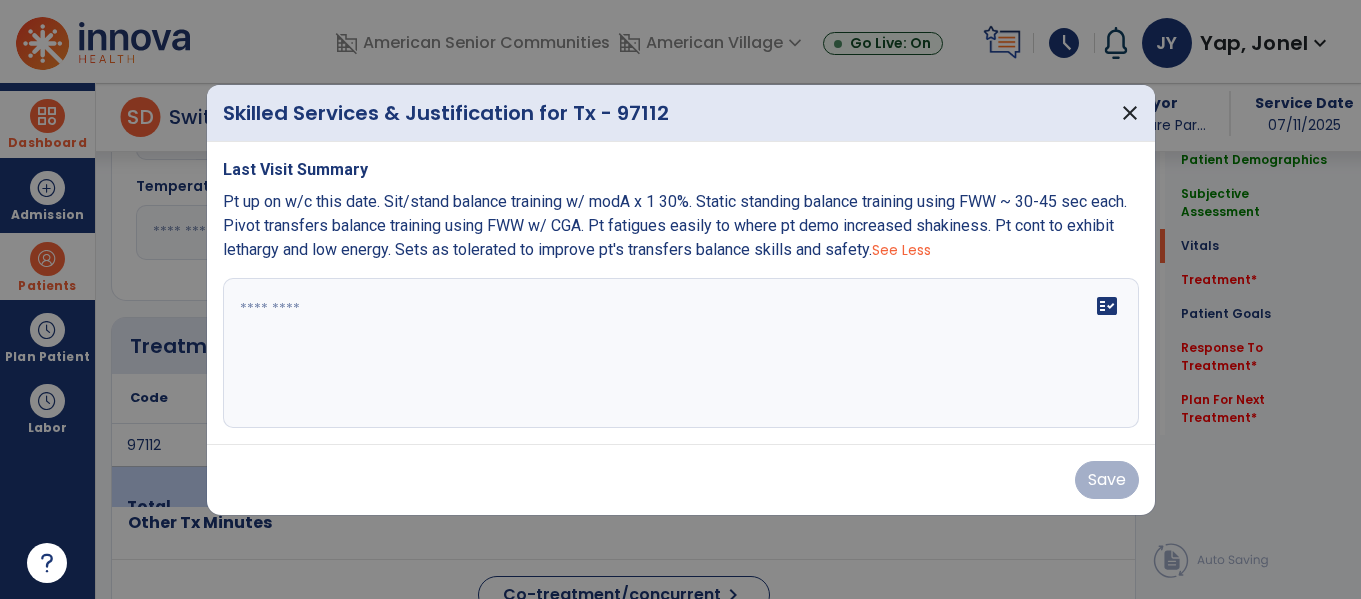 click on "Last Visit Summary Pt up on w/c this date. Sit/stand balance training w/ modA x 1 30%. Static standing balance training using FWW ~ 30-45 sec each. Pivot transfers balance training using FWW w/ CGA. Pt fatigues easily to where pt demo increased shakiness. Pt cont to exhibit lethargy and low energy. Sets as tolerated to improve pt's transfers balance skills and safety.   See Less   fact_check" at bounding box center [681, 293] 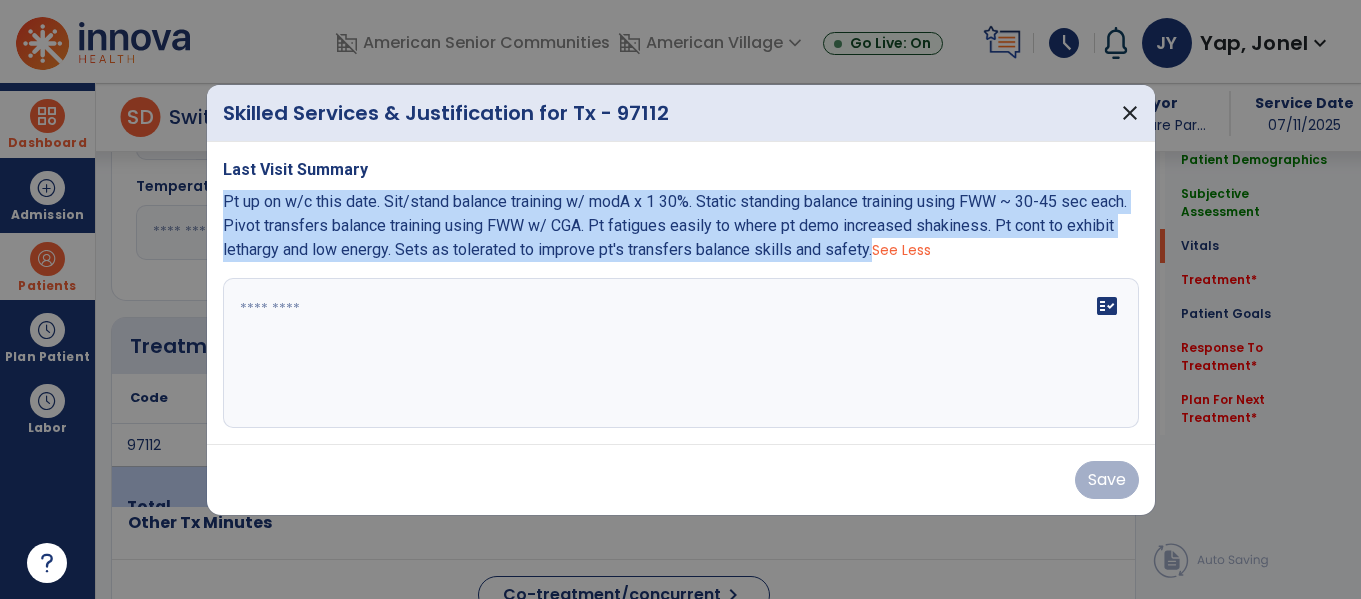 drag, startPoint x: 927, startPoint y: 246, endPoint x: 223, endPoint y: 205, distance: 705.1929 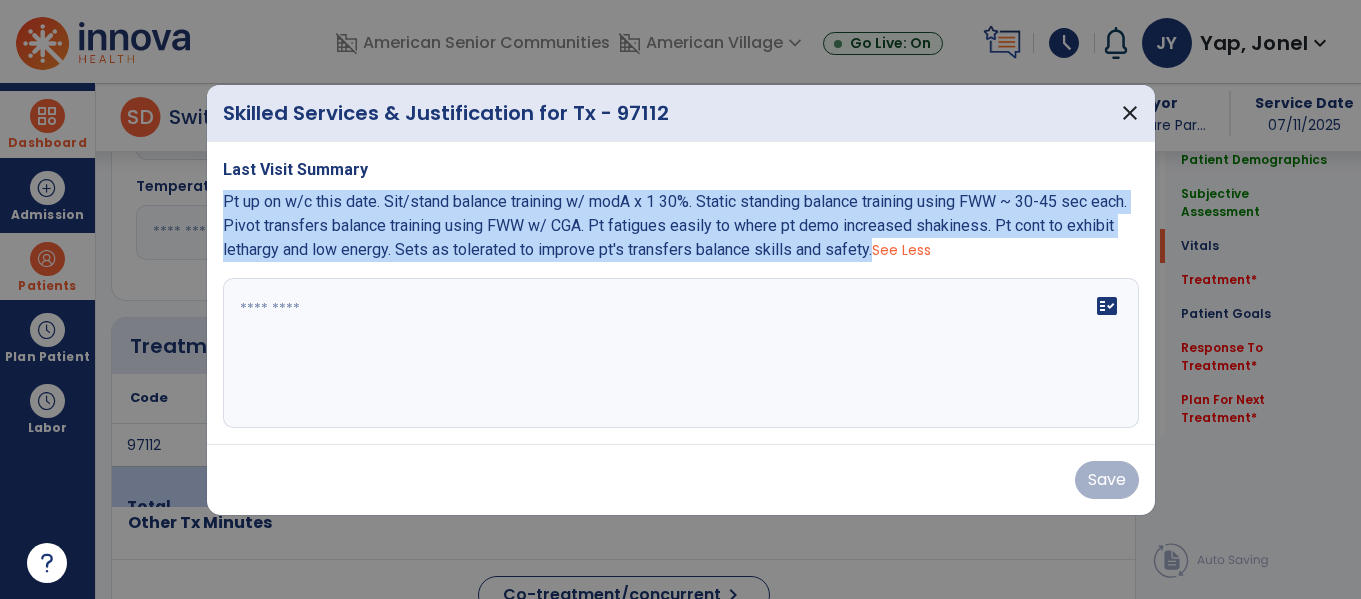 click on "Pt up on w/c this date. Sit/stand balance training w/ modA x 1 30%. Static standing balance training using FWW ~ 30-45 sec each. Pivot transfers balance training using FWW w/ CGA. Pt fatigues easily to where pt demo increased shakiness. Pt cont to exhibit lethargy and low energy. Sets as tolerated to improve pt's transfers balance skills and safety." at bounding box center [675, 225] 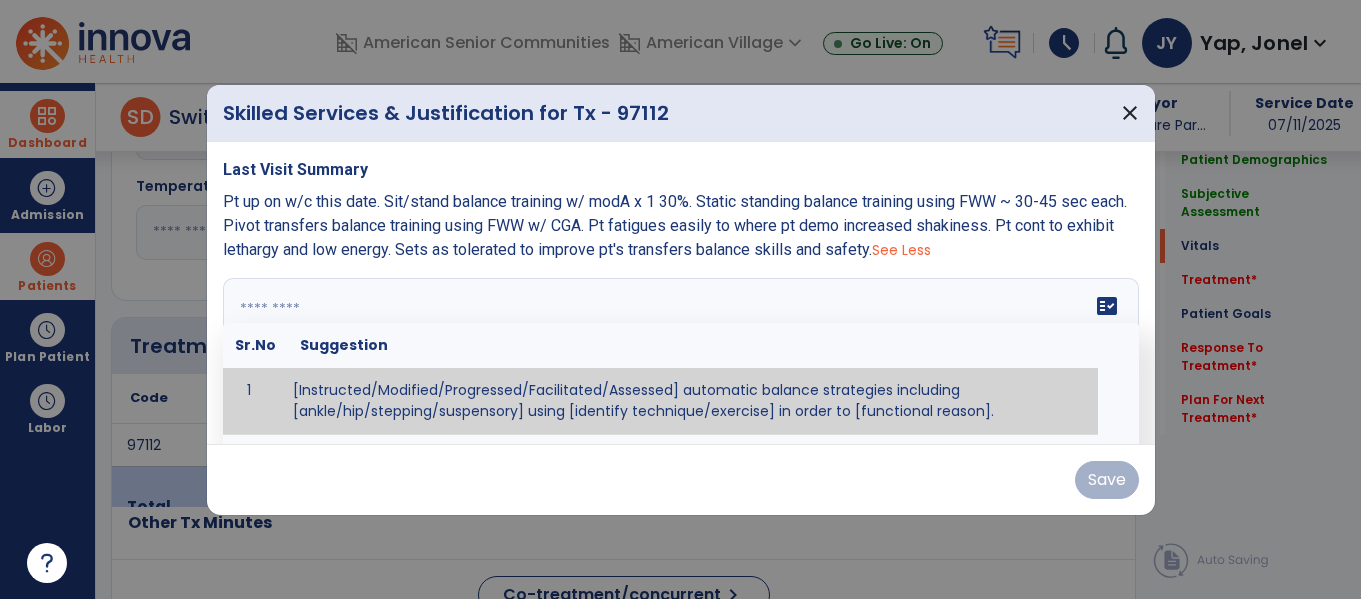 paste on "**********" 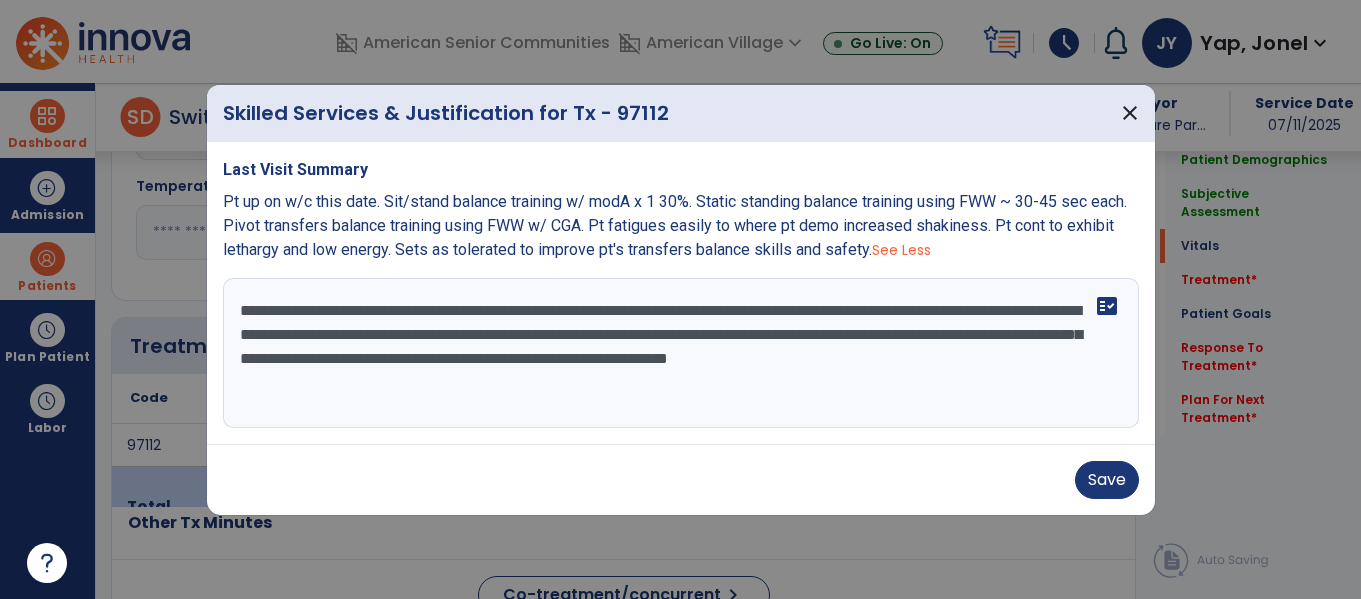 drag, startPoint x: 414, startPoint y: 312, endPoint x: 261, endPoint y: 314, distance: 153.01308 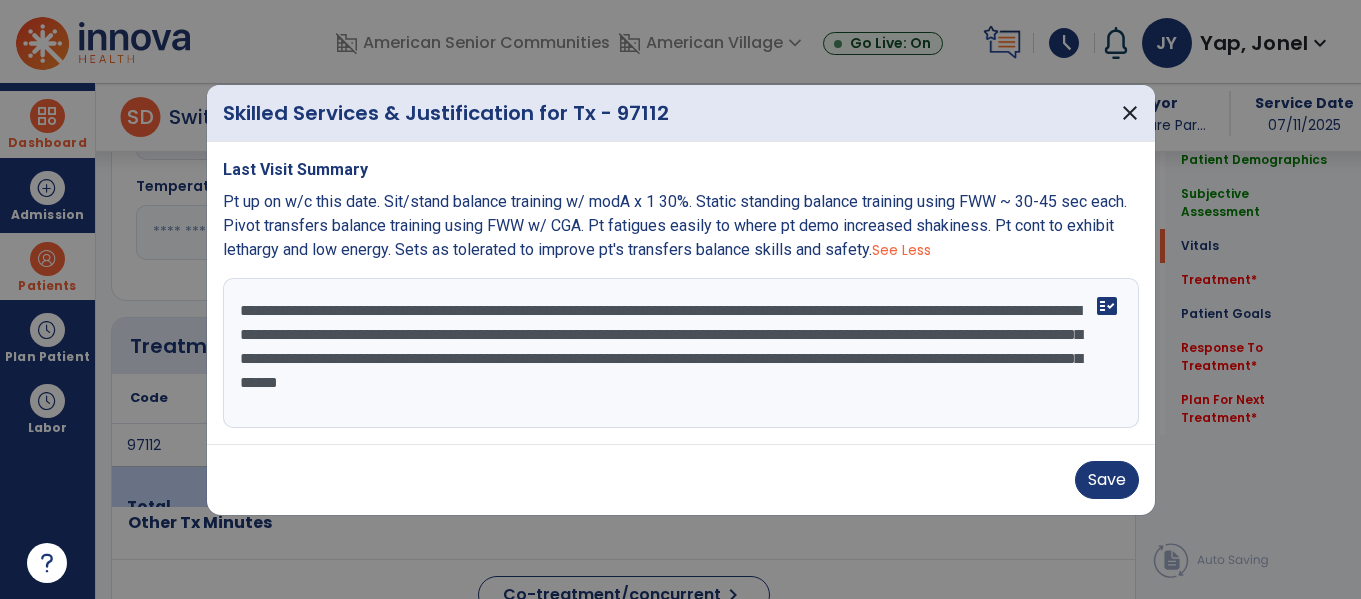 click on "**********" at bounding box center (681, 353) 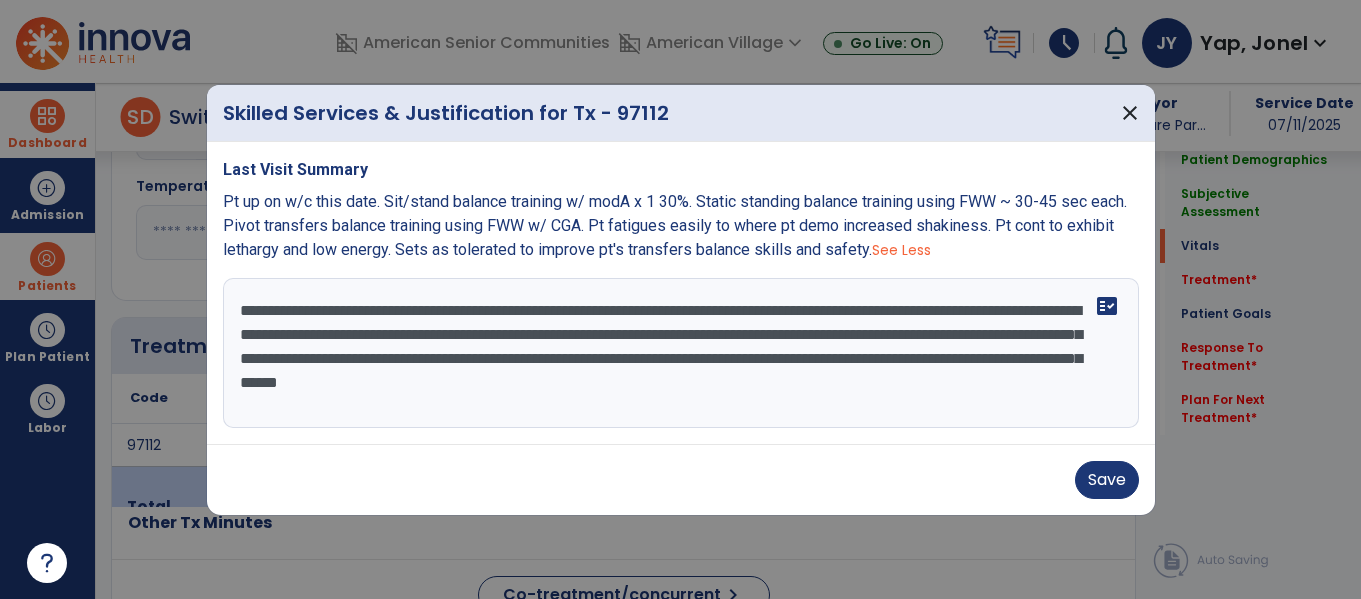 click on "**********" at bounding box center (681, 353) 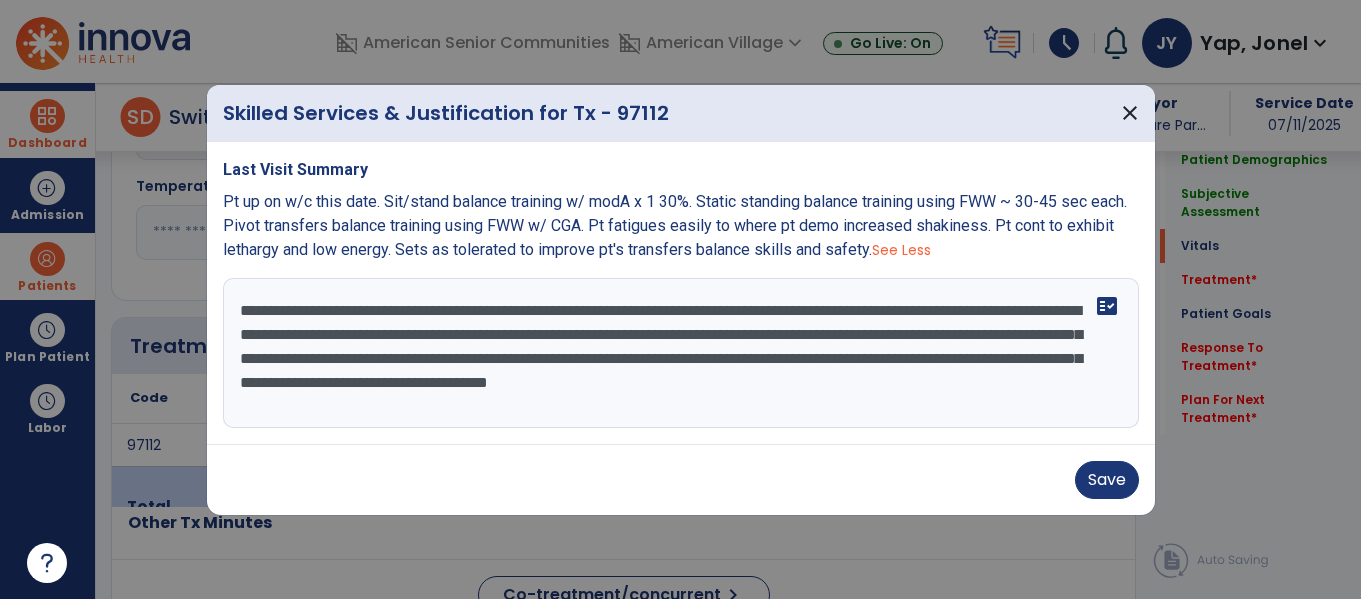click on "**********" at bounding box center (681, 353) 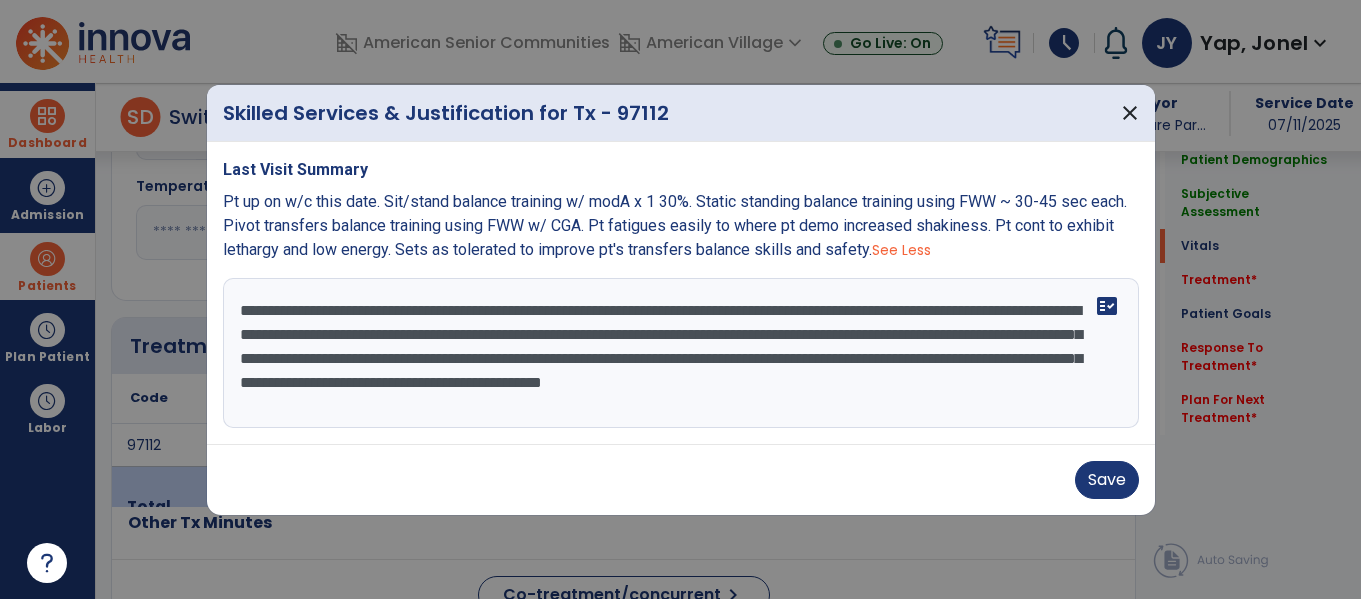 drag, startPoint x: 609, startPoint y: 379, endPoint x: 936, endPoint y: 382, distance: 327.01376 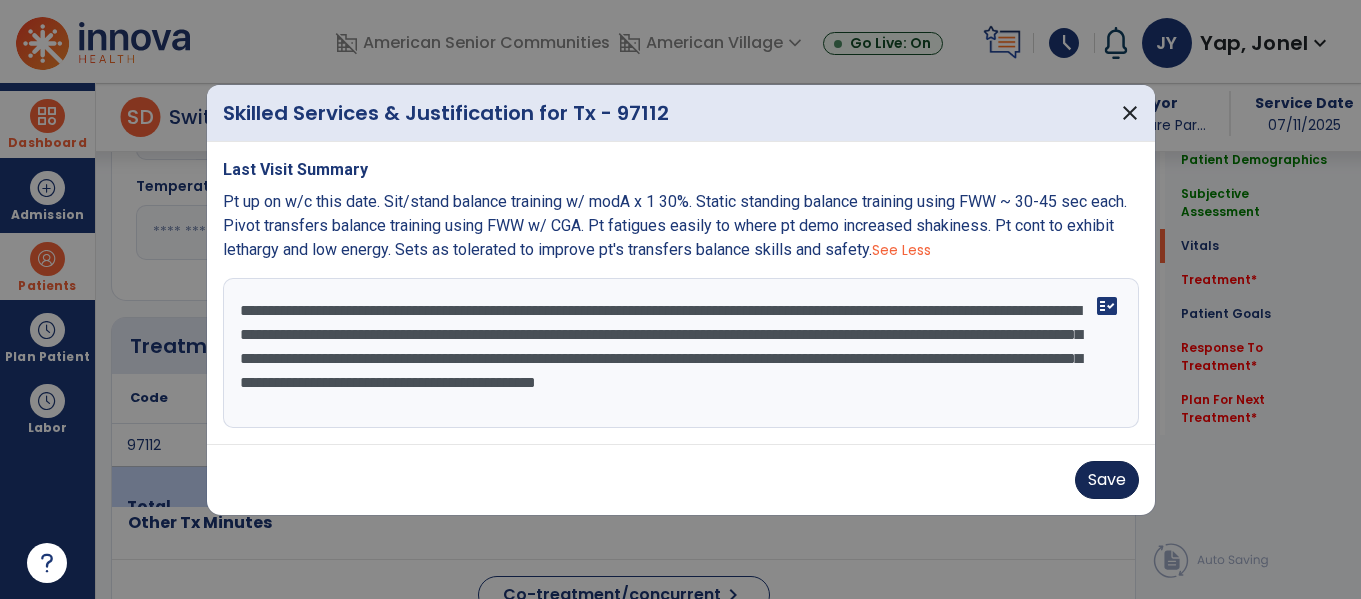 type on "**********" 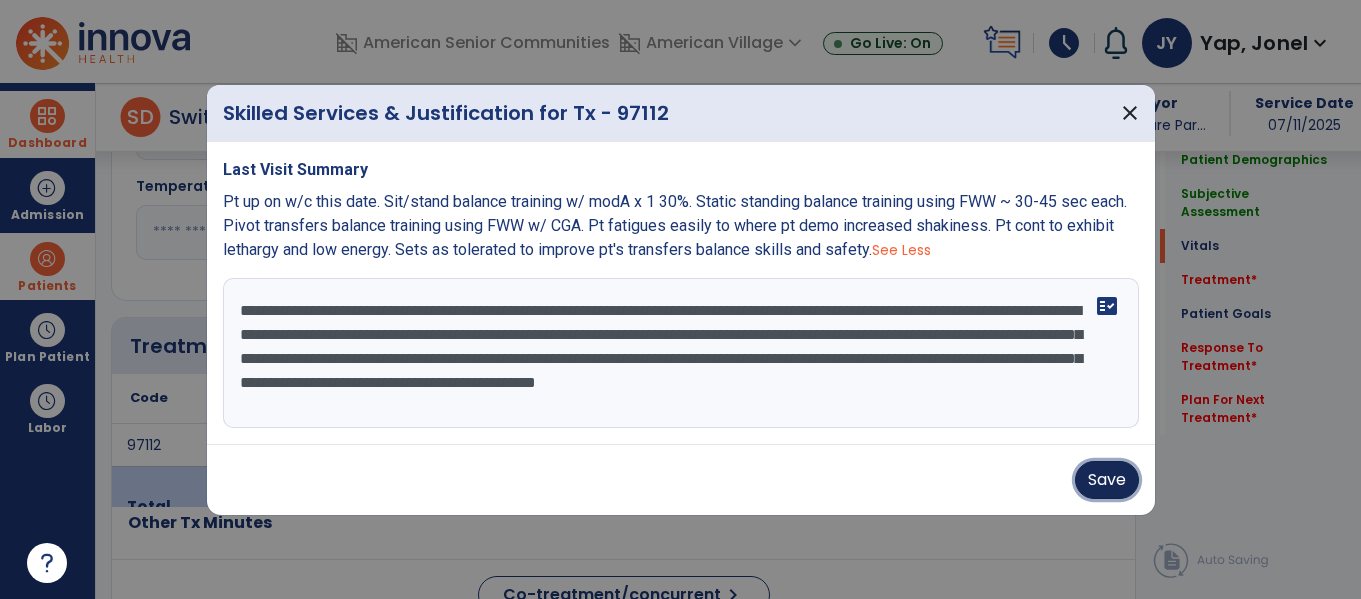 click on "Save" at bounding box center [1107, 480] 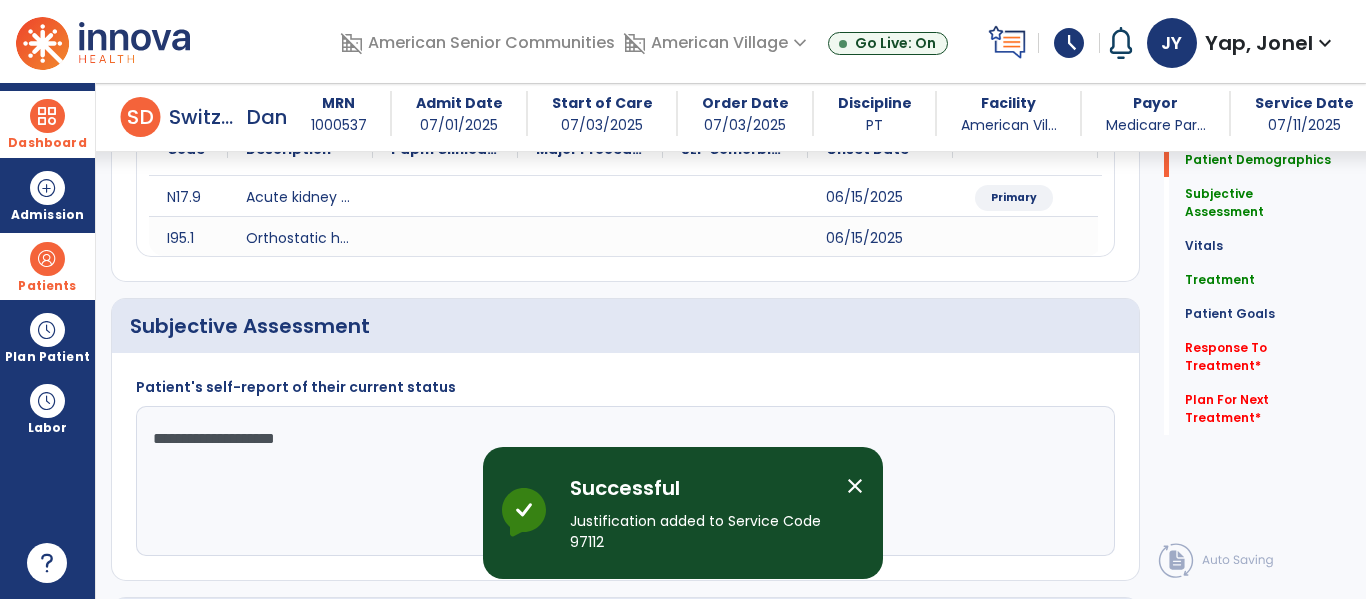 scroll, scrollTop: 0, scrollLeft: 0, axis: both 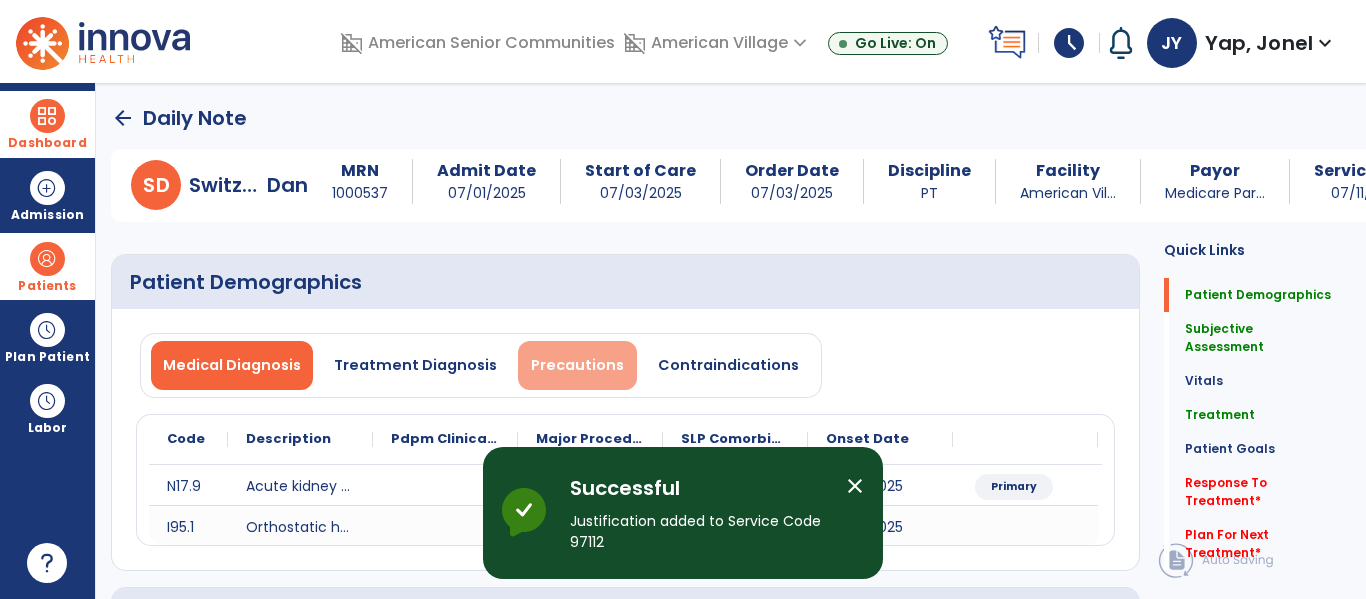 click on "Precautions" at bounding box center [577, 365] 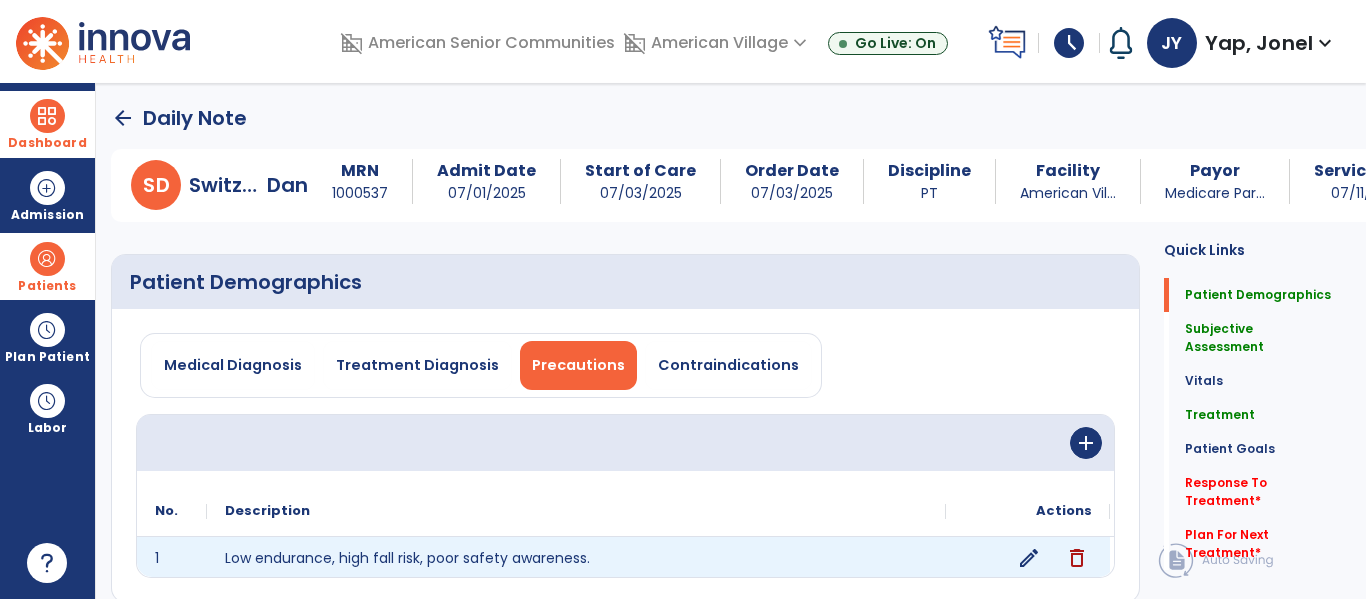 click on "edit" 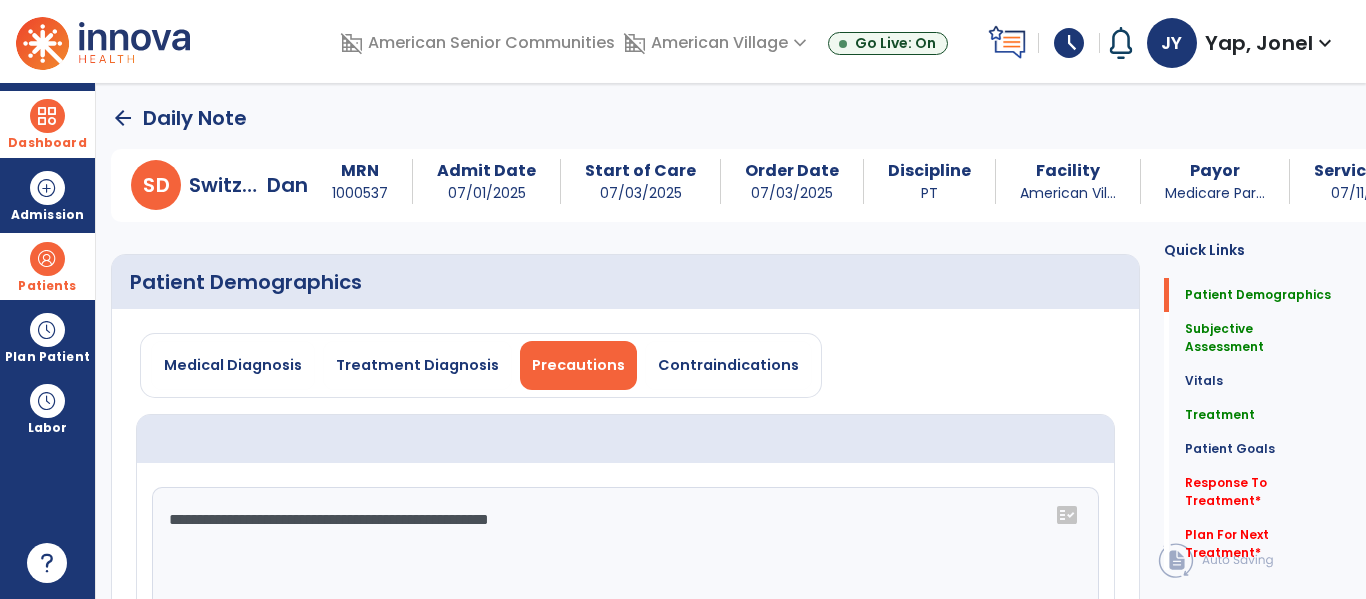 click on "**********" 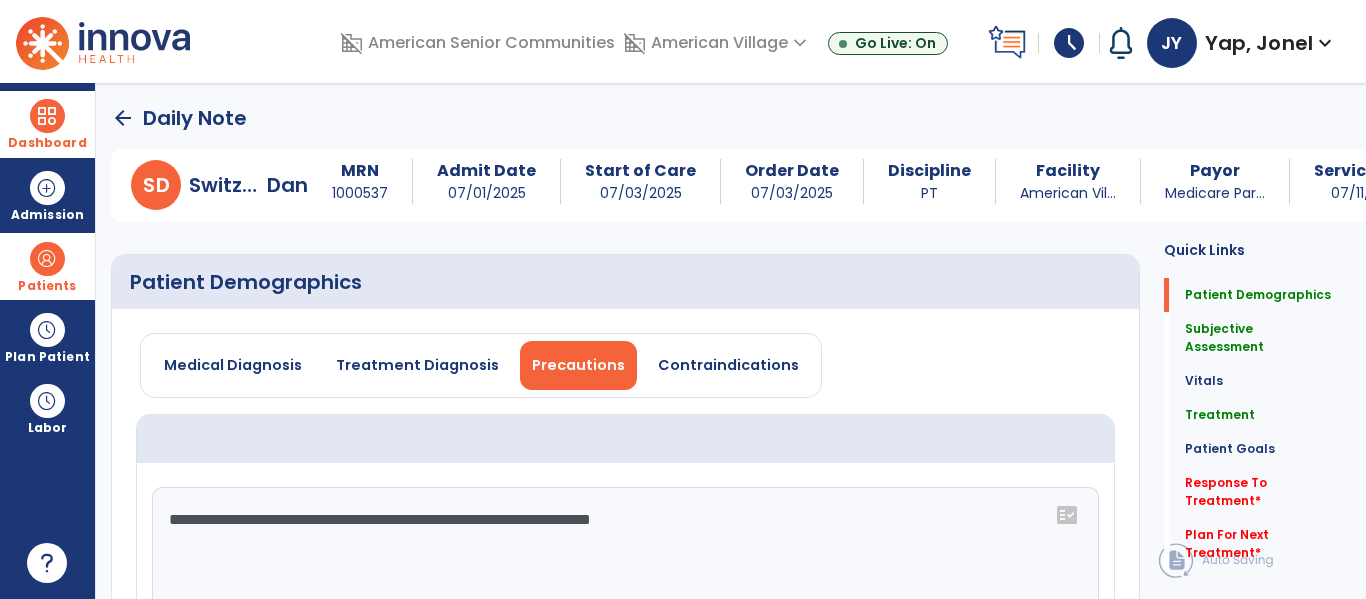 type on "**********" 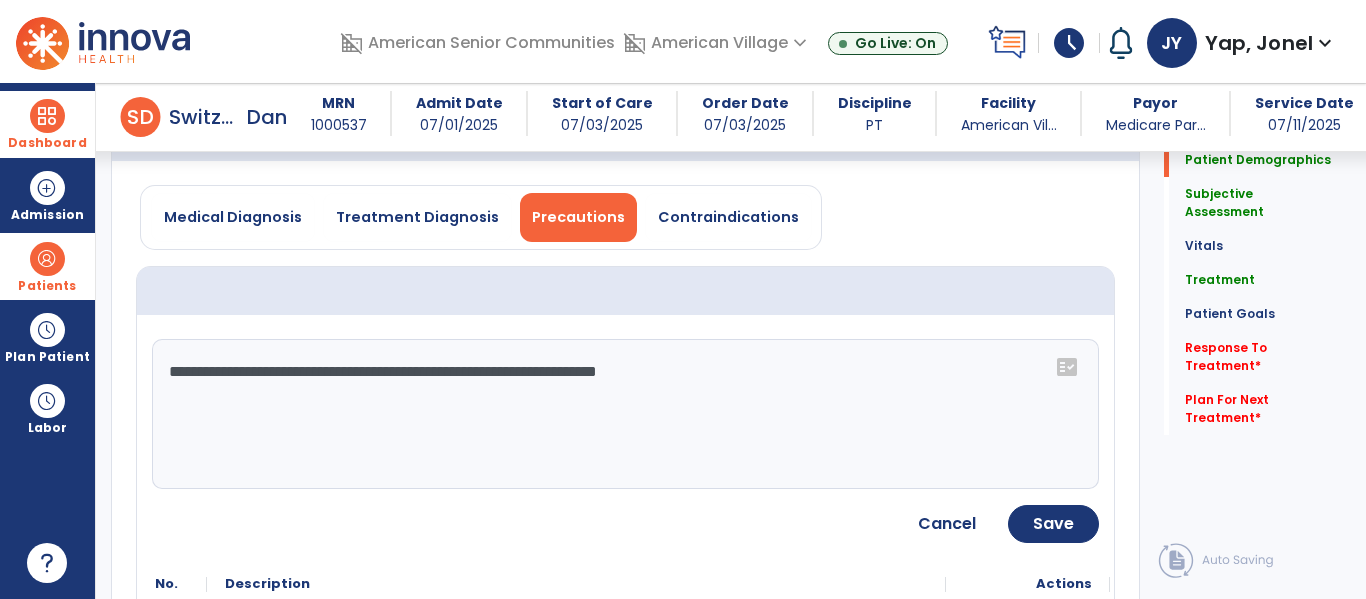 scroll, scrollTop: 149, scrollLeft: 0, axis: vertical 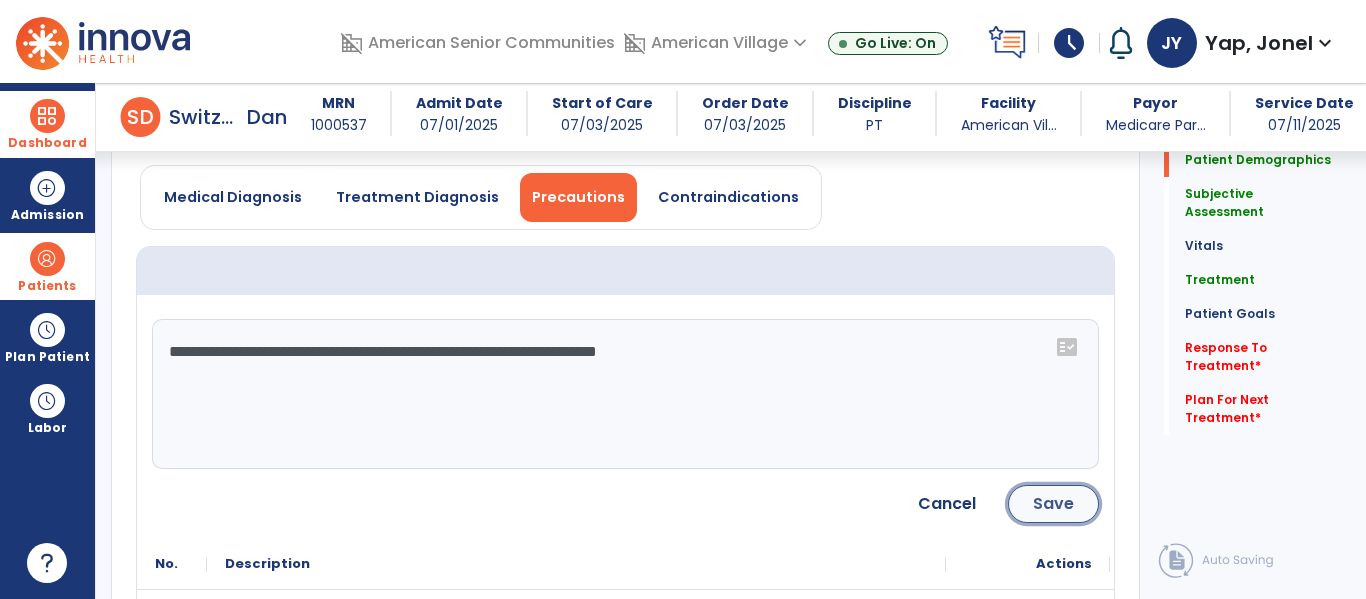click on "Save" 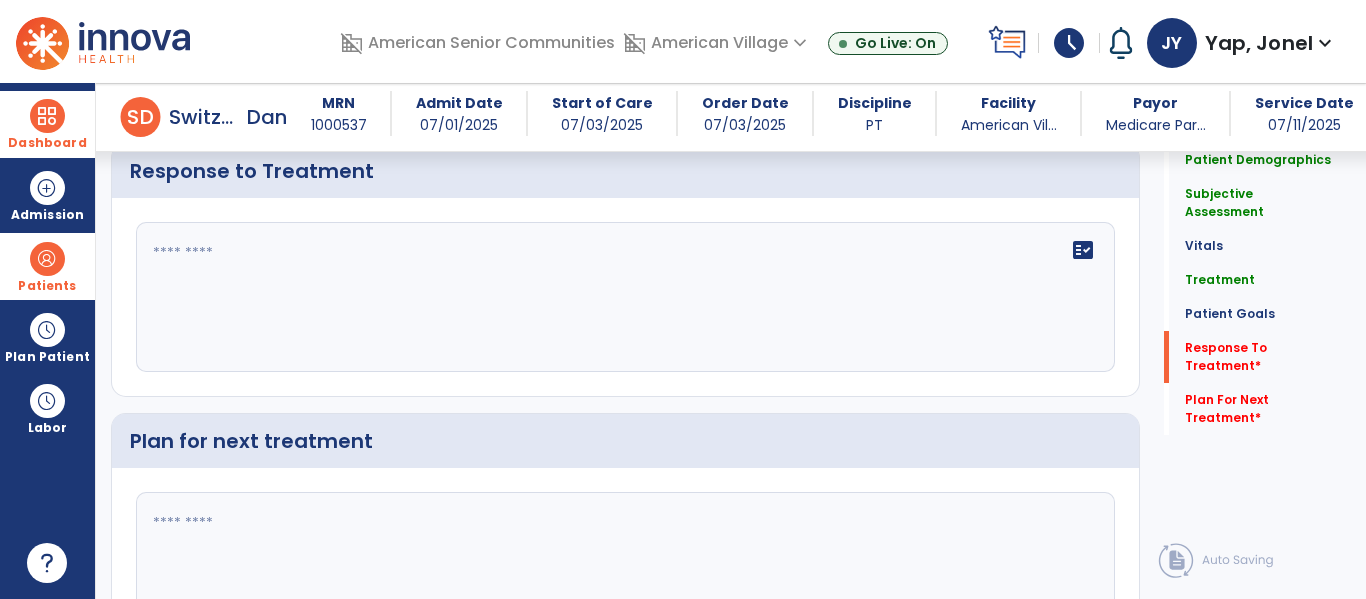 scroll, scrollTop: 2172, scrollLeft: 0, axis: vertical 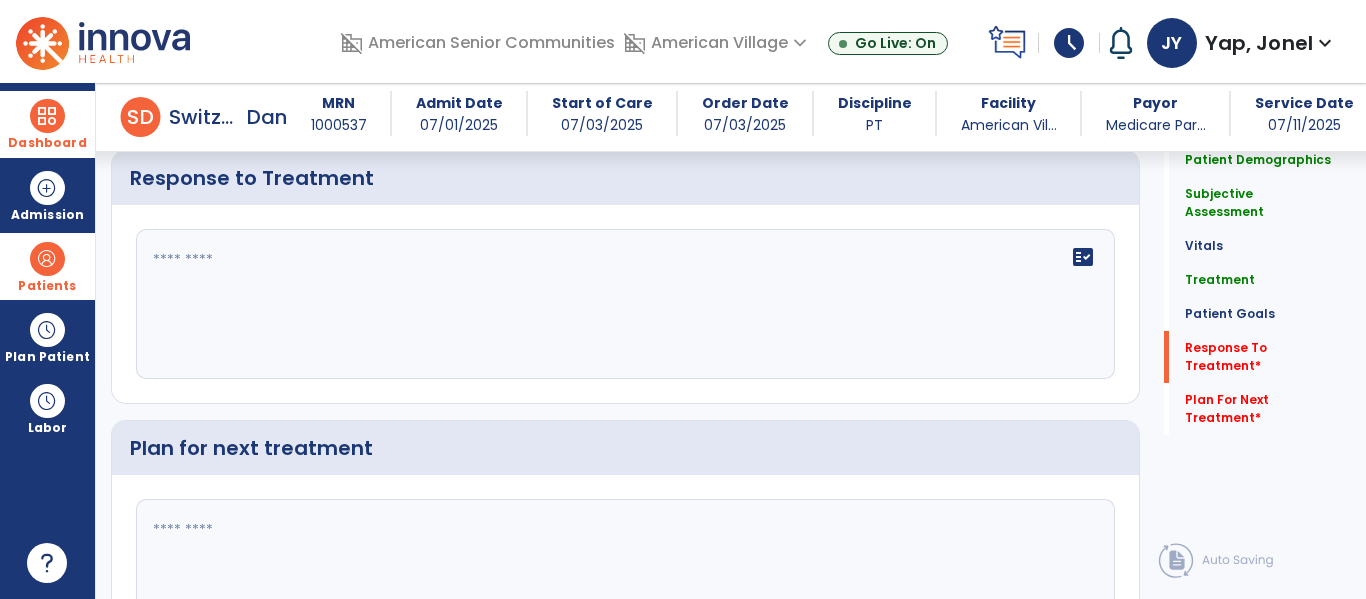click on "fact_check" 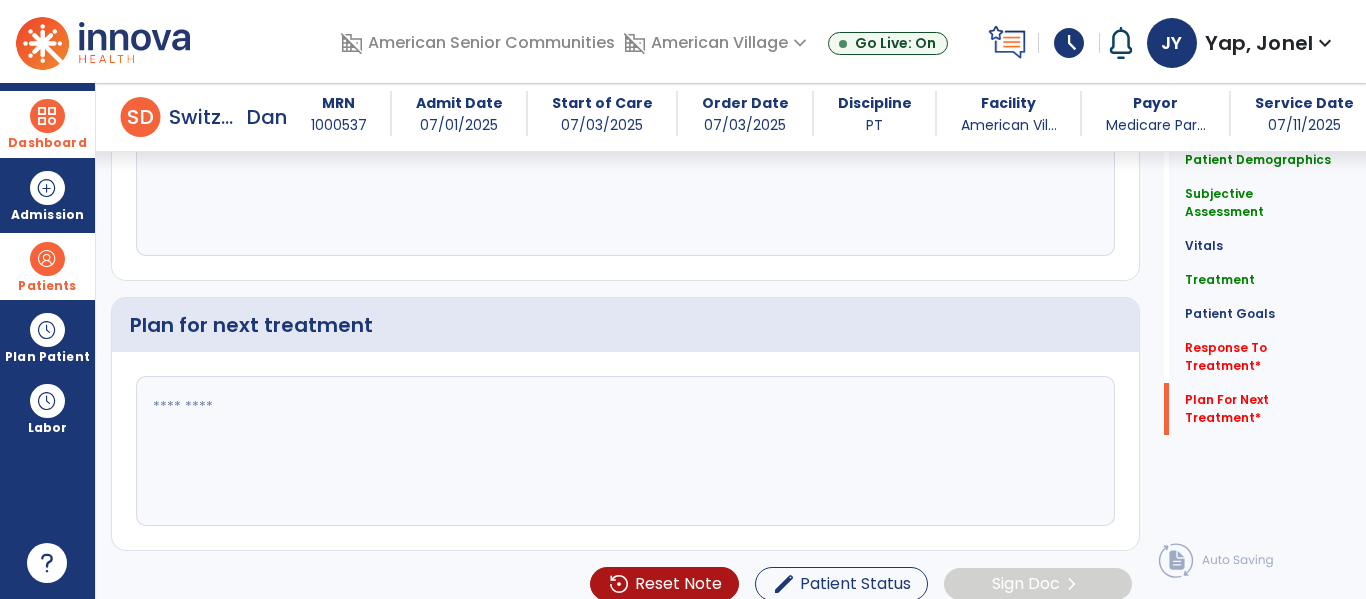 scroll, scrollTop: 2313, scrollLeft: 0, axis: vertical 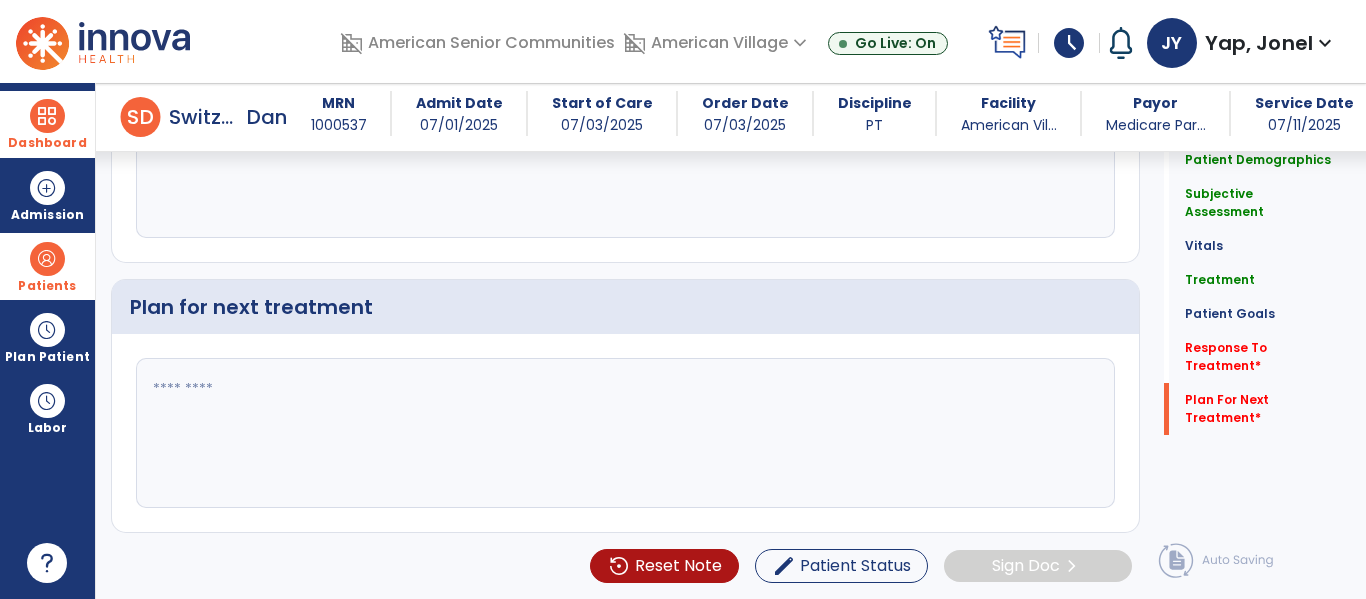 type on "**********" 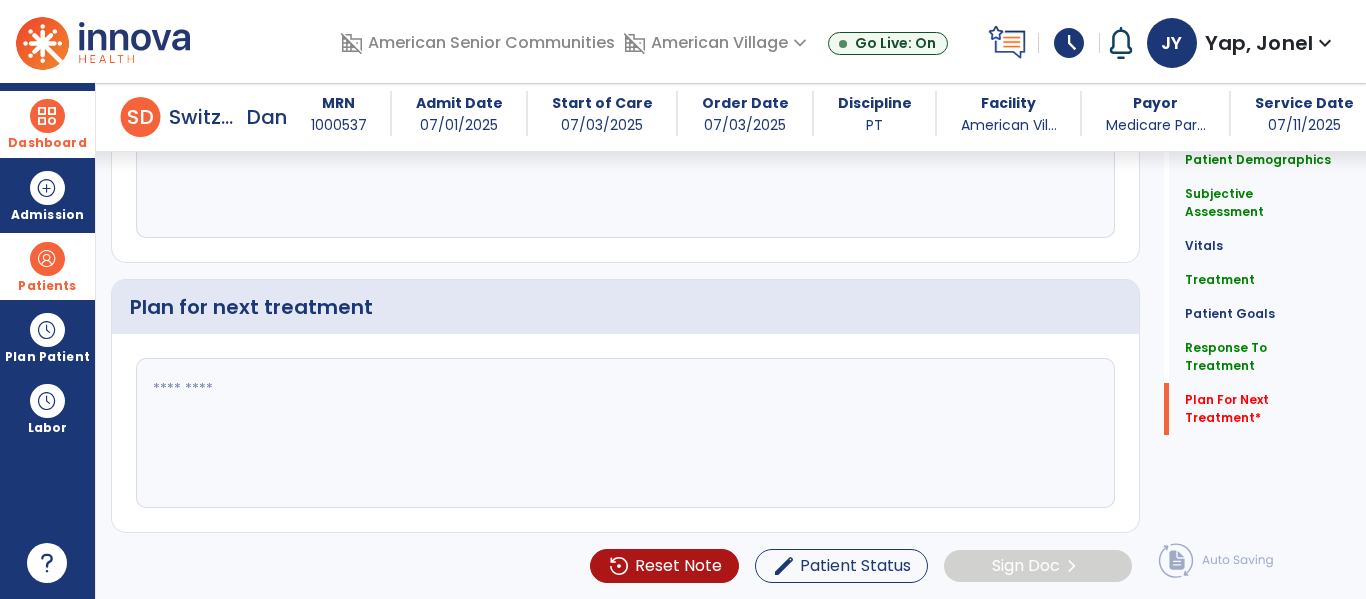 click 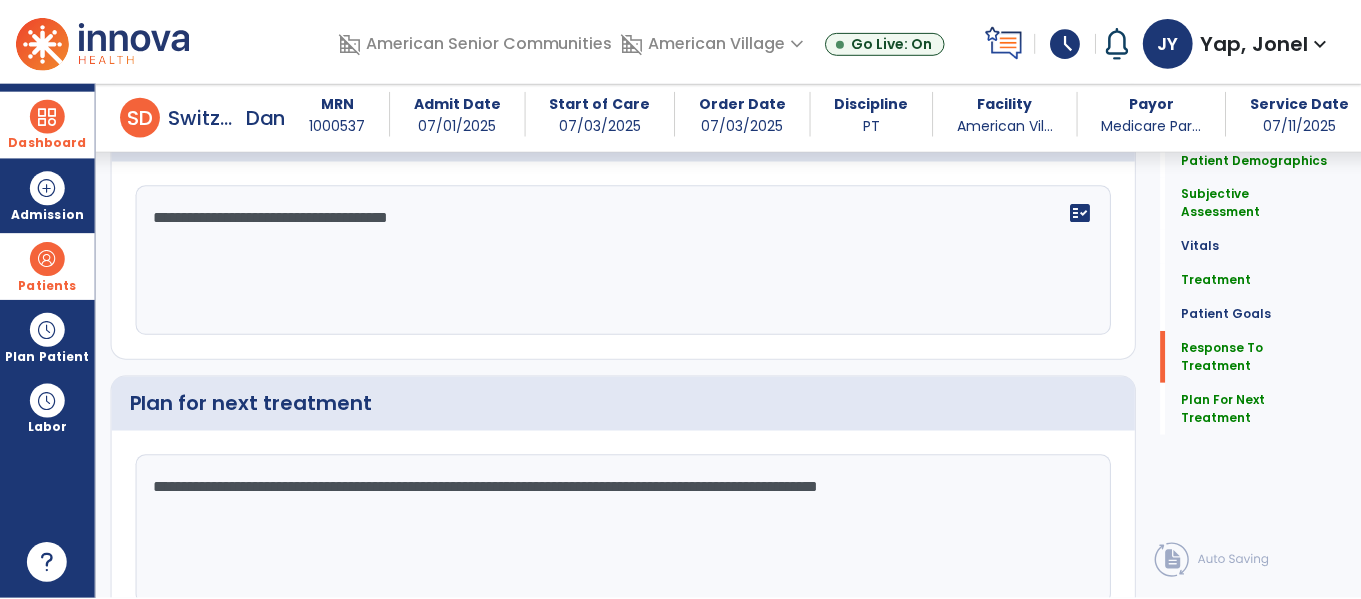 scroll, scrollTop: 2313, scrollLeft: 0, axis: vertical 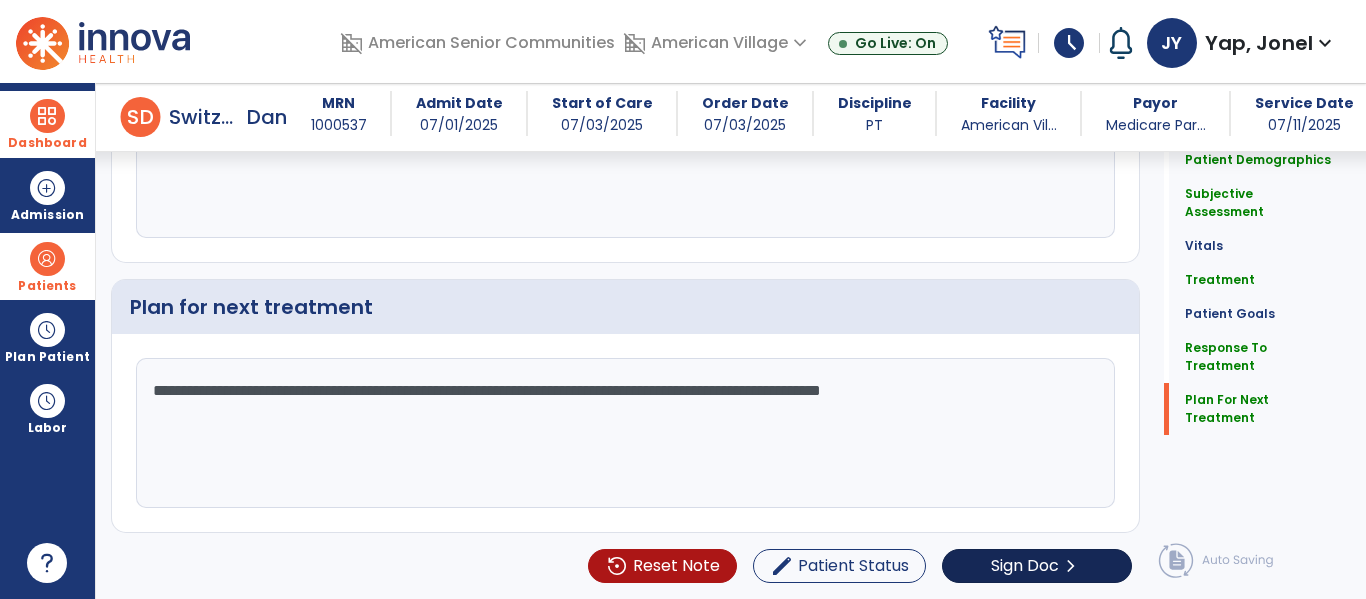 type on "**********" 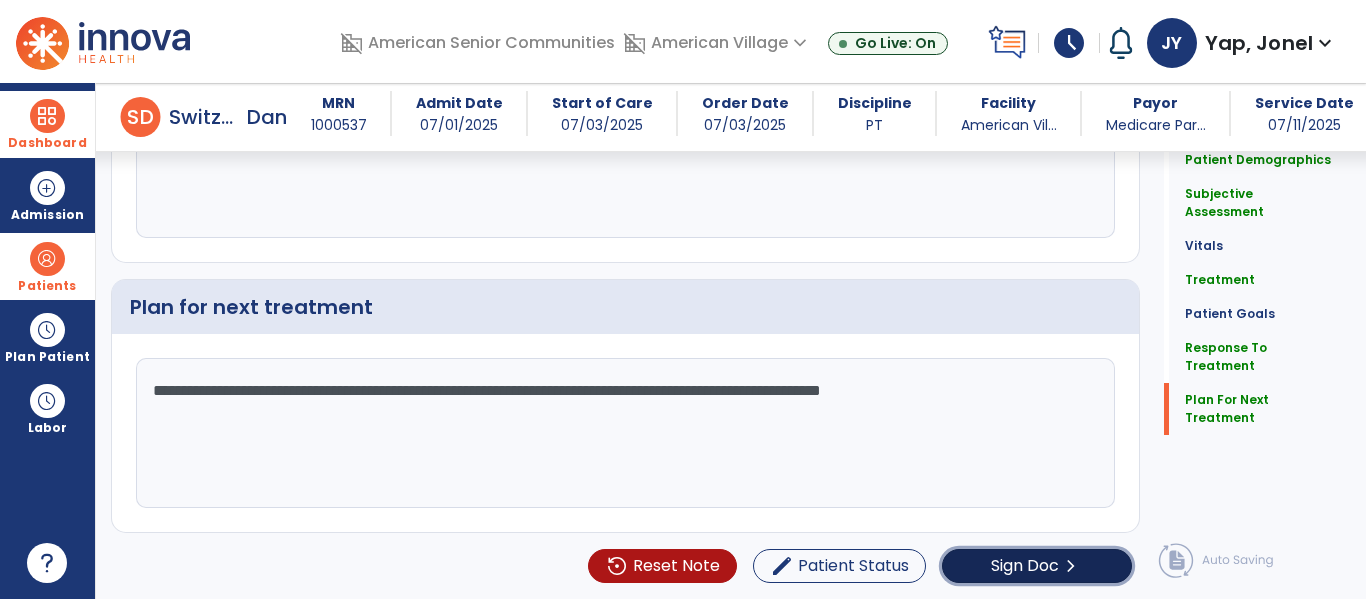 click on "Sign Doc" 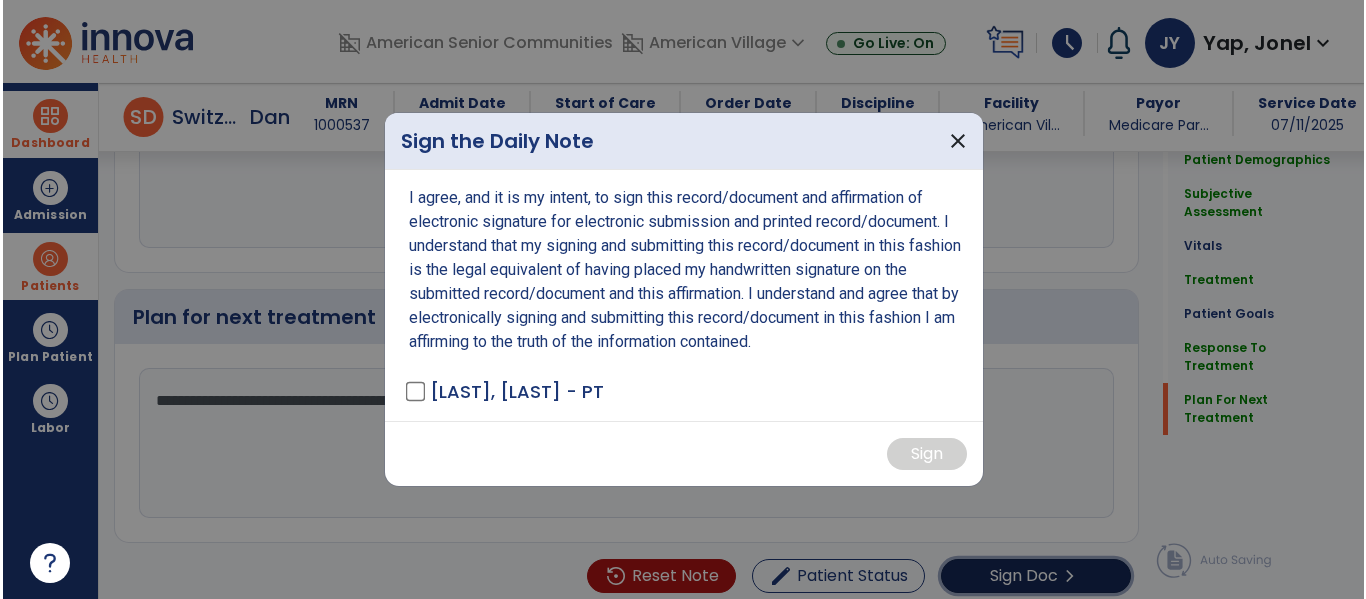 scroll, scrollTop: 2313, scrollLeft: 0, axis: vertical 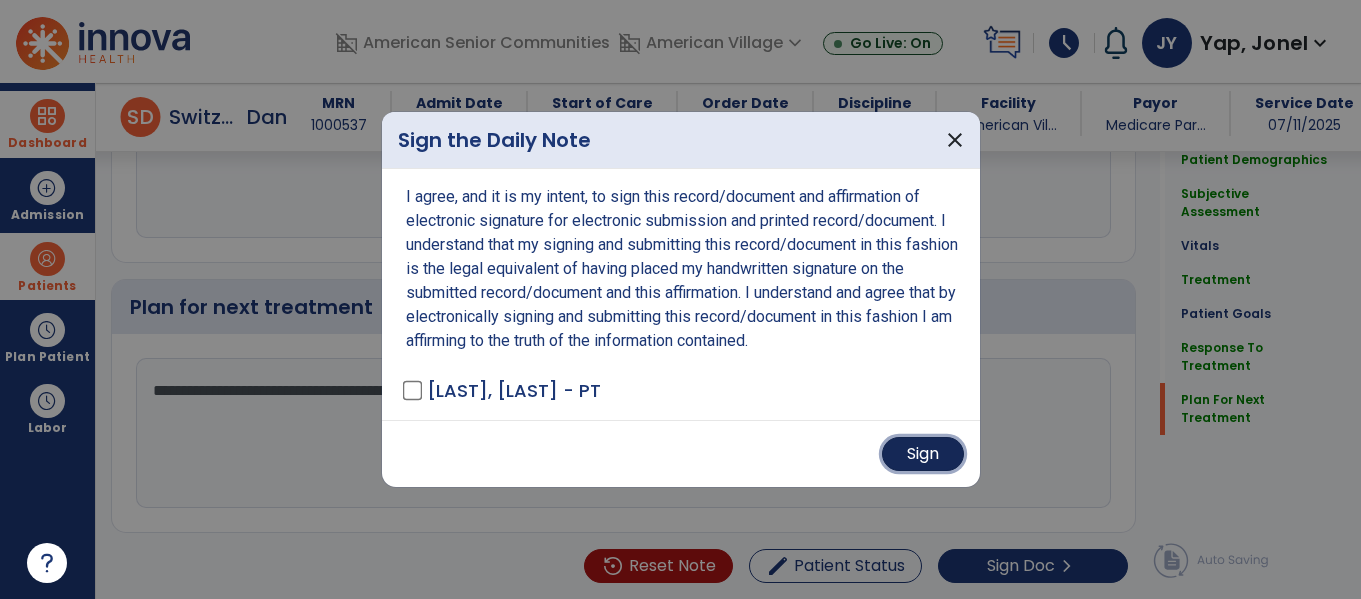 click on "Sign" at bounding box center (923, 454) 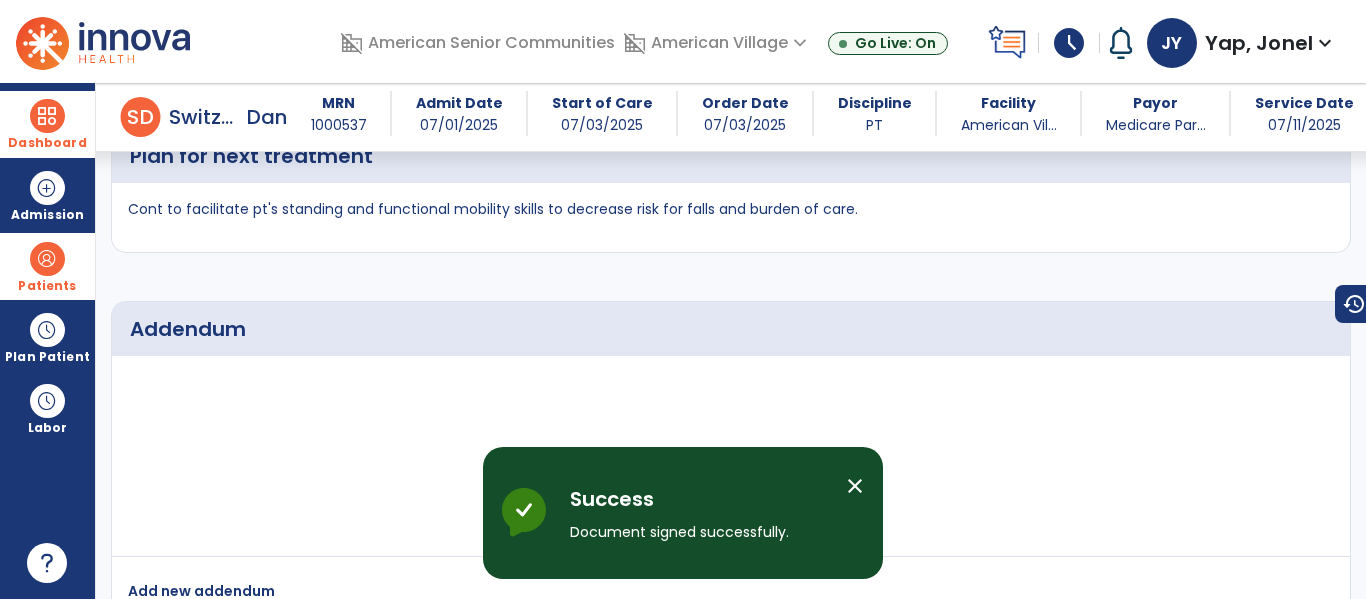 scroll, scrollTop: 0, scrollLeft: 0, axis: both 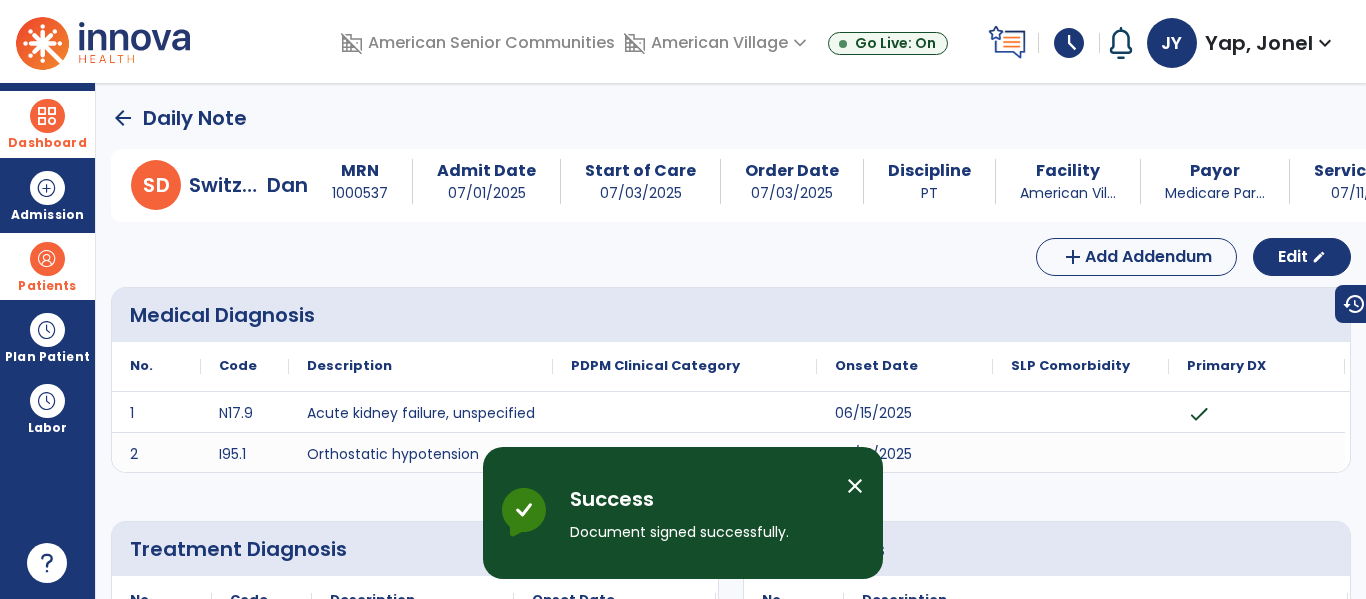 click on "arrow_back" 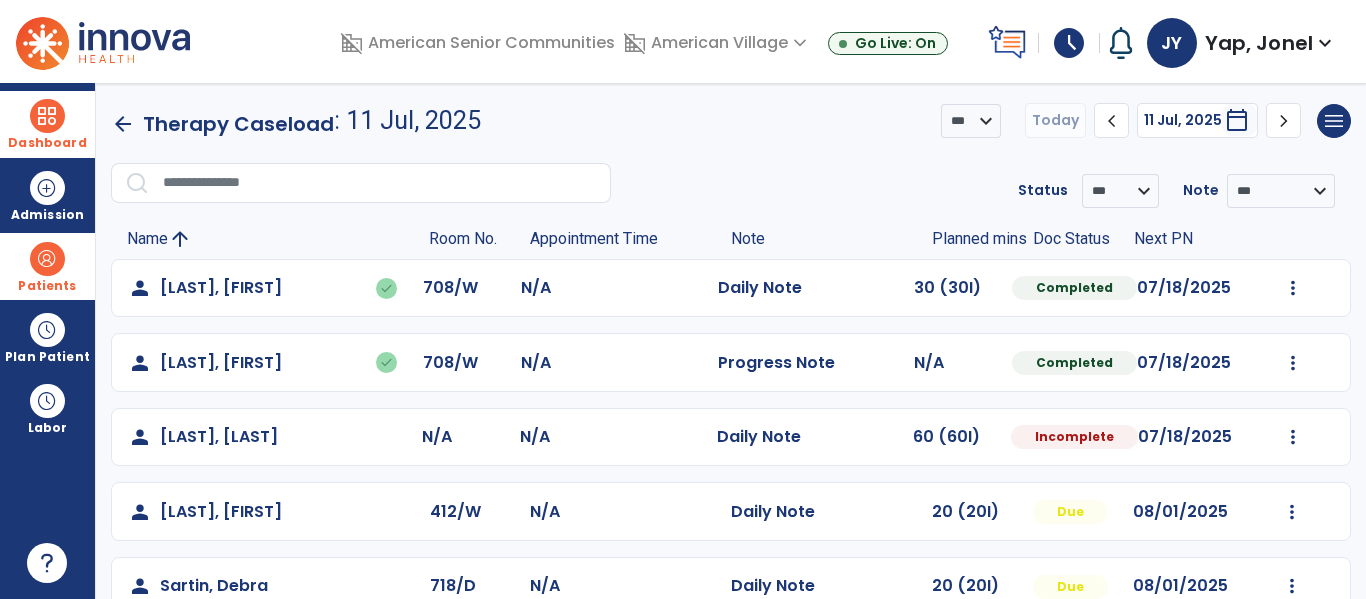 scroll, scrollTop: 488, scrollLeft: 0, axis: vertical 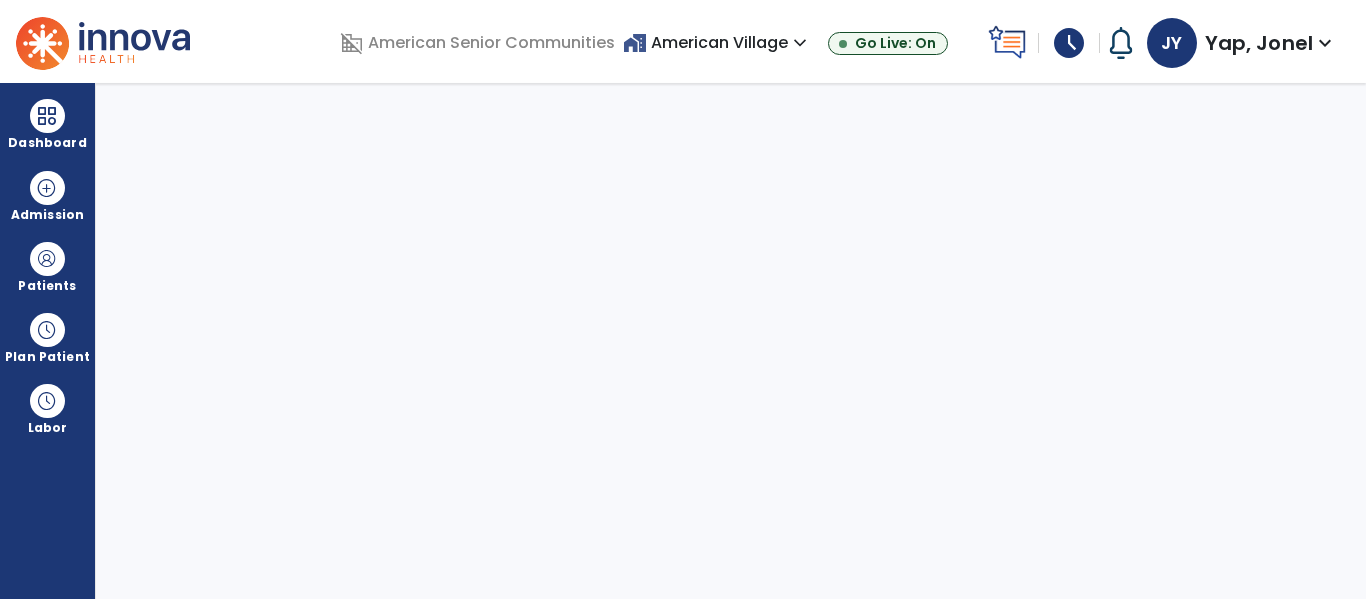 select on "****" 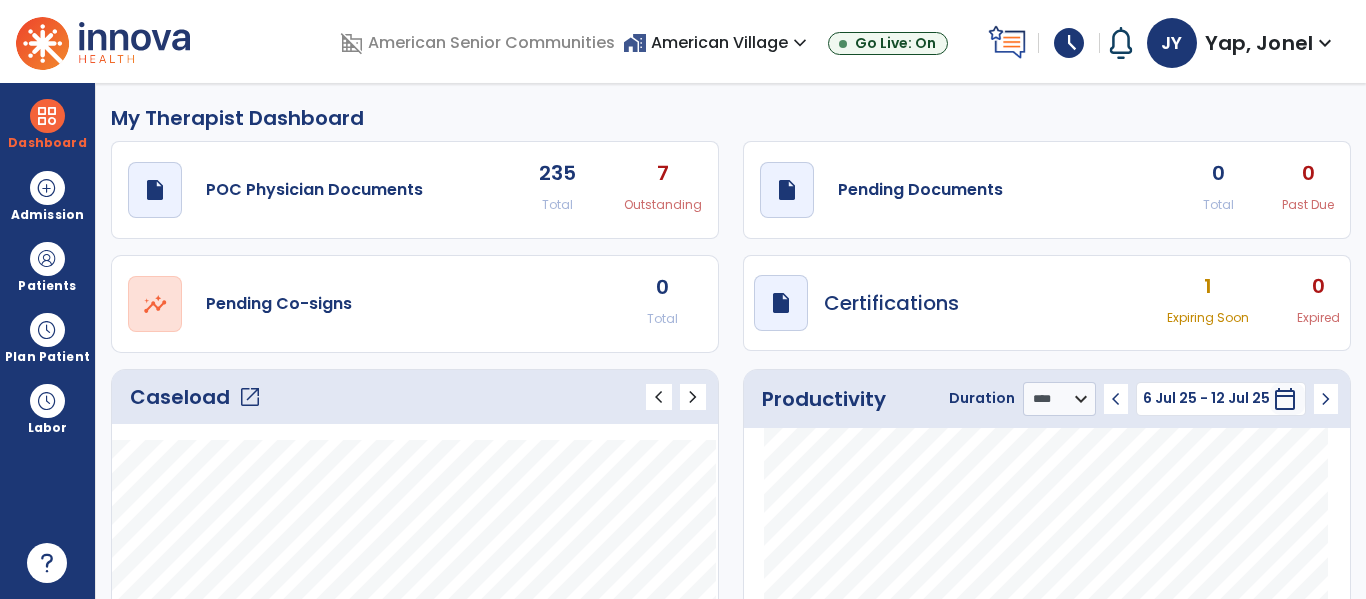 click on "open_in_new" 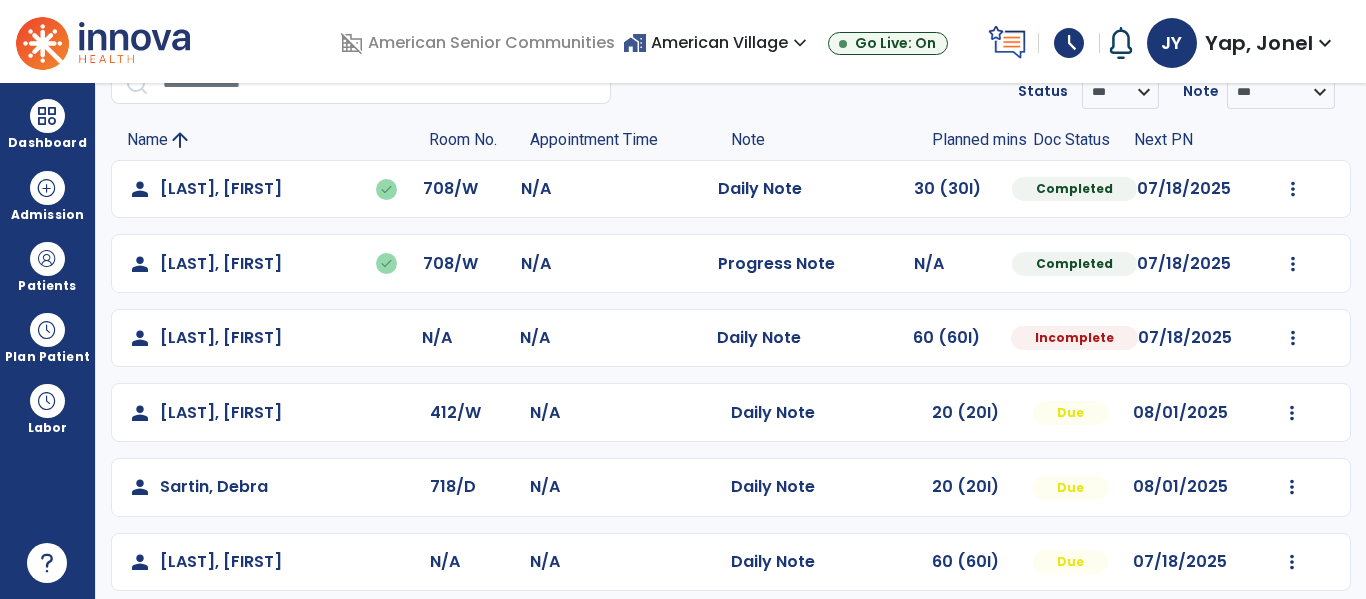 scroll, scrollTop: 98, scrollLeft: 0, axis: vertical 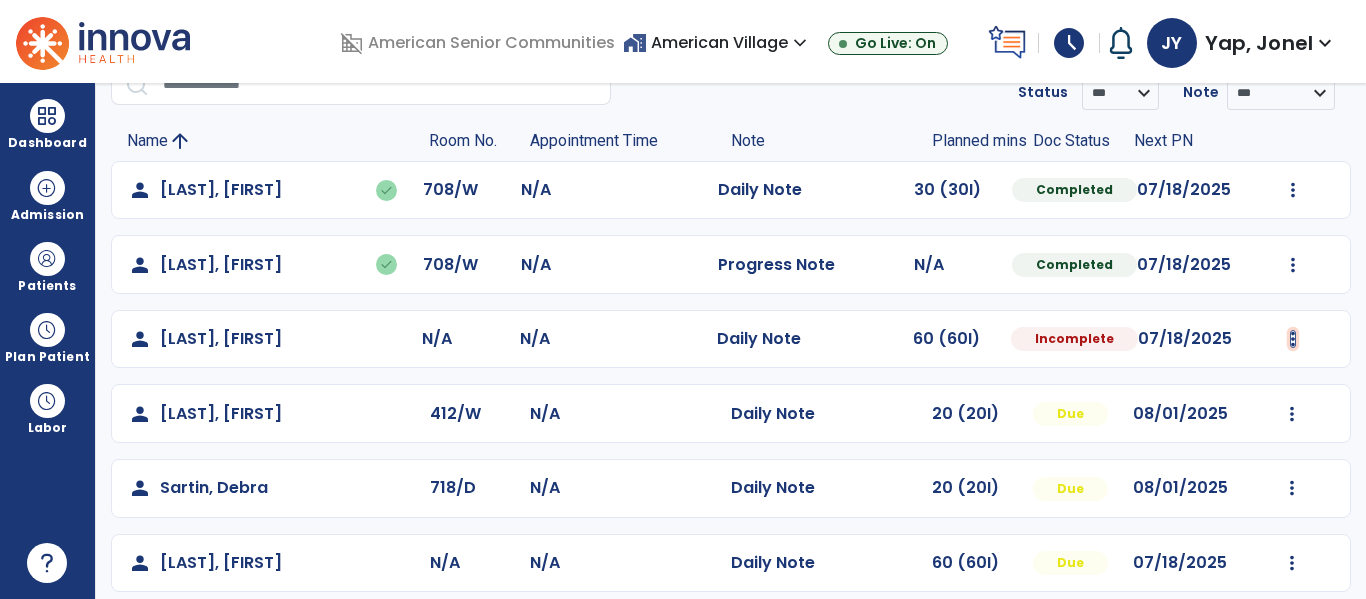 click at bounding box center [1293, 190] 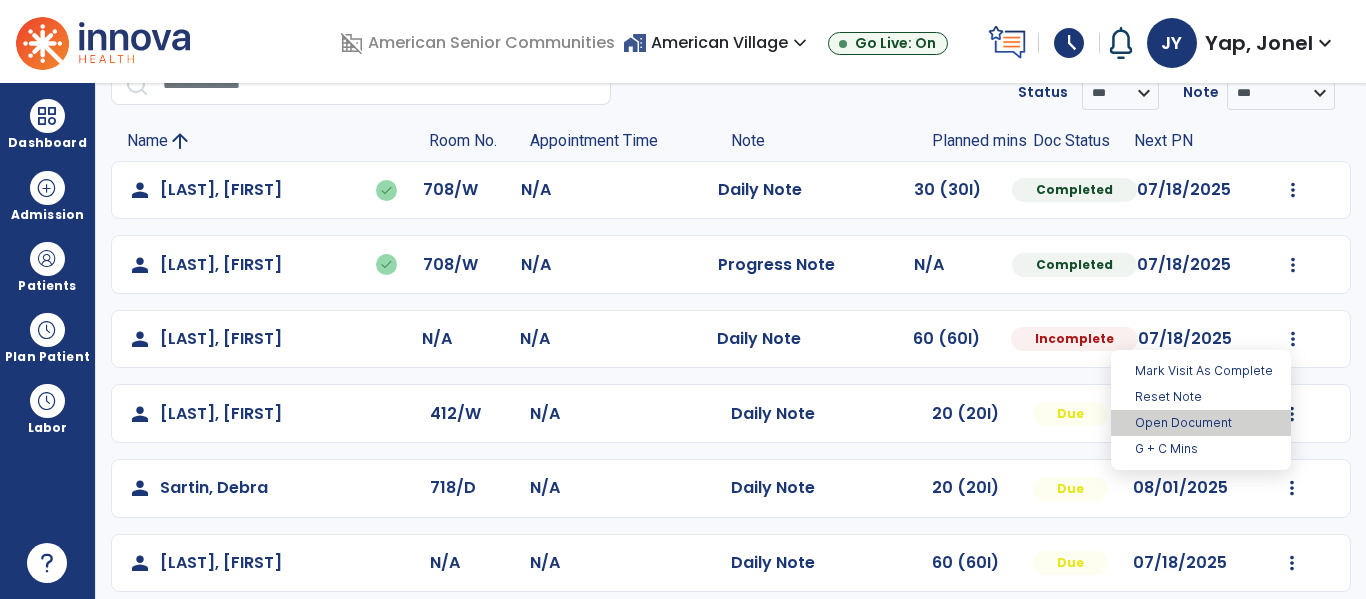 click on "Open Document" at bounding box center (1201, 423) 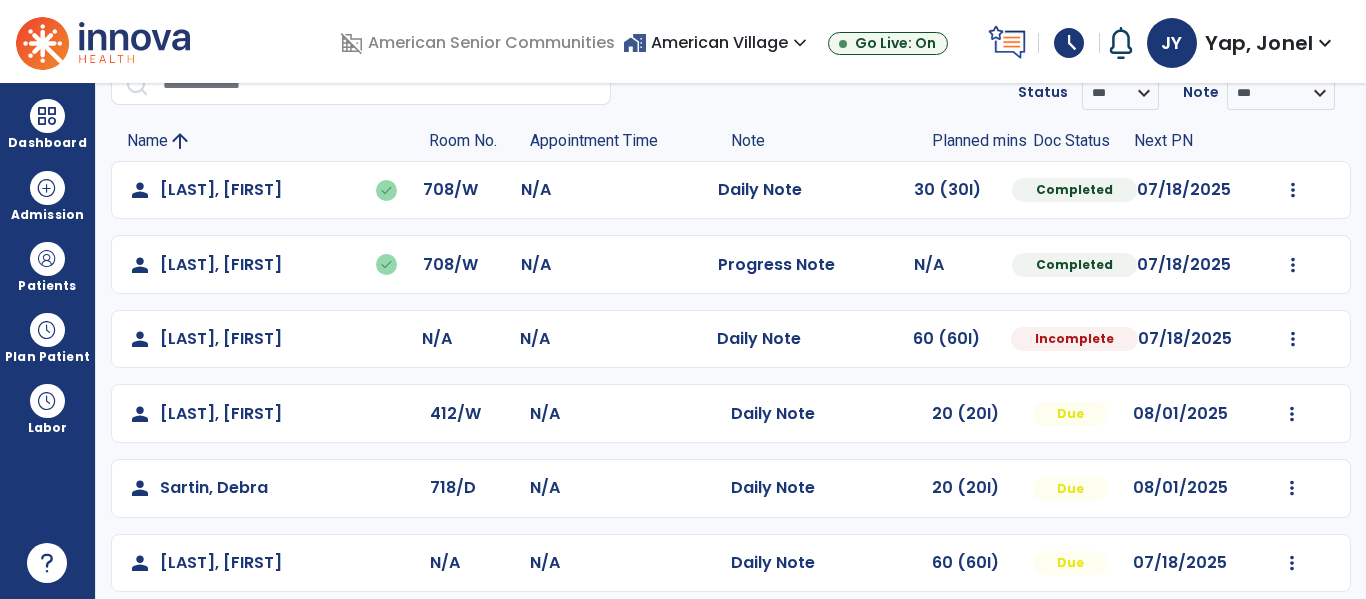 select on "*" 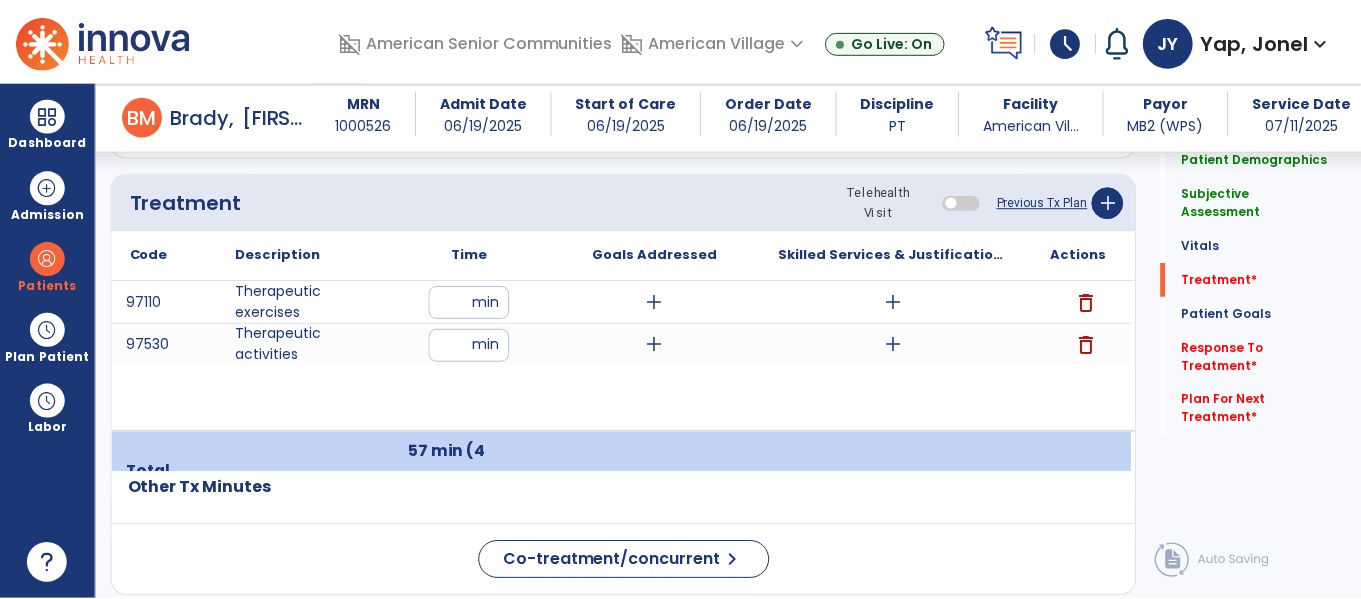 scroll, scrollTop: 1183, scrollLeft: 0, axis: vertical 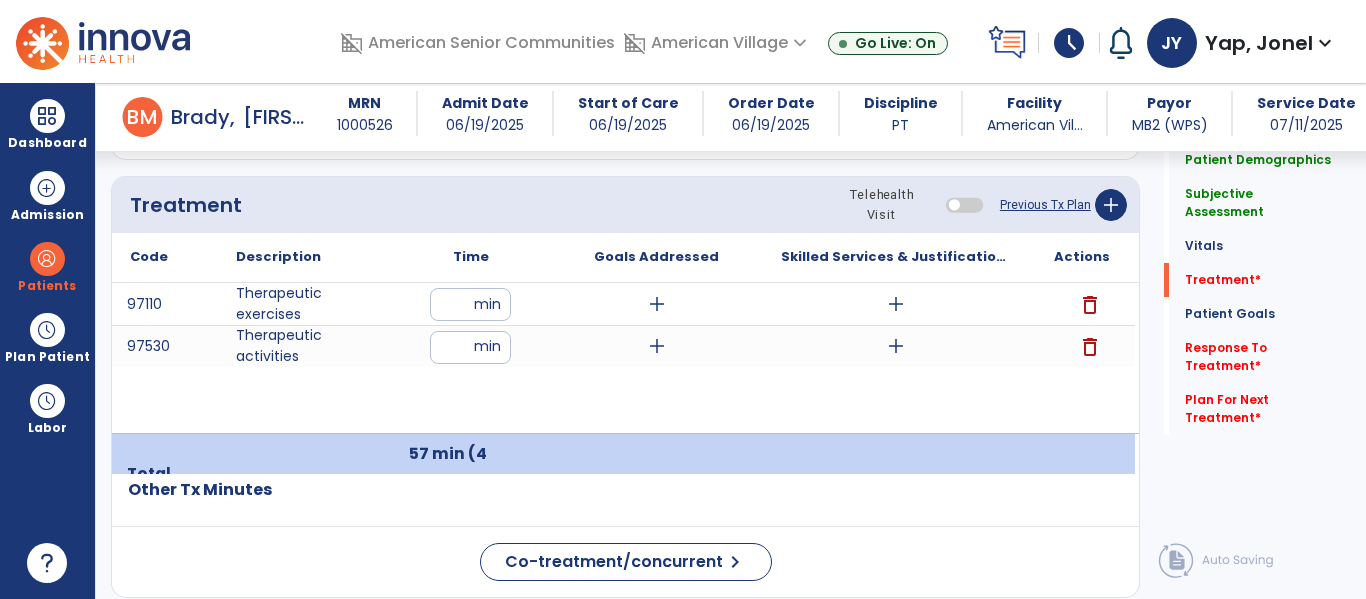 click on "add" at bounding box center [896, 304] 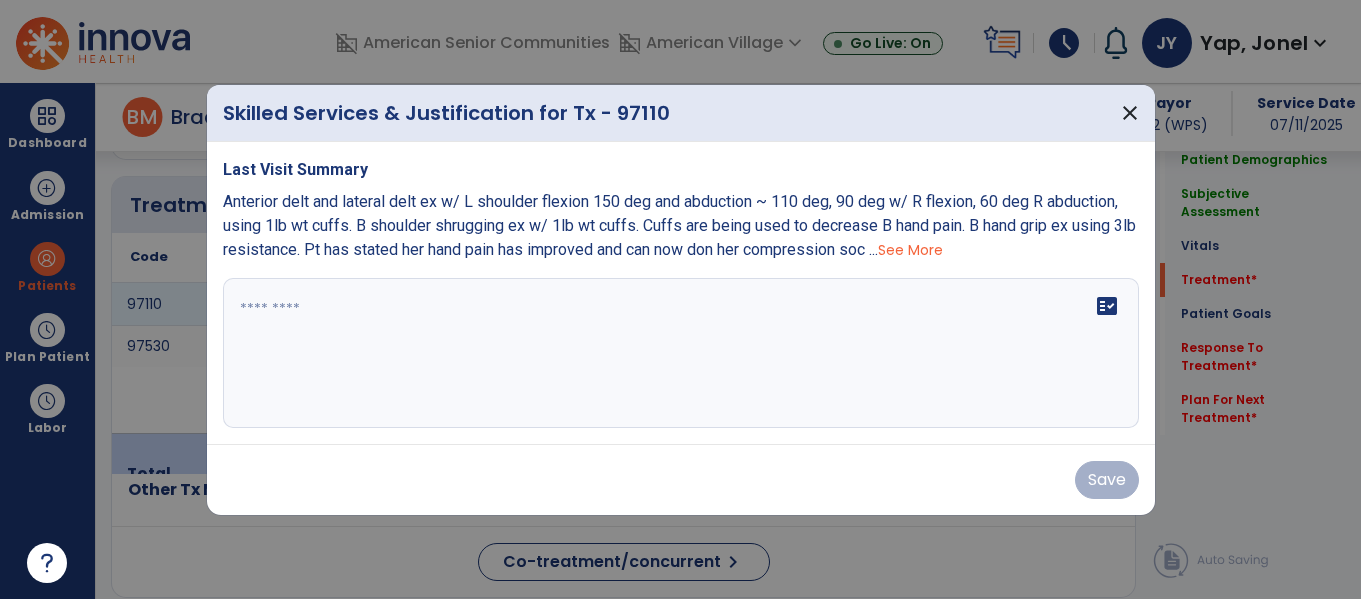 scroll, scrollTop: 1183, scrollLeft: 0, axis: vertical 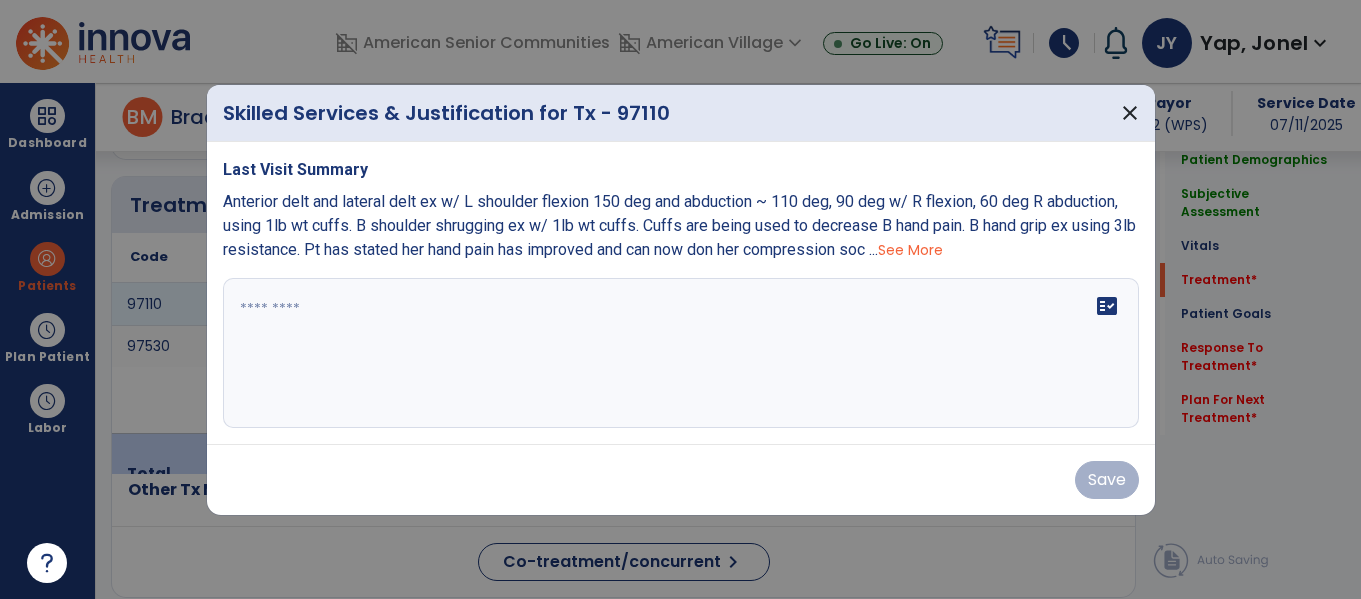click on "See More" at bounding box center (910, 250) 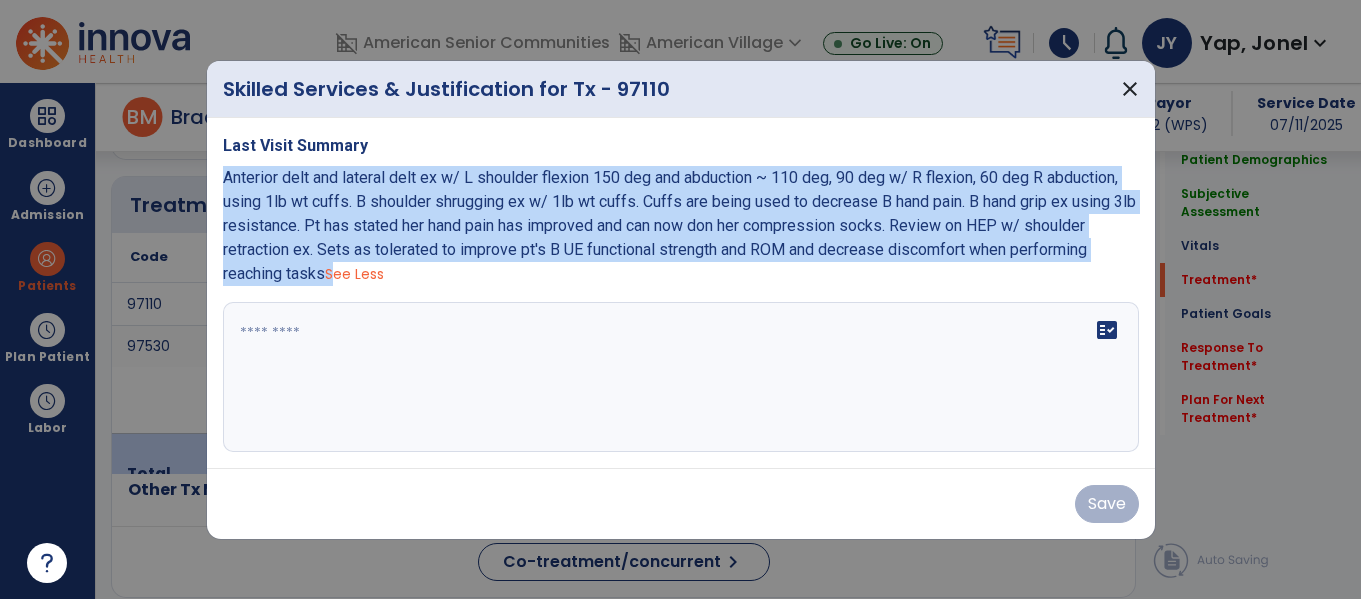 click on "fact_check" at bounding box center (681, 377) 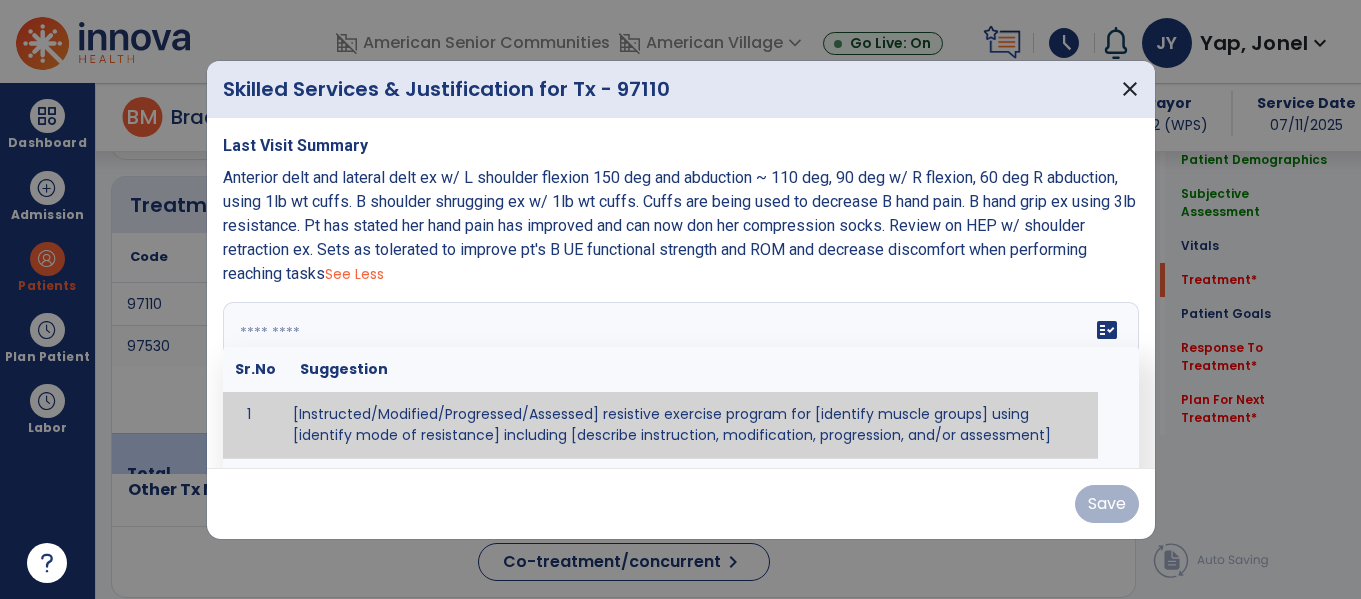 paste on "**********" 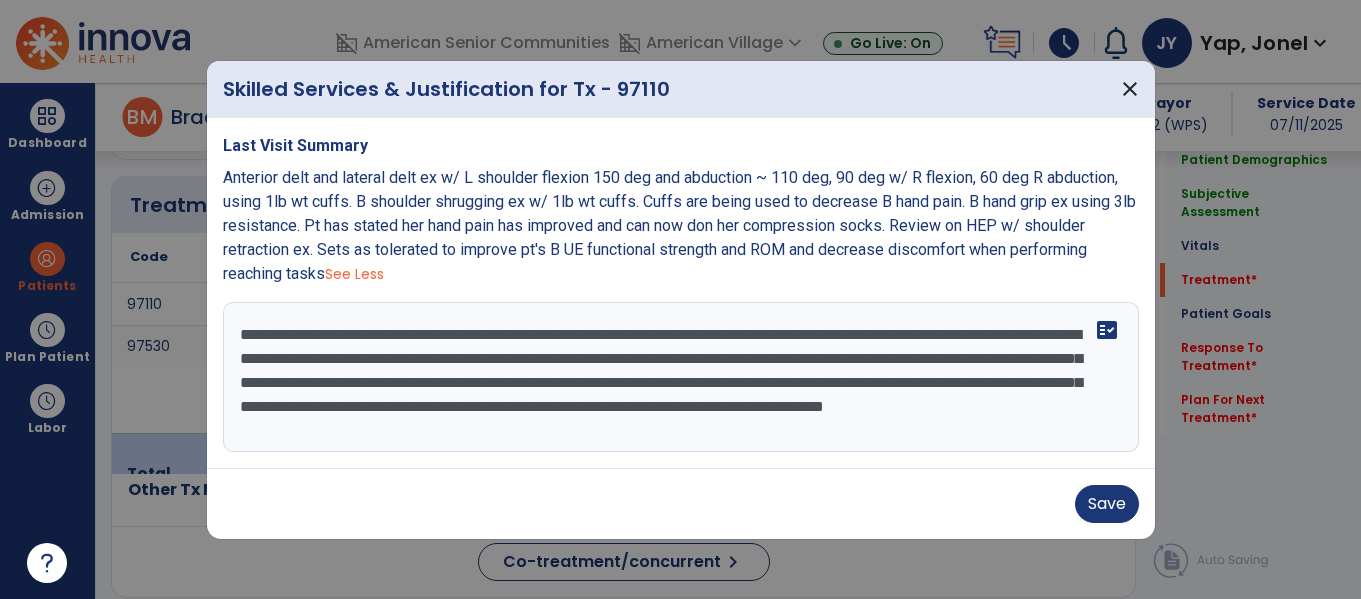 click on "**********" at bounding box center [681, 377] 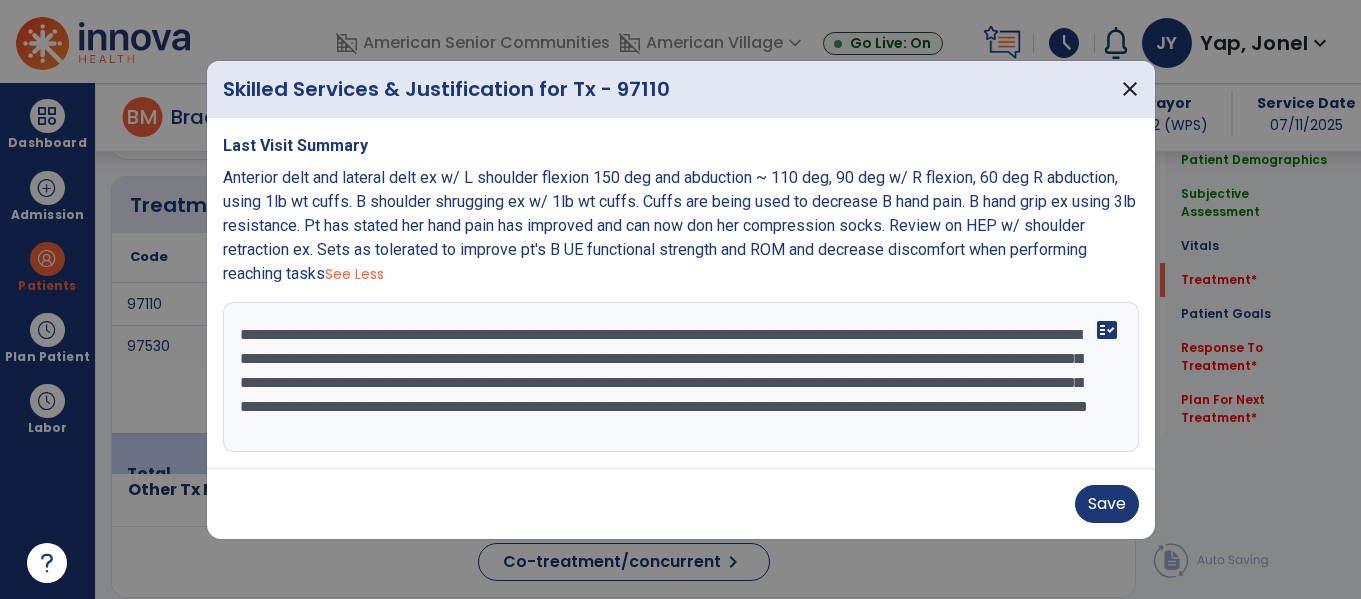 scroll, scrollTop: 24, scrollLeft: 0, axis: vertical 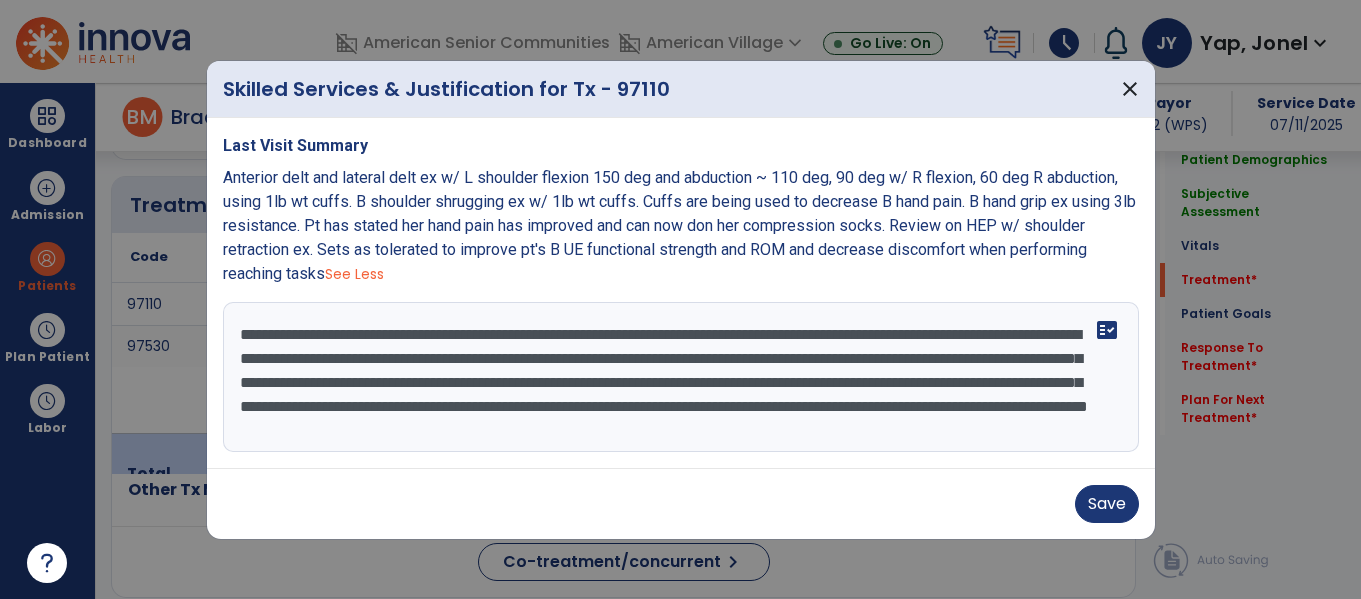 click on "**********" at bounding box center (681, 377) 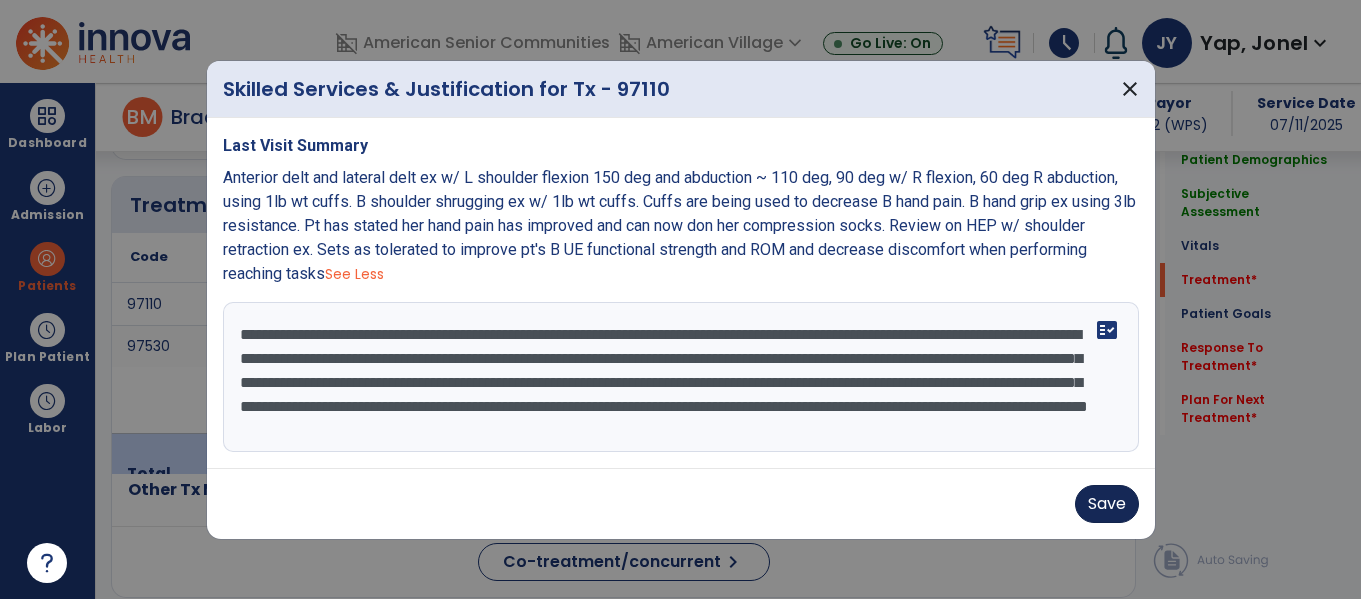 type on "**********" 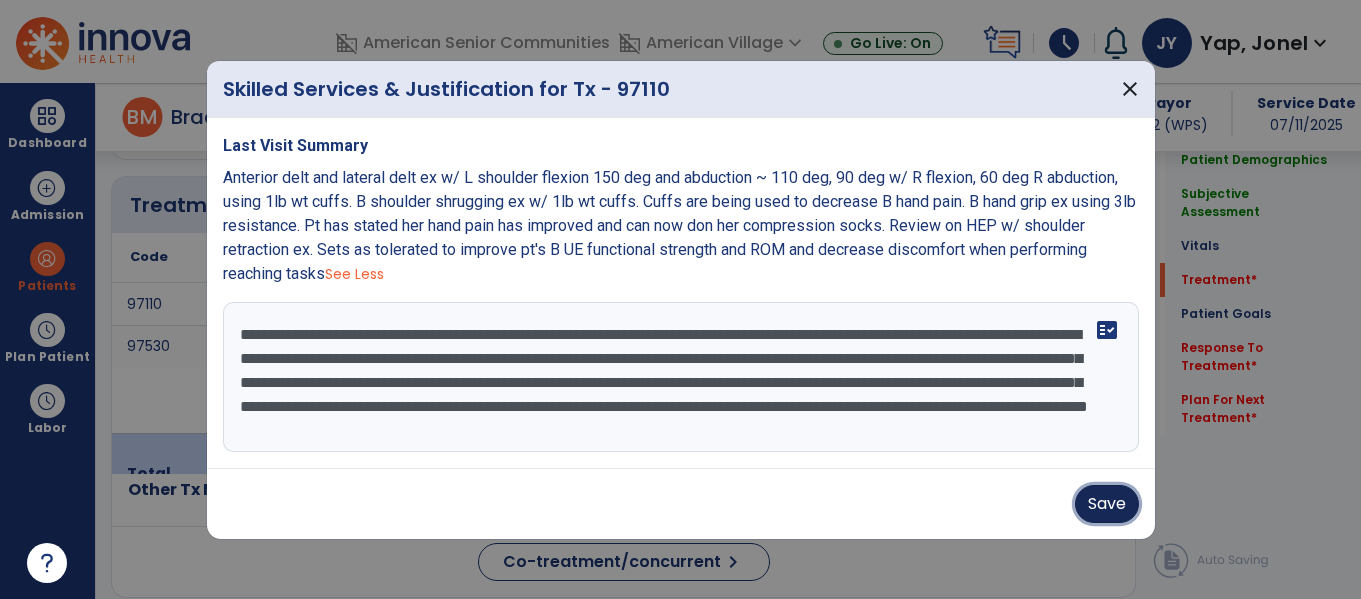 click on "Save" at bounding box center (1107, 504) 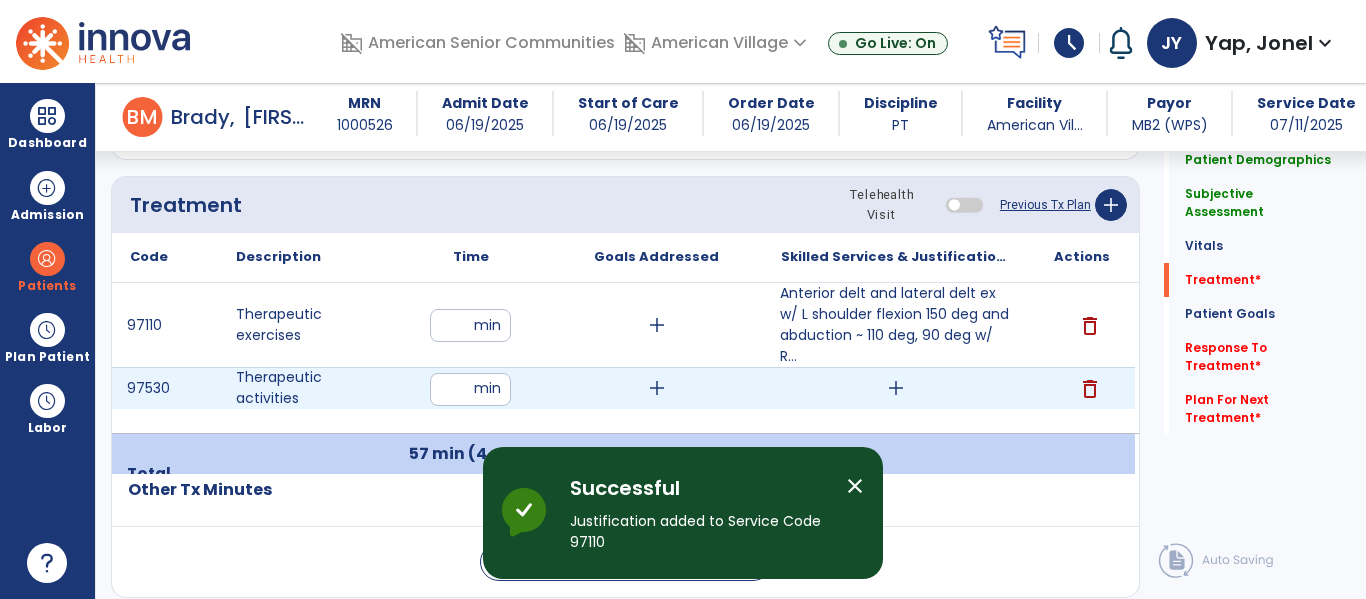 click on "add" at bounding box center (896, 388) 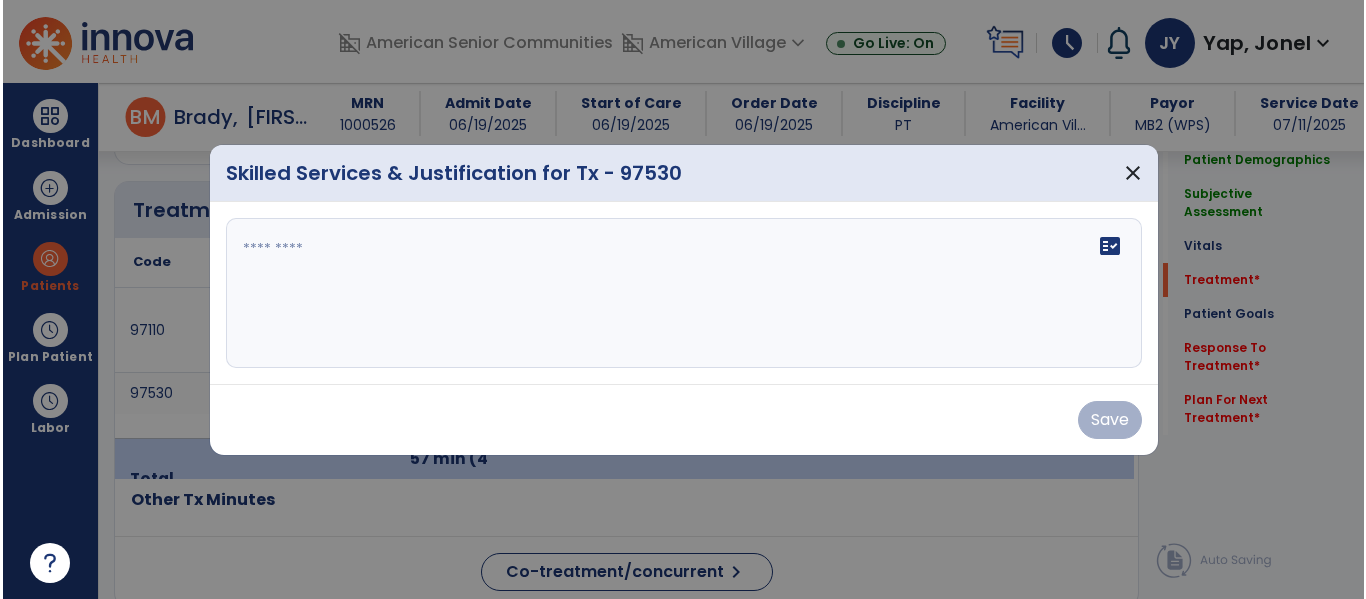 scroll, scrollTop: 1183, scrollLeft: 0, axis: vertical 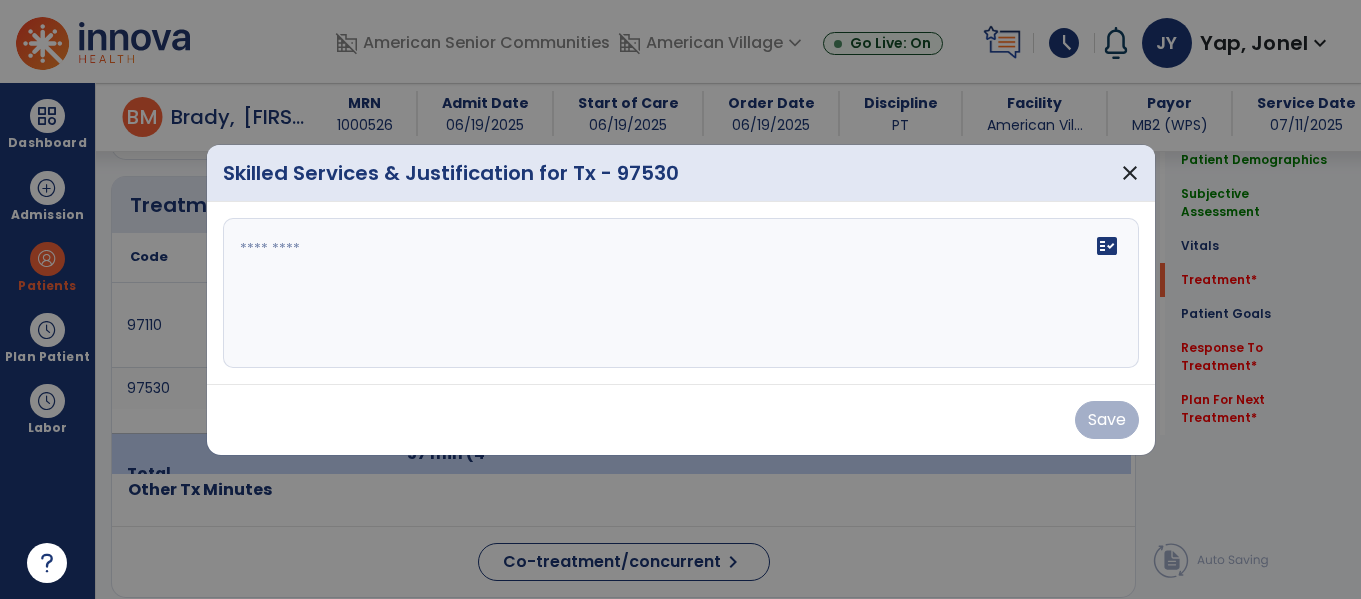 click on "fact_check" at bounding box center [681, 293] 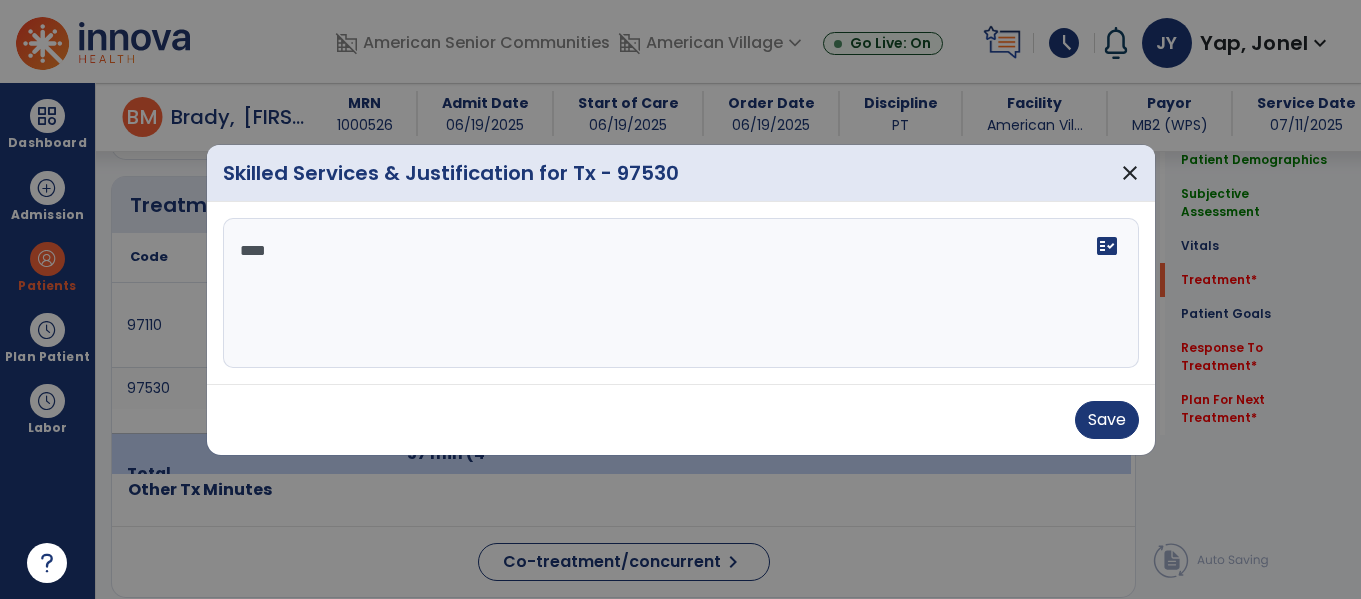 type on "*****" 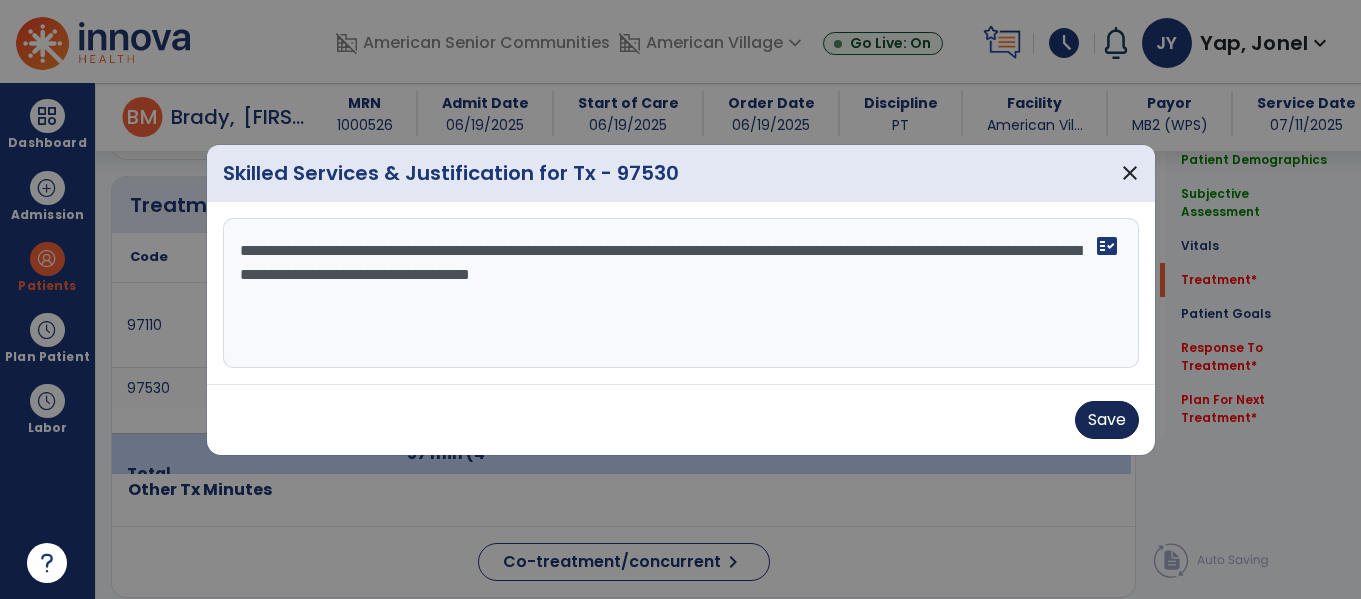 type on "**********" 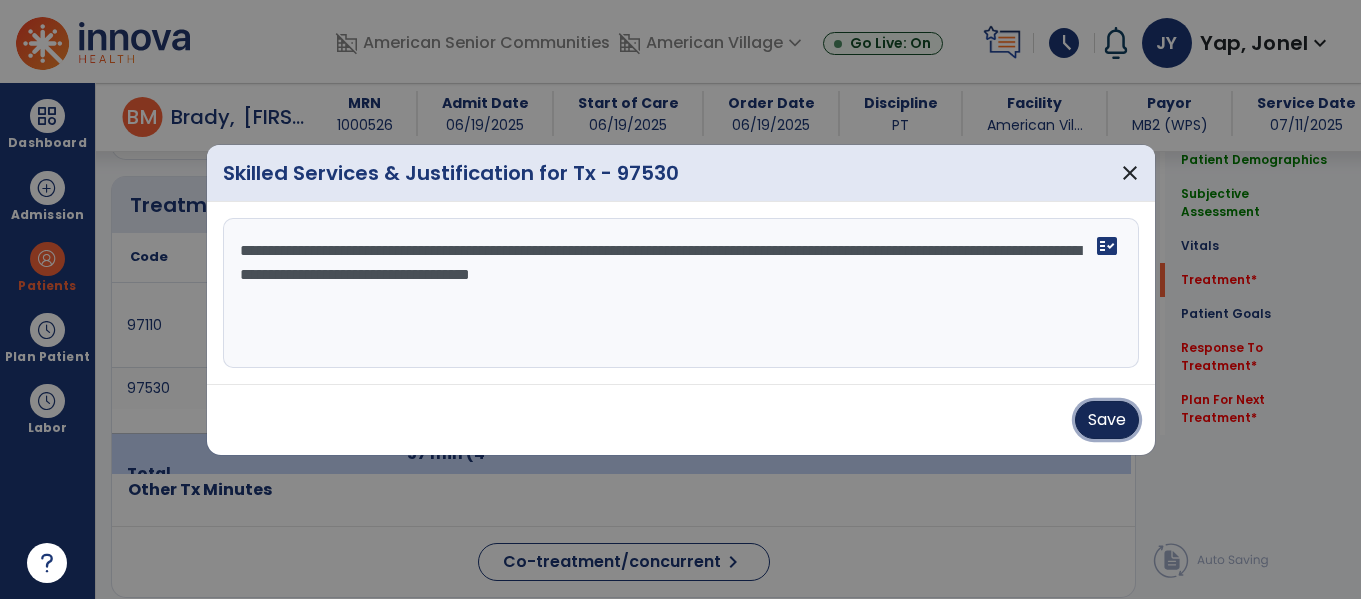 click on "Save" at bounding box center (1107, 420) 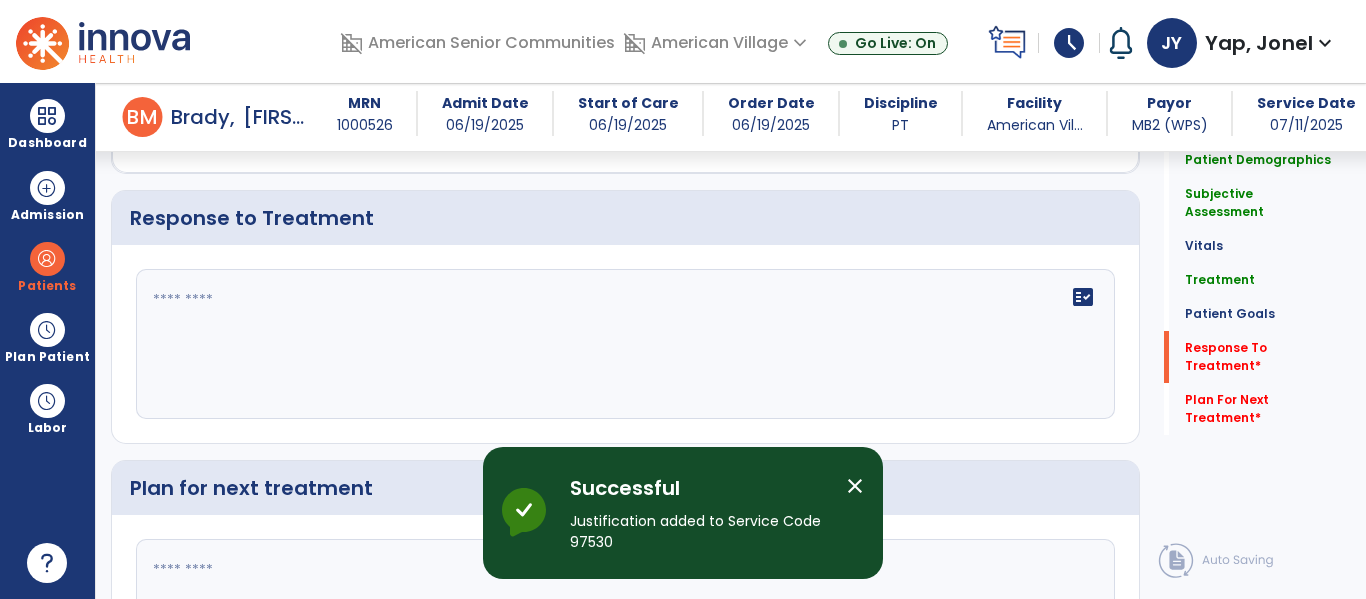 scroll, scrollTop: 2848, scrollLeft: 0, axis: vertical 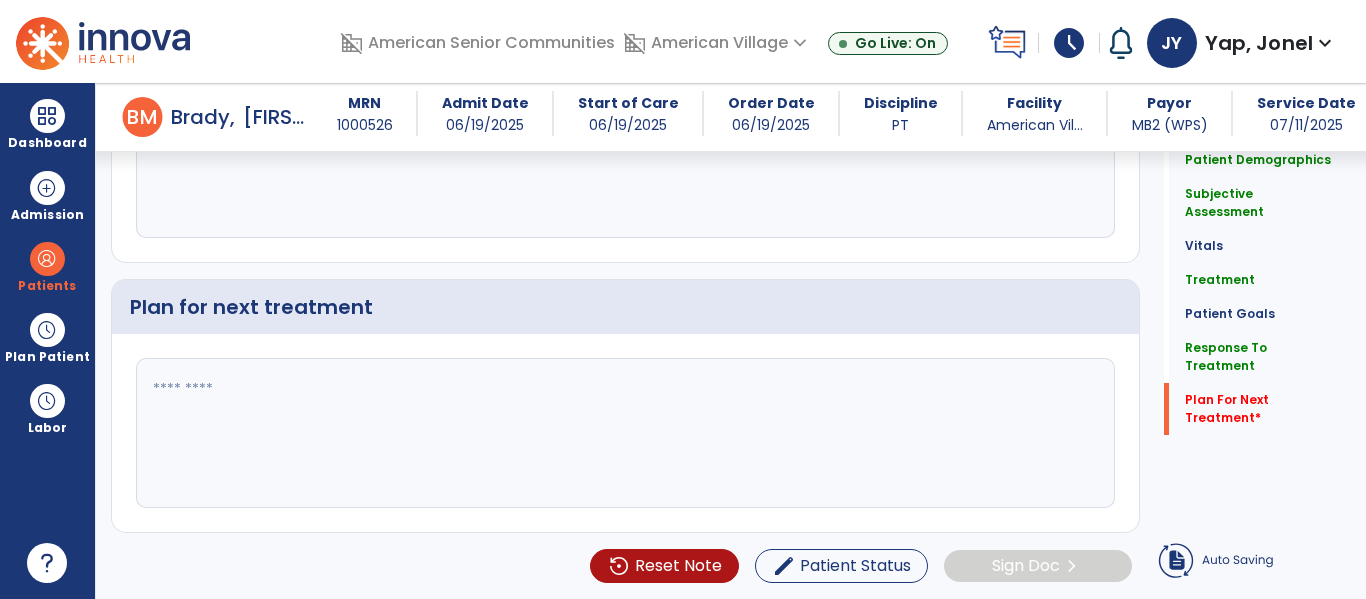 type on "**********" 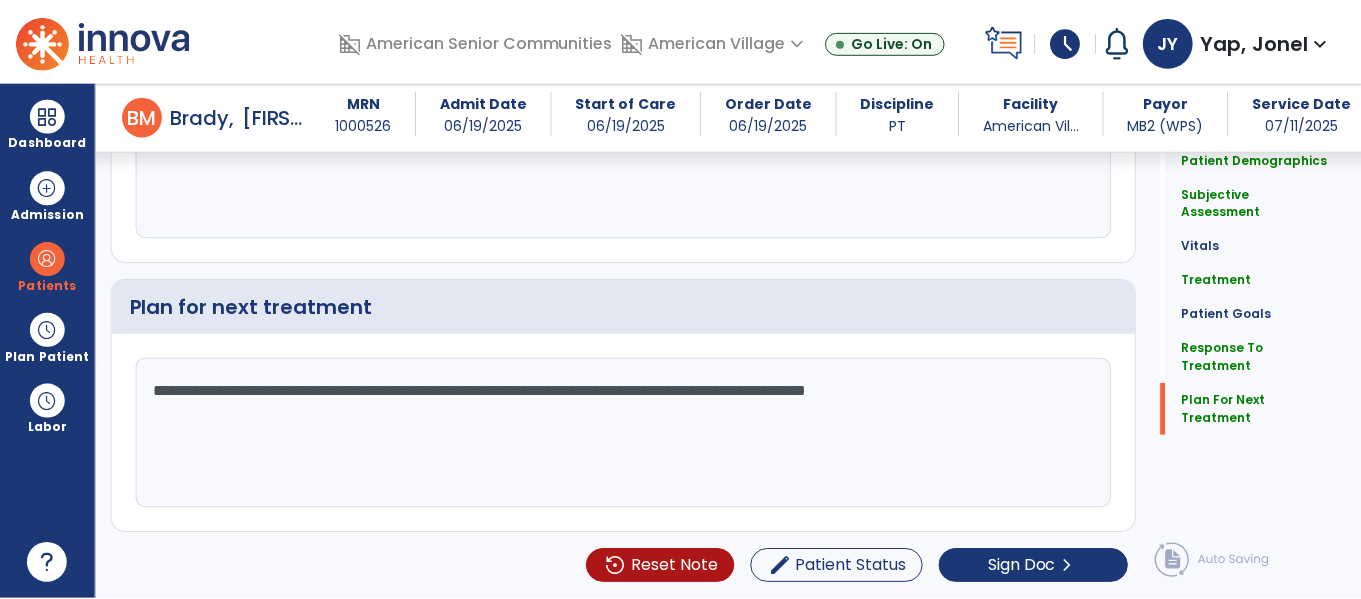 scroll, scrollTop: 3060, scrollLeft: 0, axis: vertical 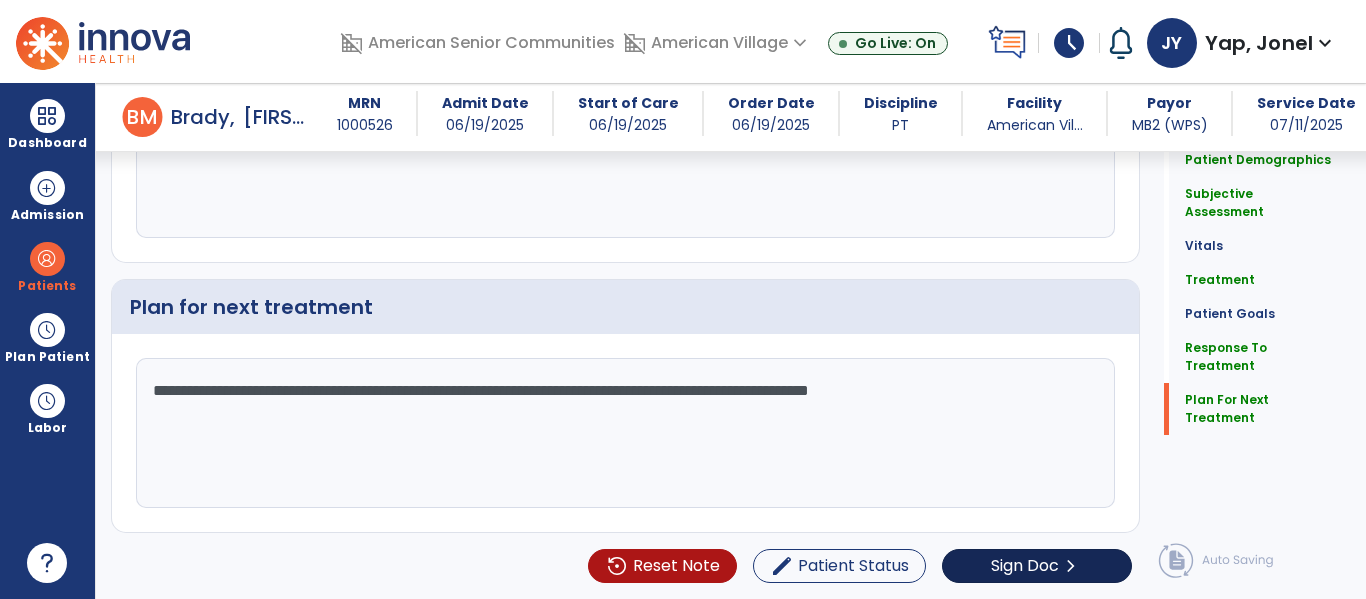 type on "**********" 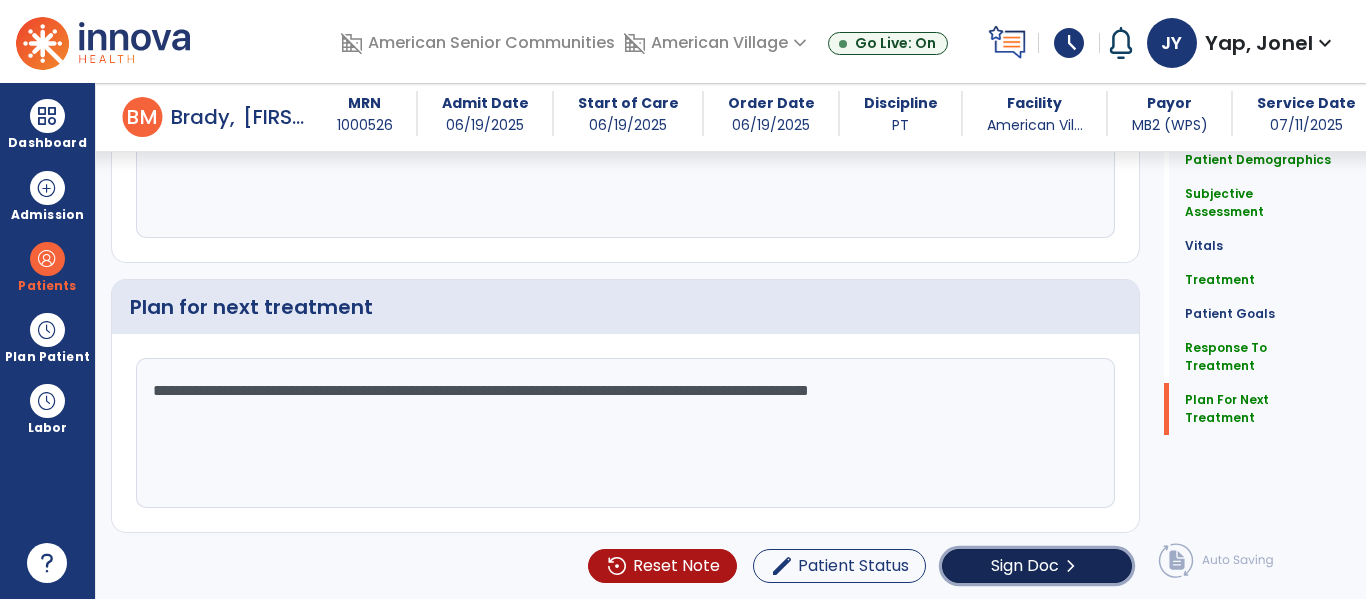 click on "chevron_right" 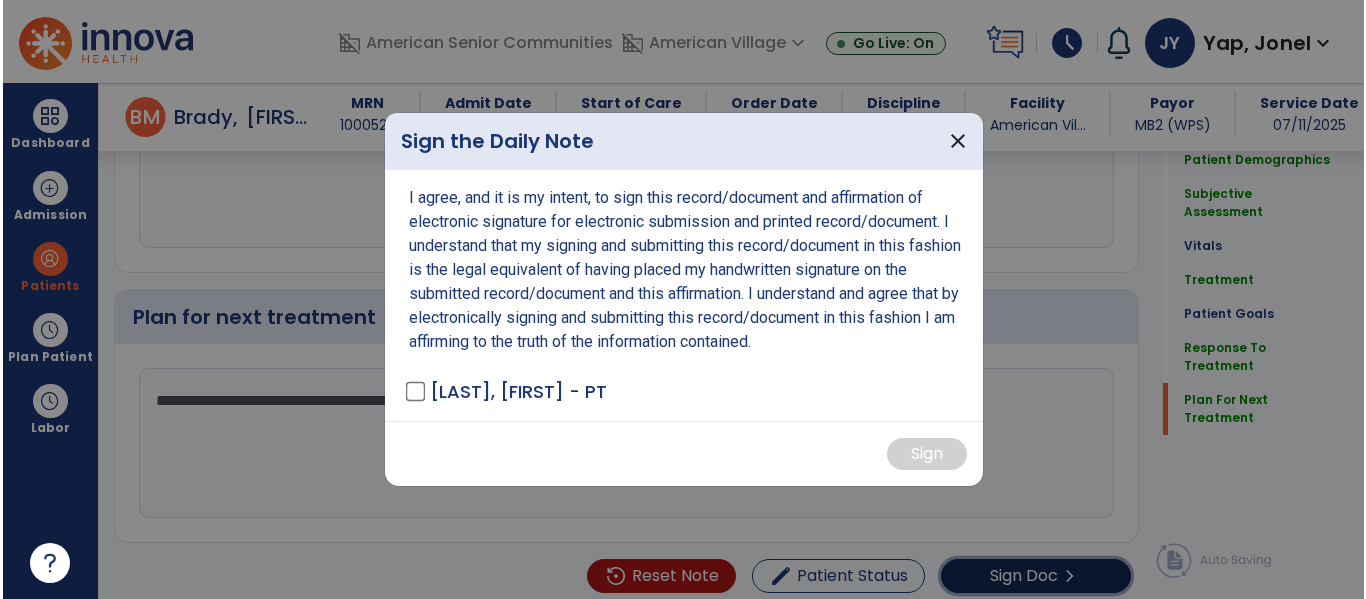 scroll, scrollTop: 3060, scrollLeft: 0, axis: vertical 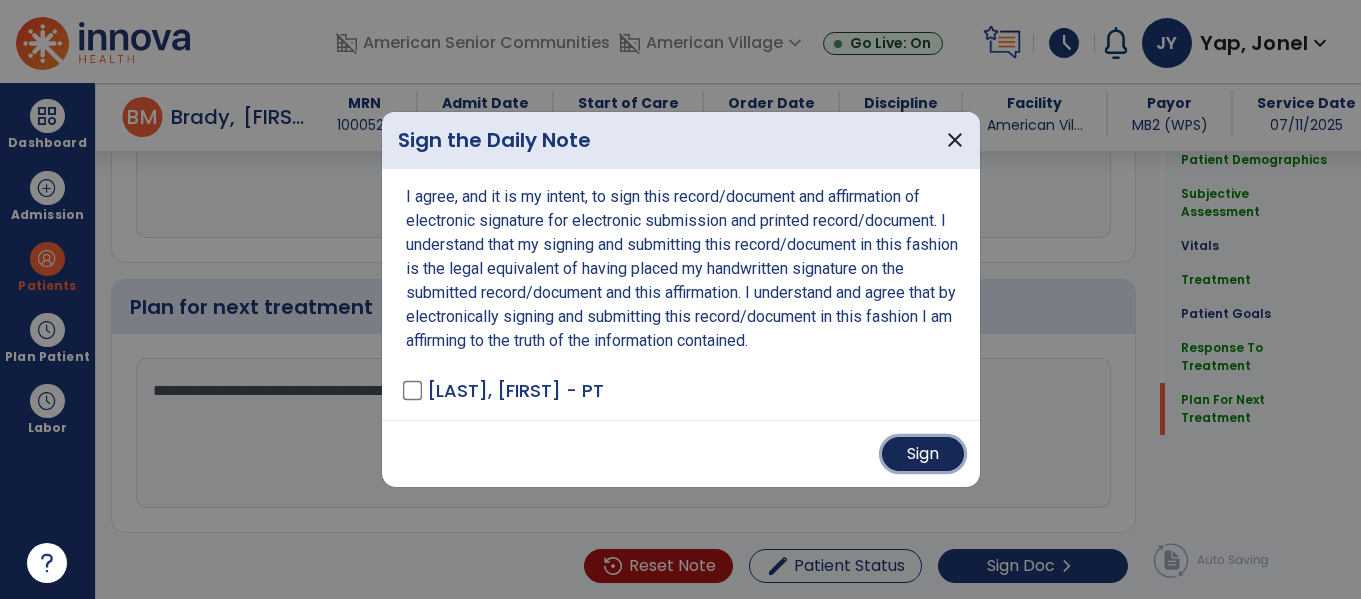click on "Sign" at bounding box center (923, 454) 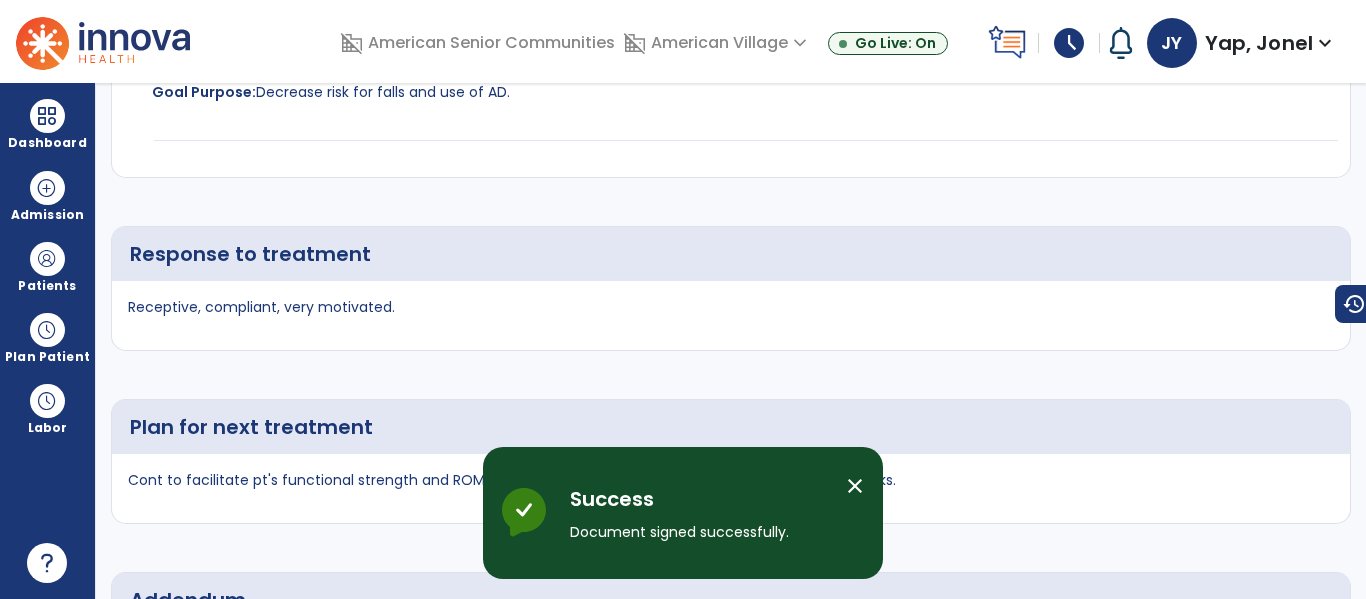 scroll, scrollTop: 0, scrollLeft: 0, axis: both 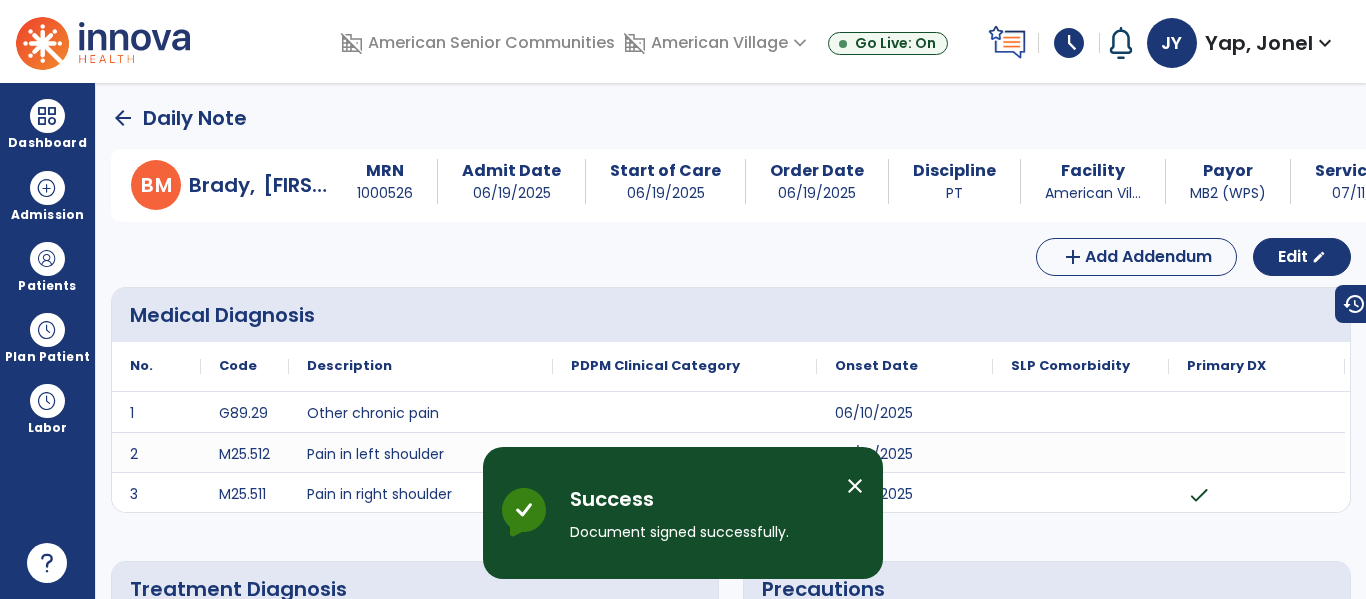 click on "arrow_back" 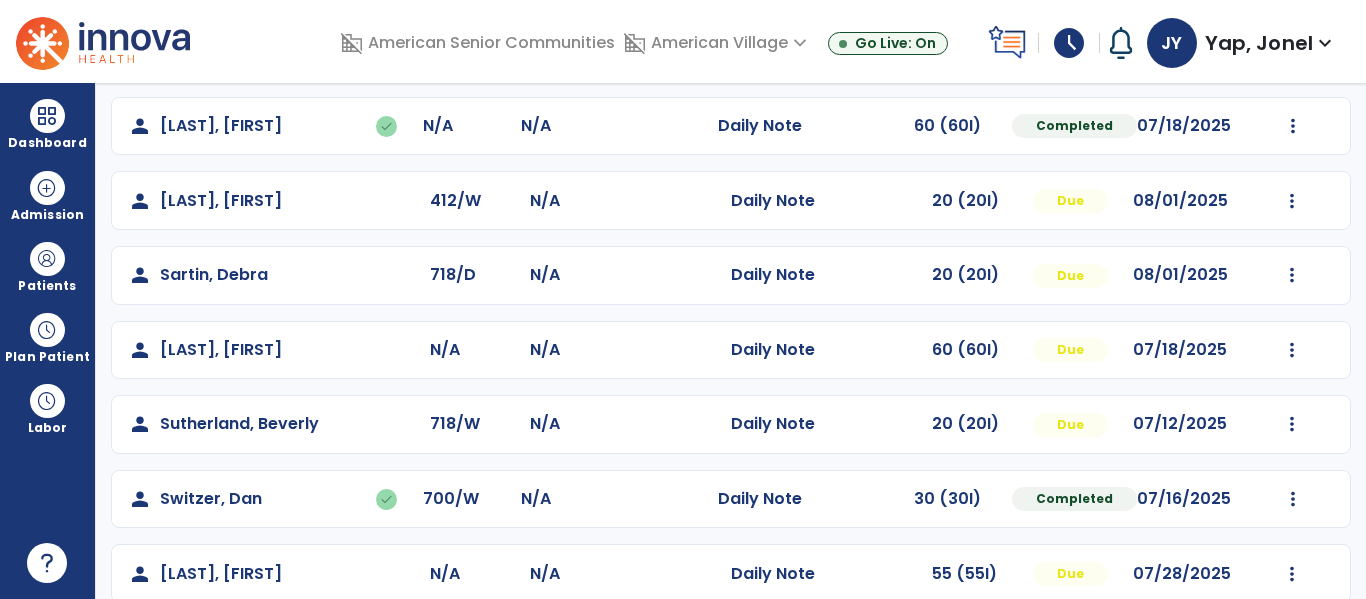 scroll, scrollTop: 302, scrollLeft: 0, axis: vertical 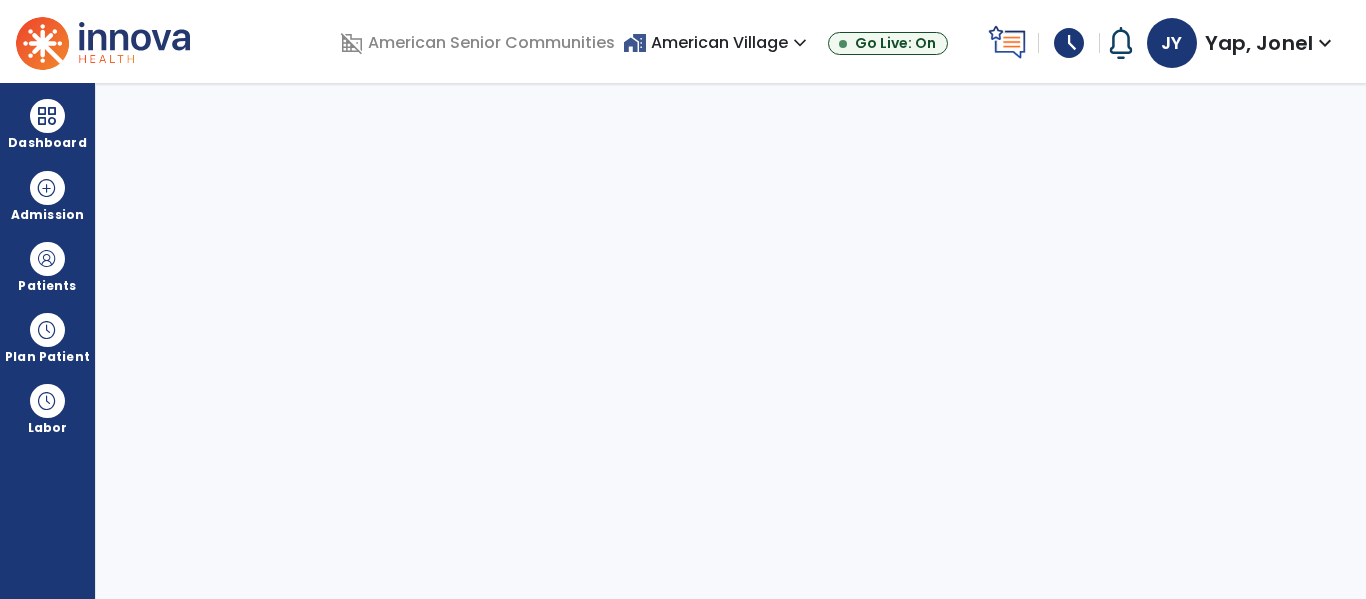 select on "****" 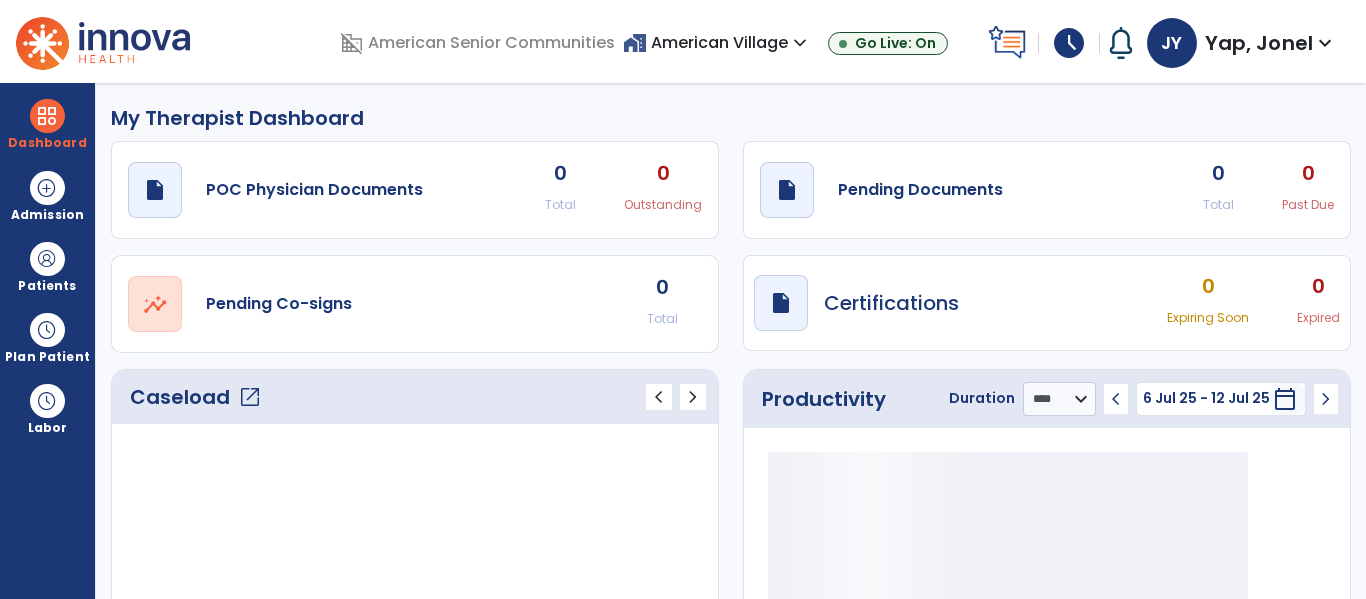 click on "open_in_new" 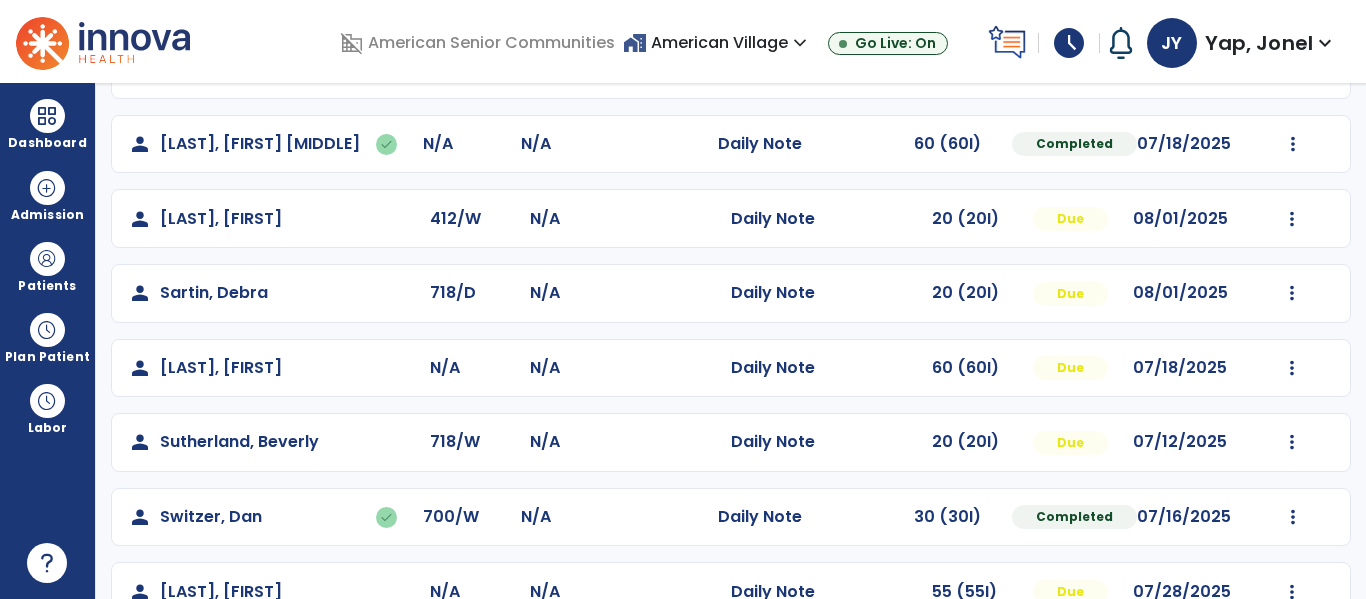 scroll, scrollTop: 316, scrollLeft: 0, axis: vertical 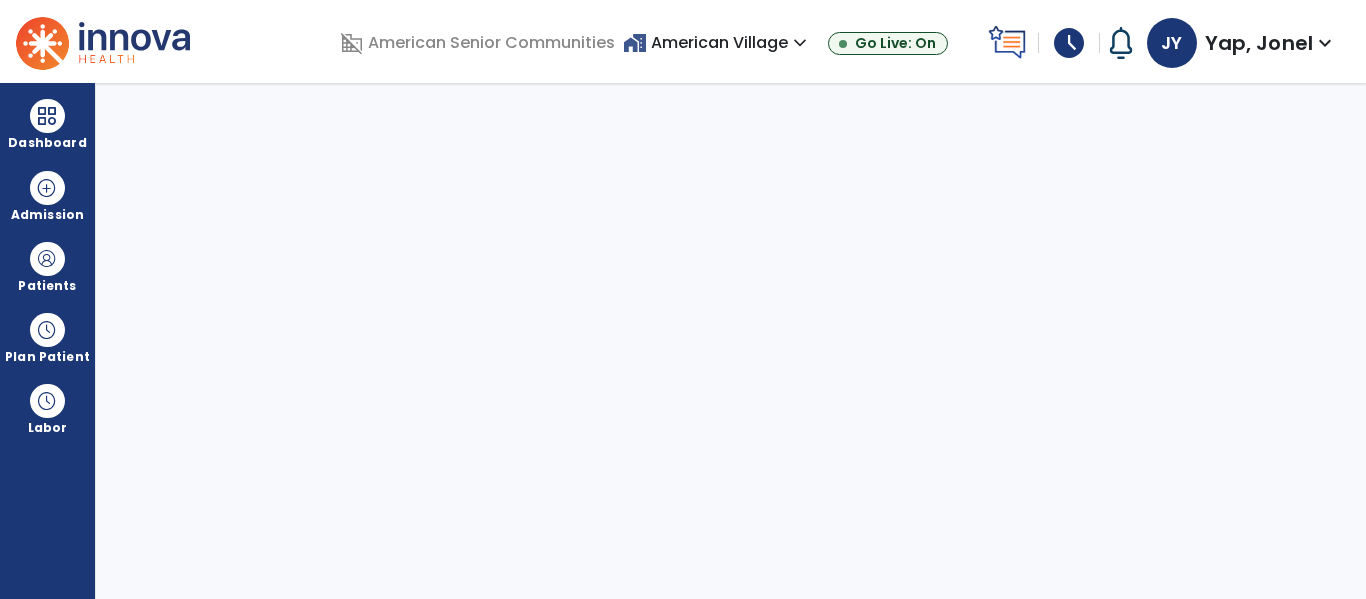 select on "****" 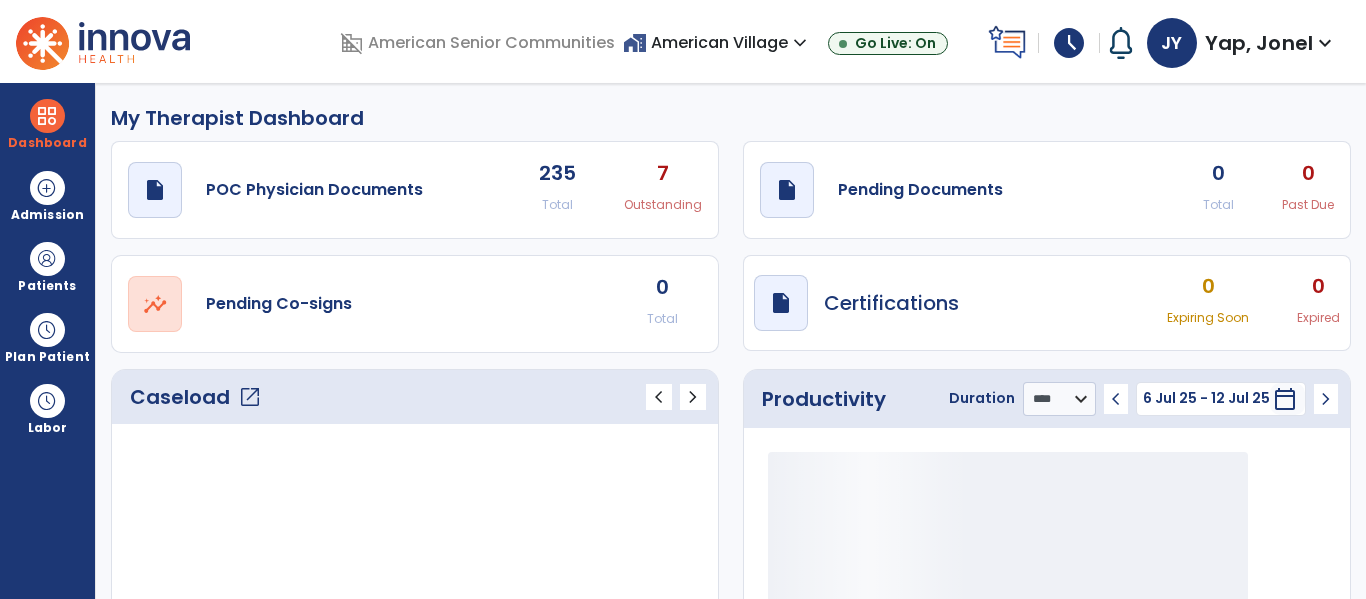 click on "open_in_new" 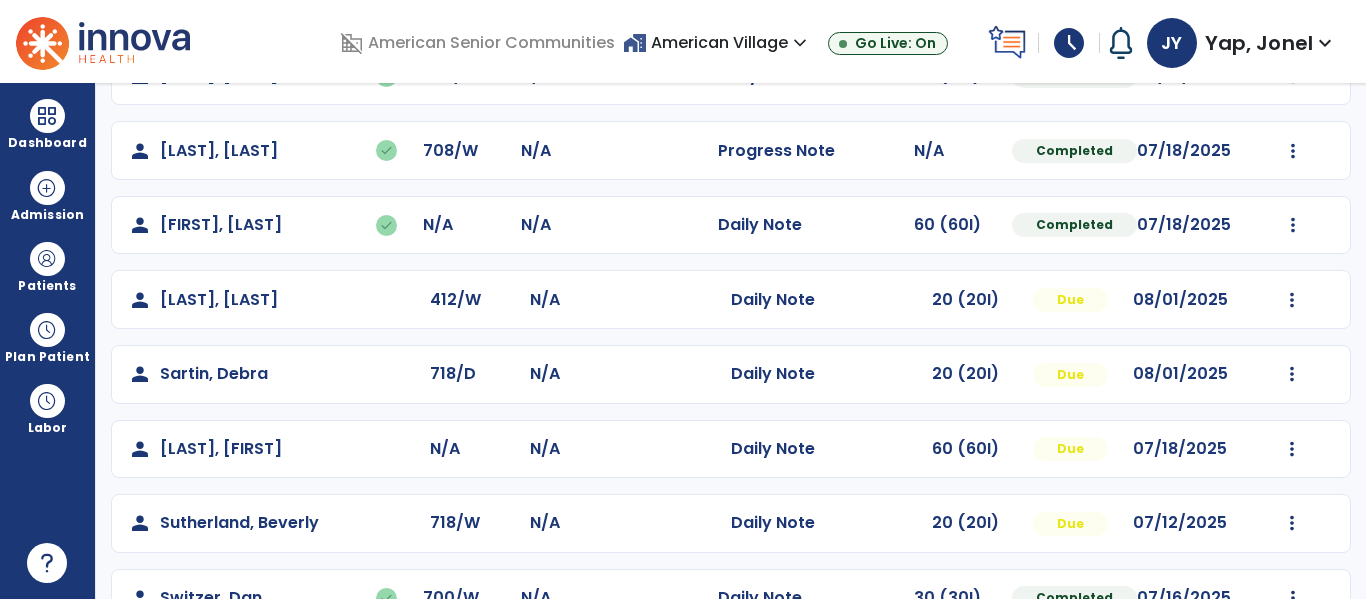 scroll, scrollTop: 214, scrollLeft: 0, axis: vertical 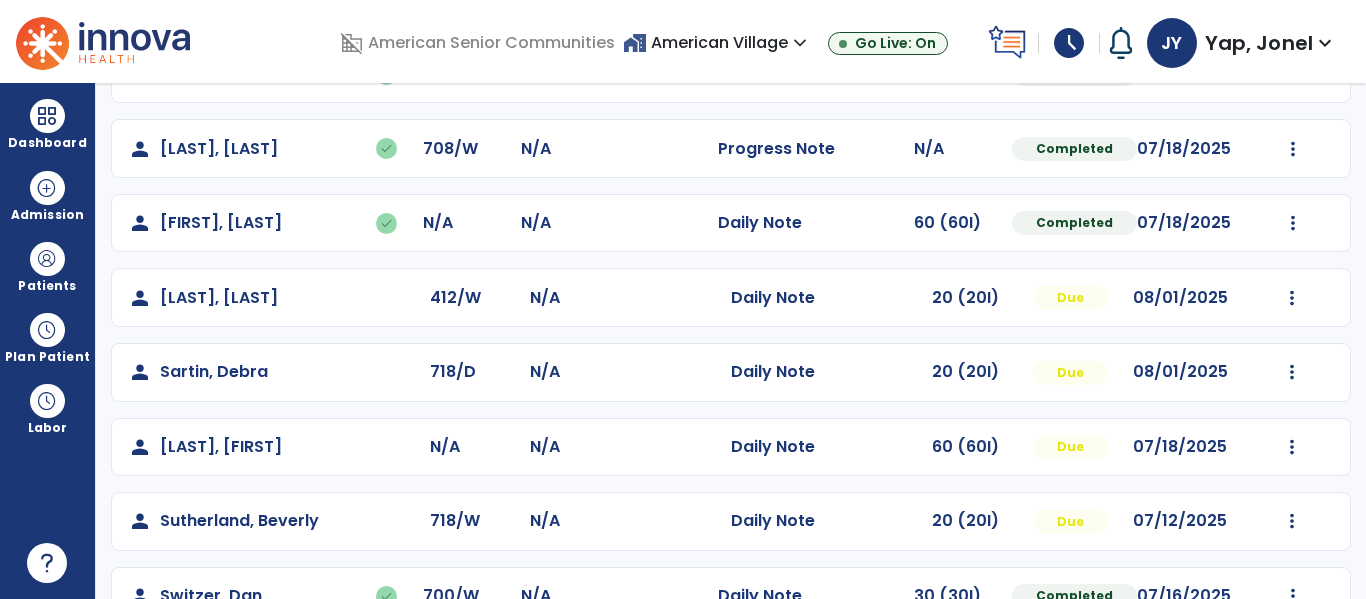 click on "Mark Visit As Complete   Reset Note   Open Document   G + C Mins" 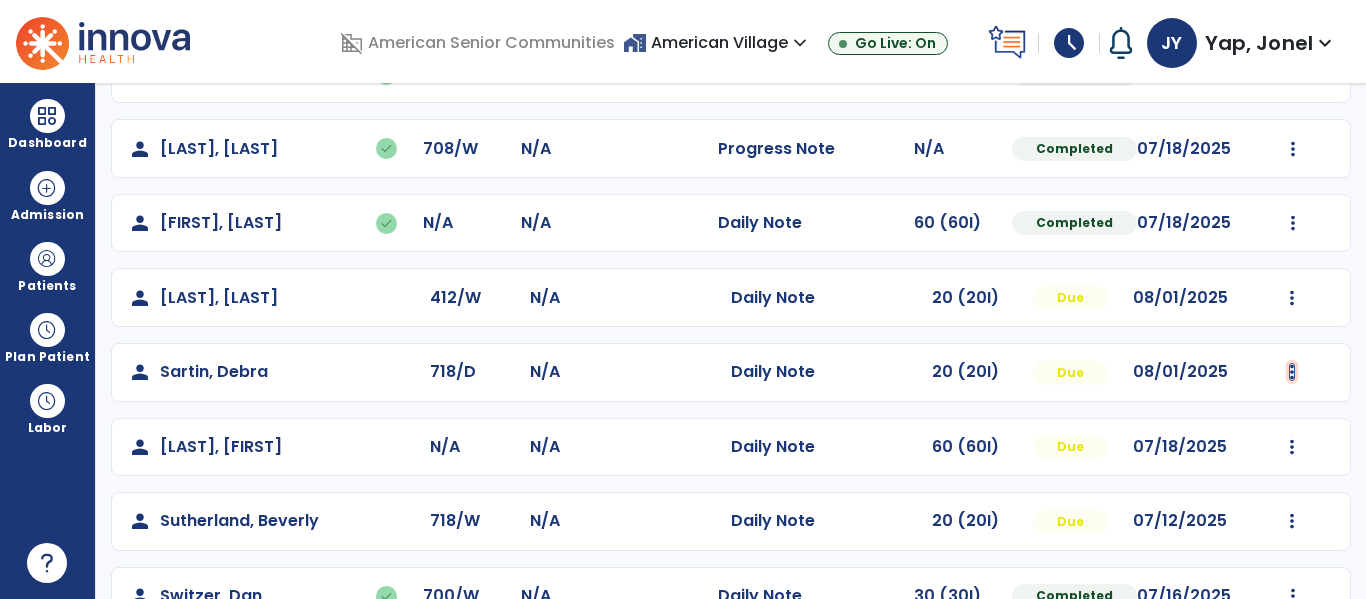 click at bounding box center (1293, 74) 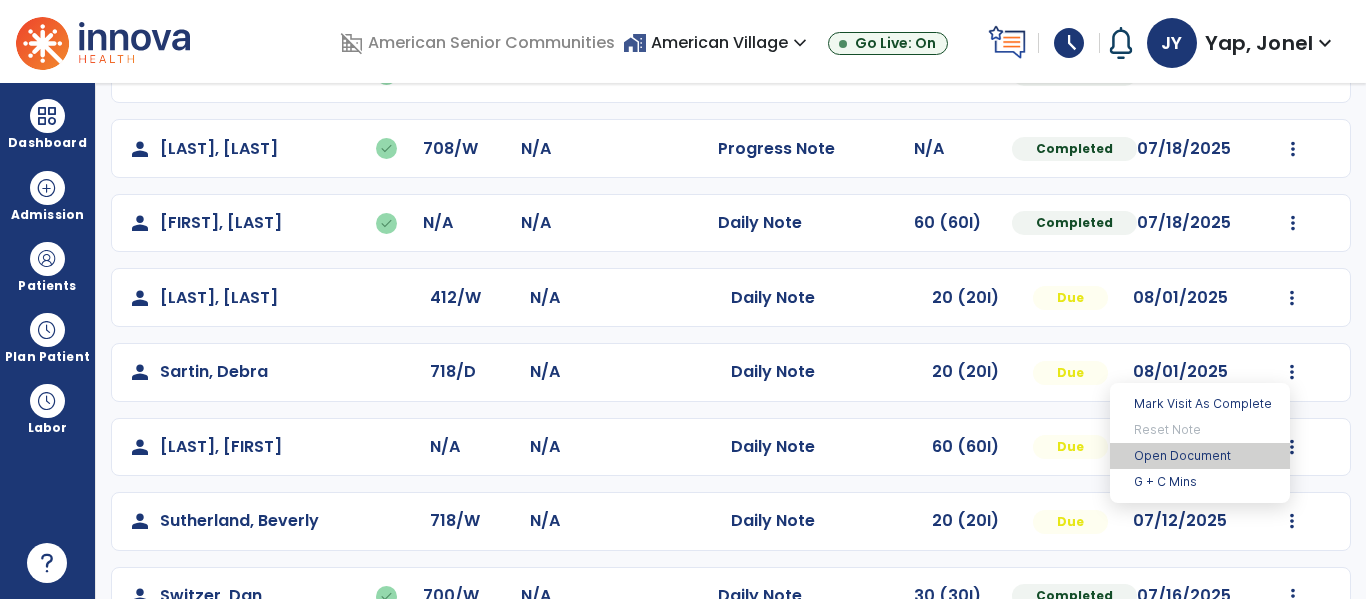 click on "Open Document" at bounding box center (1200, 456) 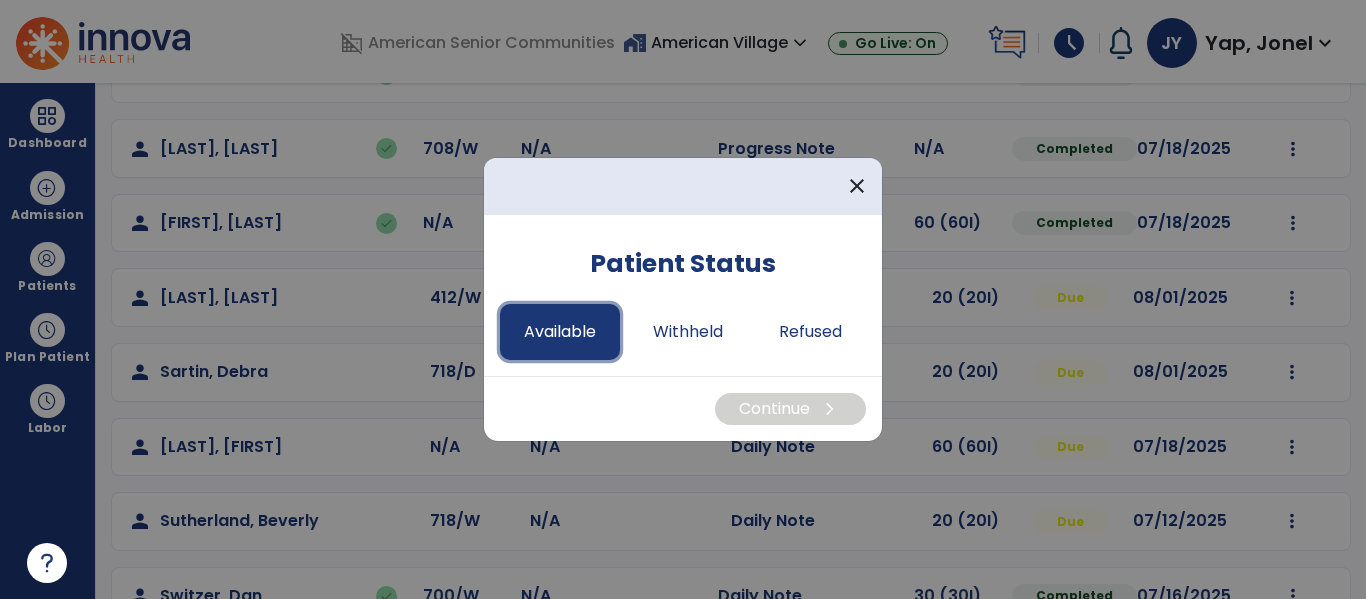 click on "Available" at bounding box center (560, 332) 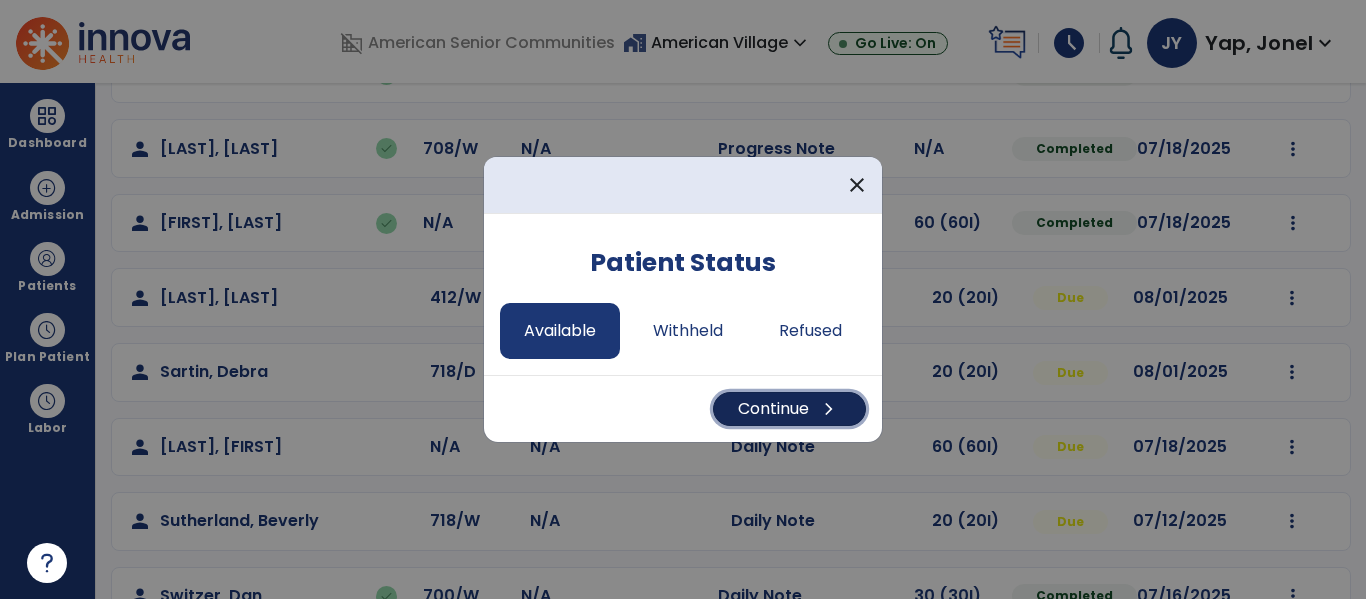 click on "Continue   chevron_right" at bounding box center [789, 409] 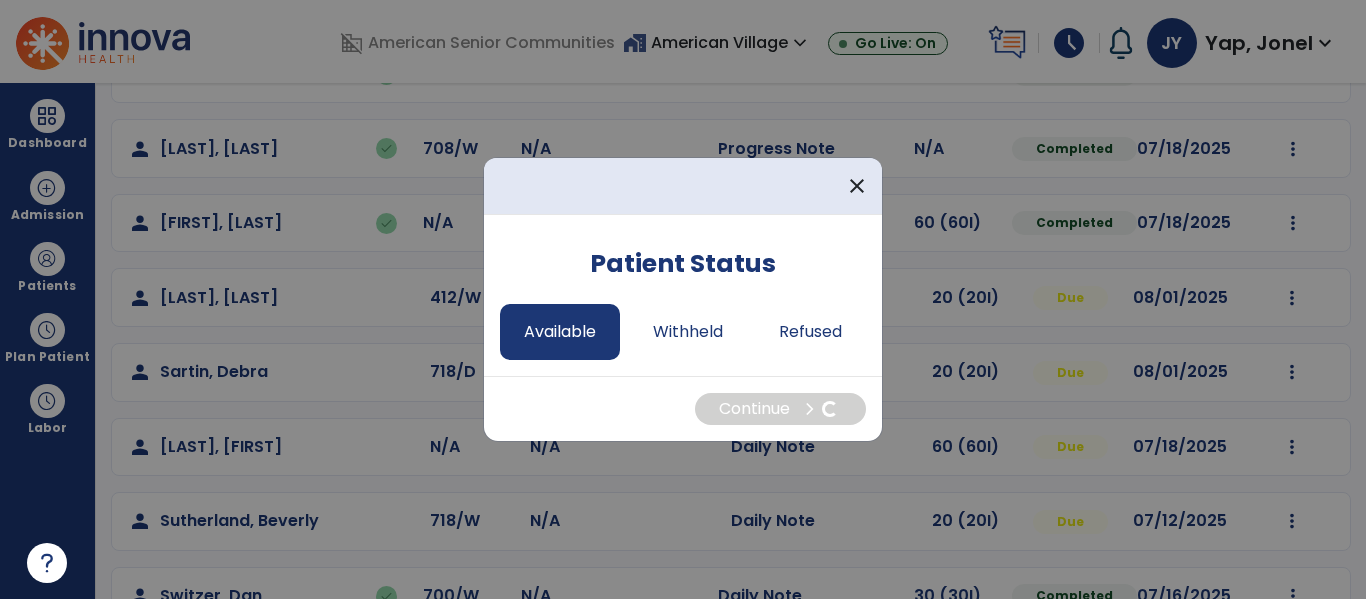 select on "*" 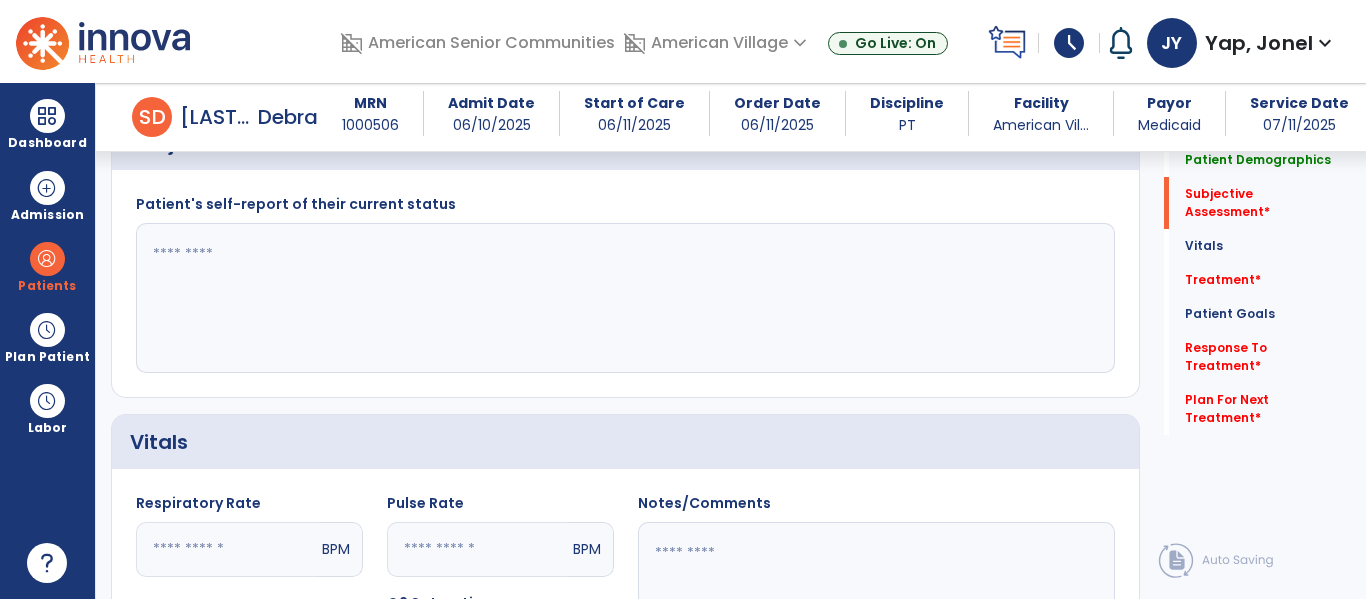 scroll, scrollTop: 534, scrollLeft: 0, axis: vertical 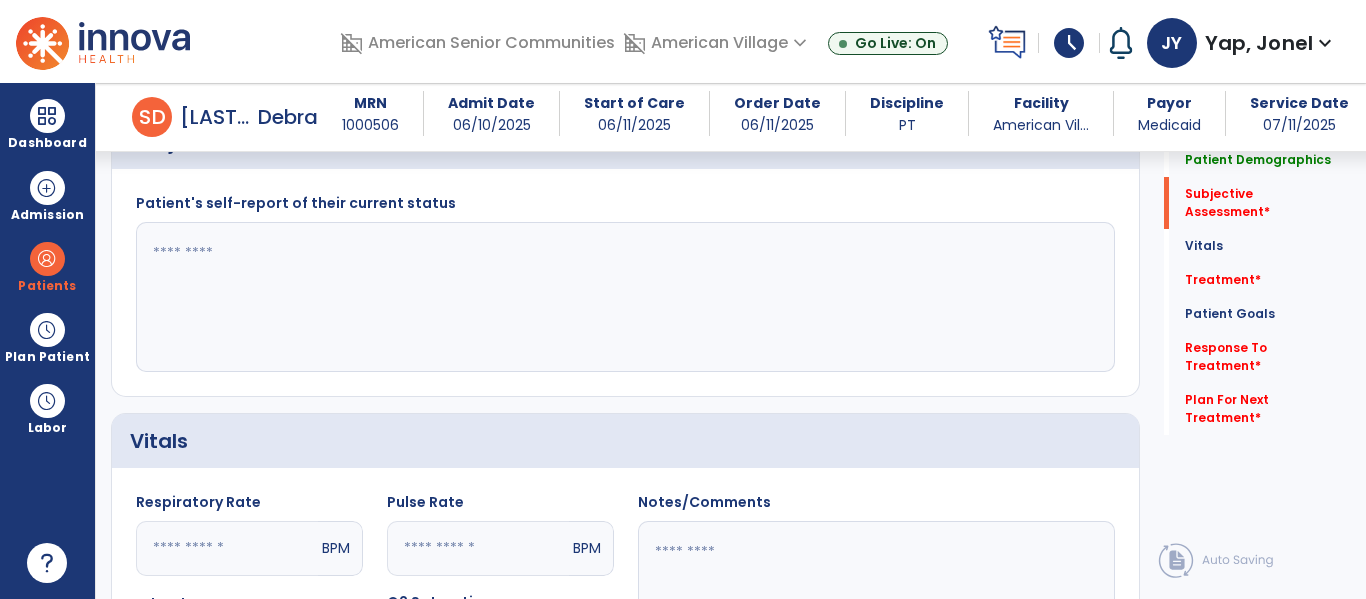 click 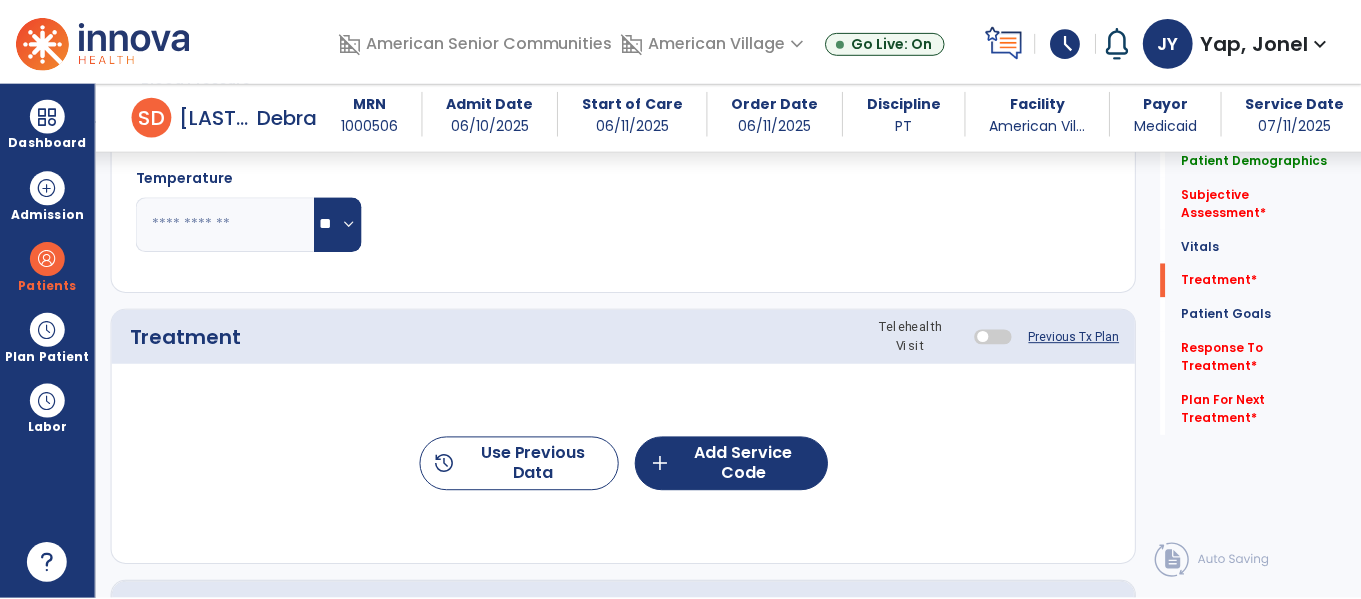 scroll, scrollTop: 1079, scrollLeft: 0, axis: vertical 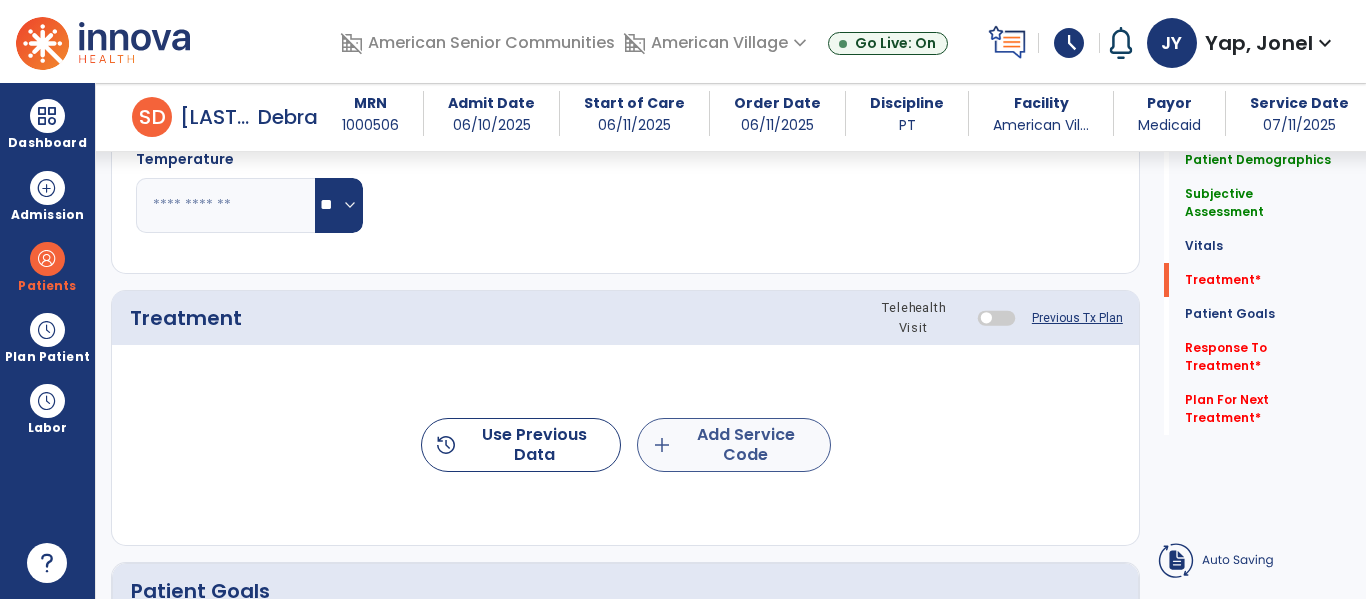 type on "**********" 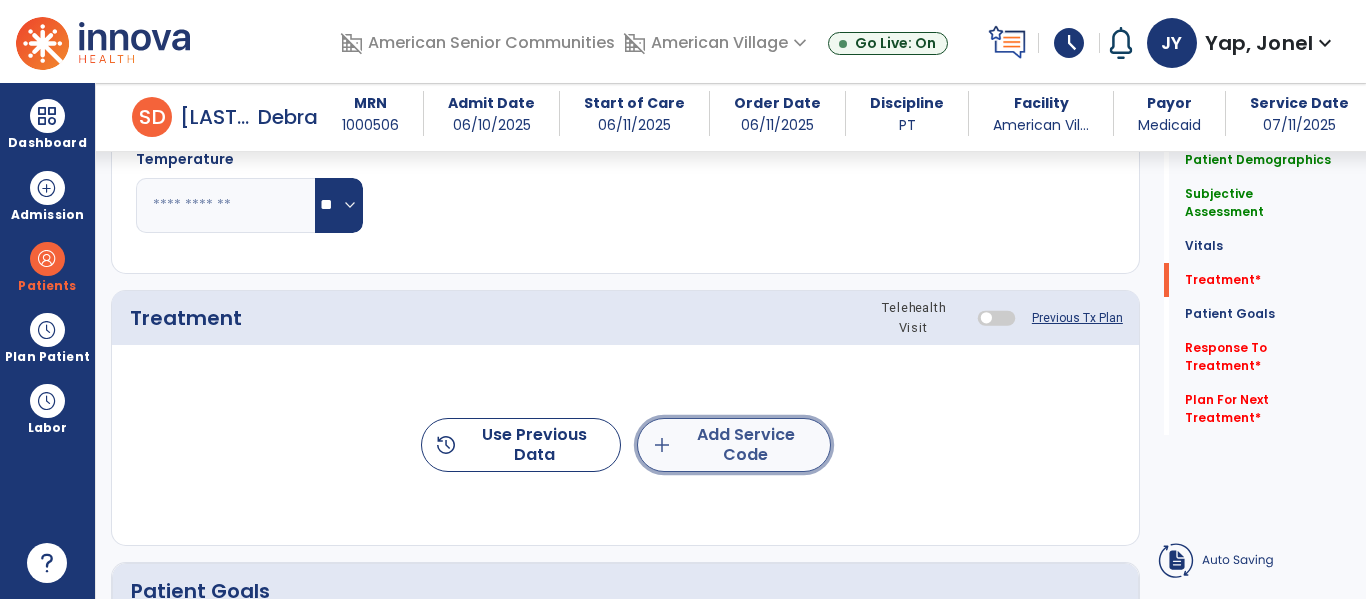 click on "add  Add Service Code" 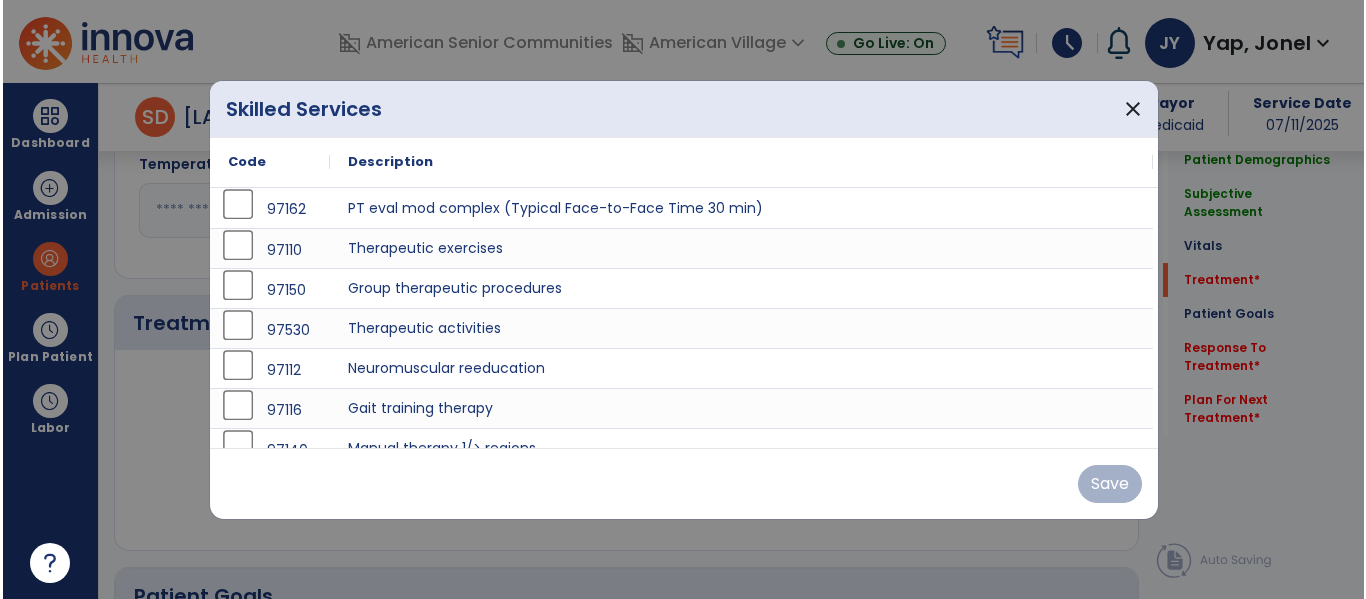 scroll, scrollTop: 1079, scrollLeft: 0, axis: vertical 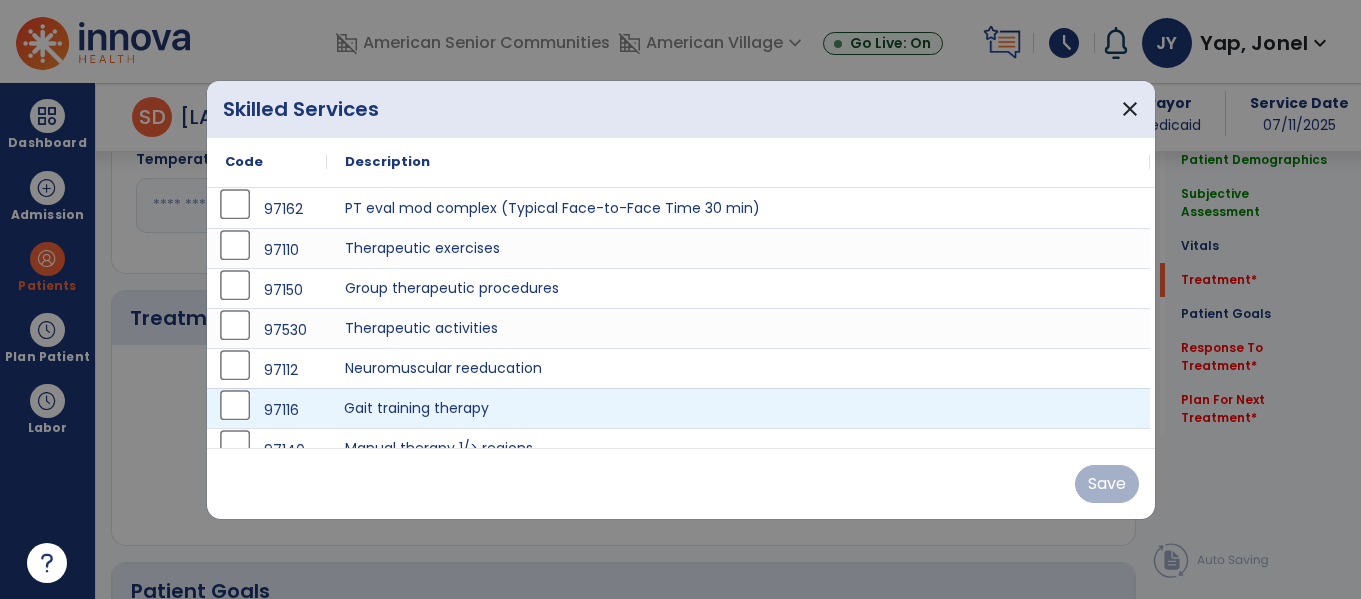 click on "Gait training therapy" at bounding box center (738, 408) 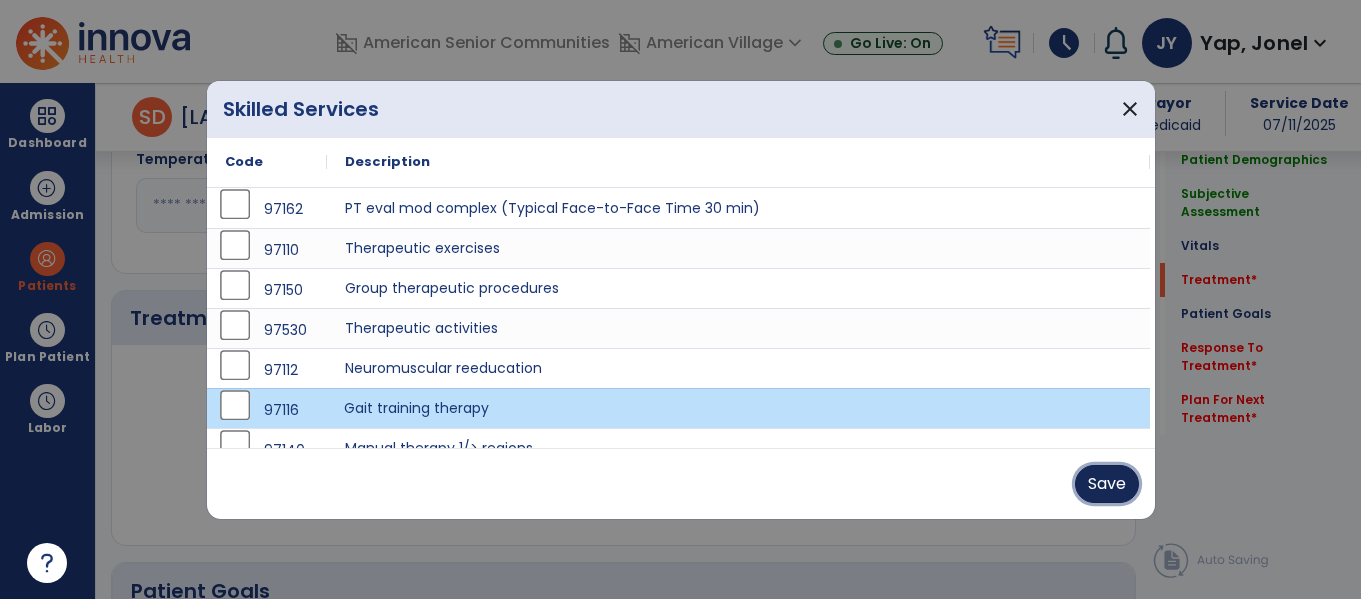 click on "Save" at bounding box center [1107, 484] 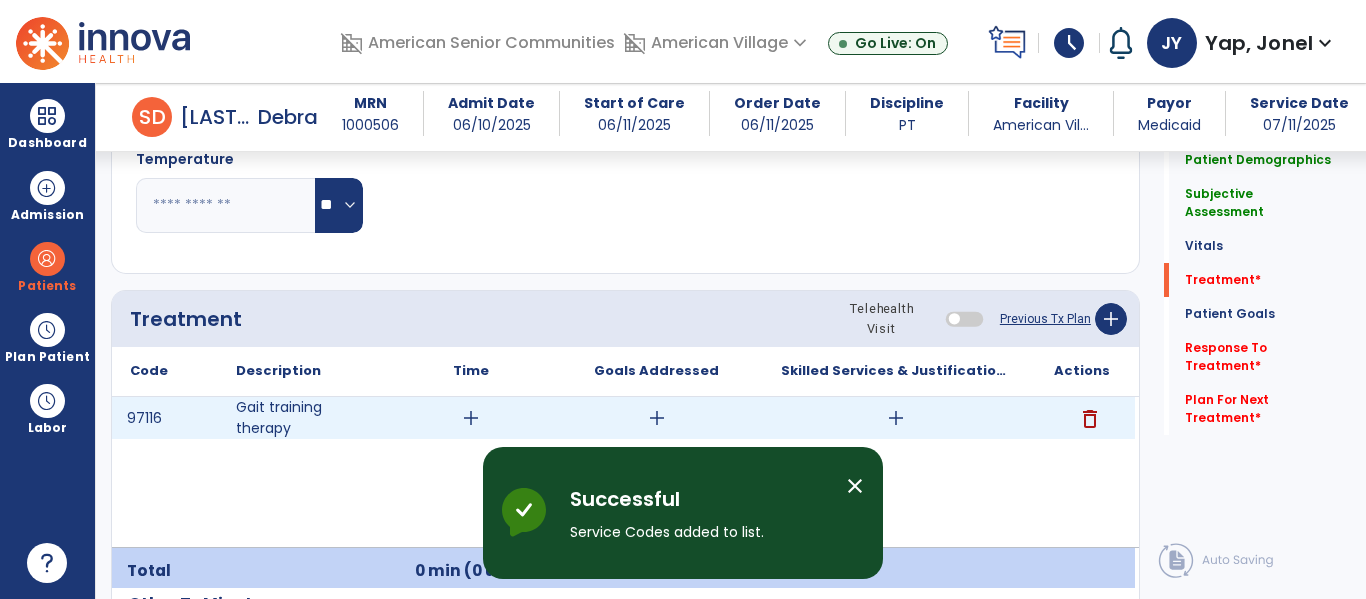 click on "add" at bounding box center [471, 418] 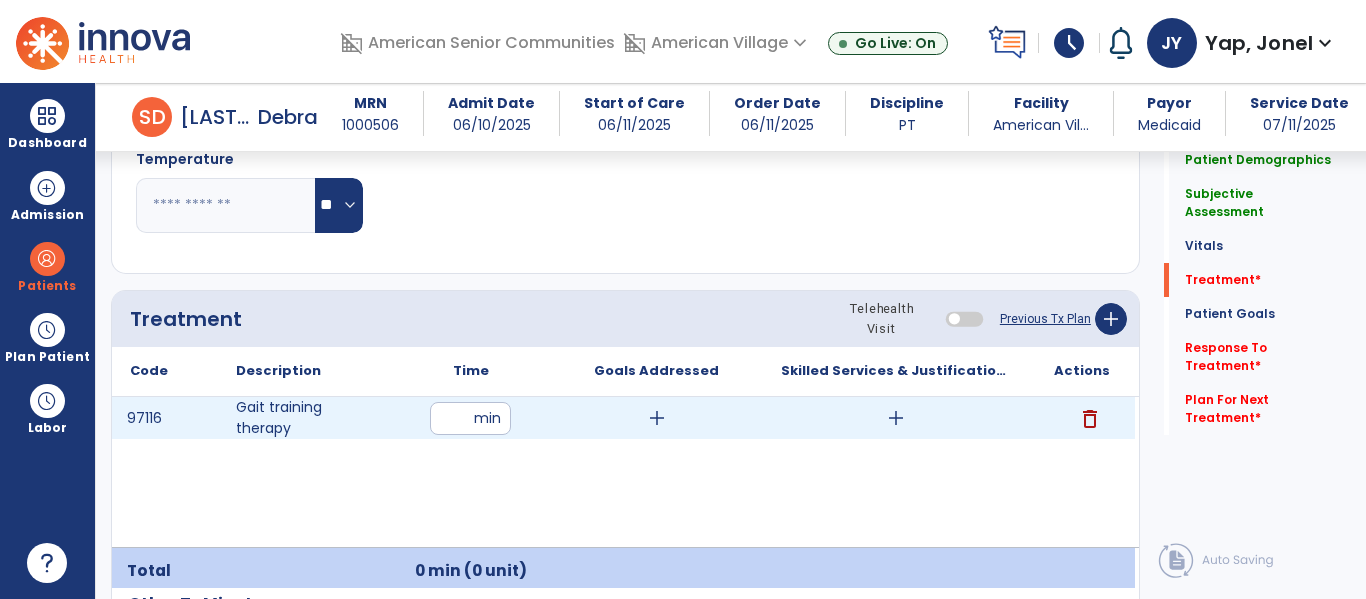 type on "*" 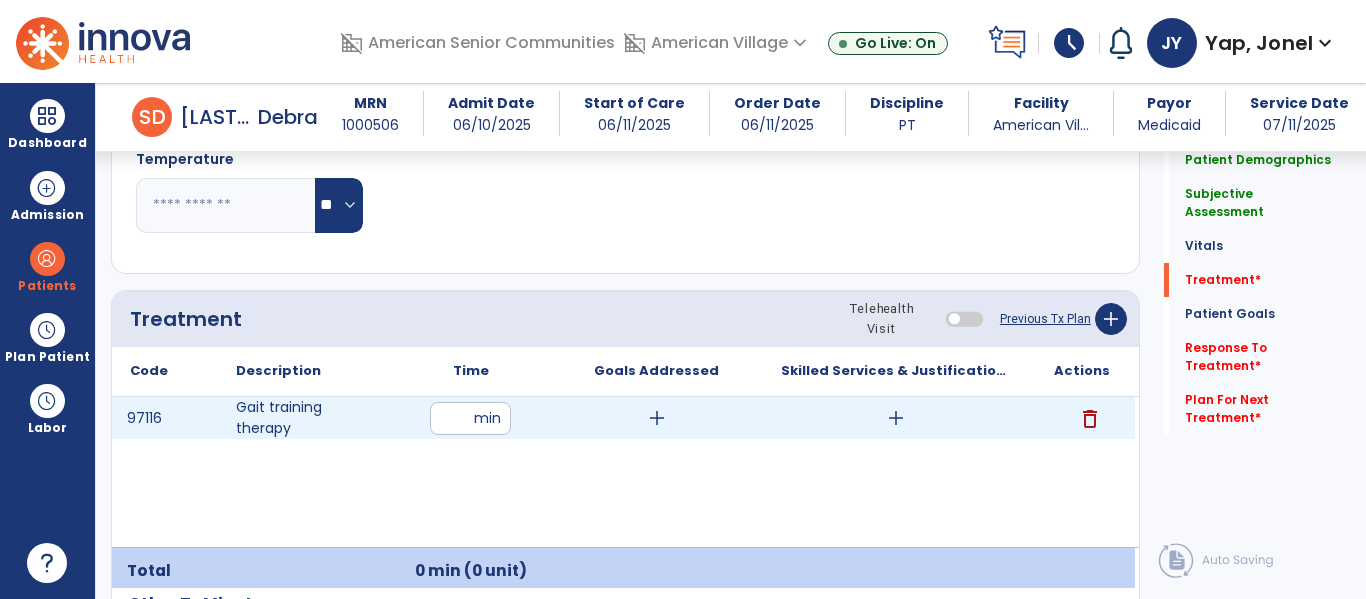 type on "**" 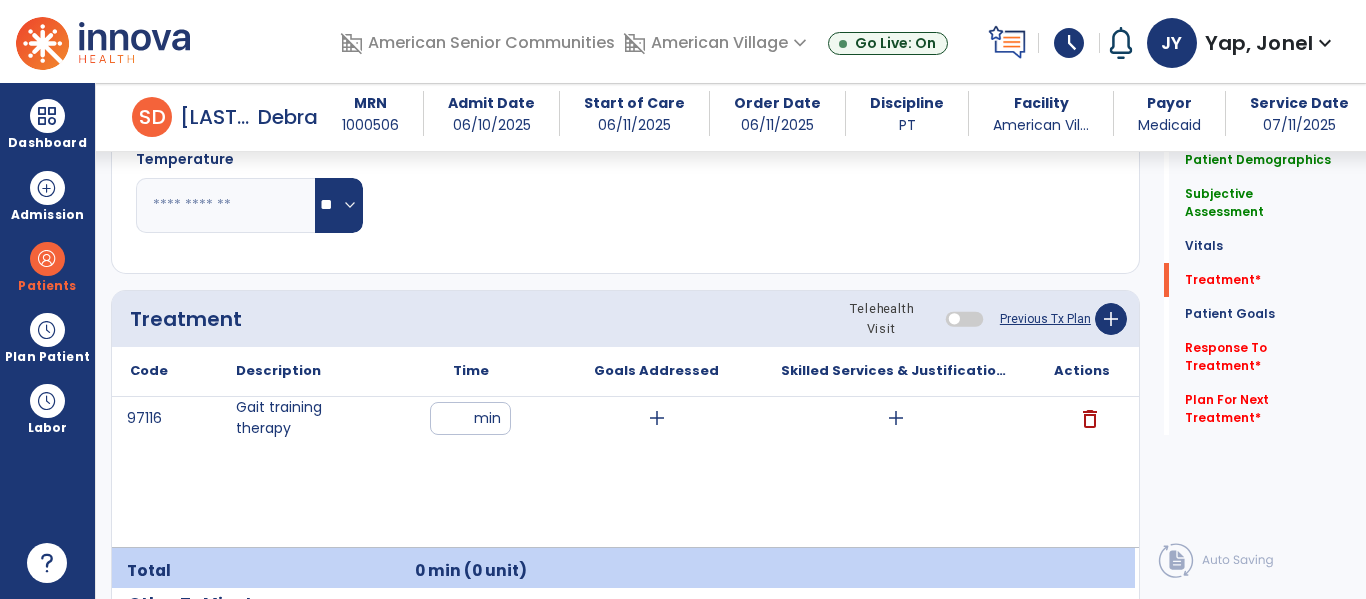 click on "97116  Gait training therapy  ** min add add delete" at bounding box center [623, 472] 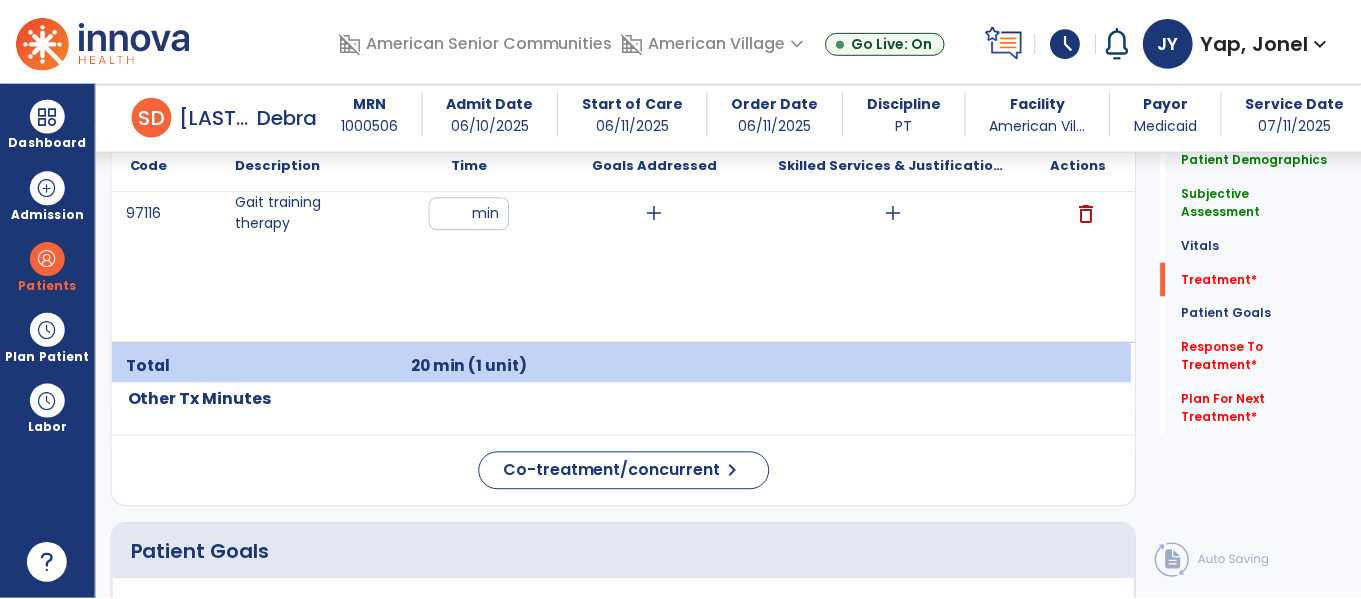 scroll, scrollTop: 1294, scrollLeft: 0, axis: vertical 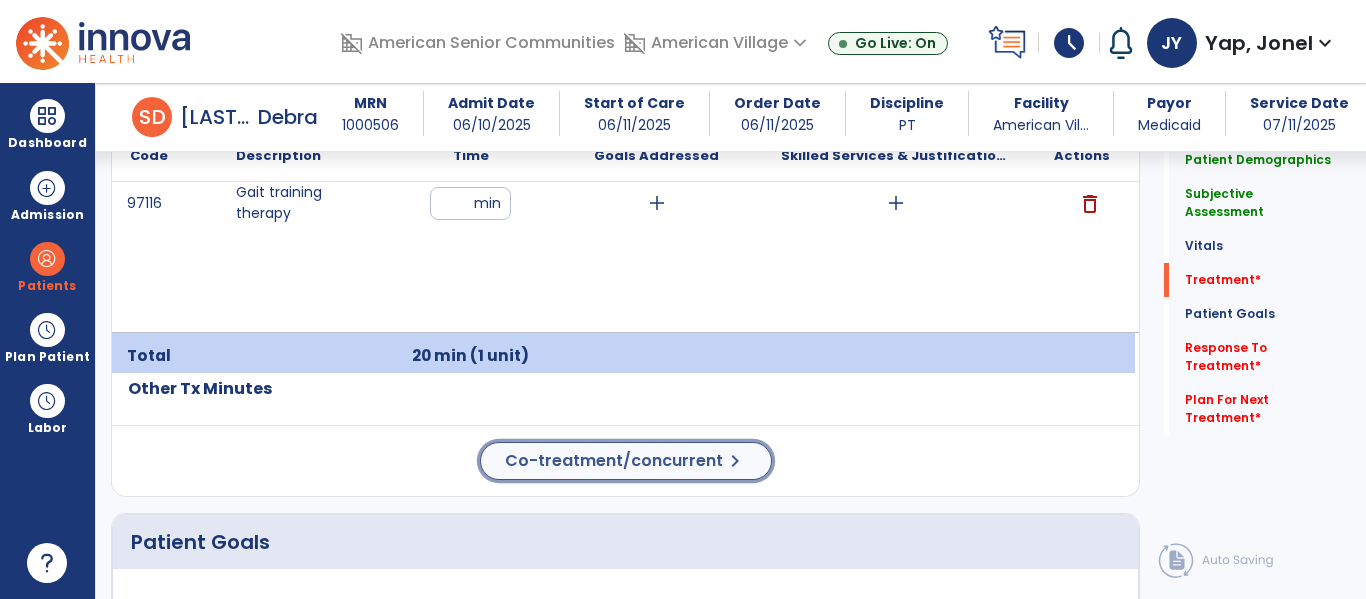 click on "Co-treatment/concurrent" 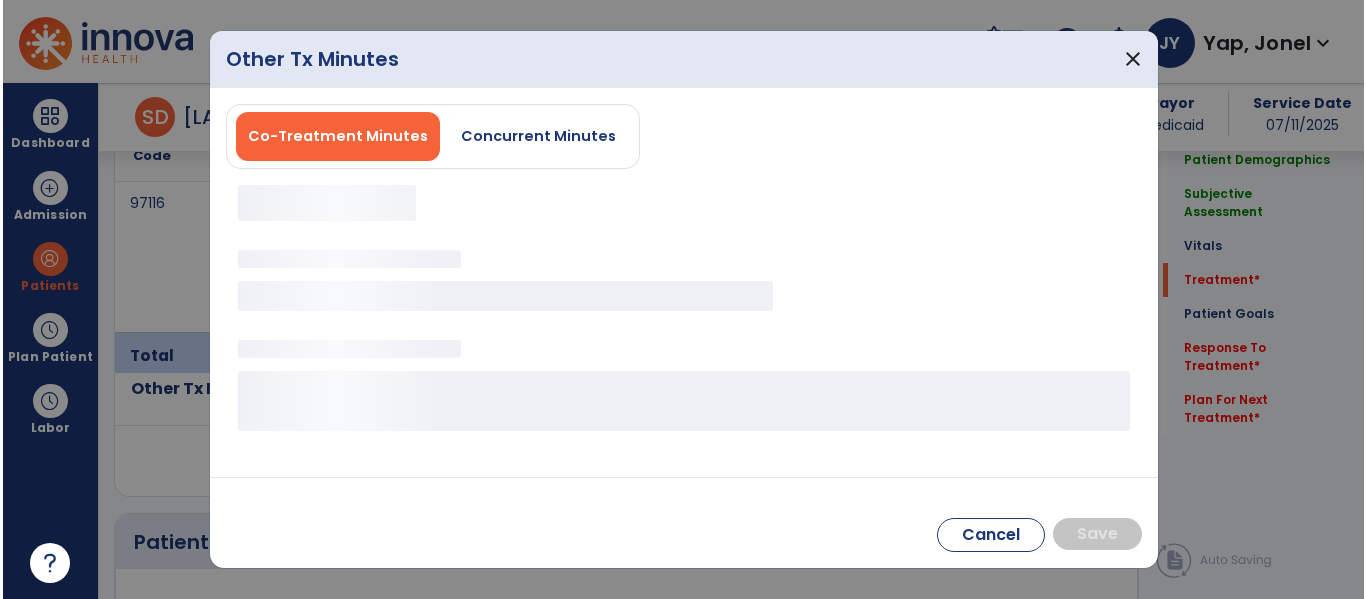 scroll, scrollTop: 1294, scrollLeft: 0, axis: vertical 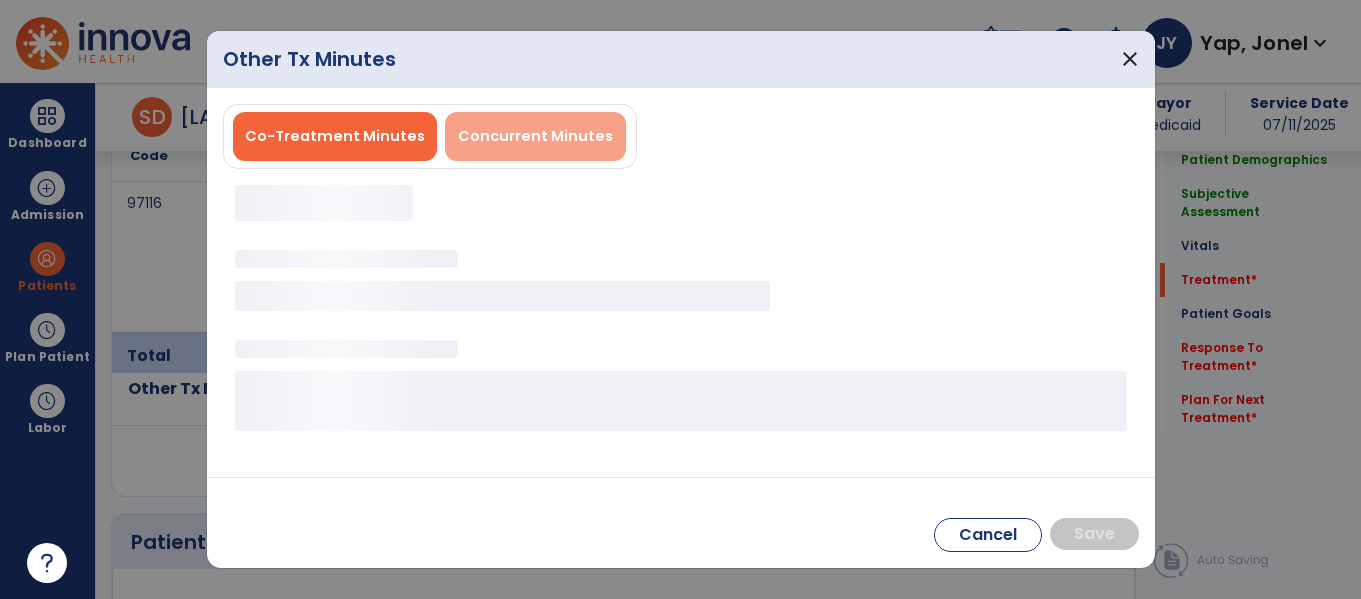 click on "Concurrent Minutes" at bounding box center (535, 136) 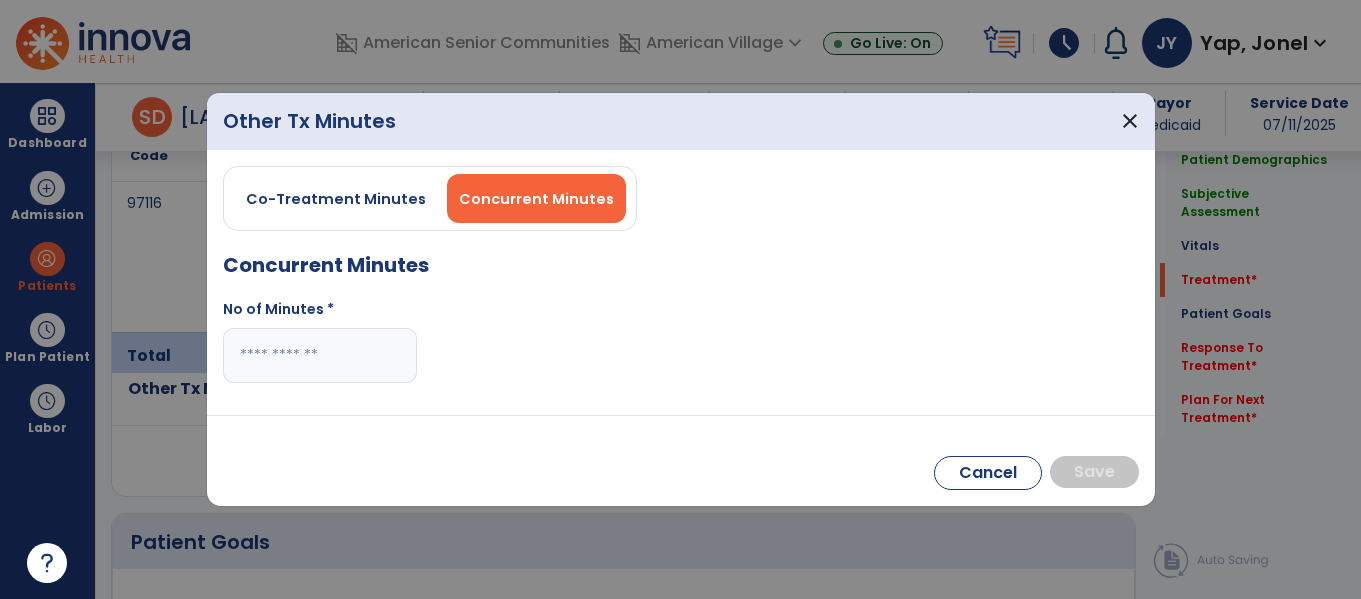 type 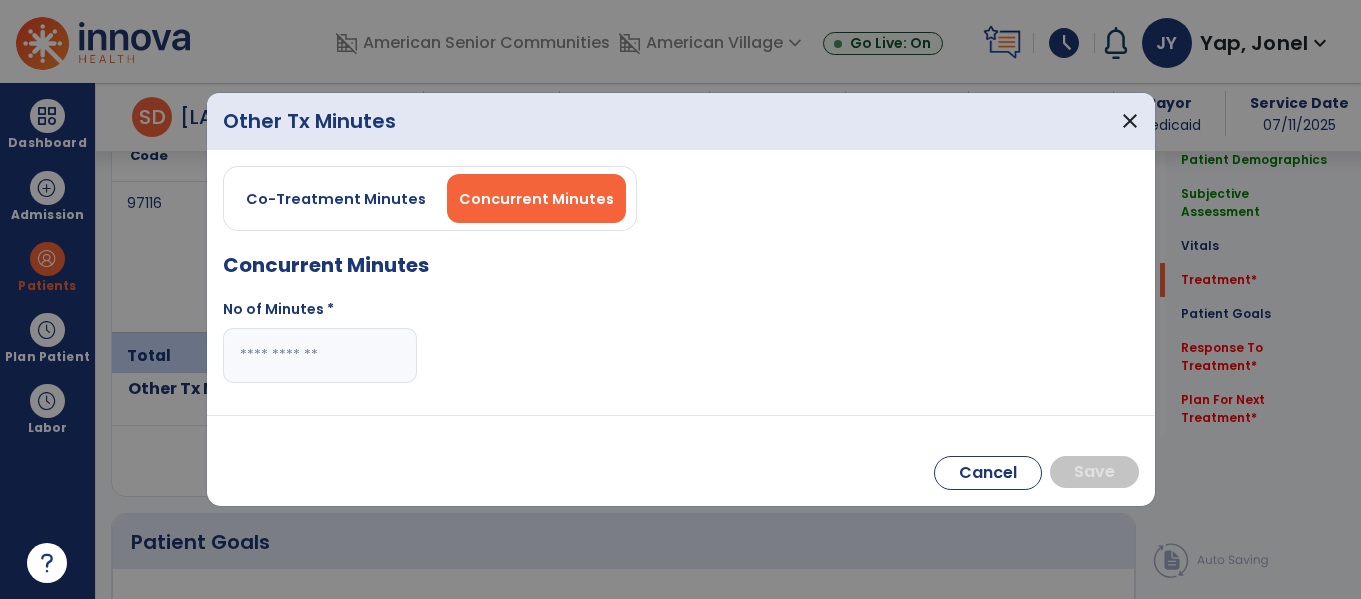 click at bounding box center (320, 355) 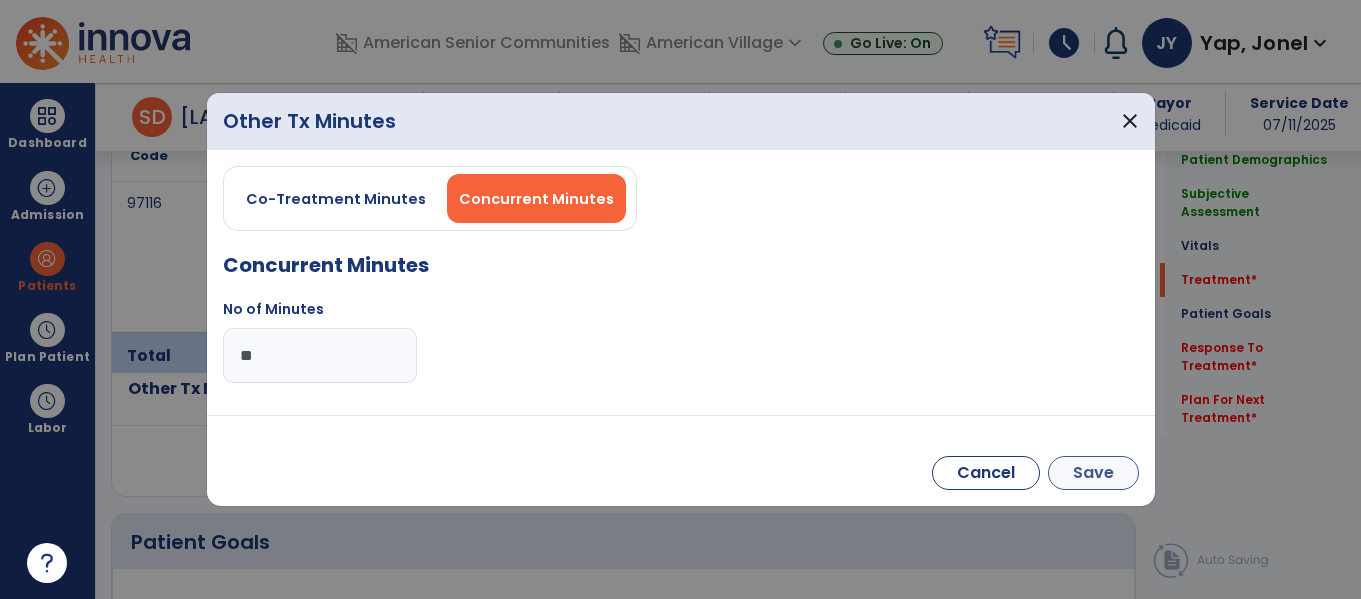 type on "**" 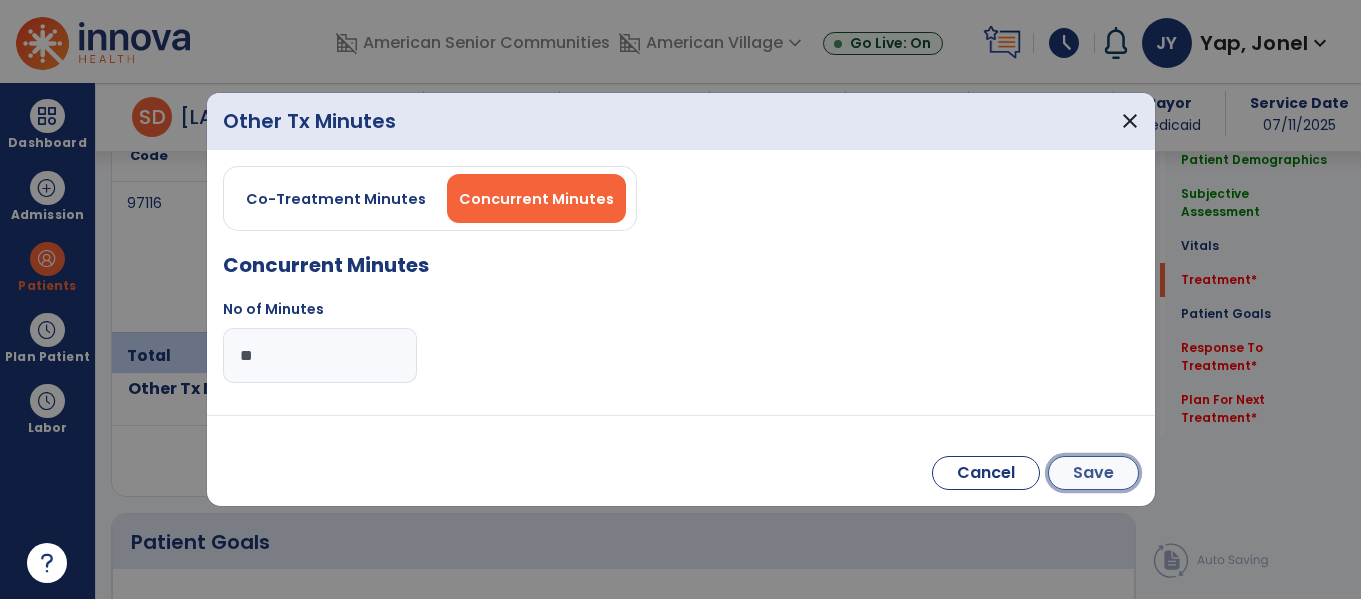 click on "Save" at bounding box center [1093, 473] 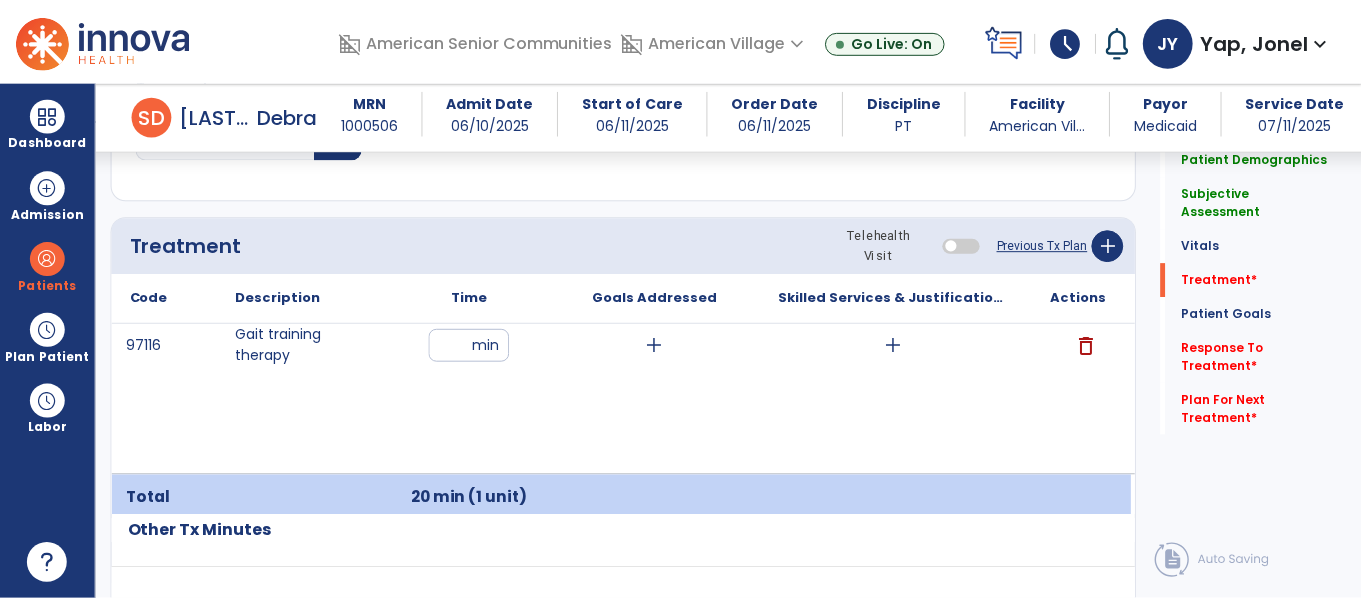 scroll, scrollTop: 1143, scrollLeft: 0, axis: vertical 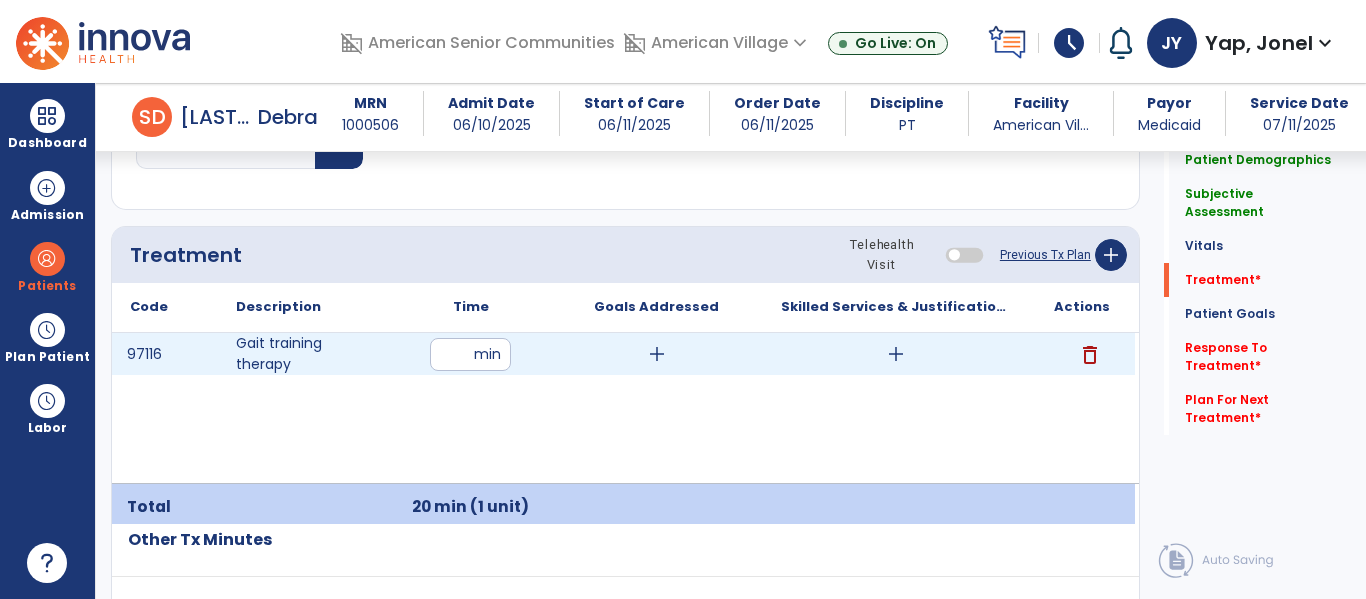 click on "add" at bounding box center (896, 354) 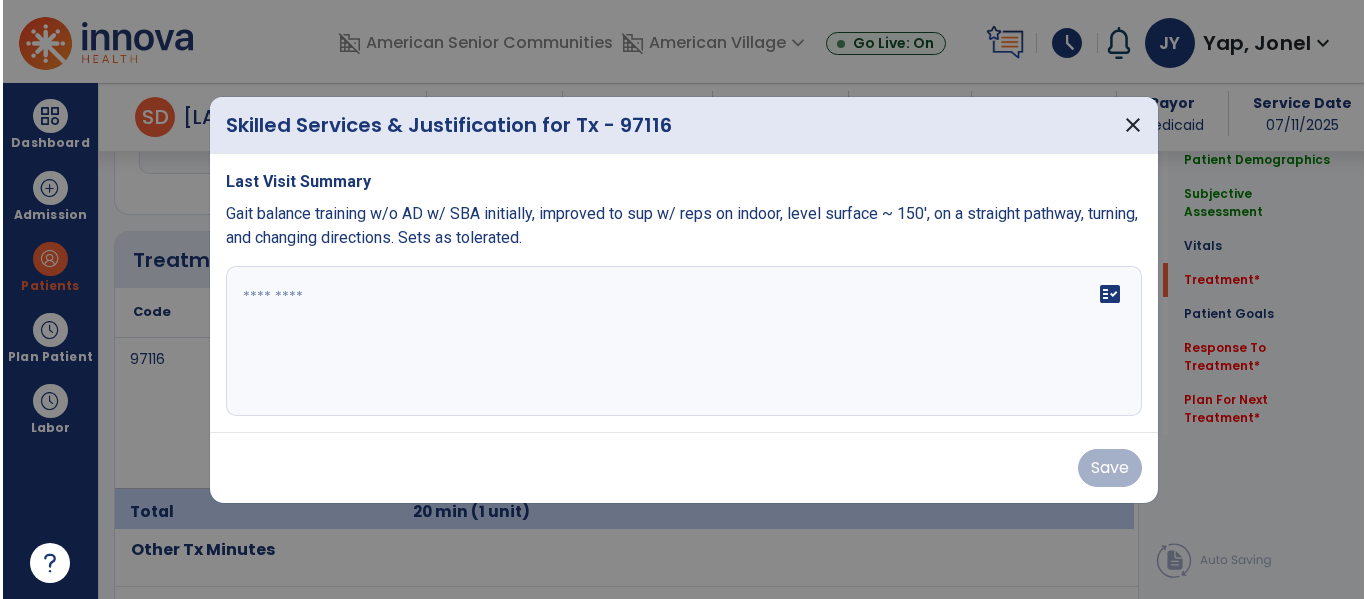 scroll, scrollTop: 1143, scrollLeft: 0, axis: vertical 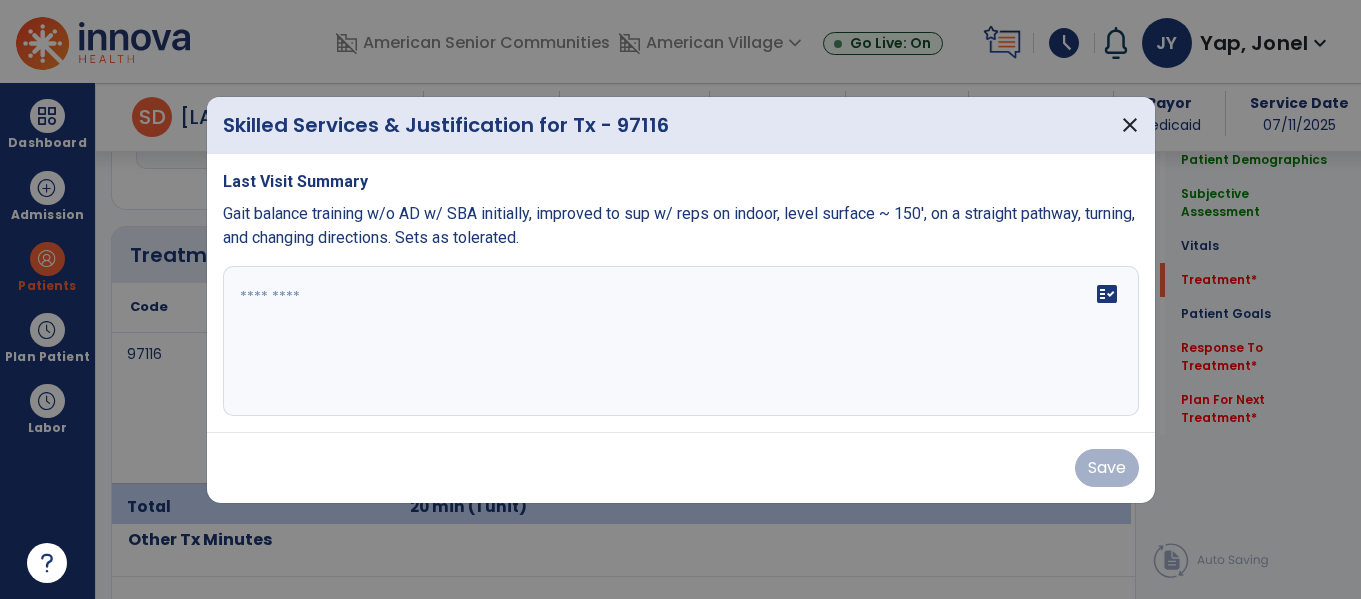 click on "fact_check" at bounding box center [681, 341] 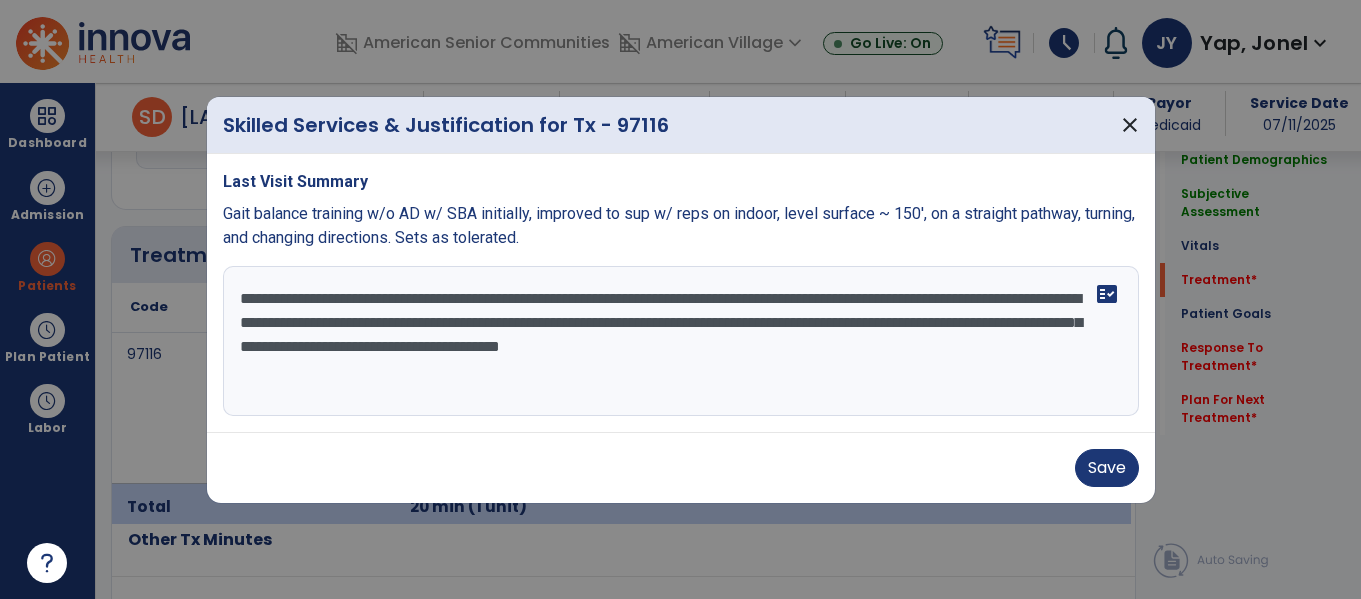 click on "**********" at bounding box center (681, 341) 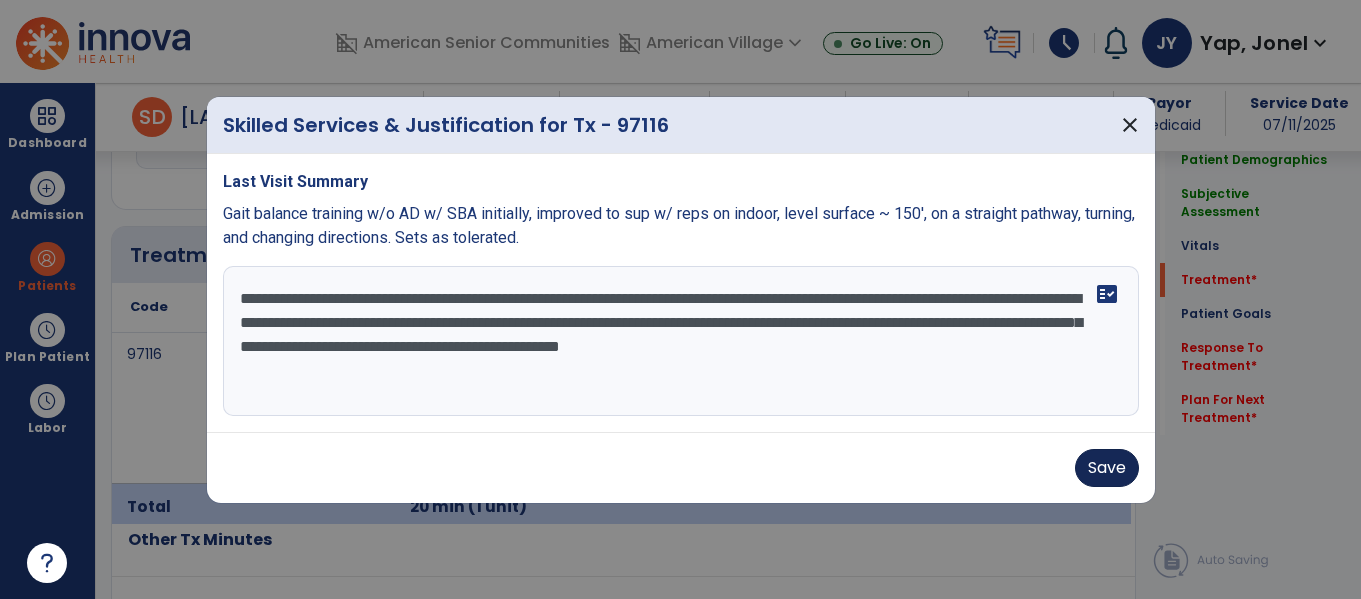 type on "**********" 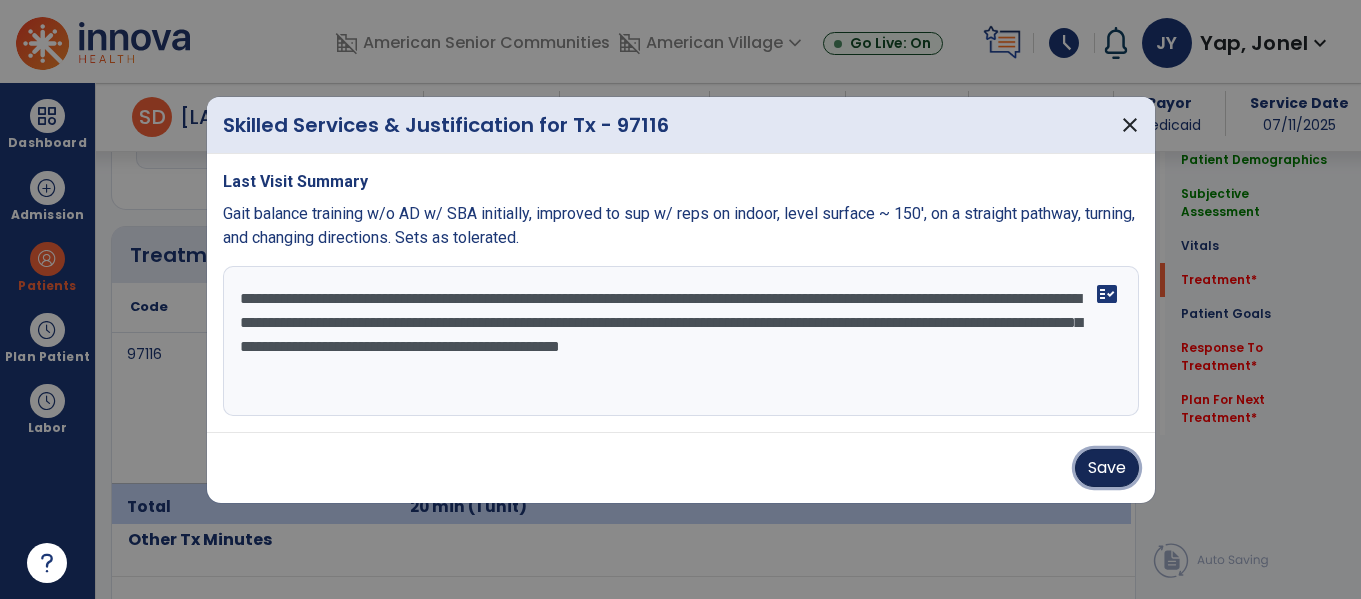 click on "Save" at bounding box center (1107, 468) 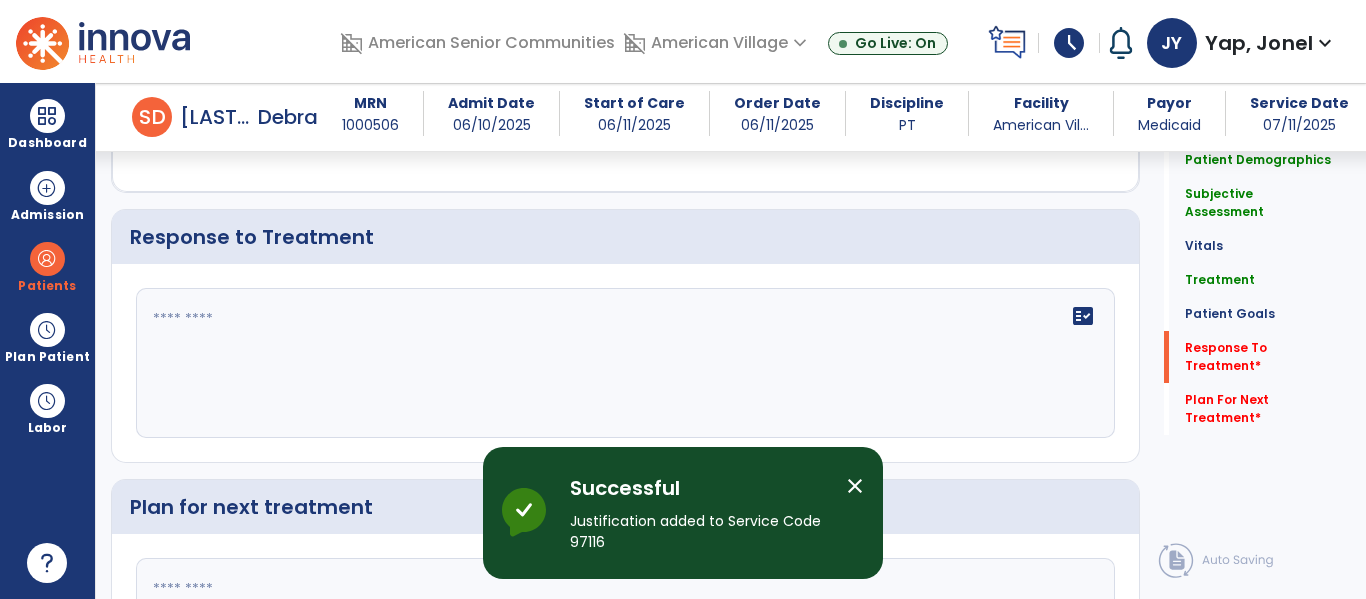 scroll, scrollTop: 2577, scrollLeft: 0, axis: vertical 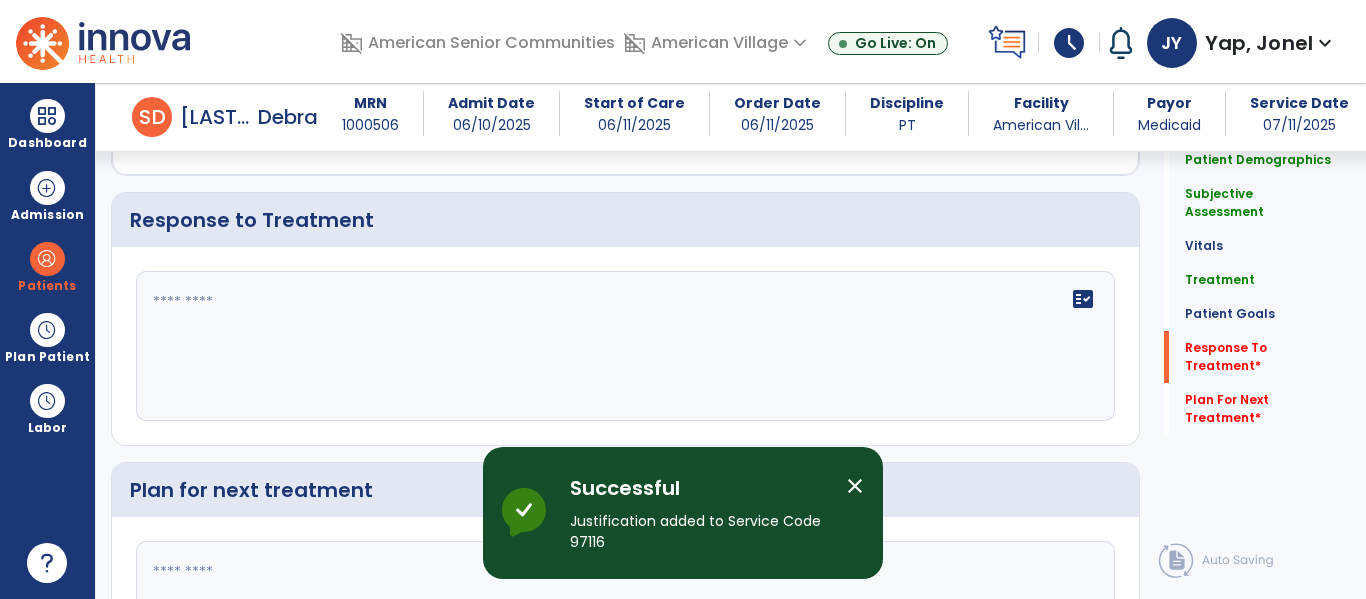 click on "fact_check" 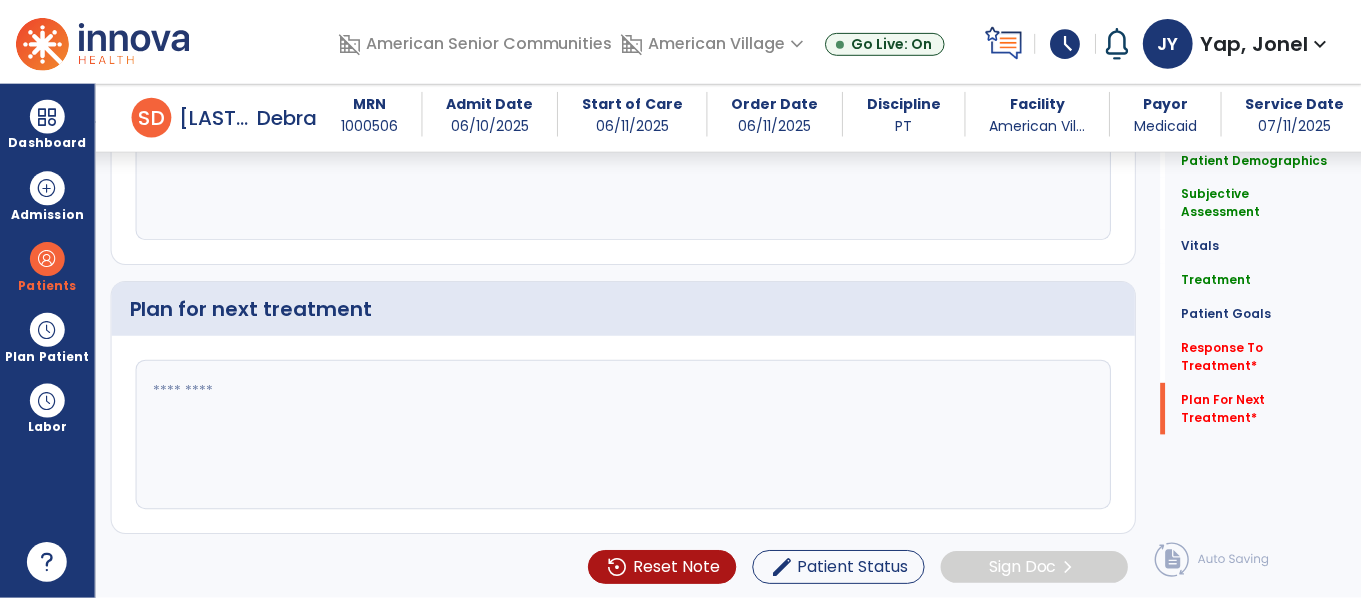 scroll, scrollTop: 2760, scrollLeft: 0, axis: vertical 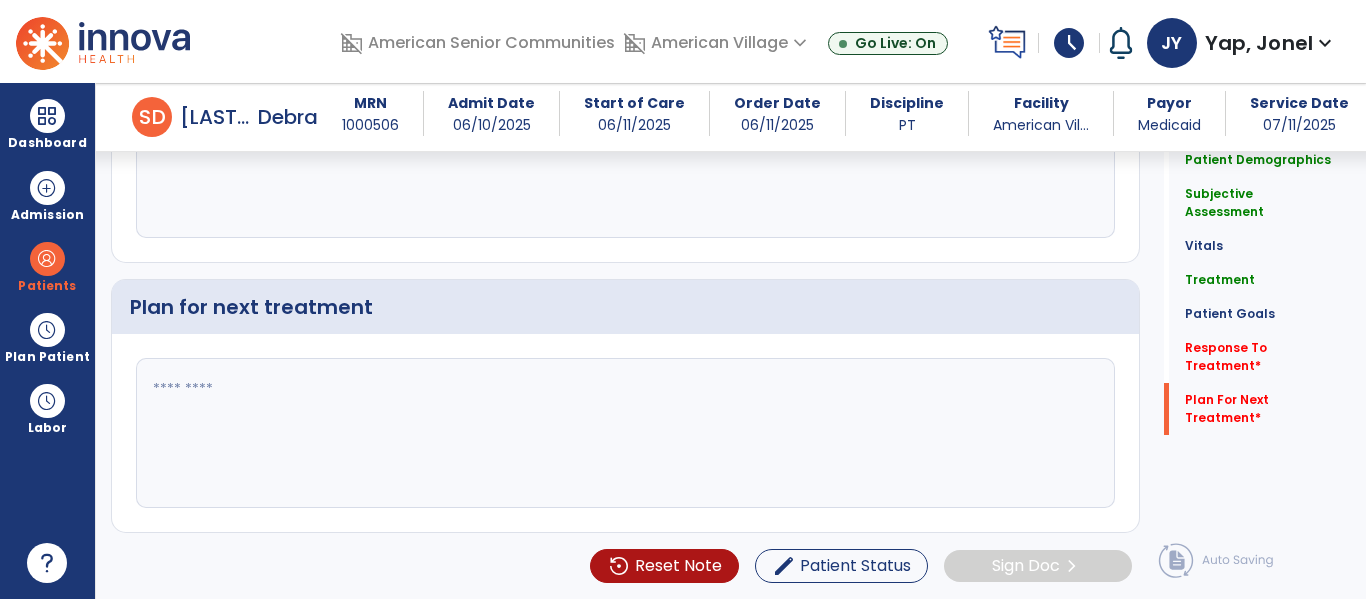 type on "**********" 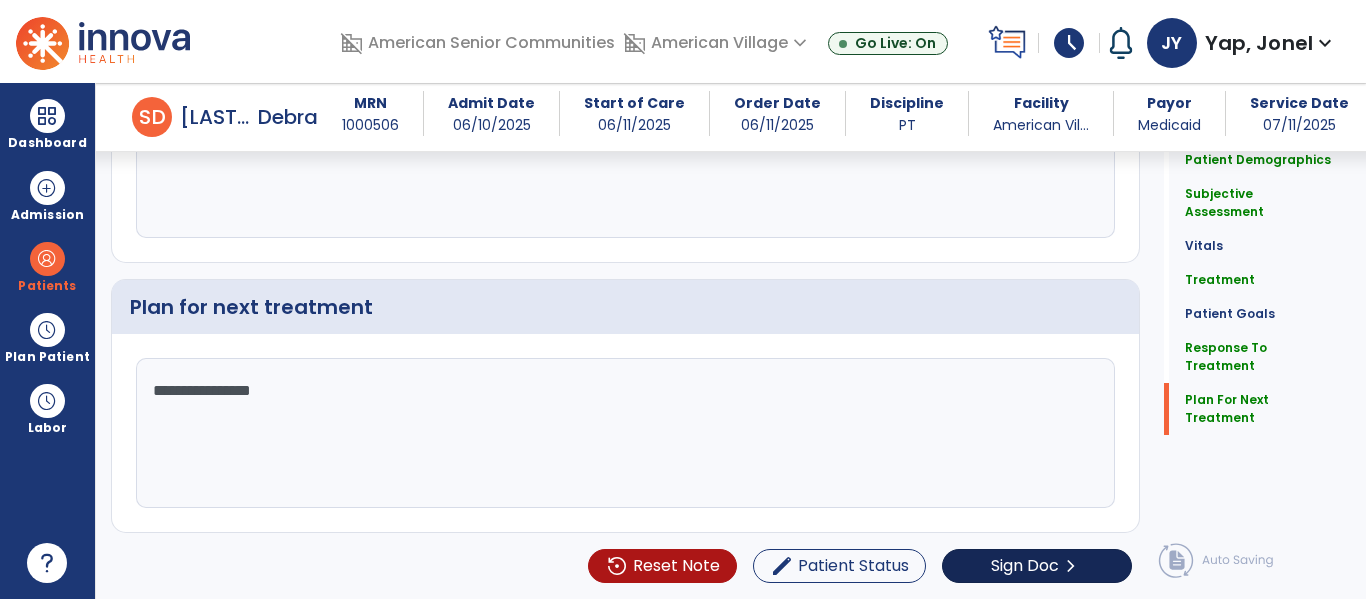 type on "**********" 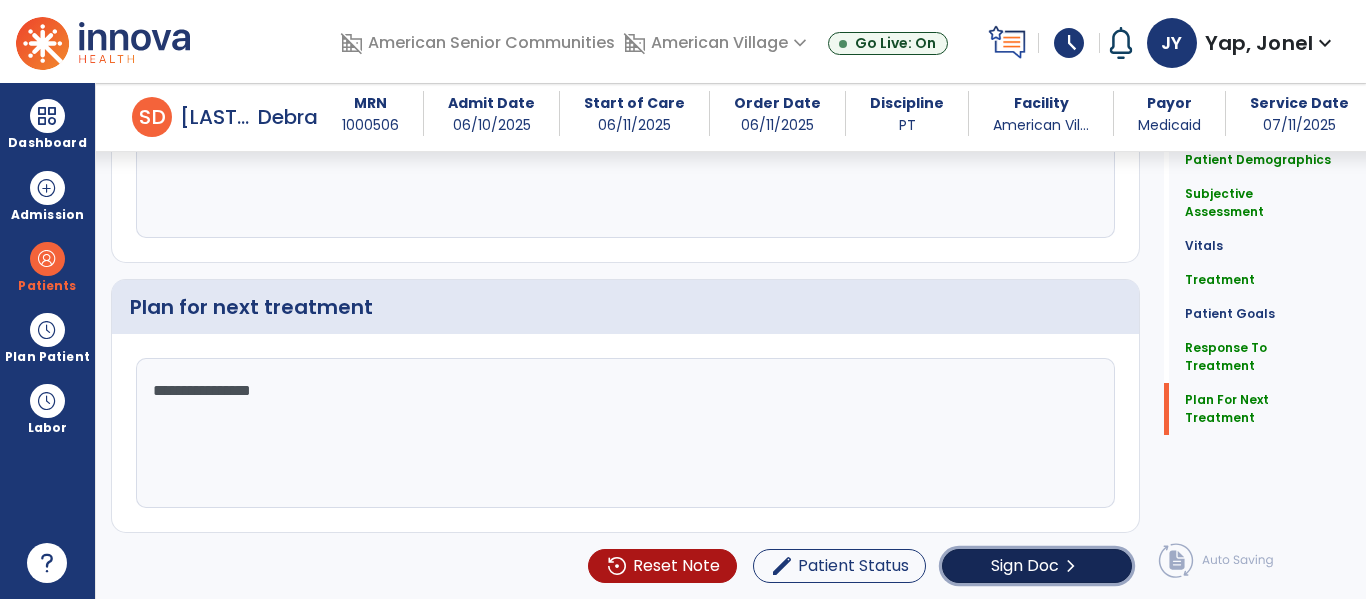 click on "Sign Doc" 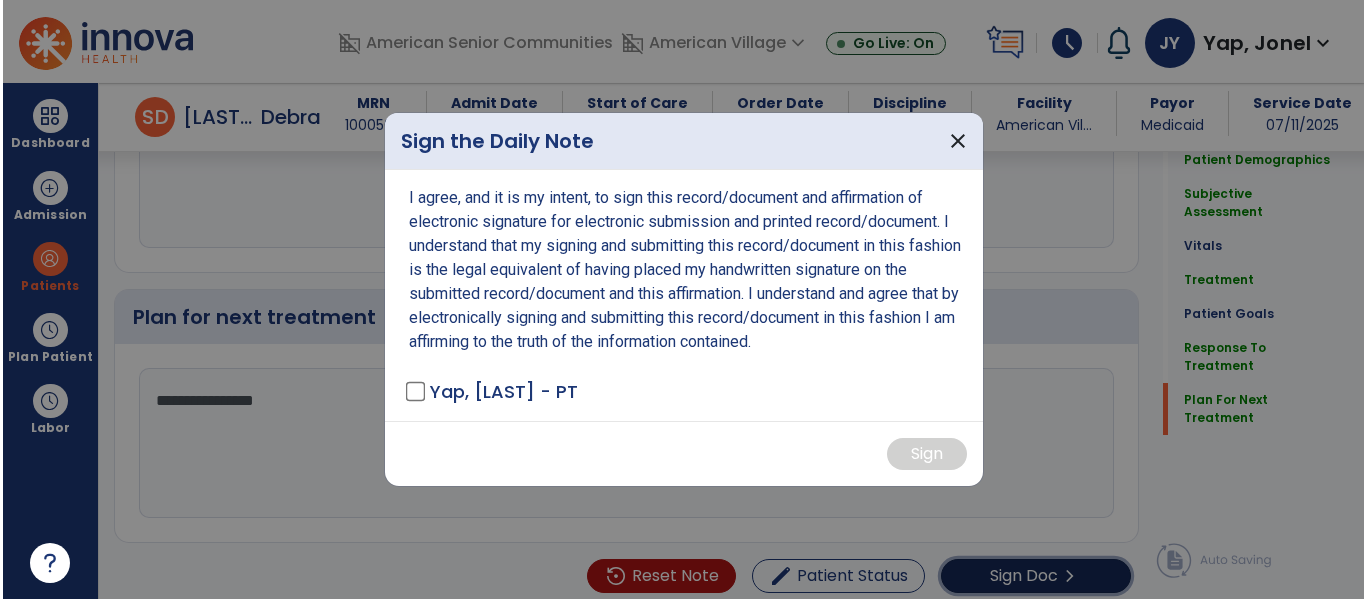 scroll, scrollTop: 2770, scrollLeft: 0, axis: vertical 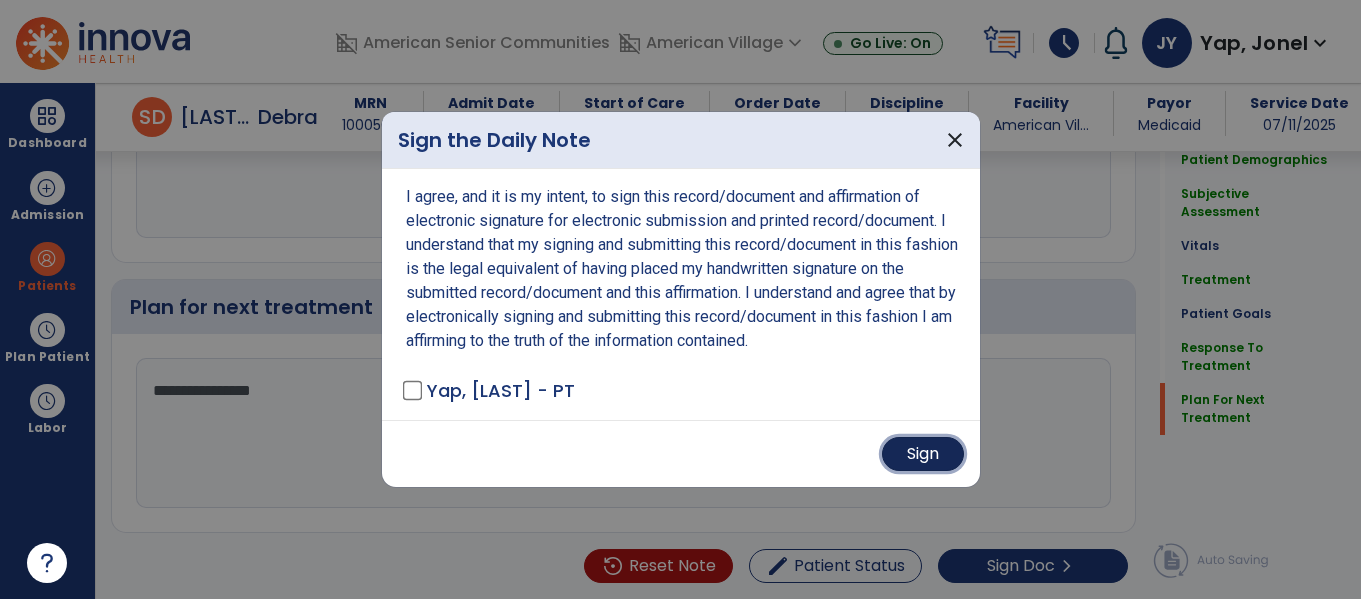 click on "Sign" at bounding box center (923, 454) 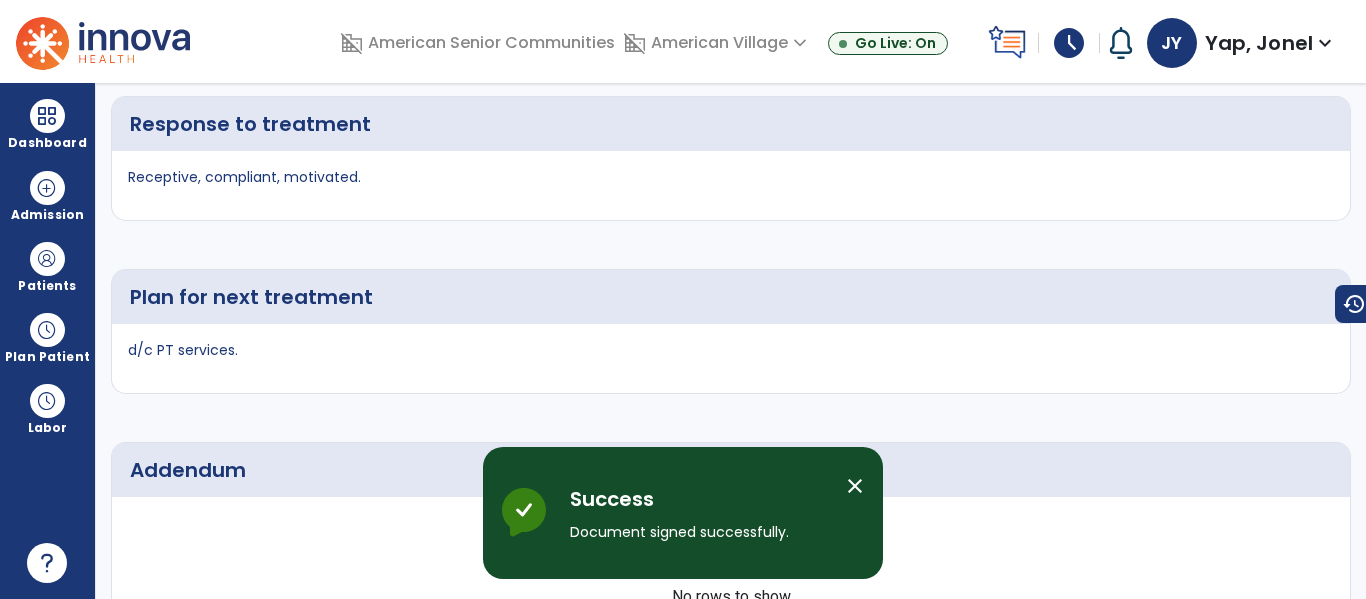 scroll, scrollTop: 0, scrollLeft: 0, axis: both 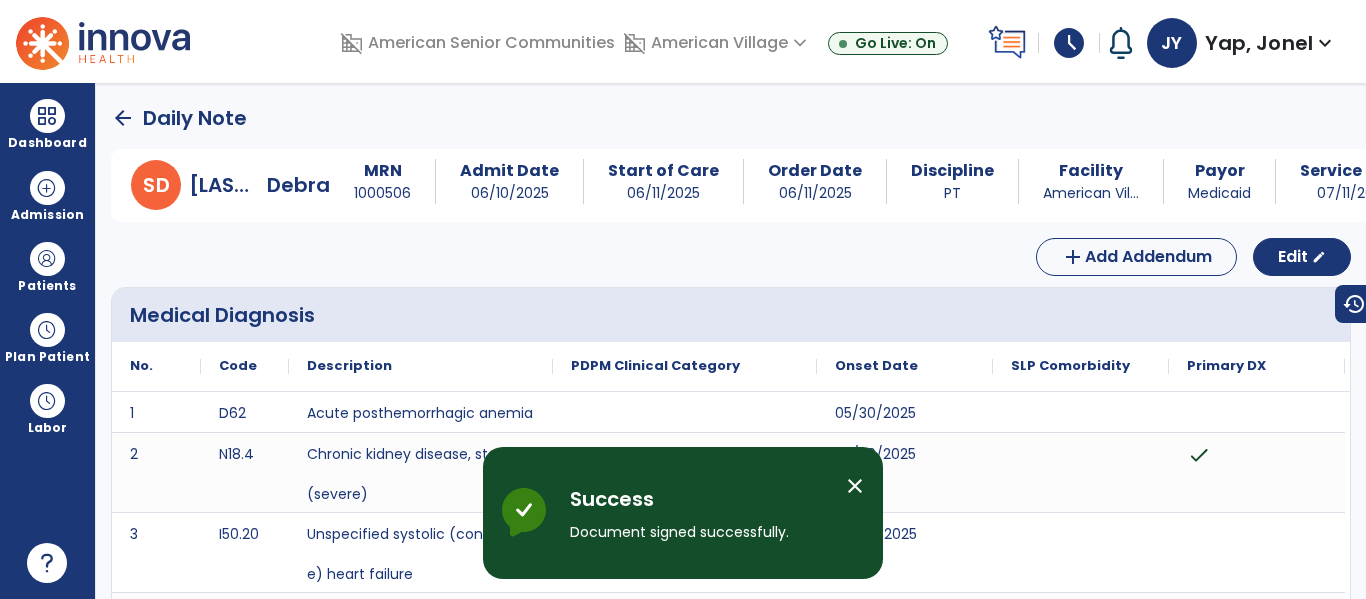 click on "arrow_back" 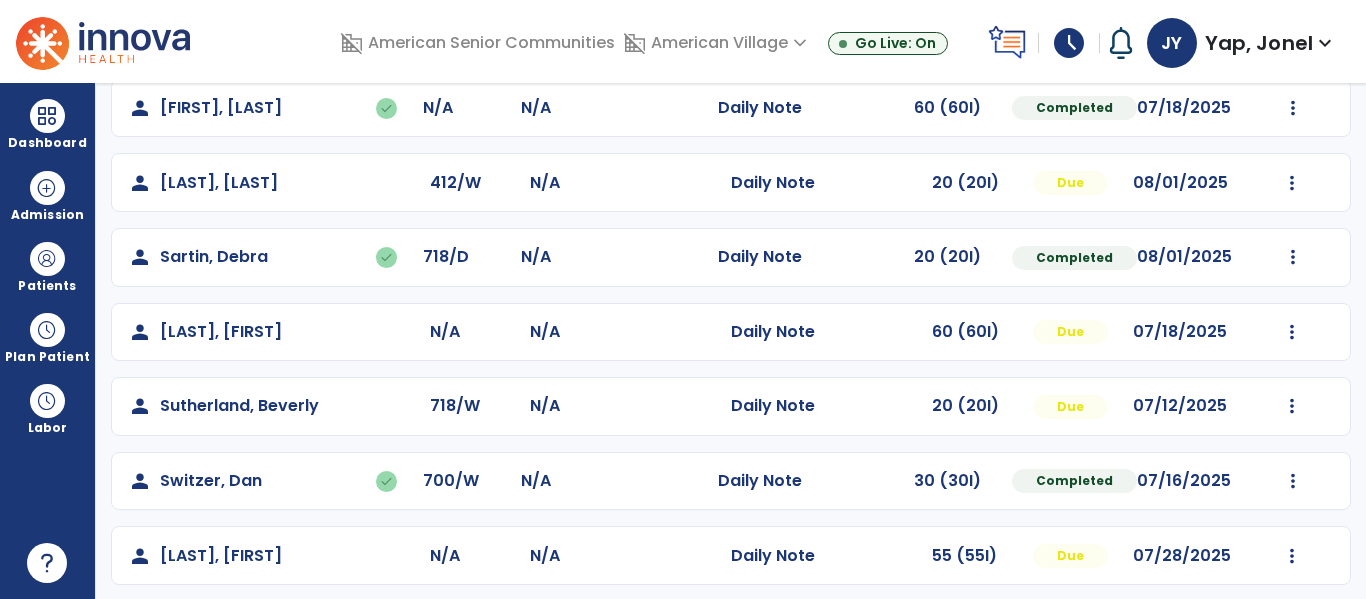 scroll, scrollTop: 330, scrollLeft: 0, axis: vertical 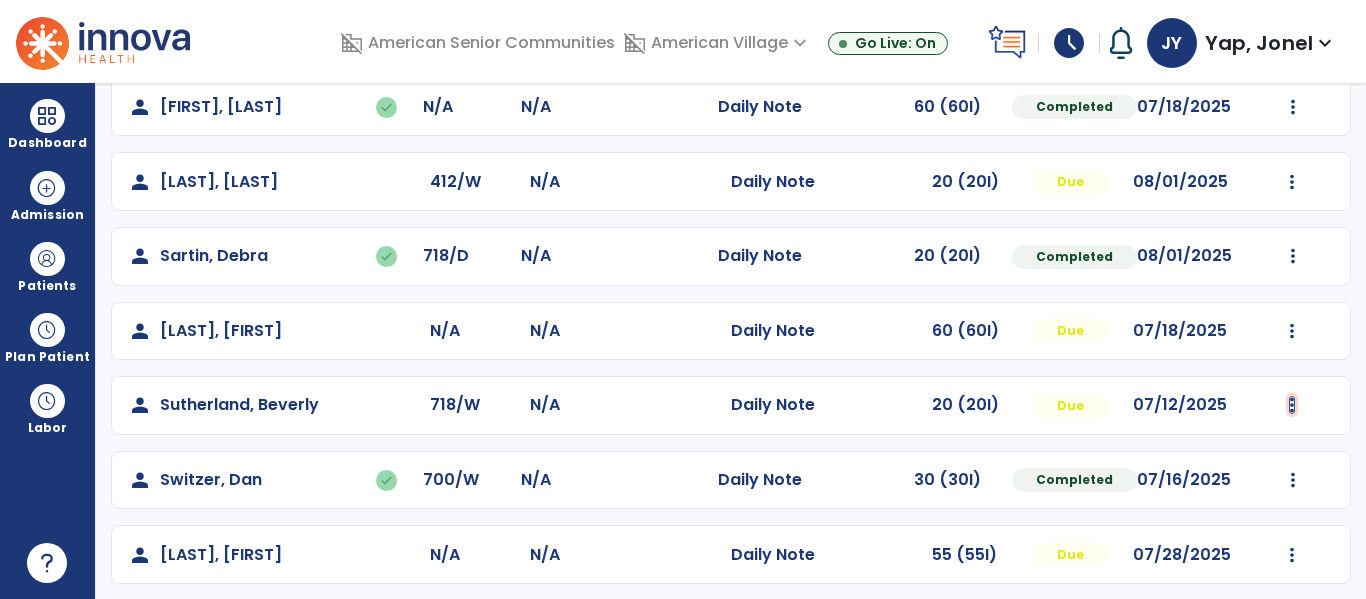 click at bounding box center [1293, -42] 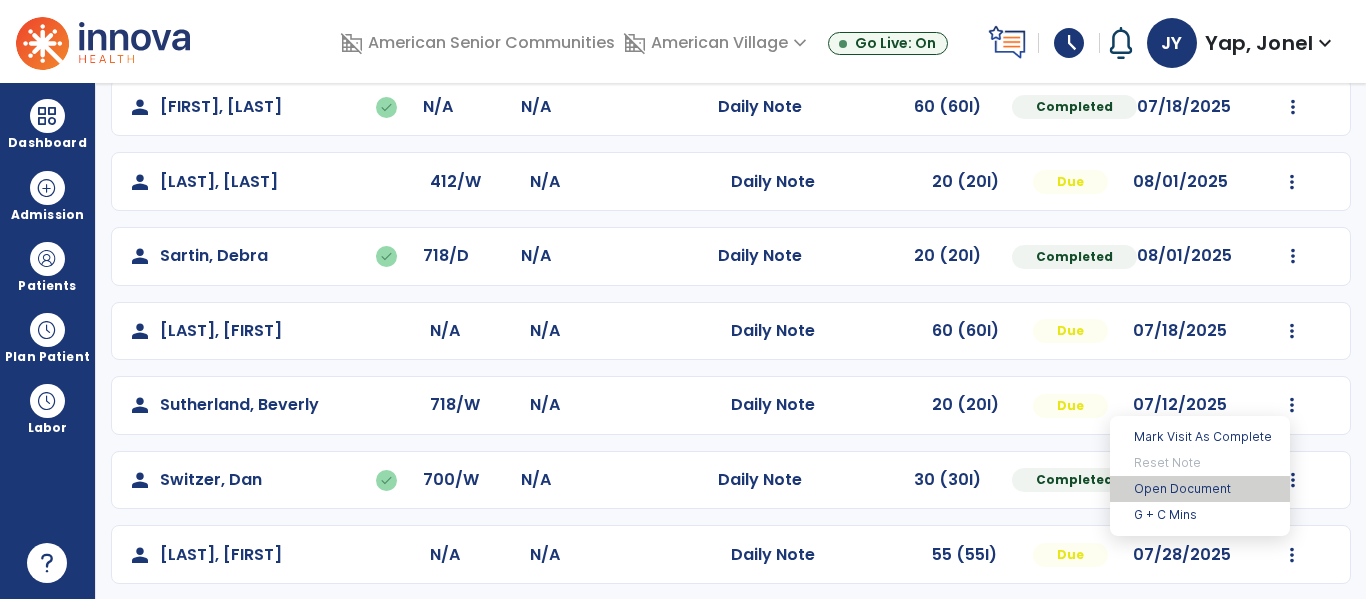 click on "Open Document" at bounding box center (1200, 489) 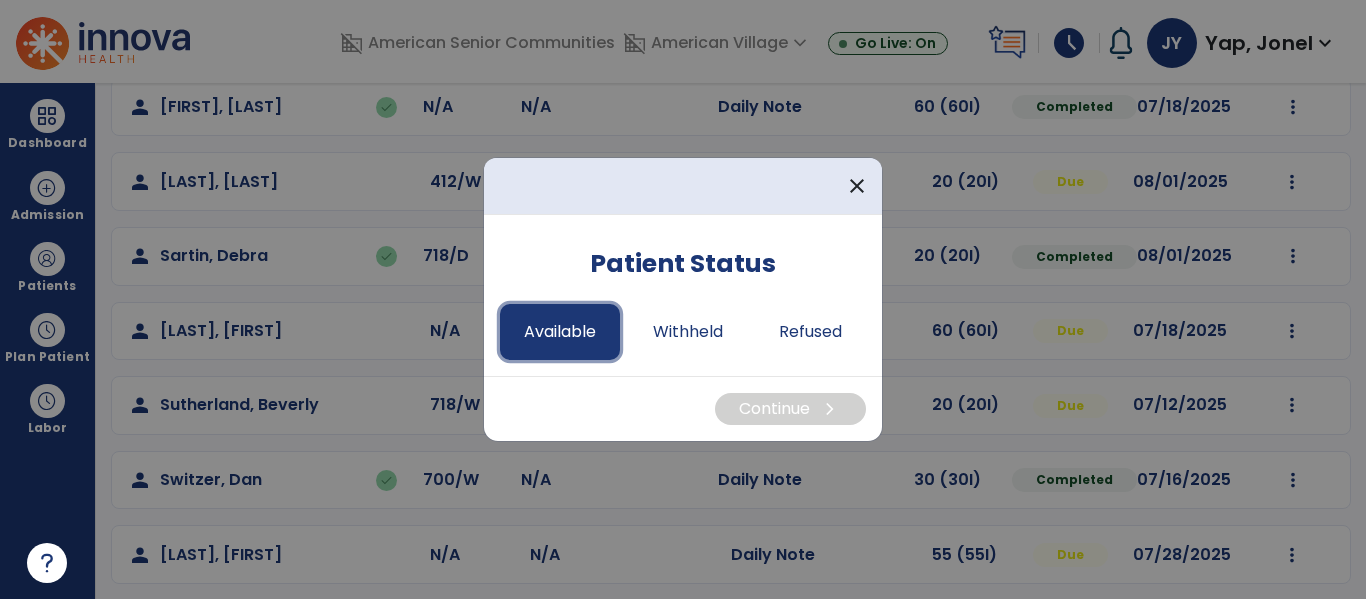 click on "Available" at bounding box center [560, 332] 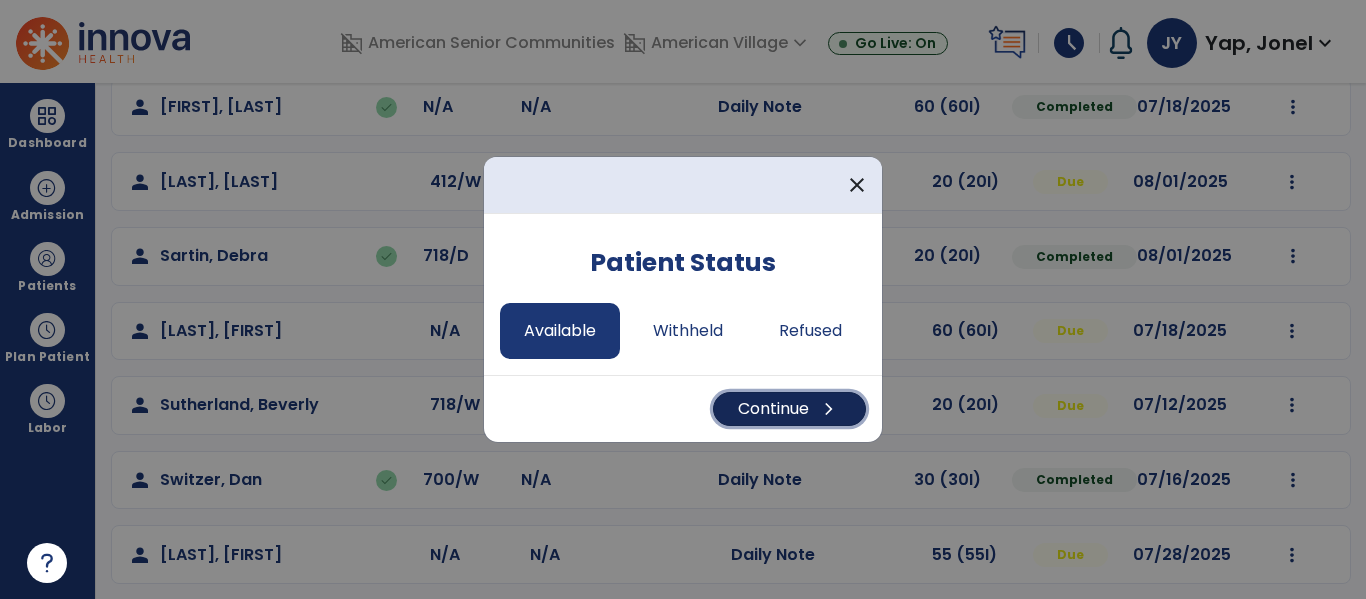 click on "Continue   chevron_right" at bounding box center [789, 409] 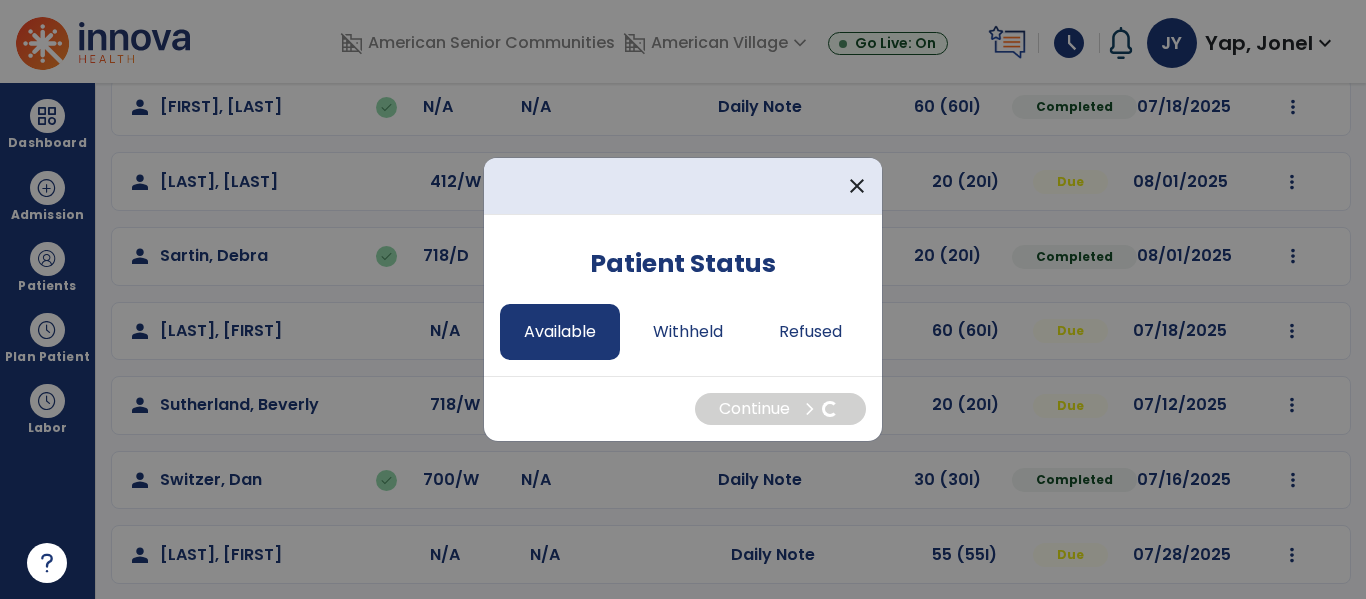 select on "*" 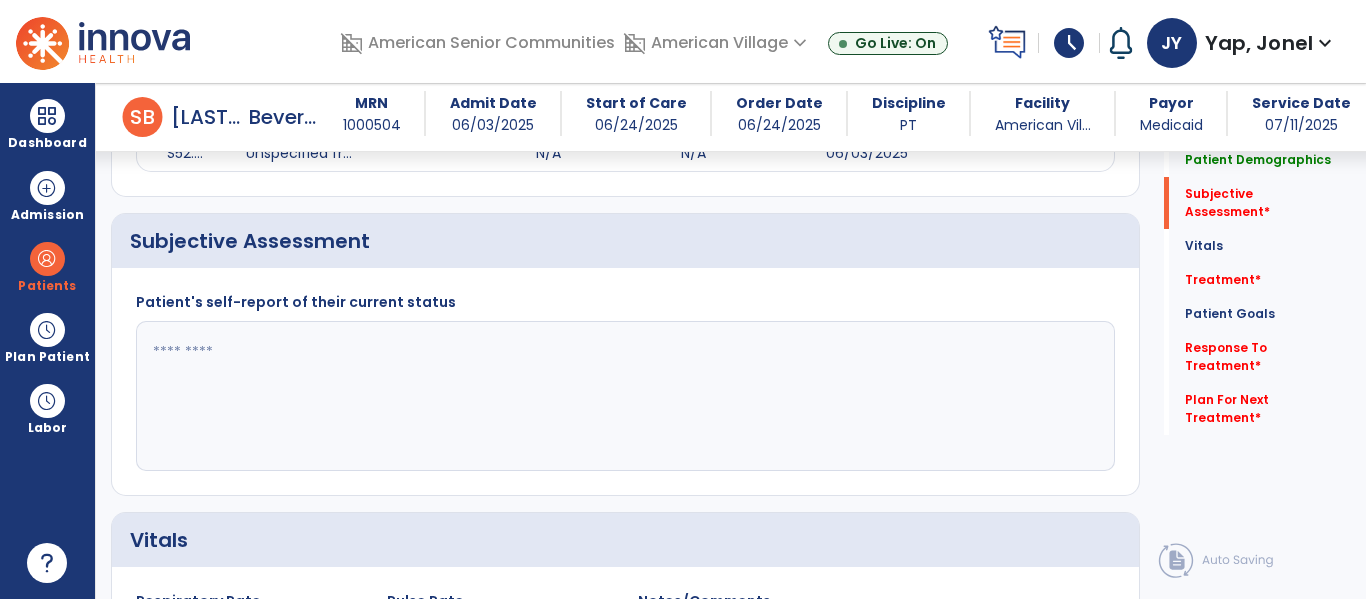 scroll, scrollTop: 492, scrollLeft: 0, axis: vertical 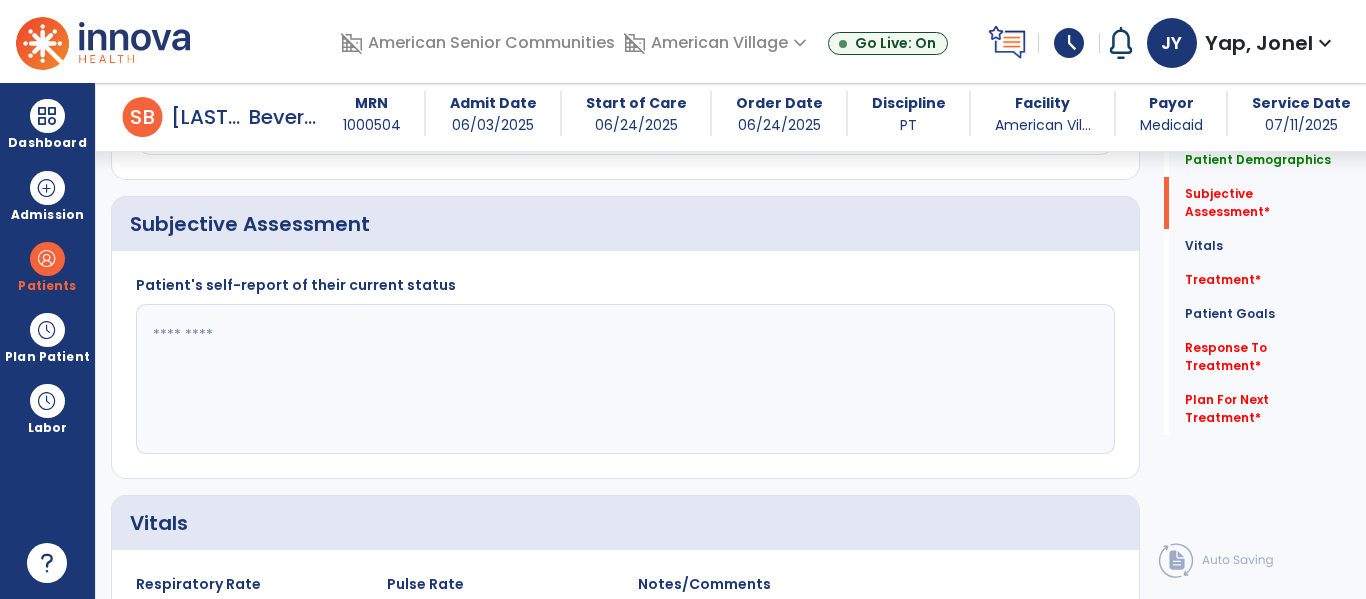 click 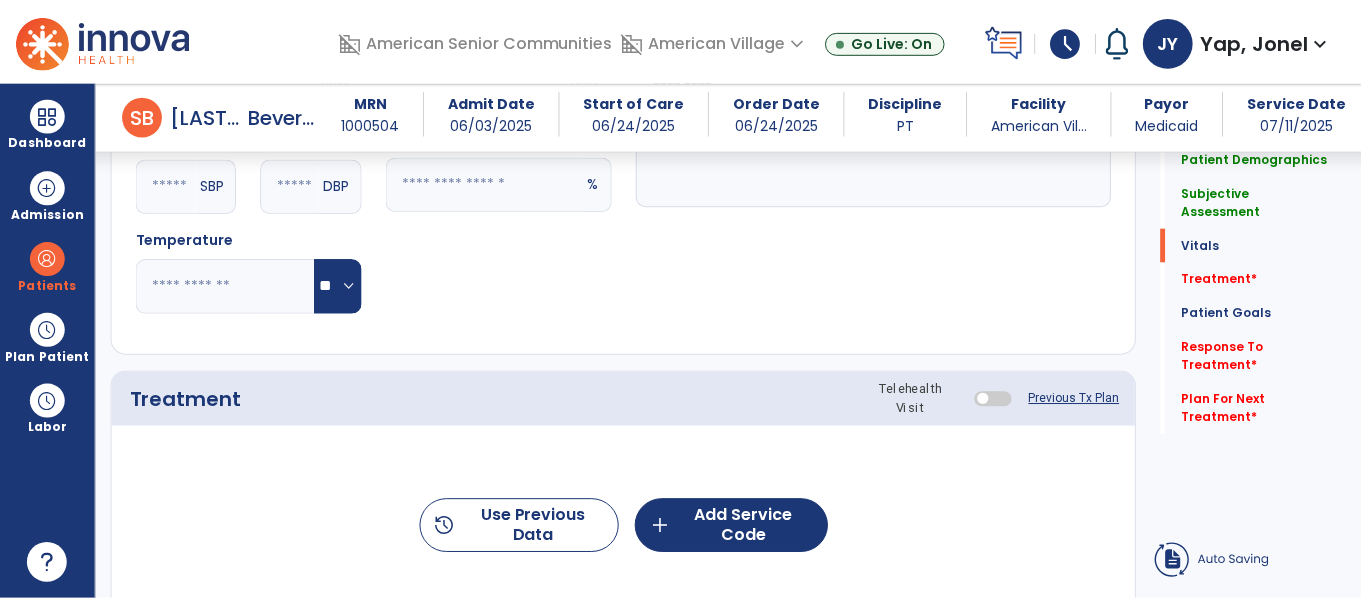scroll, scrollTop: 1040, scrollLeft: 0, axis: vertical 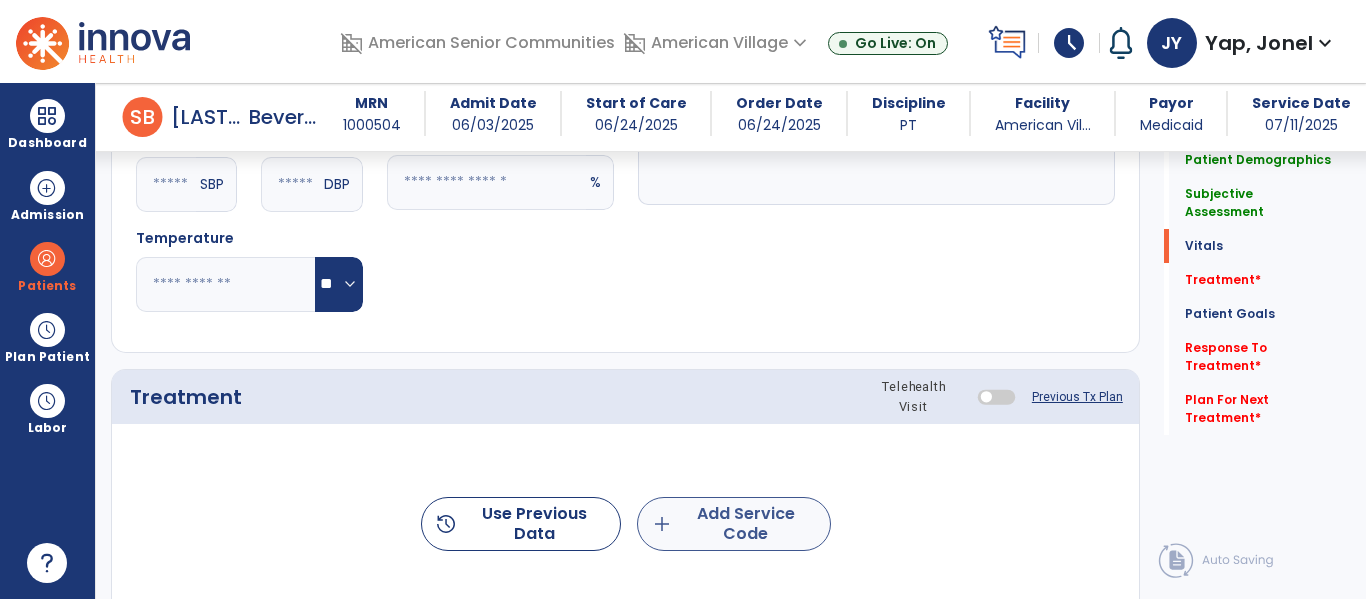 type on "**********" 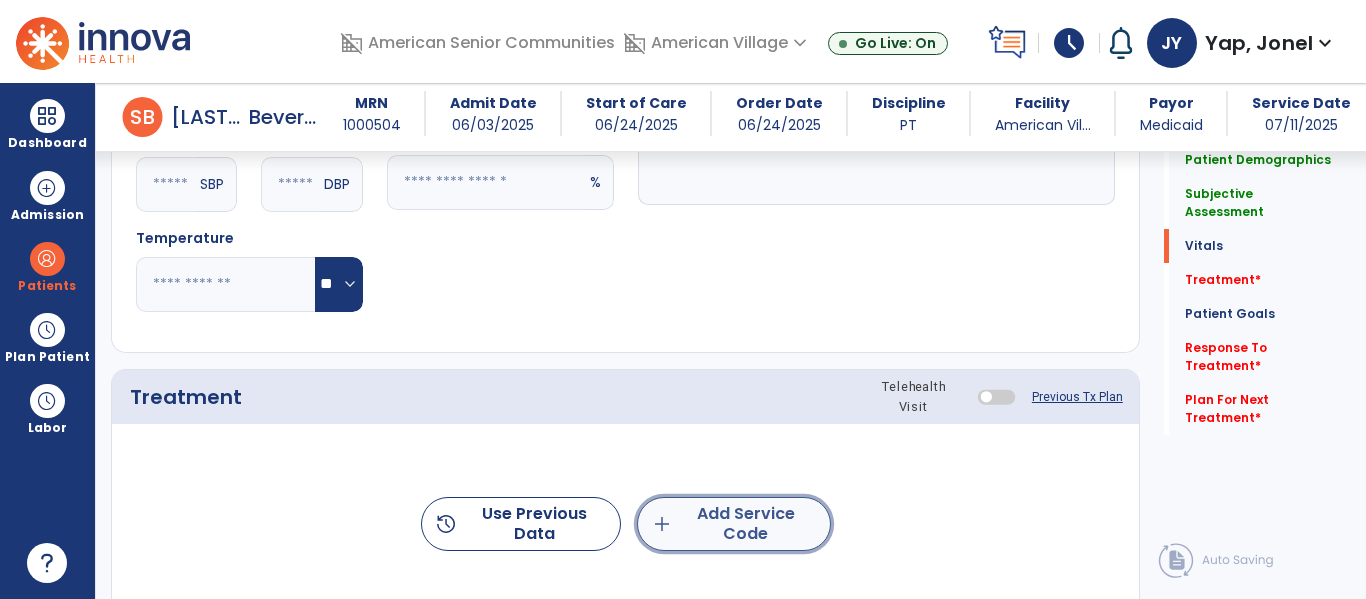 click on "add  Add Service Code" 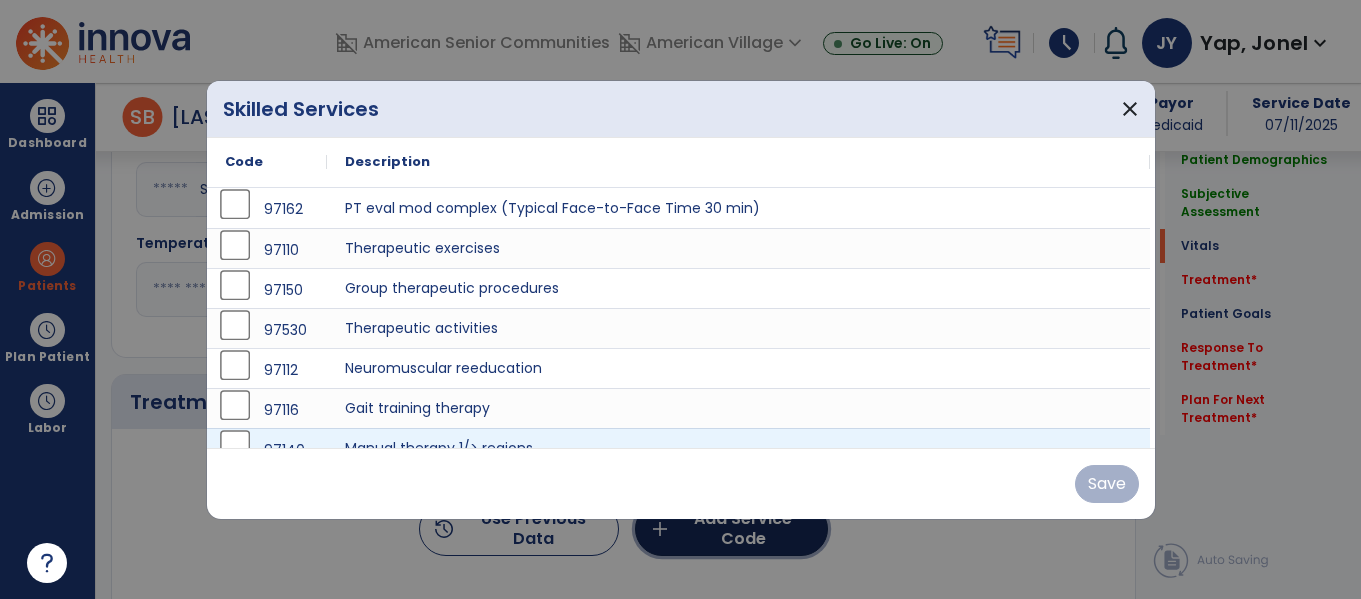 scroll, scrollTop: 1040, scrollLeft: 0, axis: vertical 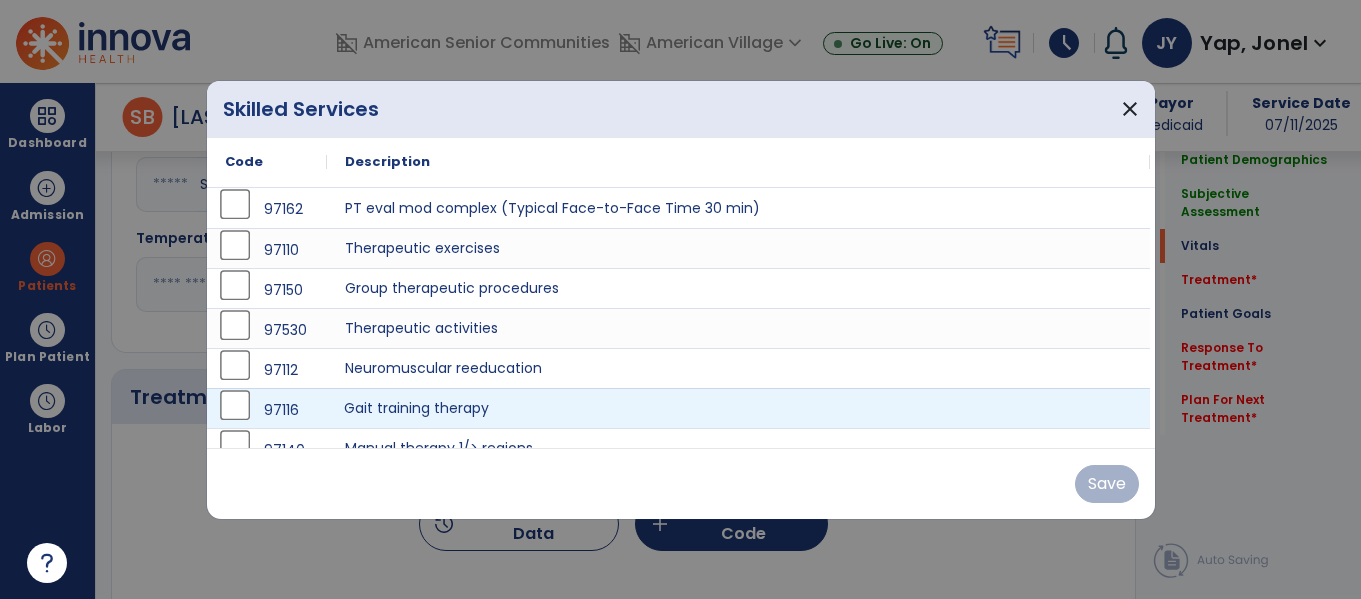 click on "Gait training therapy" at bounding box center (738, 408) 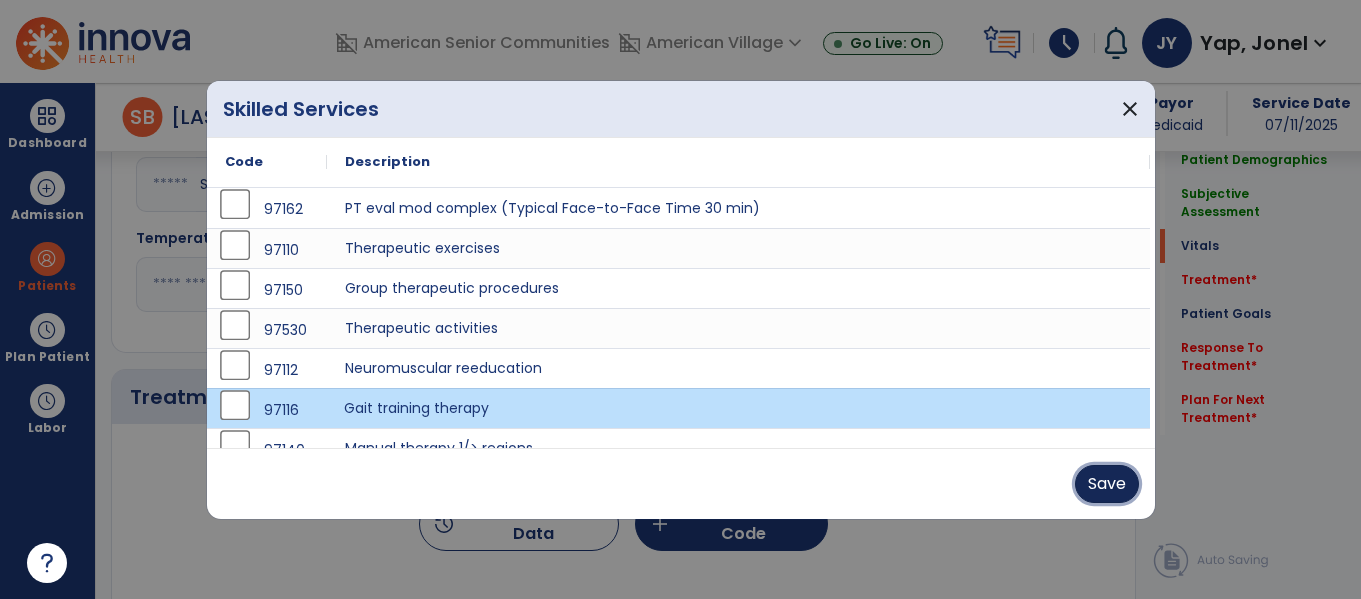 click on "Save" at bounding box center (1107, 484) 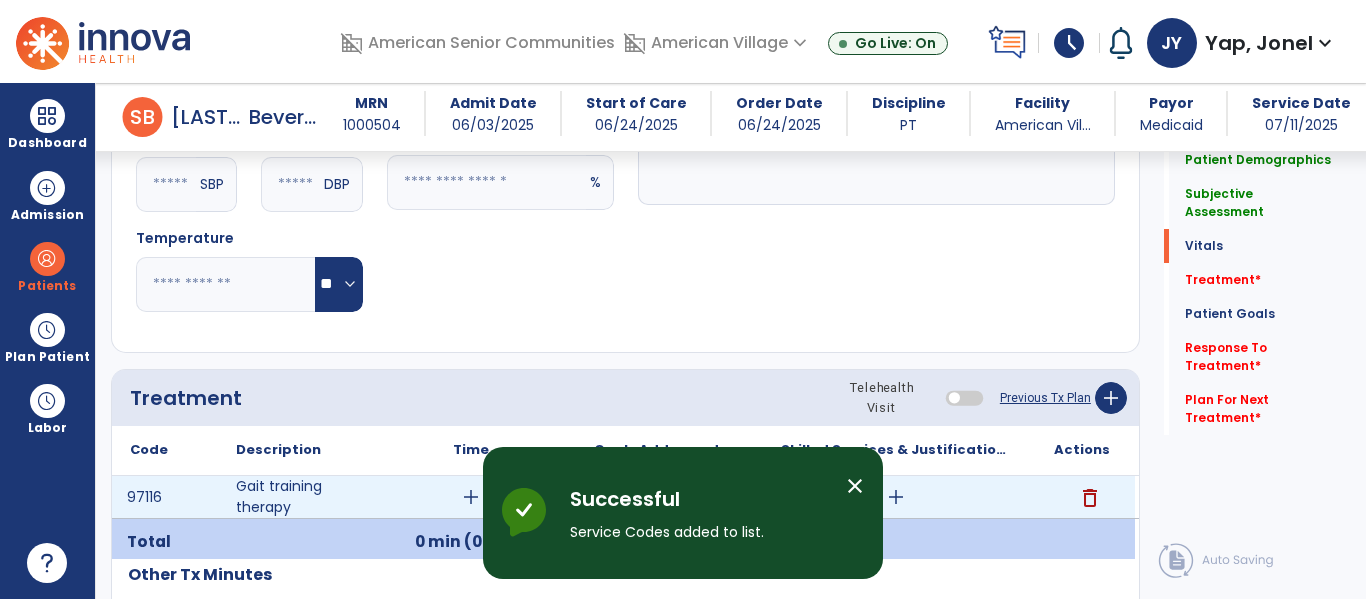 click on "add" at bounding box center [471, 497] 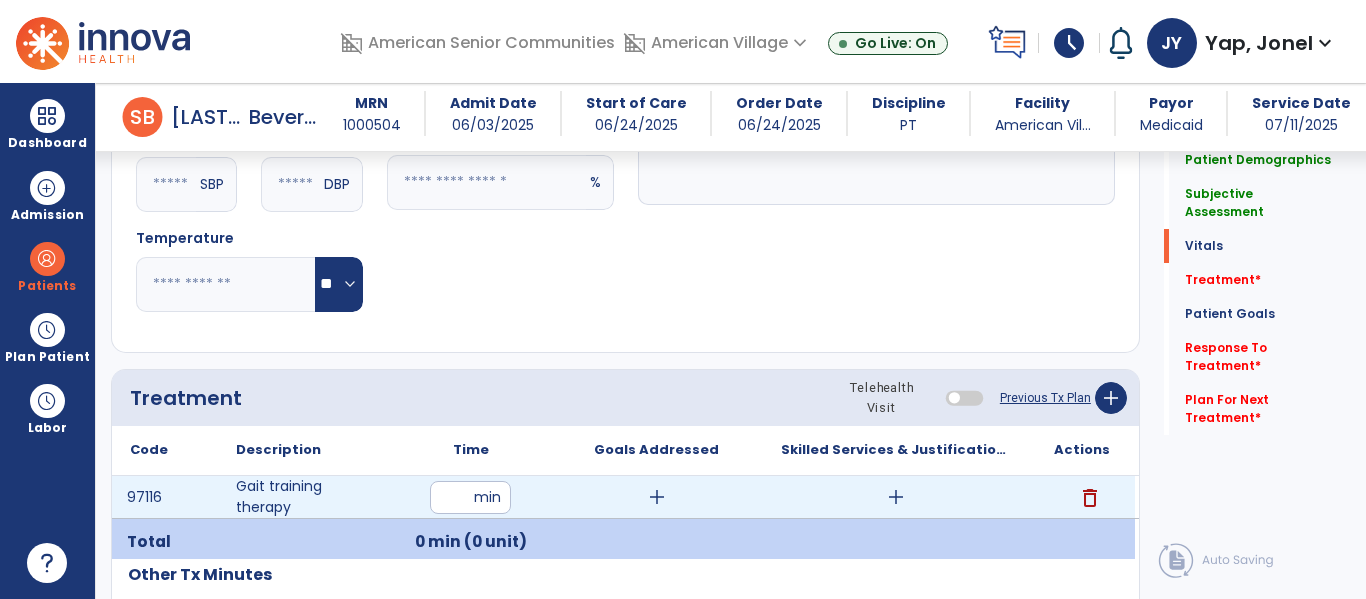 type on "**" 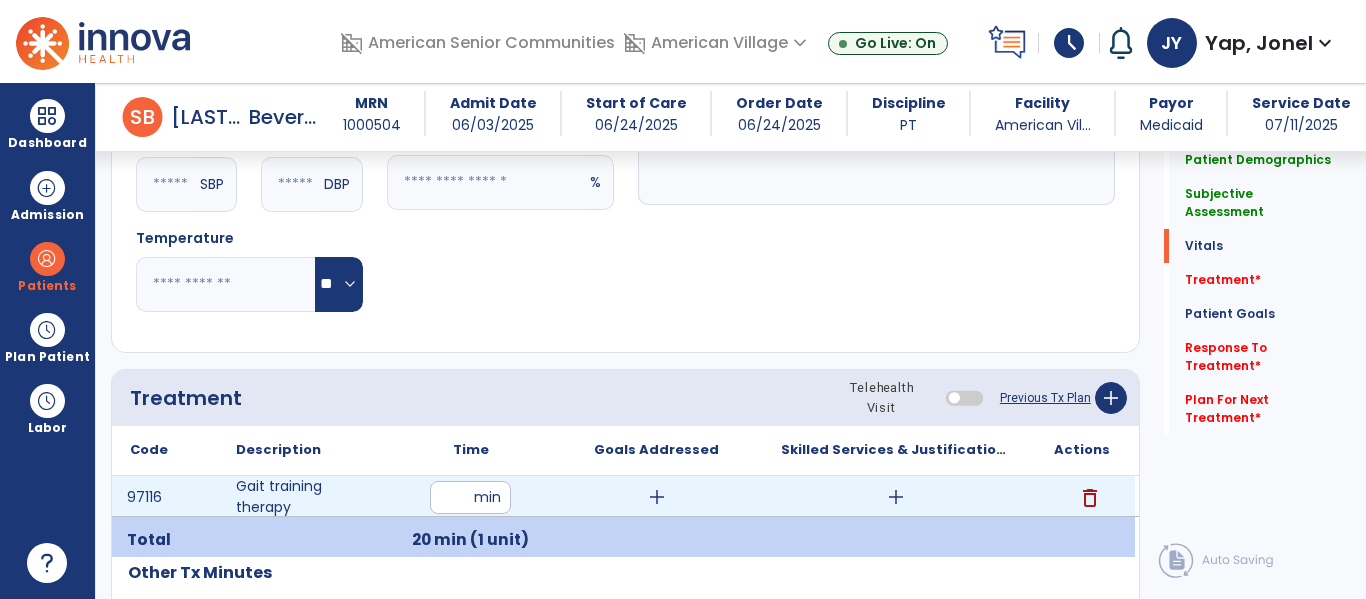 click on "add" at bounding box center [896, 497] 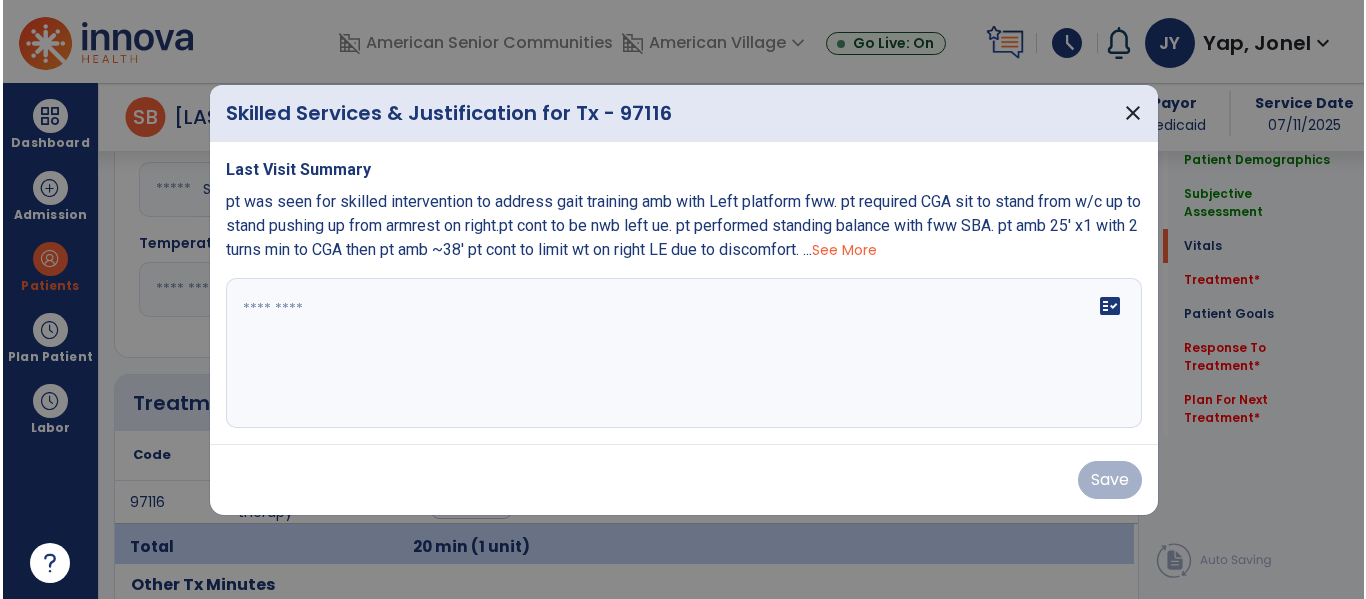 scroll, scrollTop: 1040, scrollLeft: 0, axis: vertical 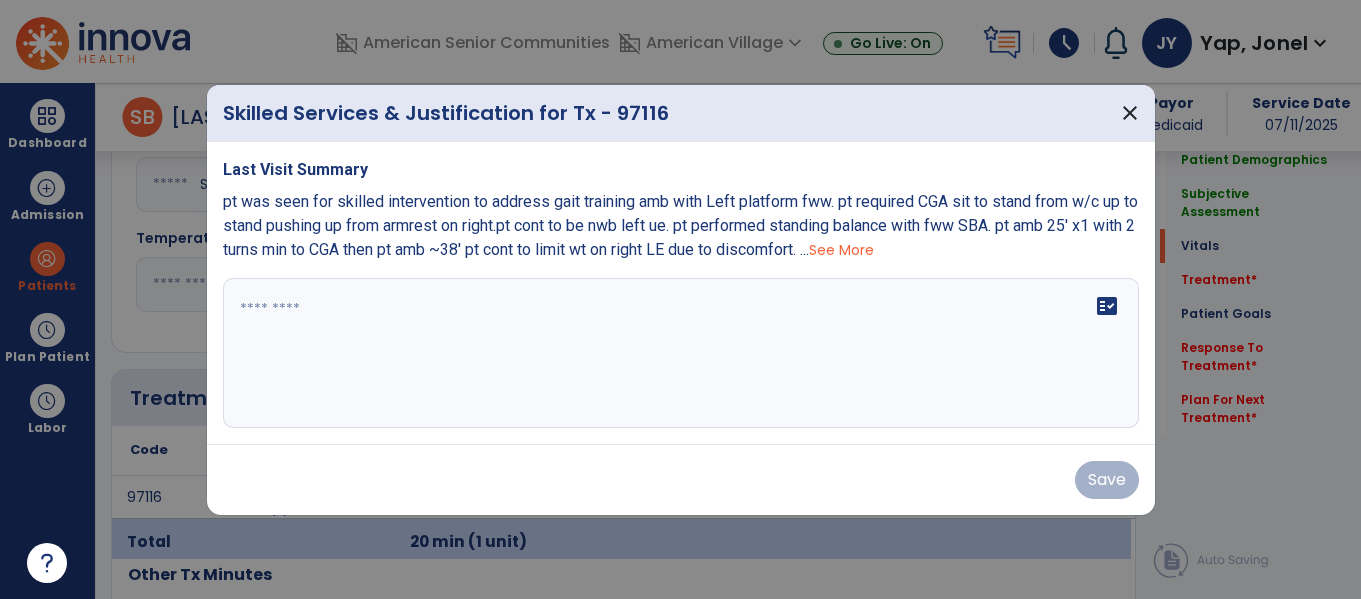click on "fact_check" at bounding box center [681, 353] 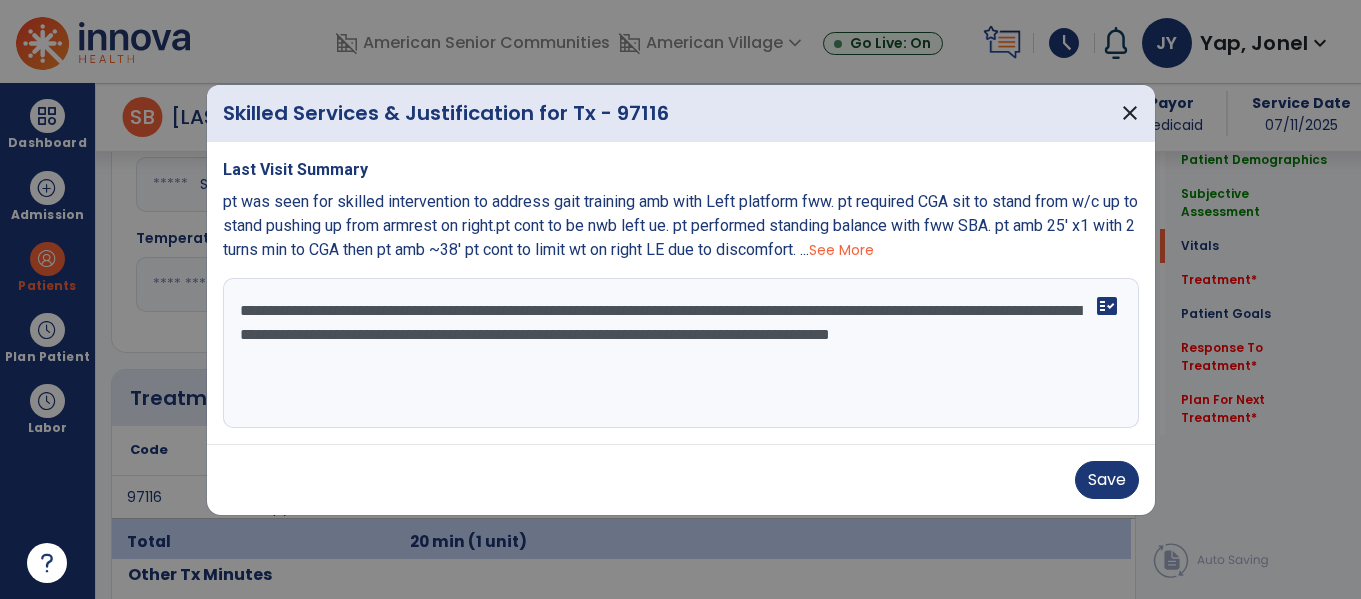 click on "**********" at bounding box center (681, 353) 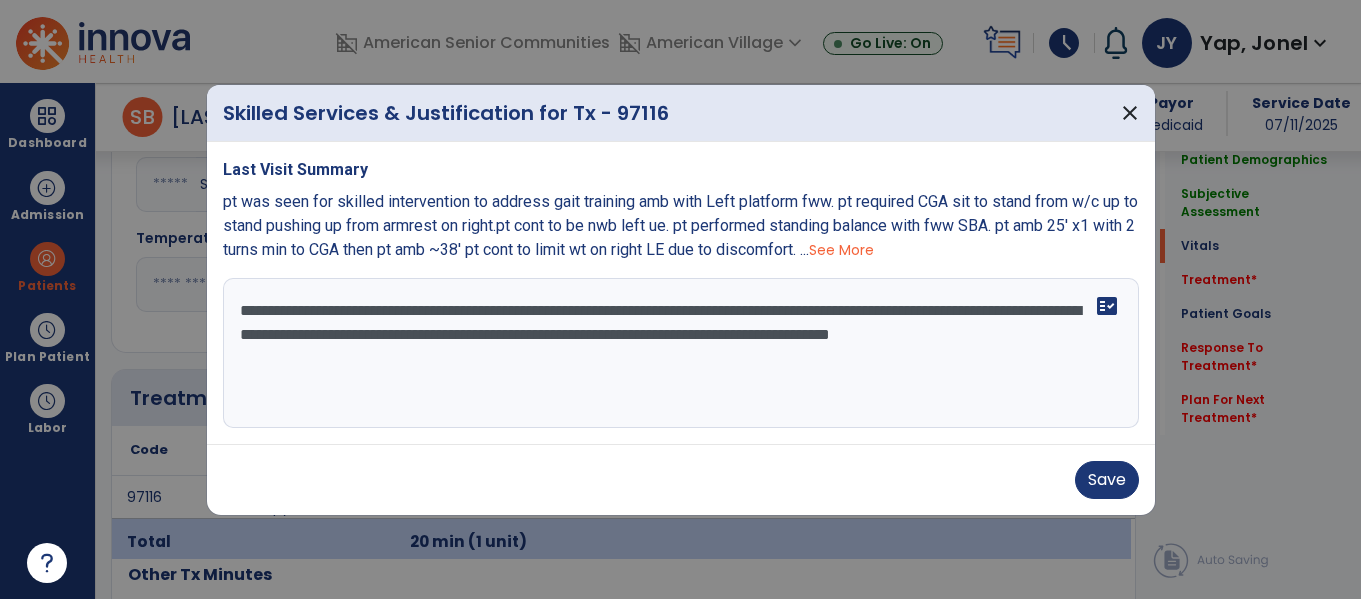 click on "**********" at bounding box center (681, 353) 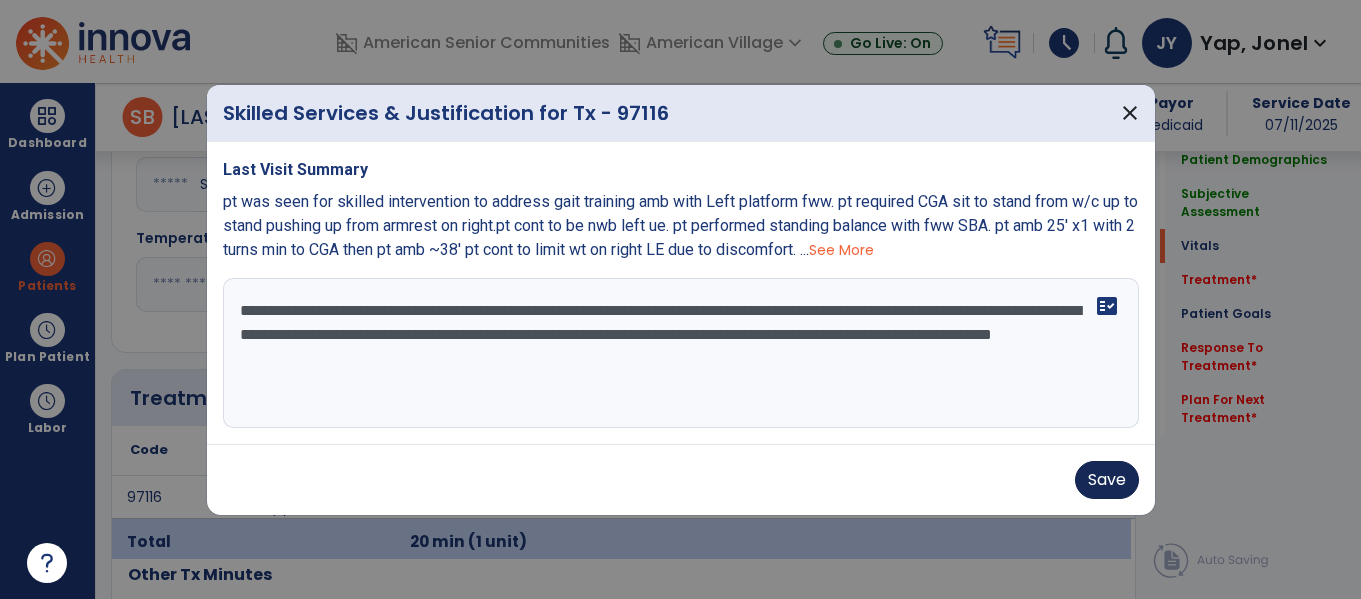 type on "**********" 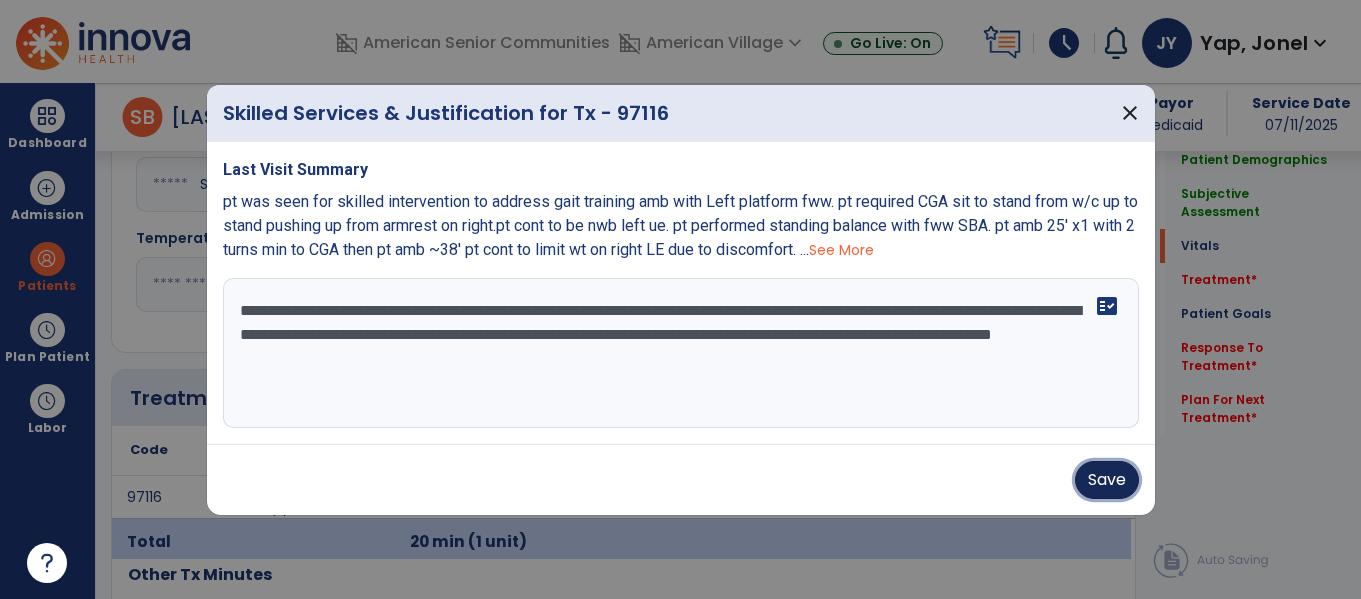 click on "Save" at bounding box center [1107, 480] 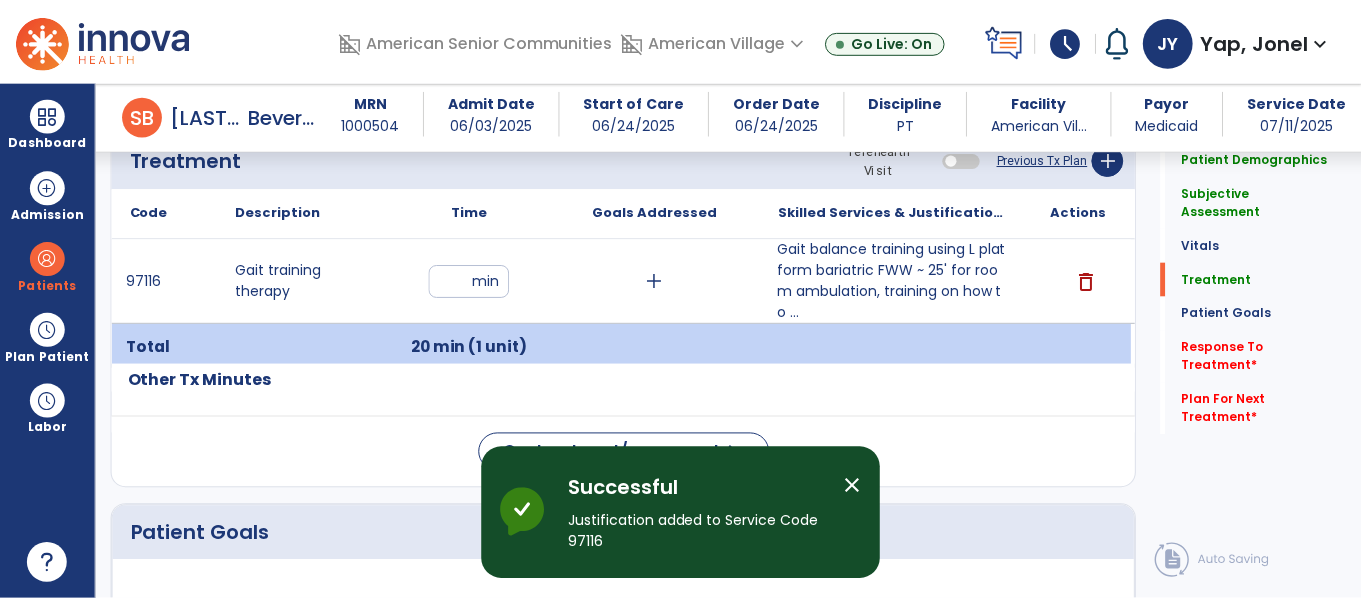 scroll, scrollTop: 1283, scrollLeft: 0, axis: vertical 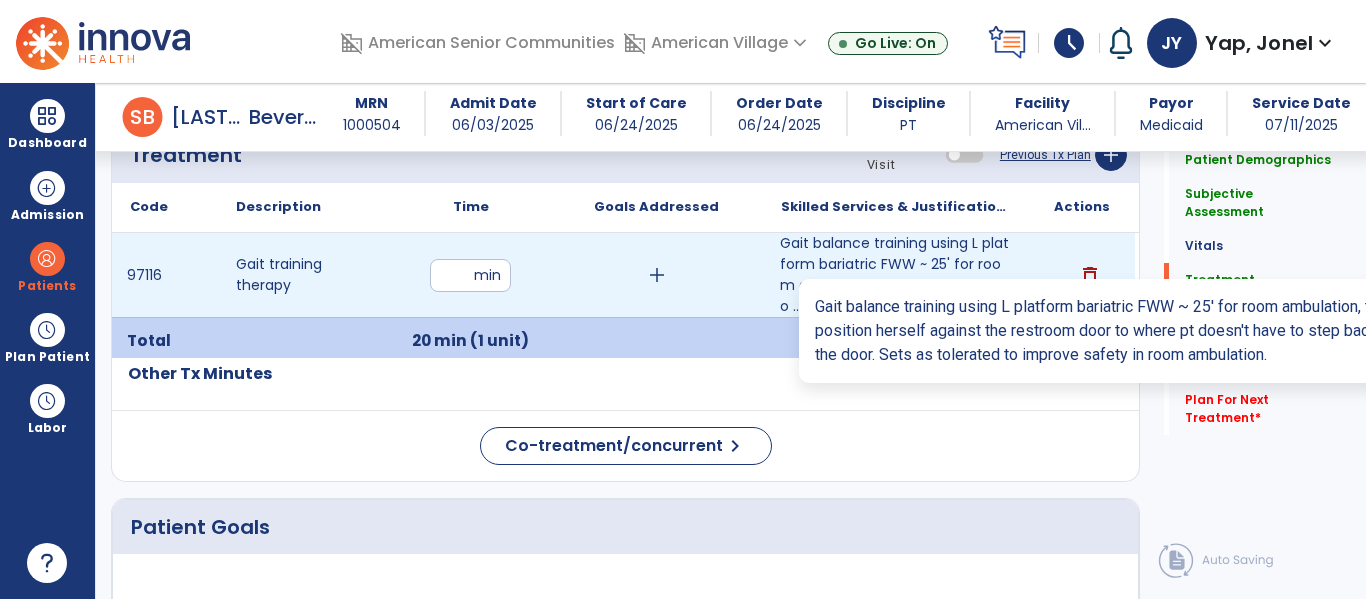 click on "Gait balance training using L platform bariatric FWW ~ 25' for room ambulation, training on how  to ..." at bounding box center (896, 275) 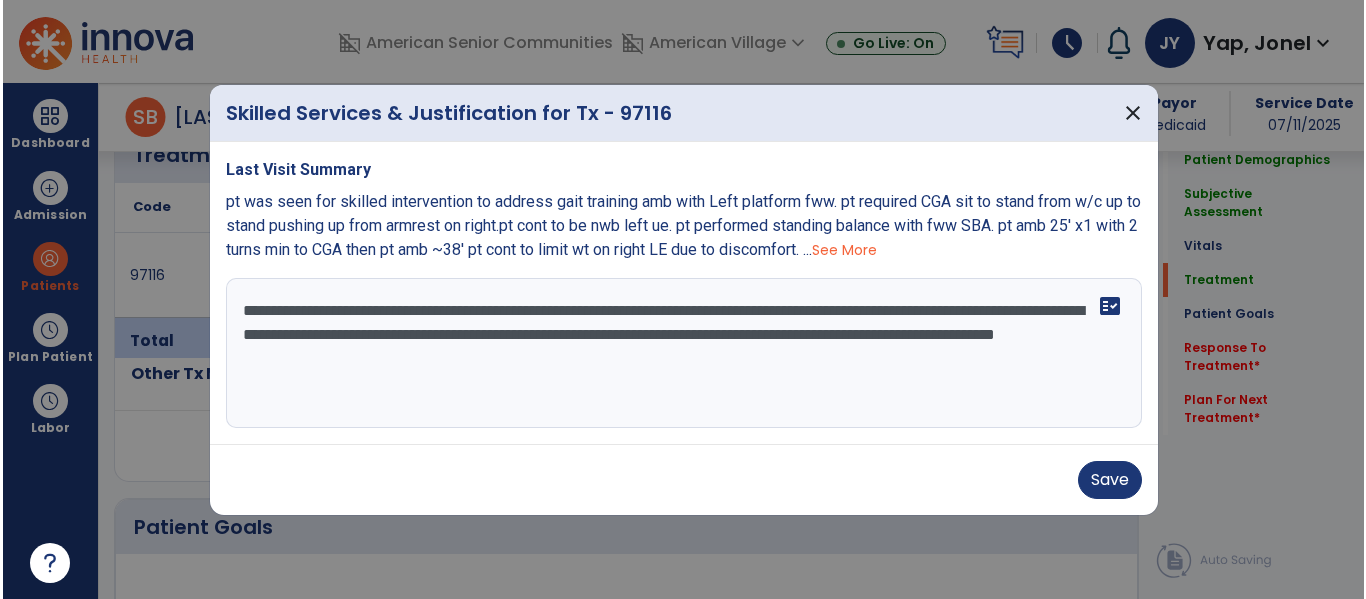 scroll, scrollTop: 1283, scrollLeft: 0, axis: vertical 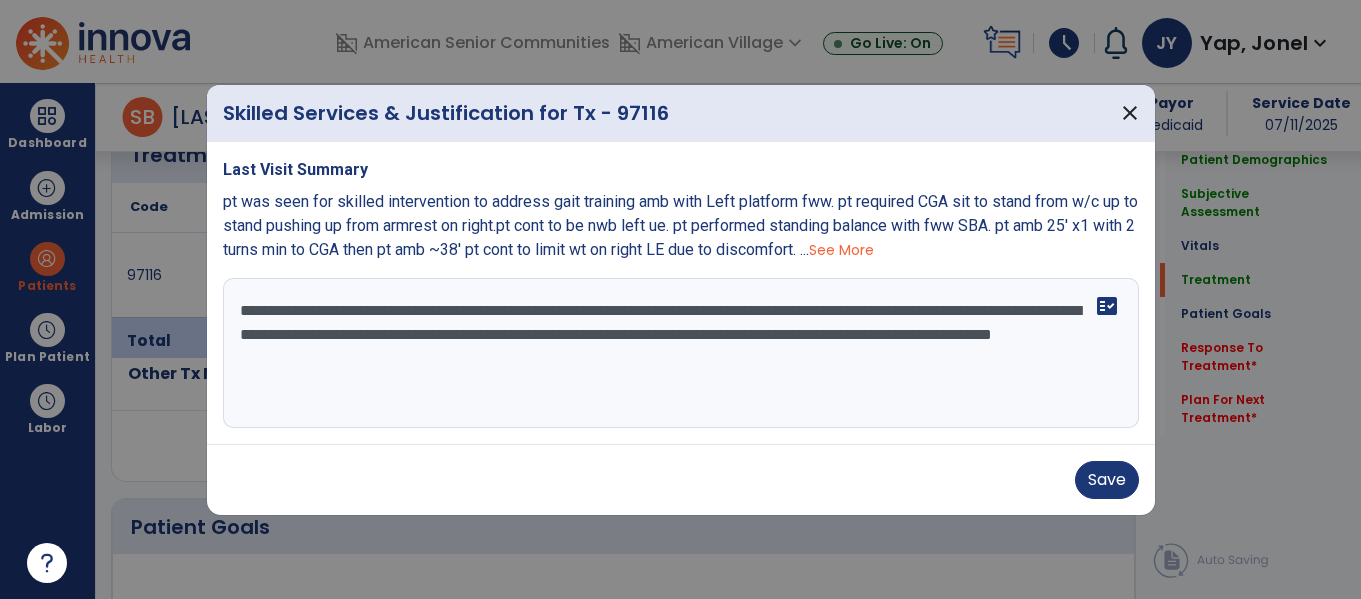 click on "**********" at bounding box center (681, 353) 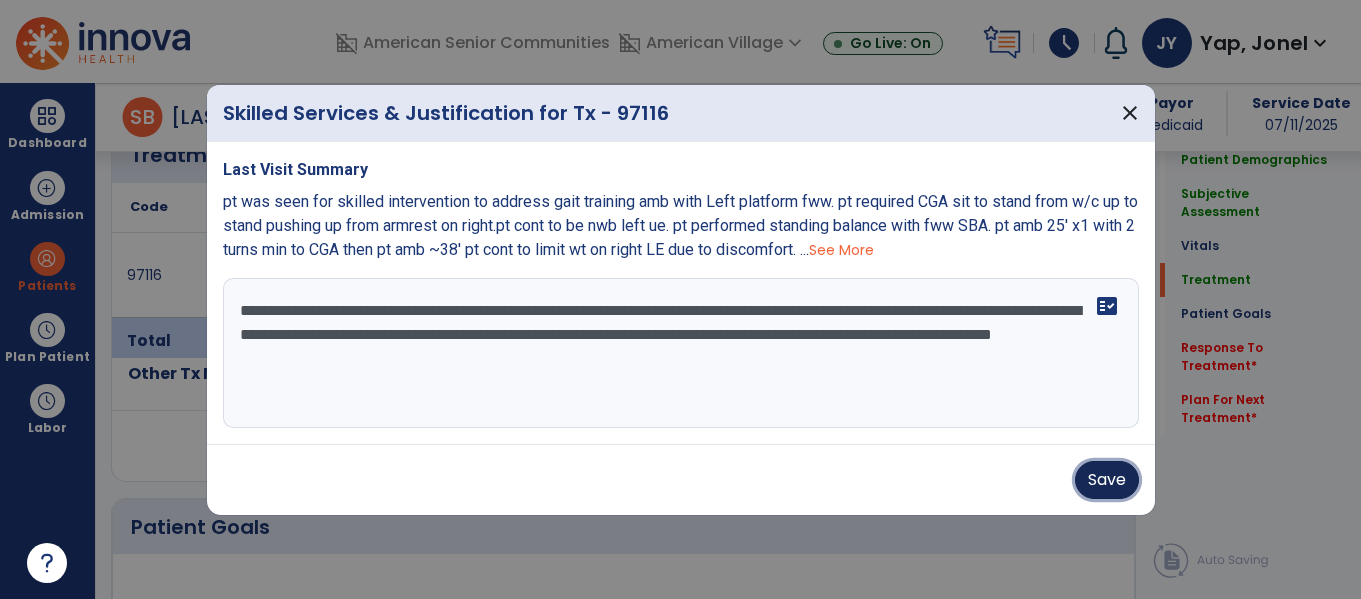 click on "Save" at bounding box center (1107, 480) 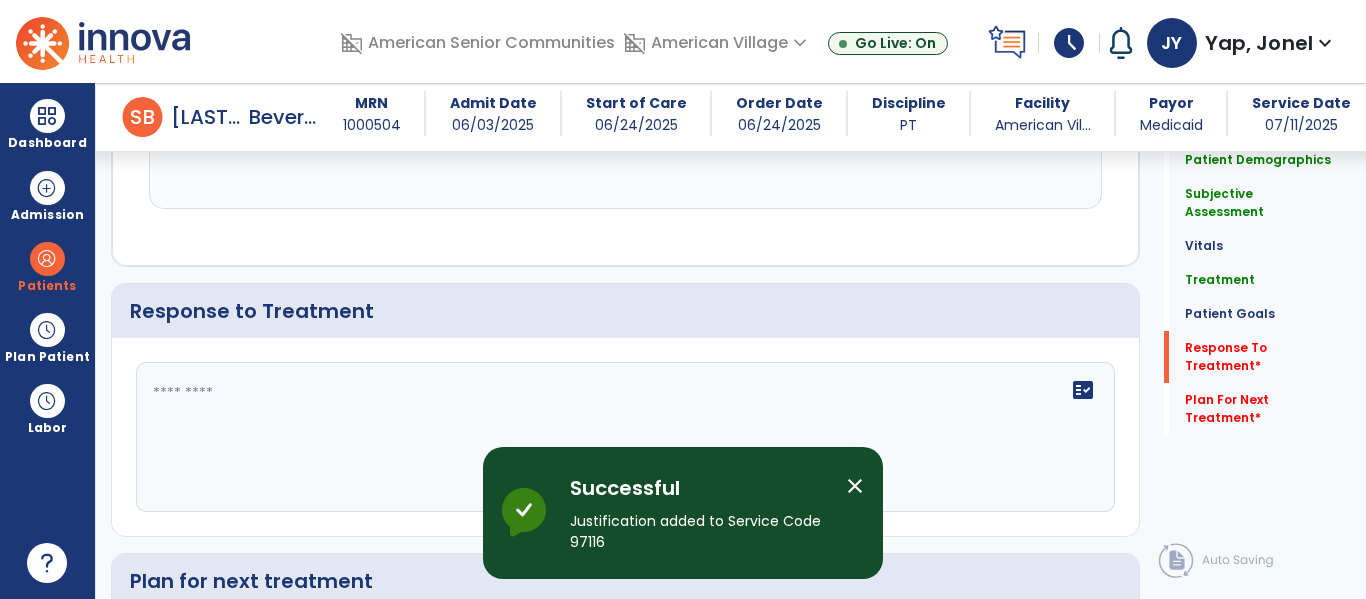 scroll, scrollTop: 2524, scrollLeft: 0, axis: vertical 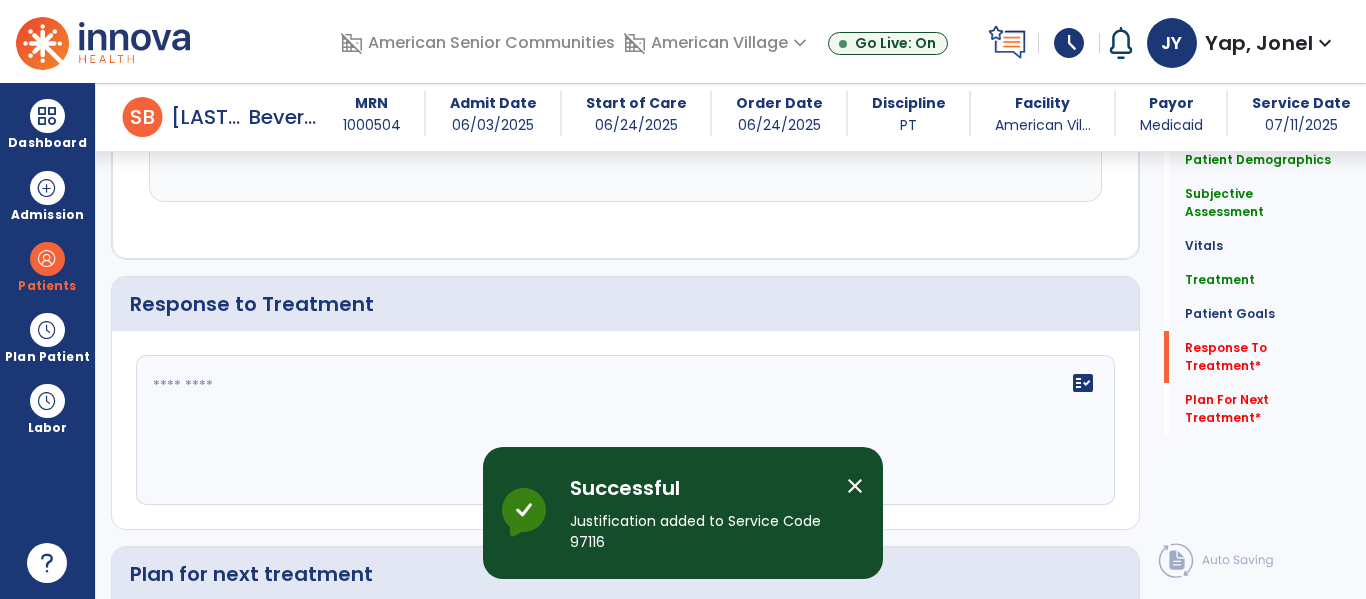 click on "fact_check" 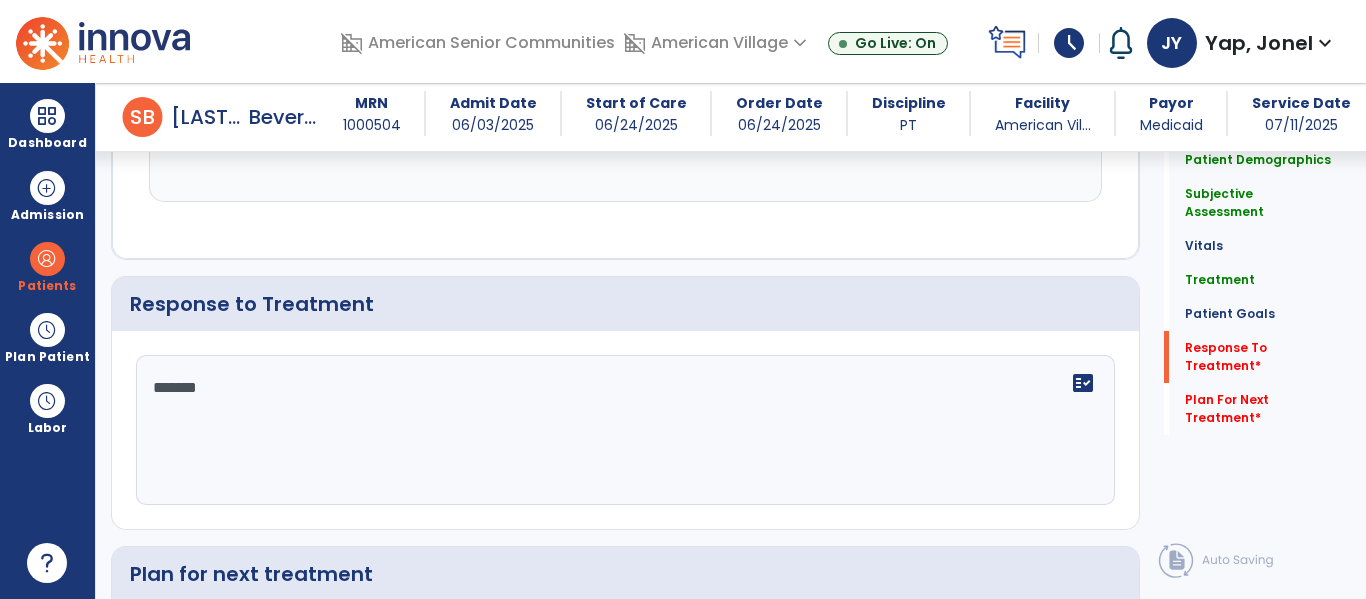 type on "********" 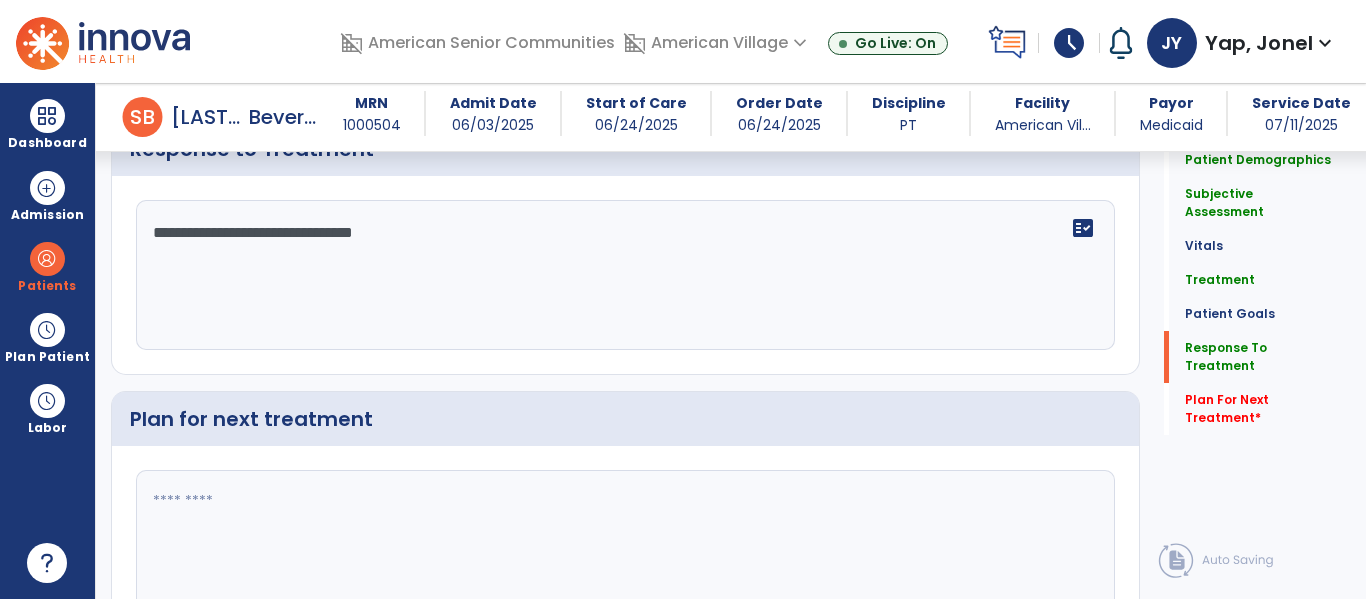 scroll, scrollTop: 2791, scrollLeft: 0, axis: vertical 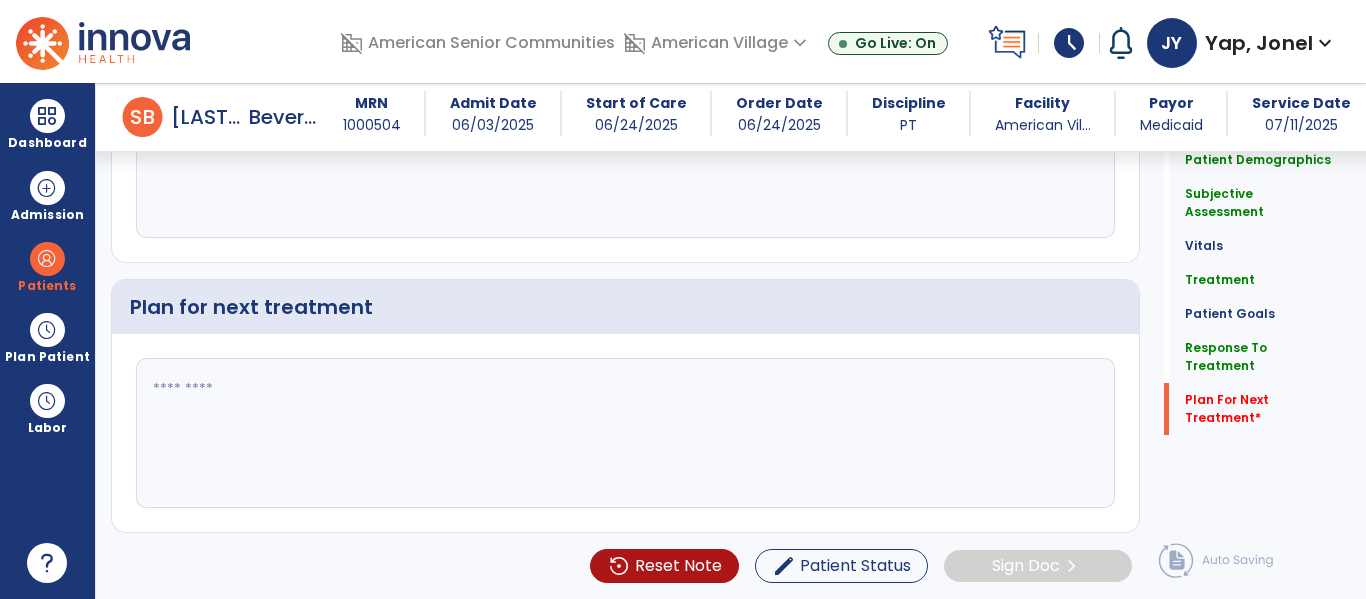 type on "**********" 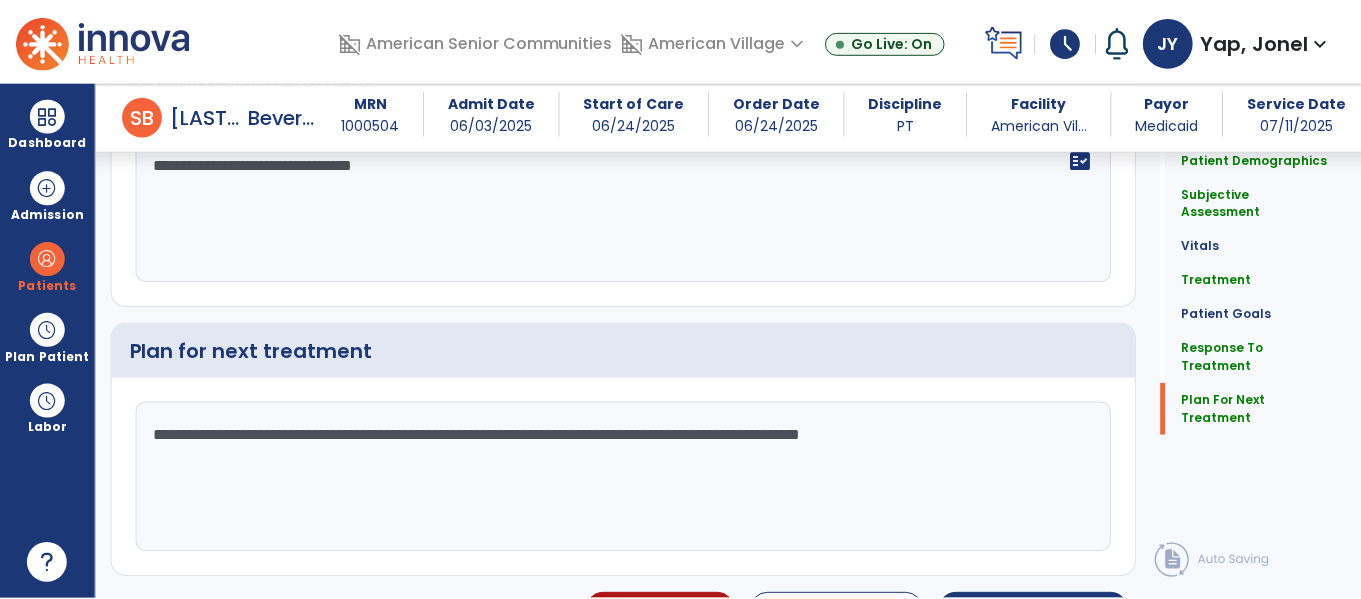 scroll, scrollTop: 2791, scrollLeft: 0, axis: vertical 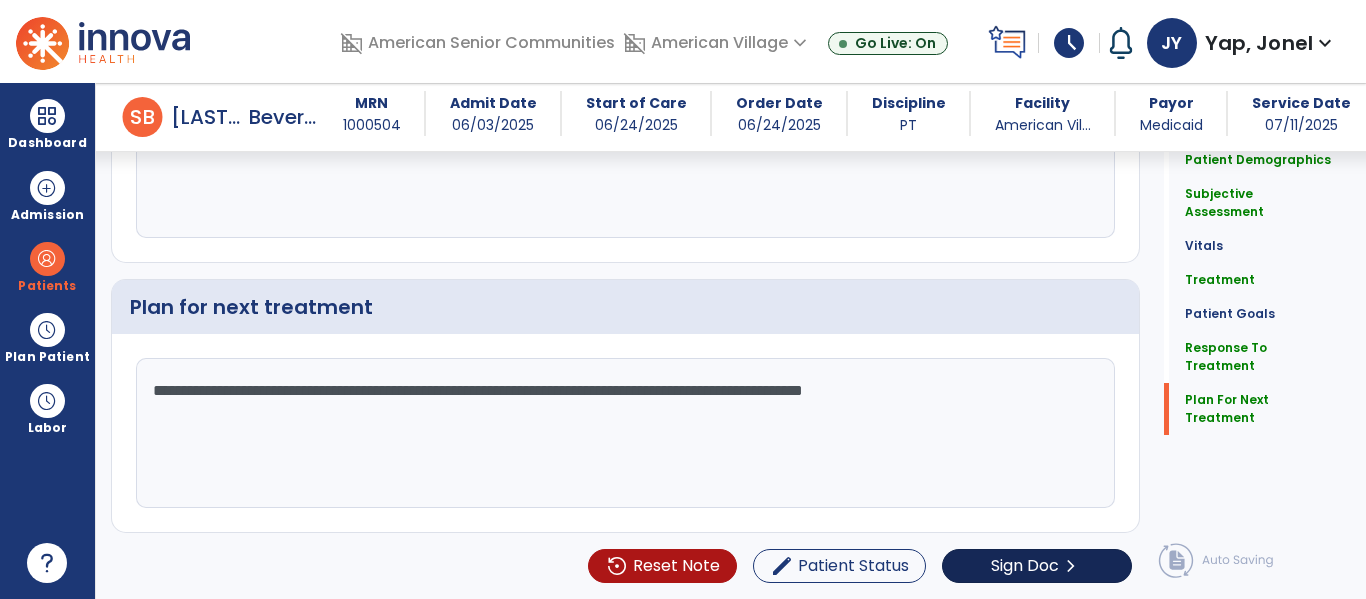 type on "**********" 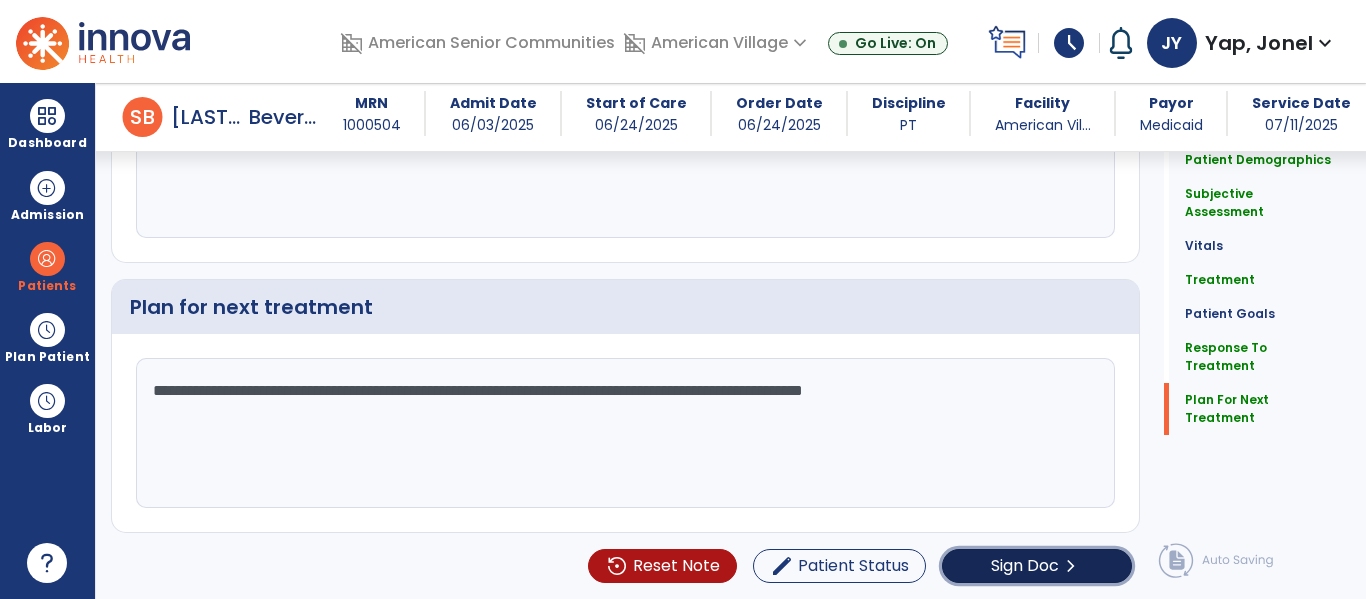 click on "Sign Doc" 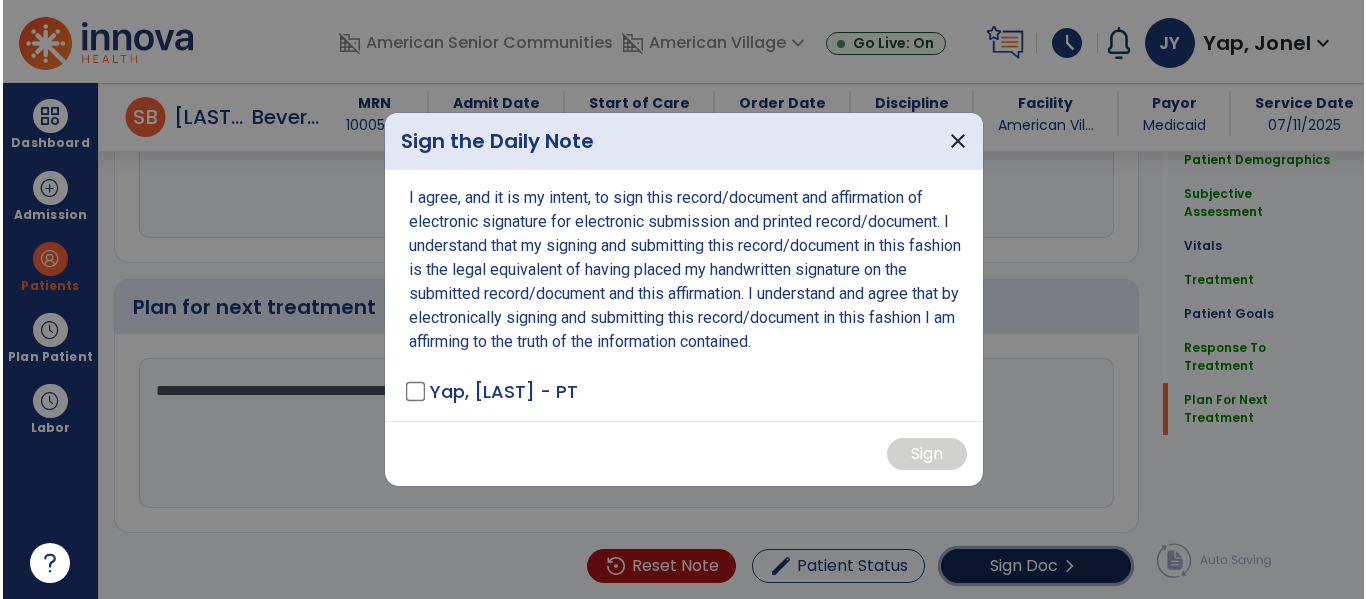scroll, scrollTop: 2791, scrollLeft: 0, axis: vertical 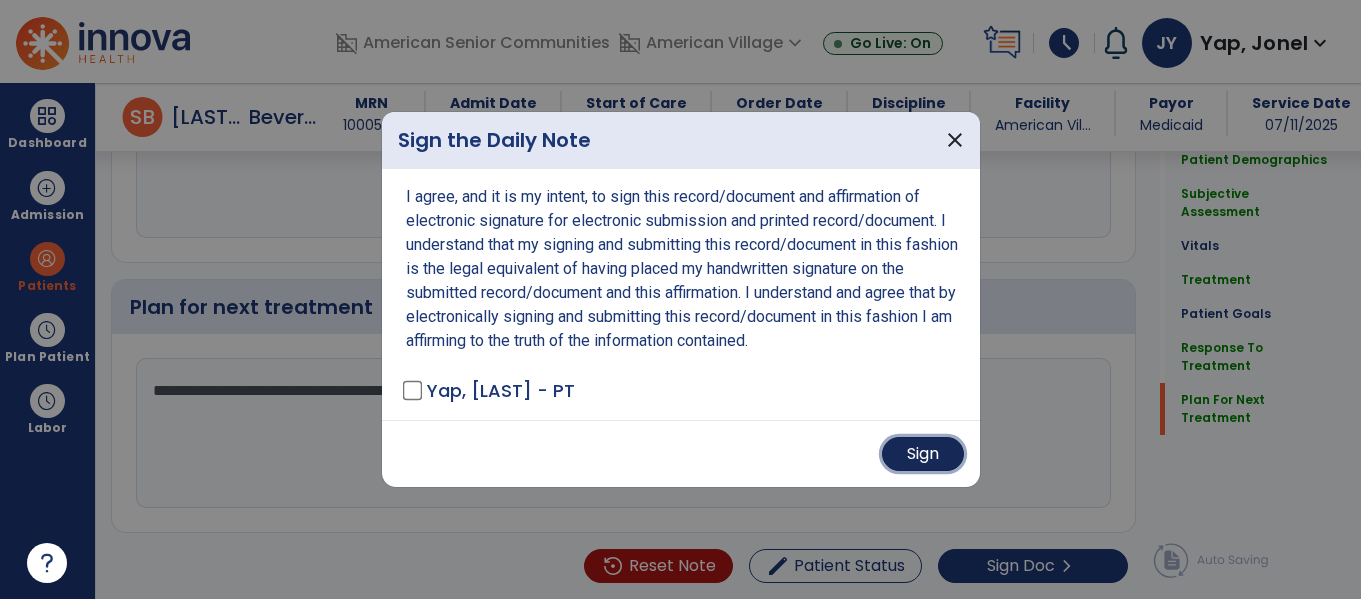 click on "Sign" at bounding box center (923, 454) 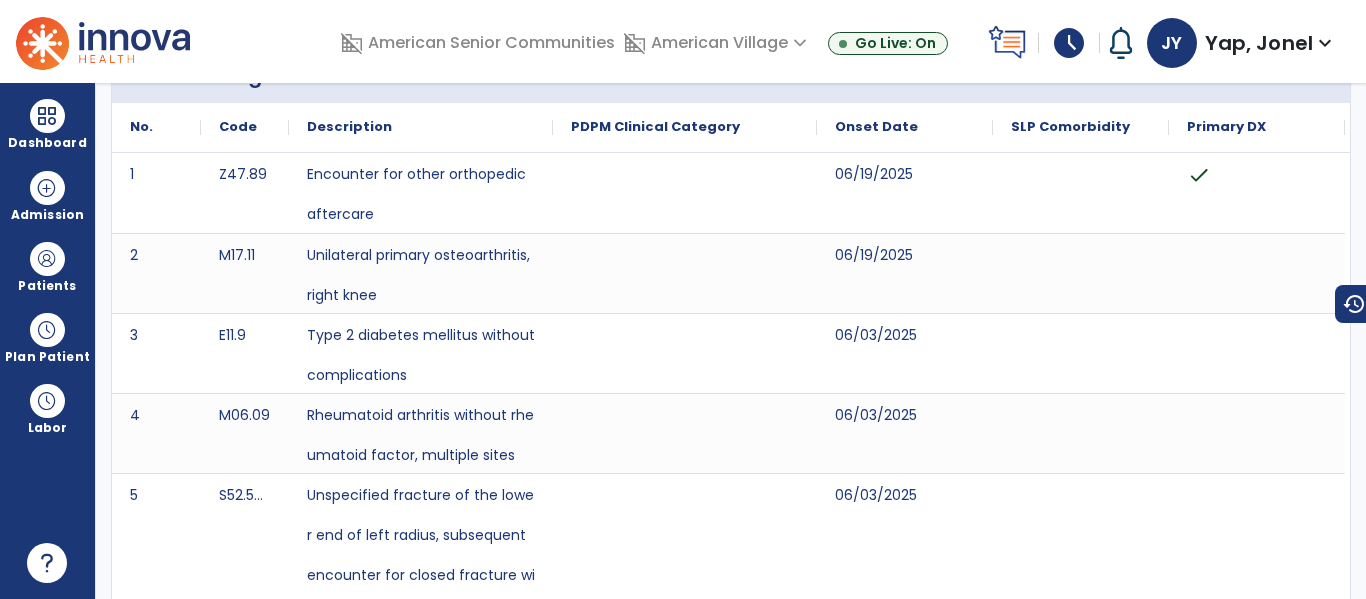 scroll, scrollTop: 0, scrollLeft: 0, axis: both 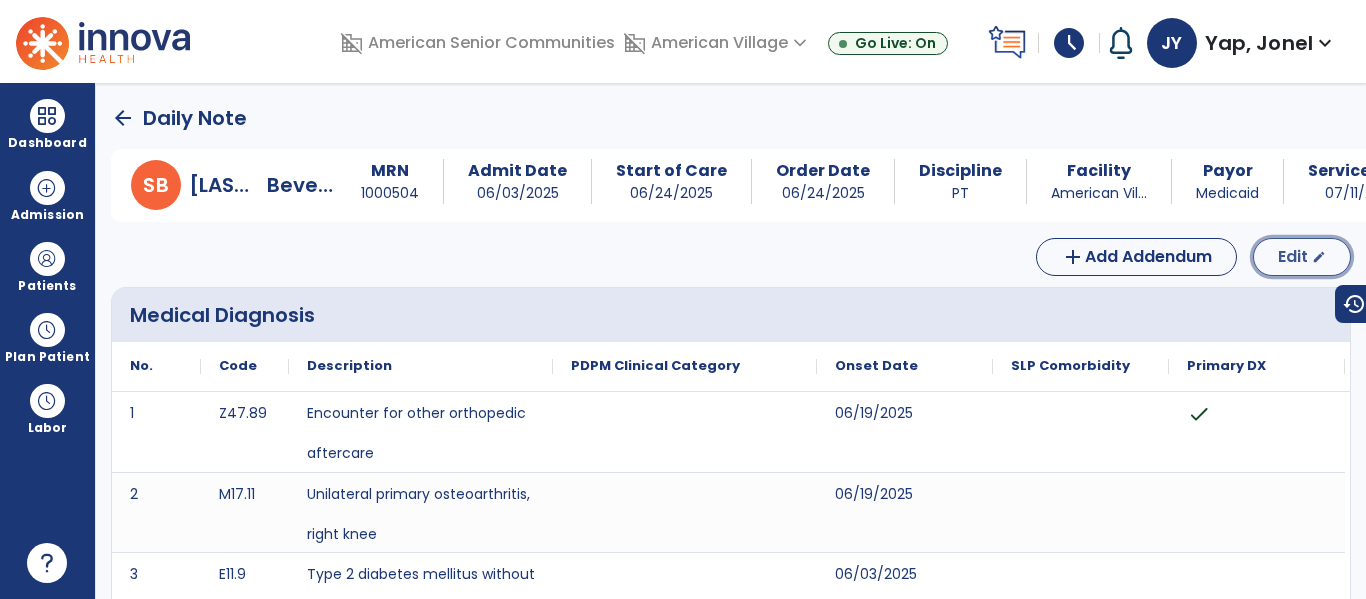 click on "Edit  edit" 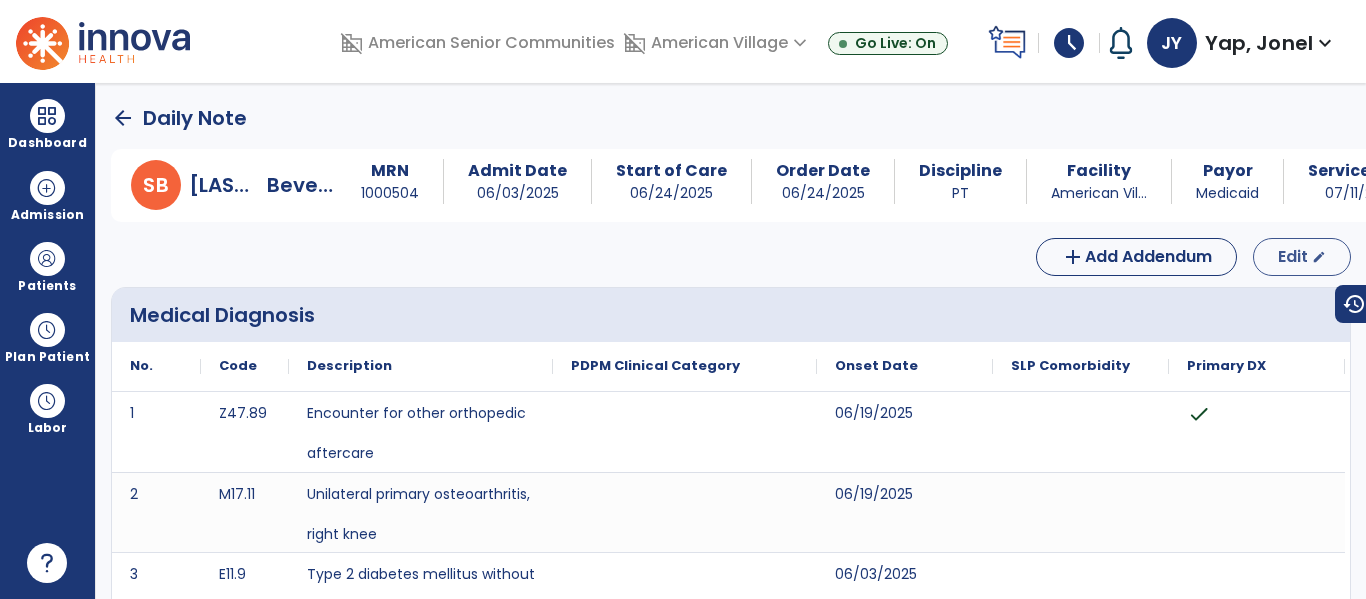 select on "*" 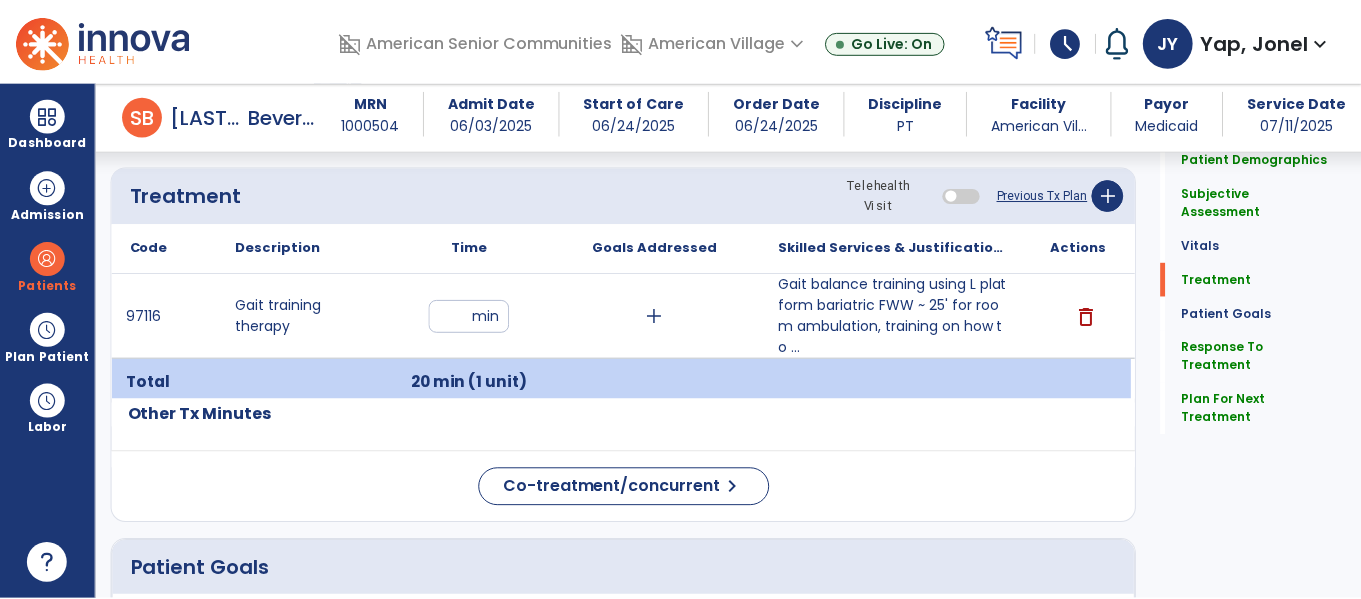 scroll, scrollTop: 1237, scrollLeft: 0, axis: vertical 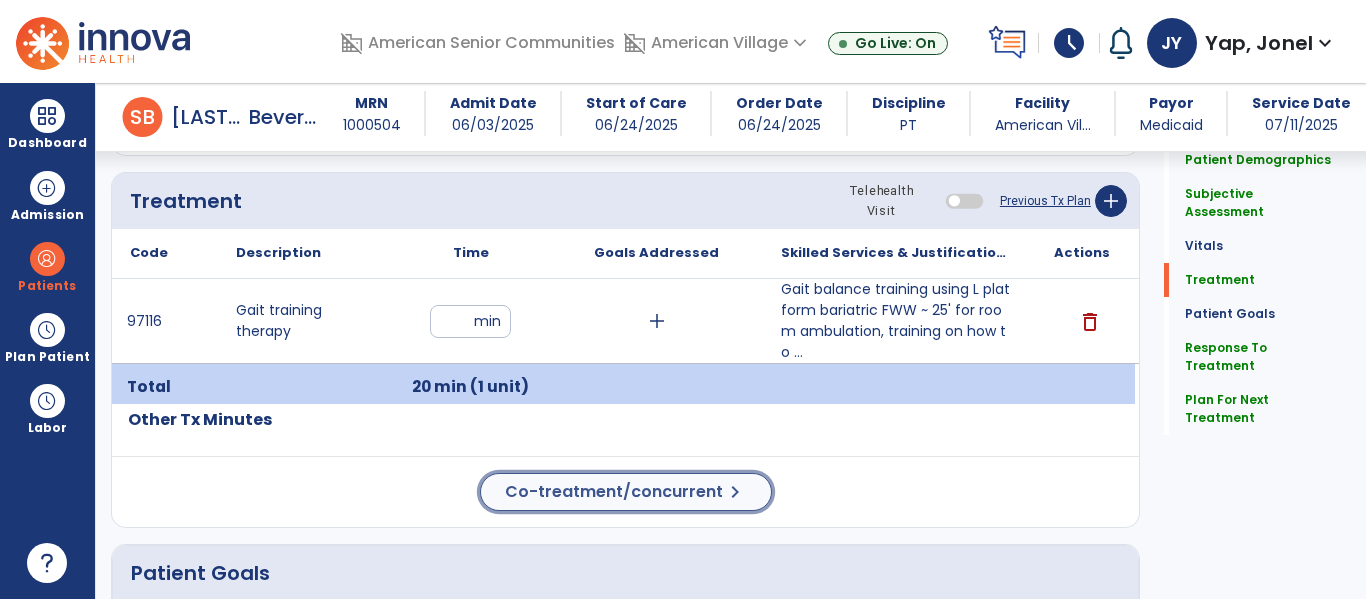 click on "Co-treatment/concurrent" 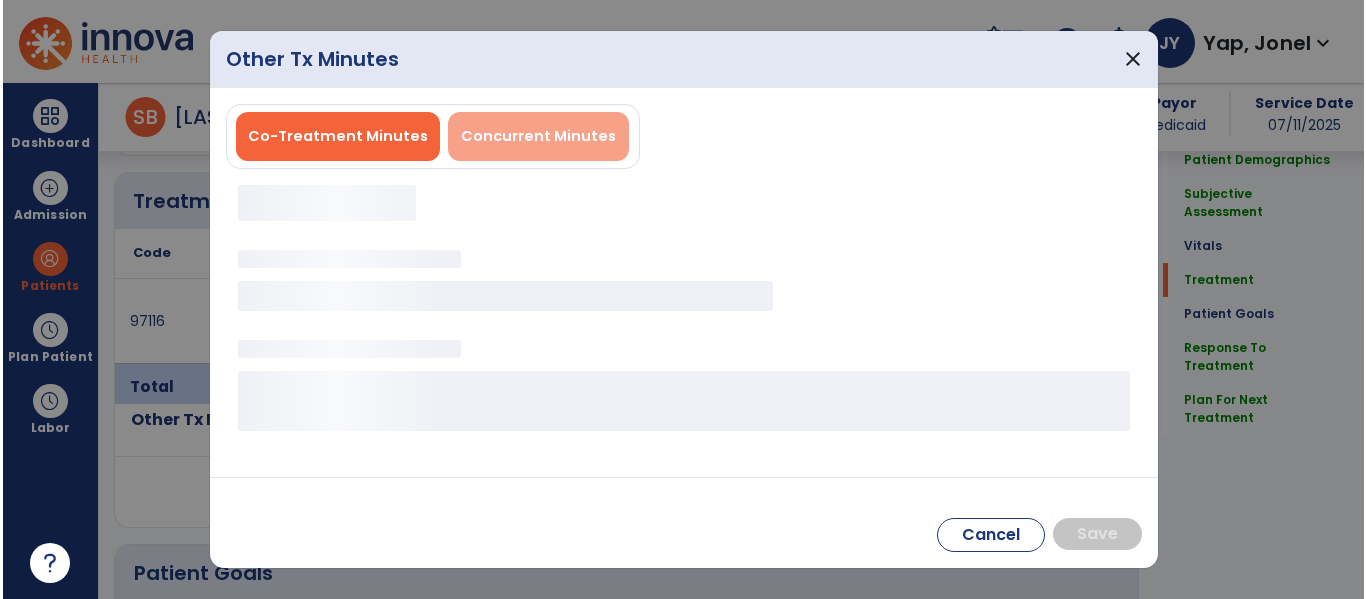 scroll, scrollTop: 1237, scrollLeft: 0, axis: vertical 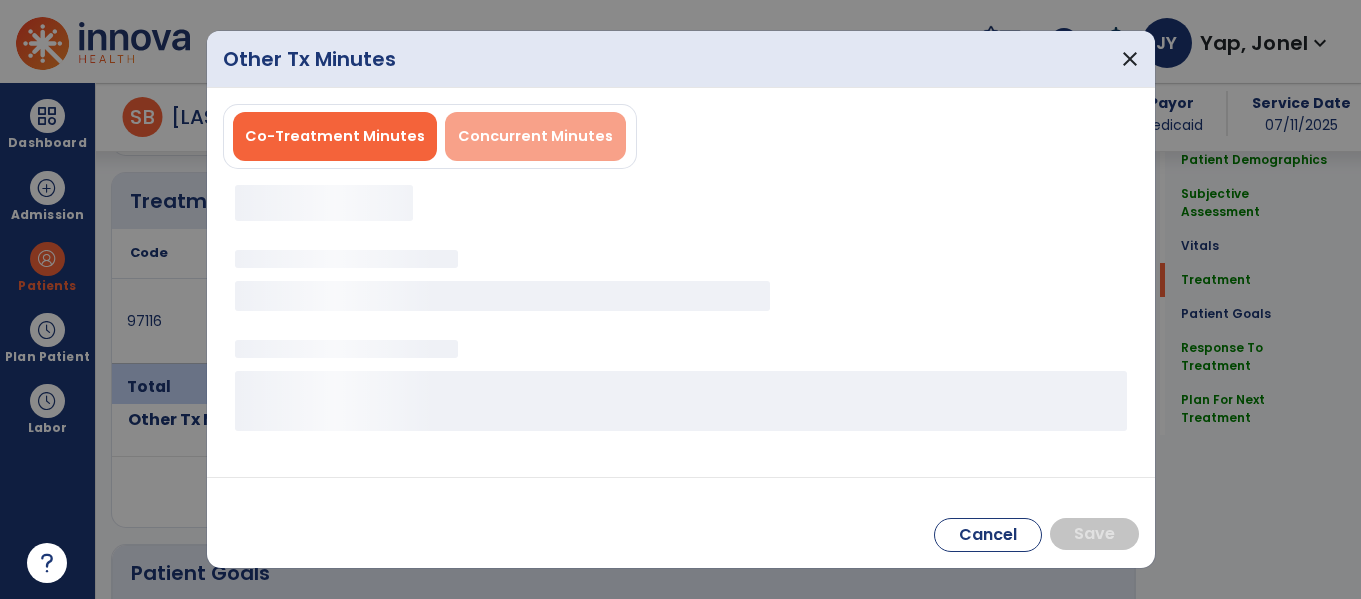 click on "Concurrent Minutes" at bounding box center (535, 136) 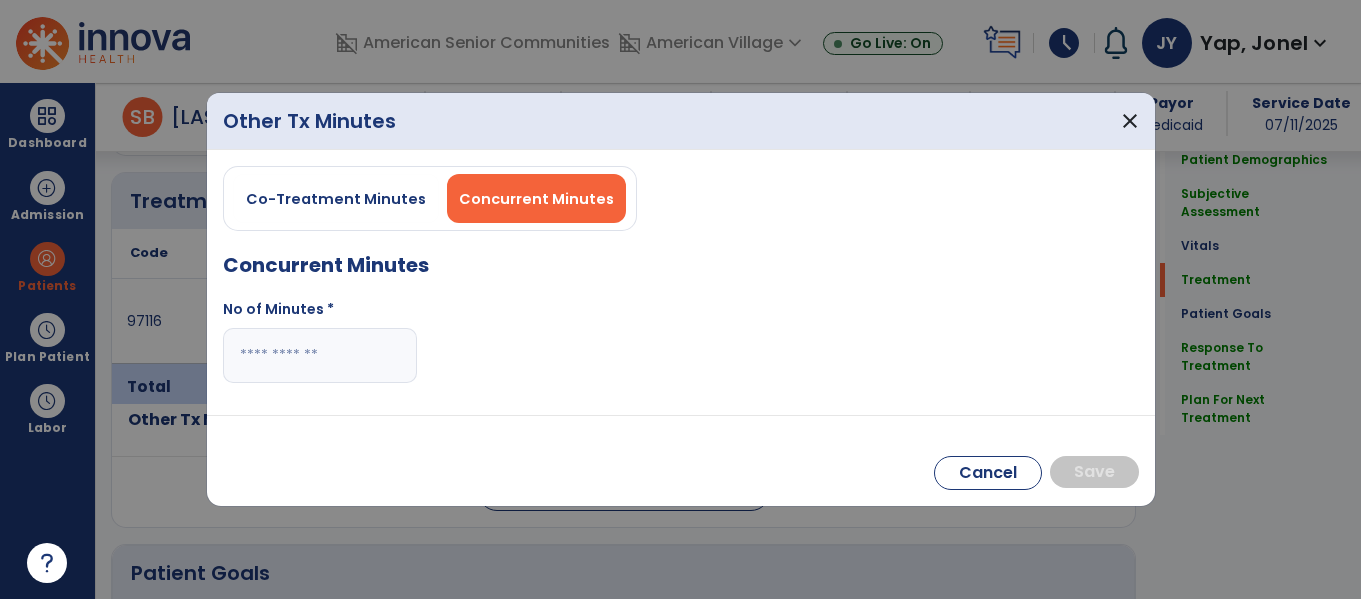 type 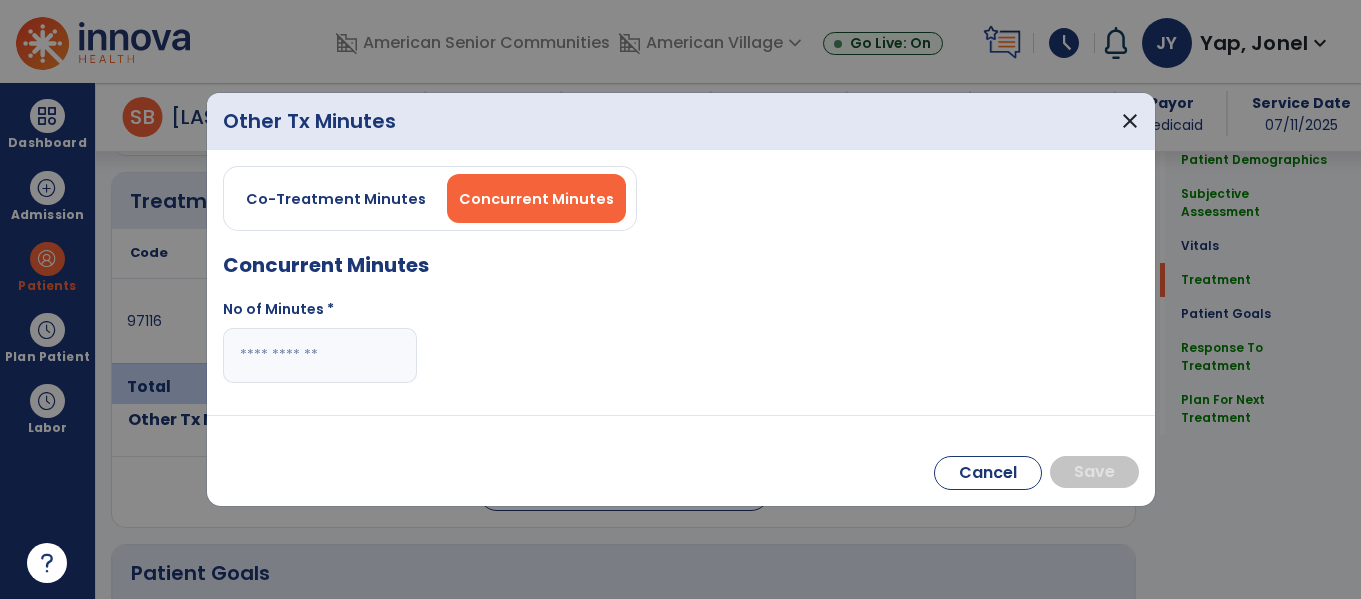 click at bounding box center [320, 355] 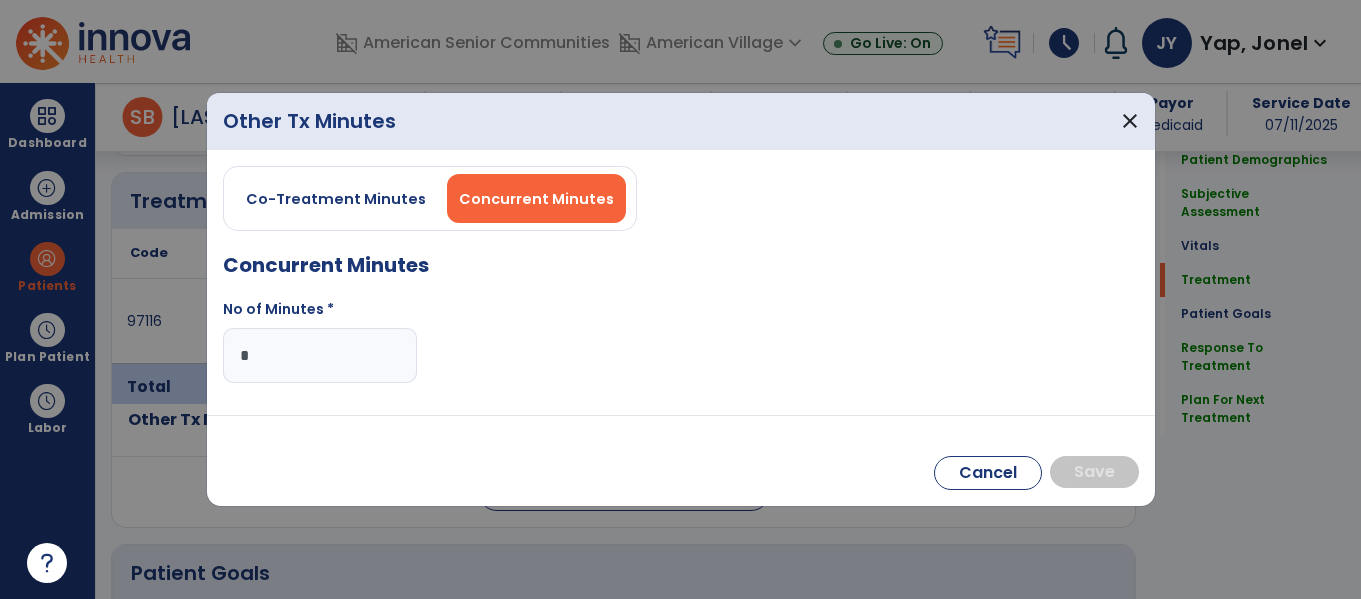 type on "**" 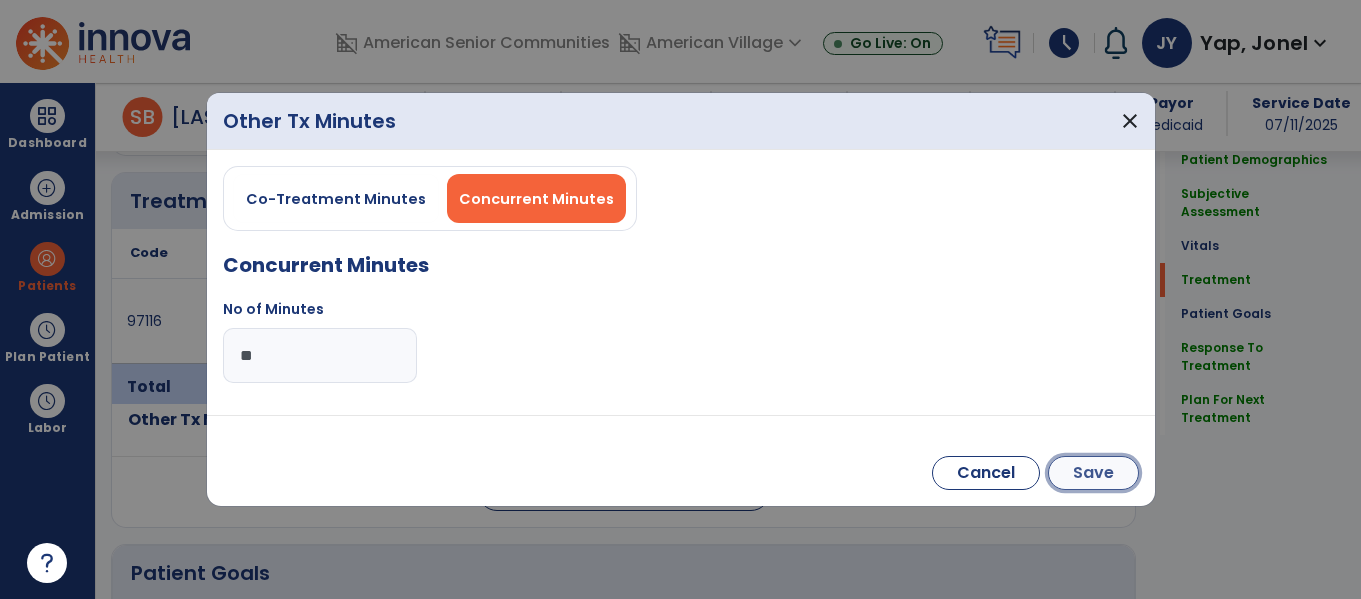 click on "Save" at bounding box center [1093, 473] 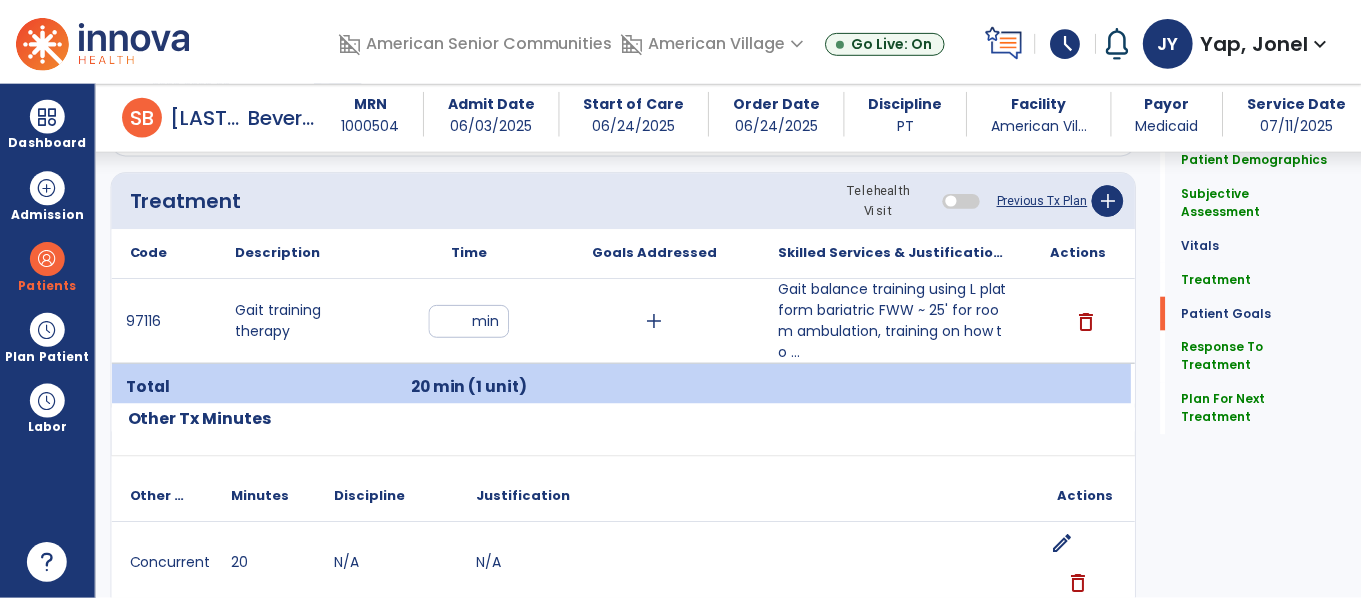 scroll, scrollTop: 2907, scrollLeft: 0, axis: vertical 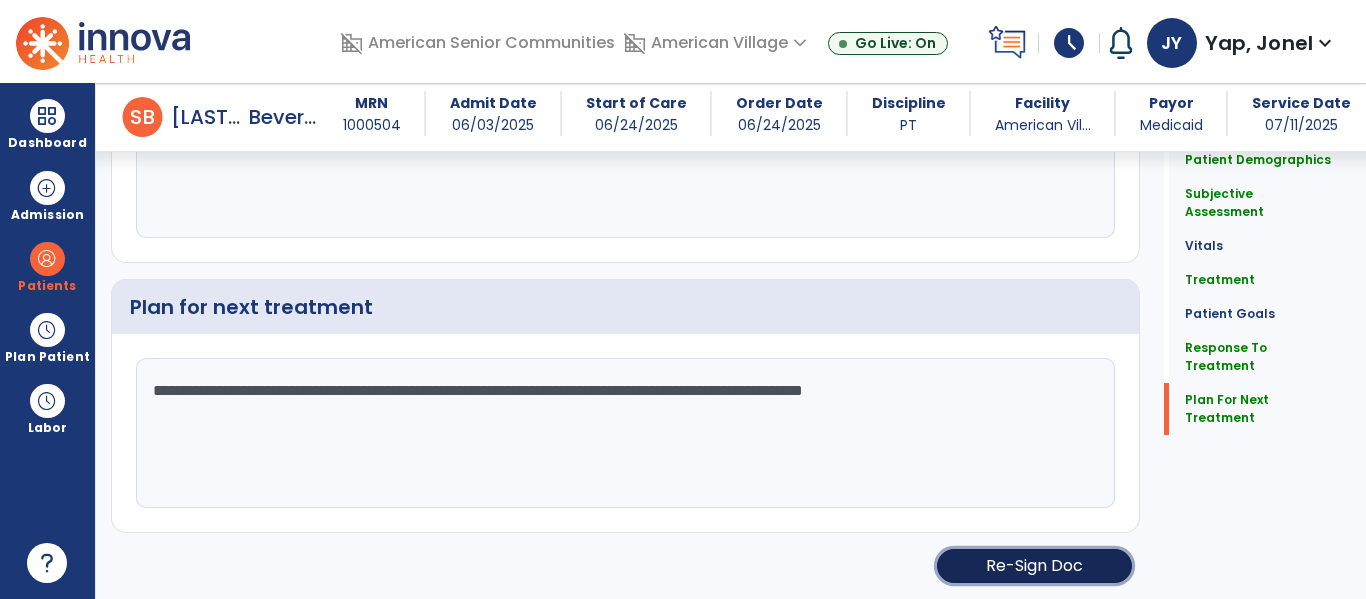 click on "Re-Sign Doc" 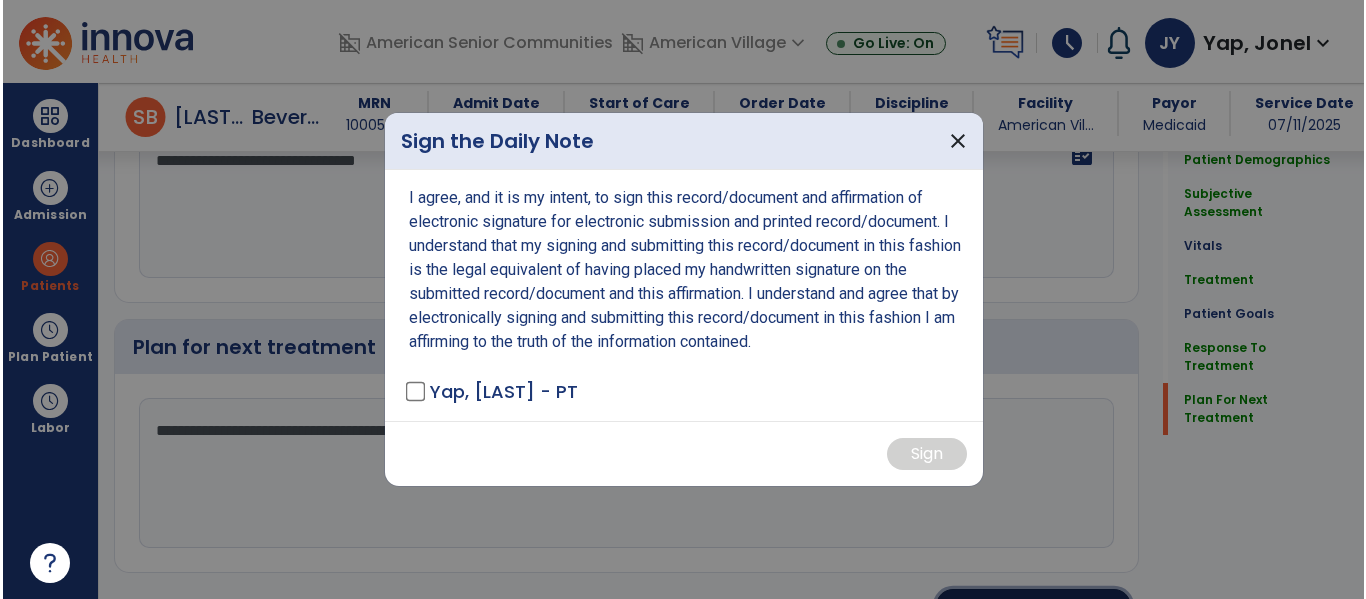 scroll, scrollTop: 2947, scrollLeft: 0, axis: vertical 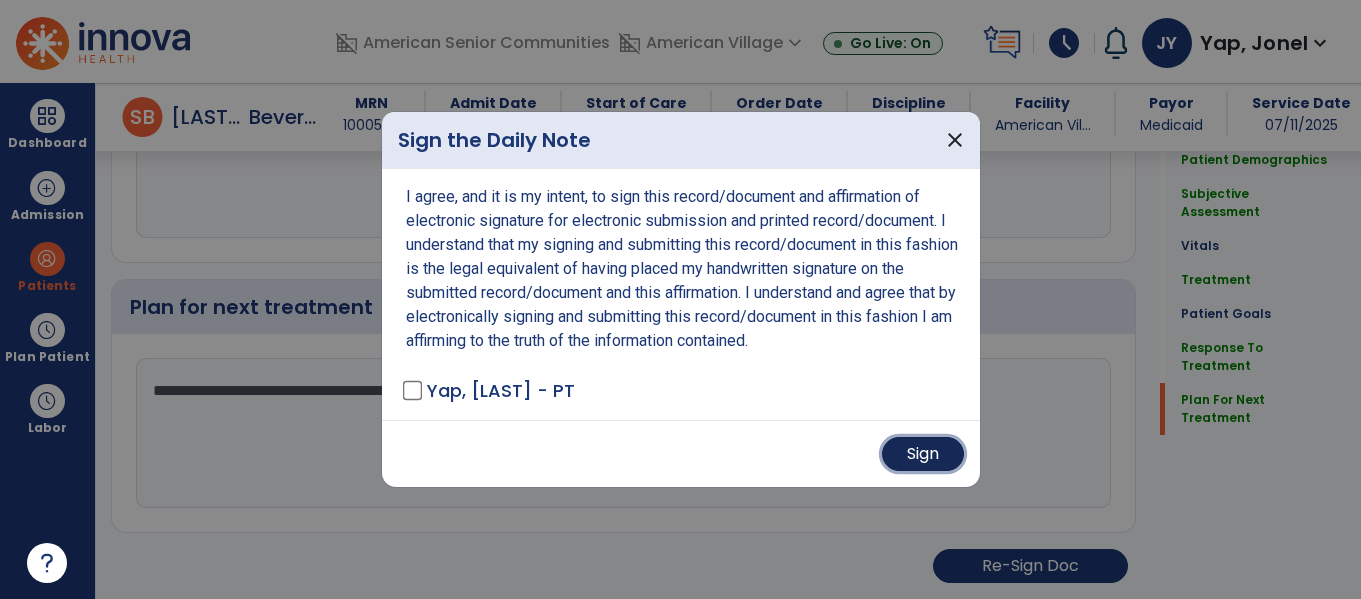 click on "Sign" at bounding box center (923, 454) 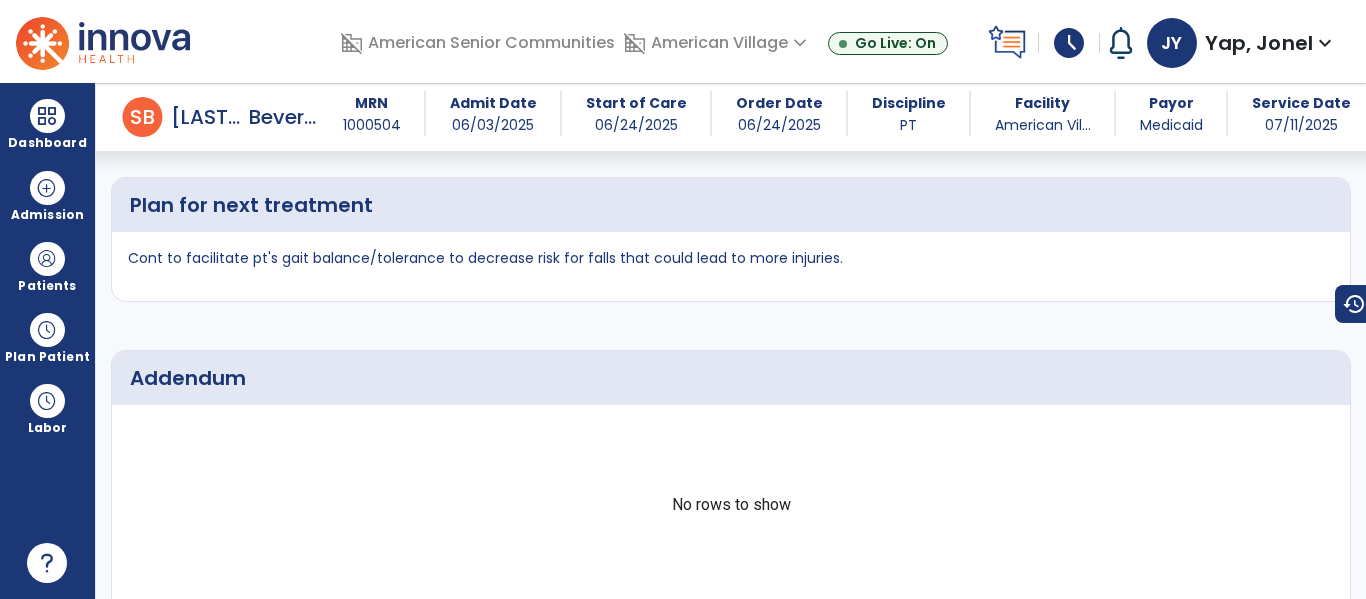 scroll, scrollTop: 0, scrollLeft: 0, axis: both 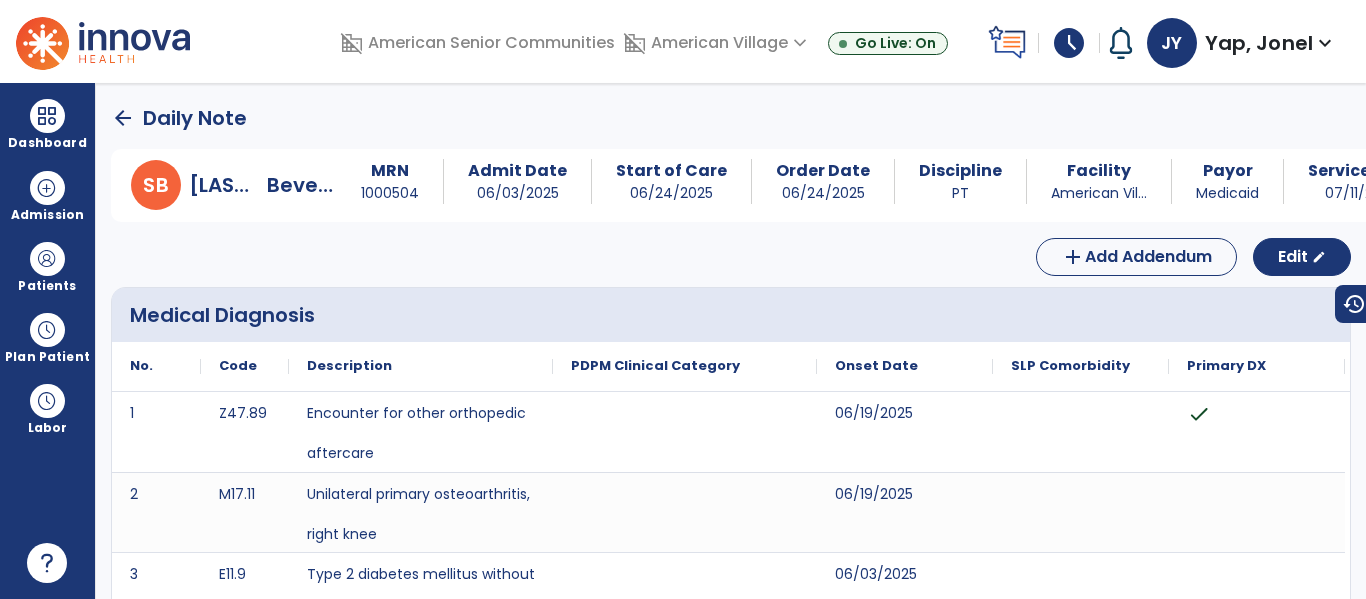 click on "arrow_back" 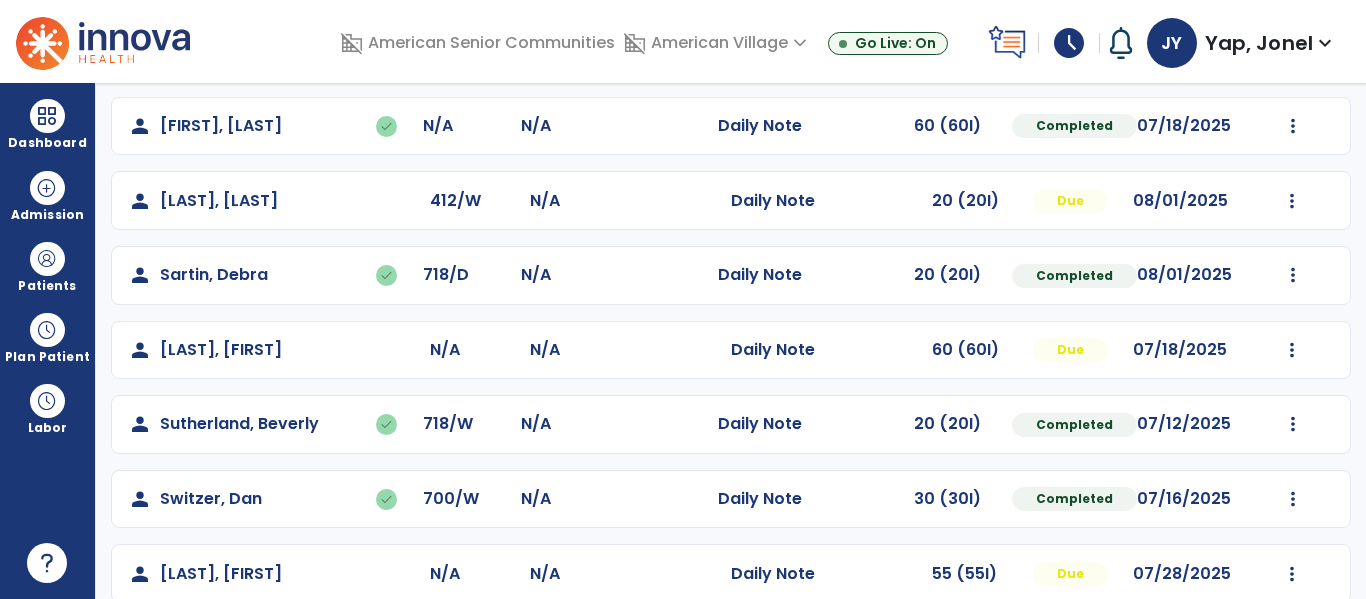 scroll, scrollTop: 314, scrollLeft: 0, axis: vertical 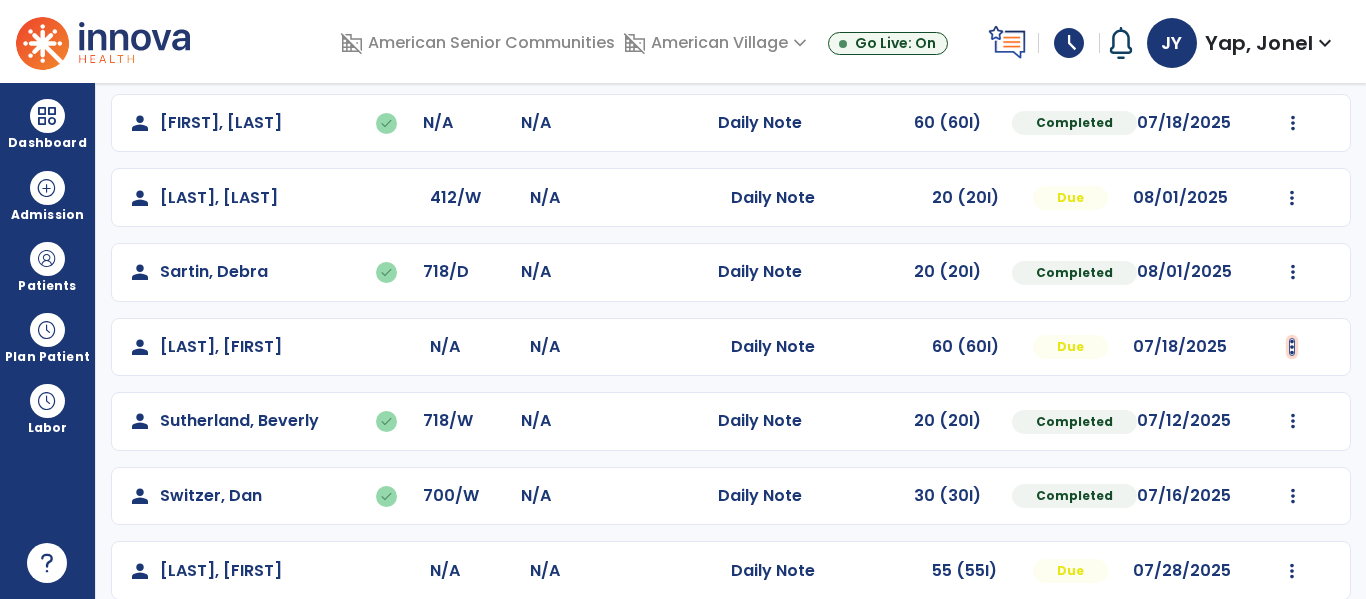 click at bounding box center (1293, -26) 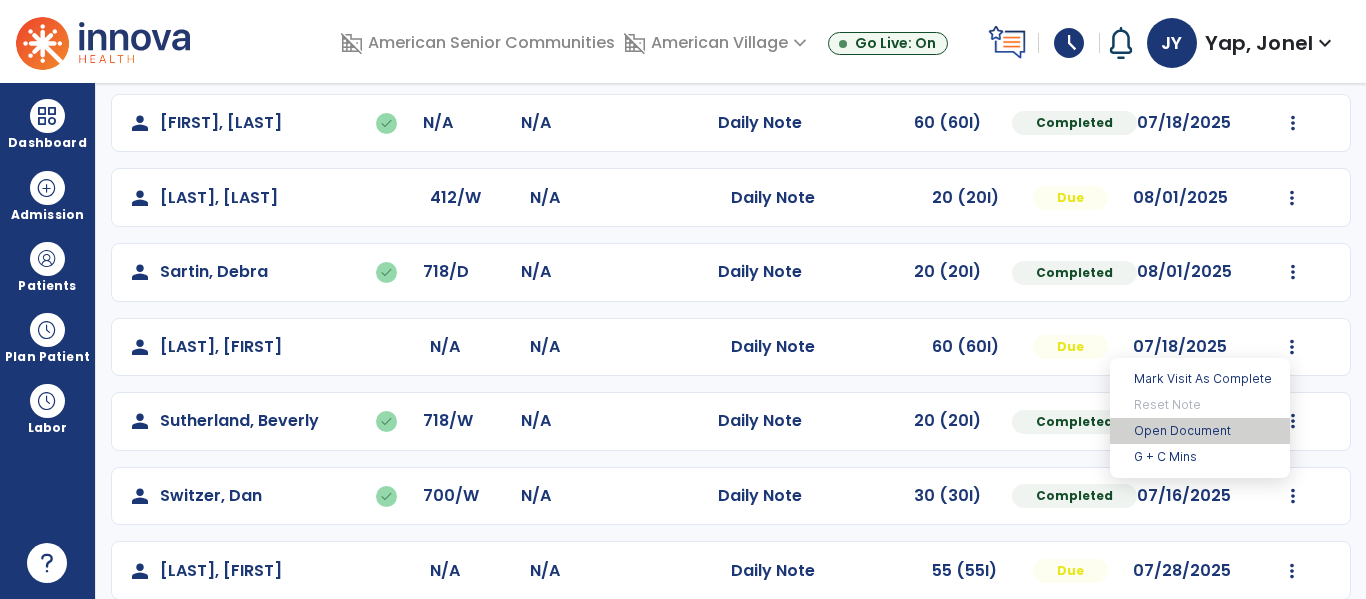 click on "Open Document" at bounding box center [1200, 431] 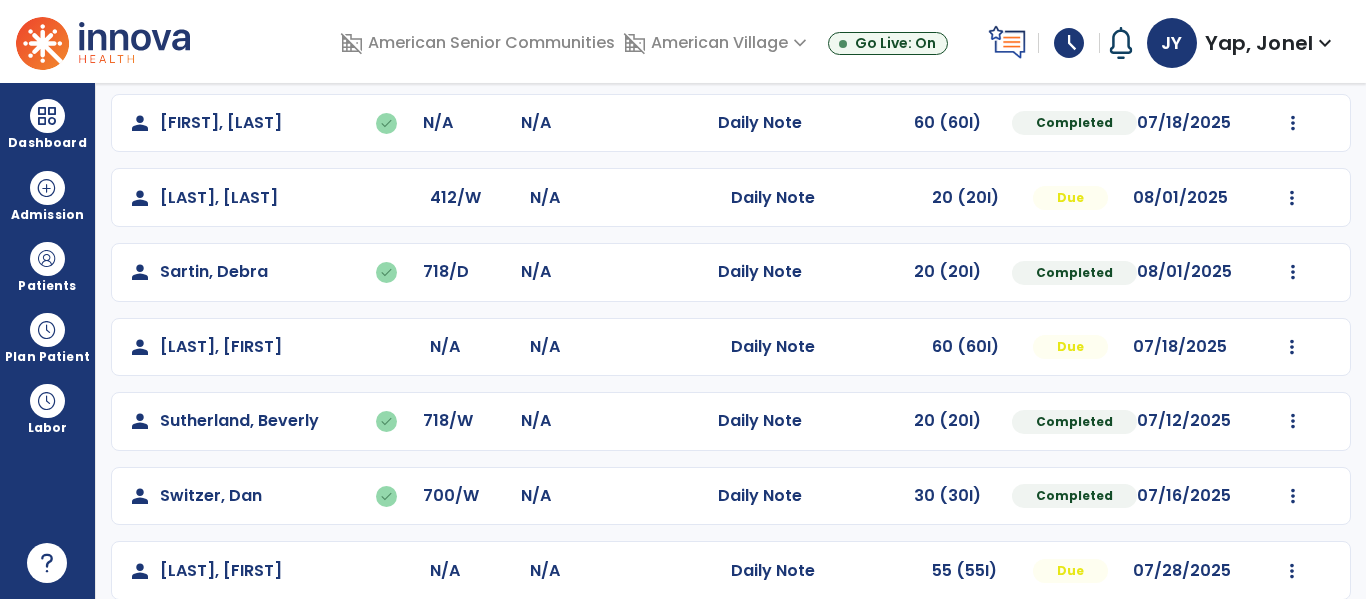 scroll, scrollTop: 488, scrollLeft: 0, axis: vertical 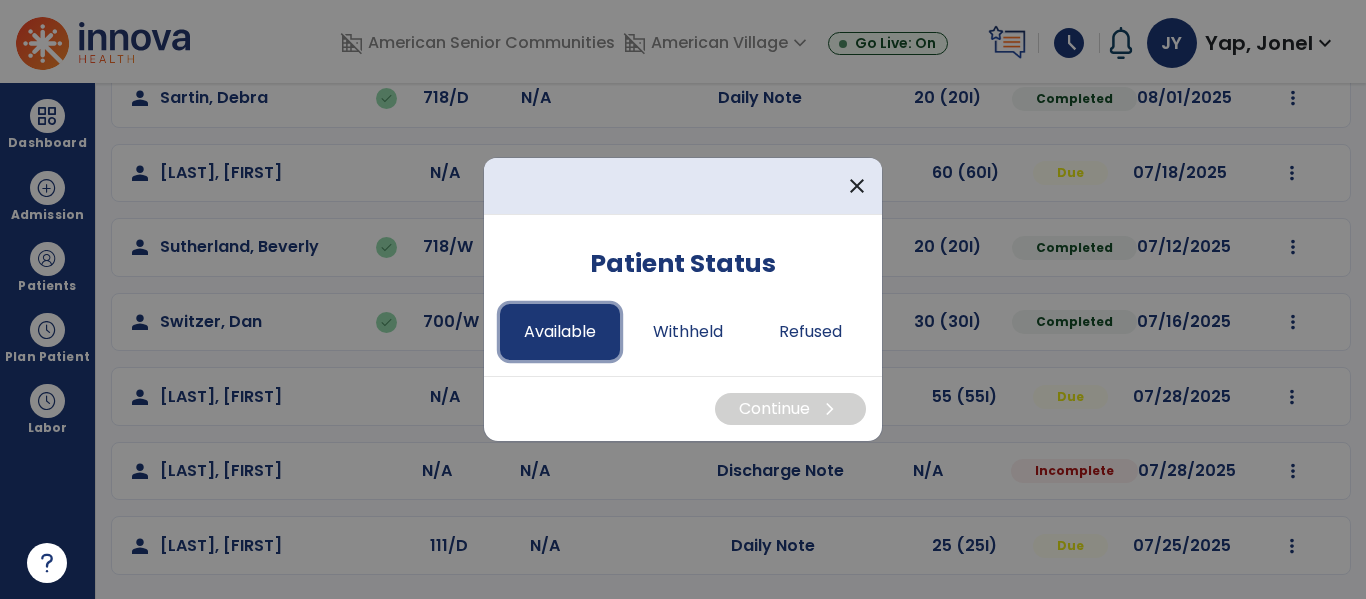 click on "Available" at bounding box center (560, 332) 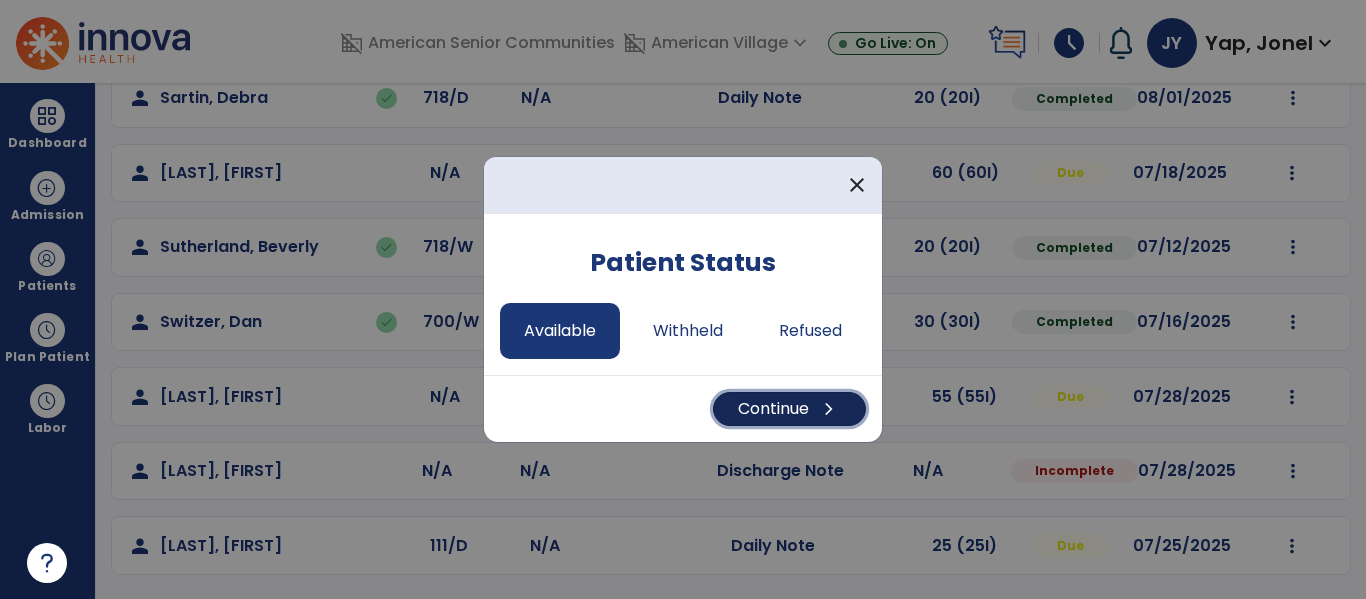 click on "Continue   chevron_right" at bounding box center (789, 409) 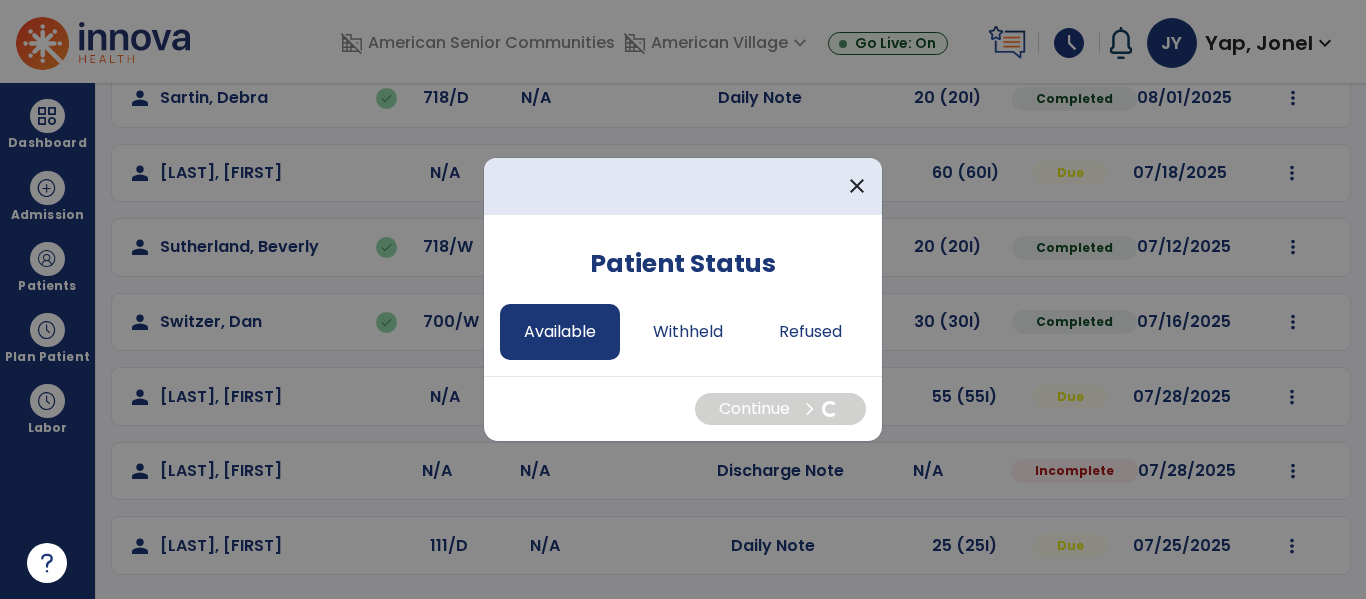 select on "*" 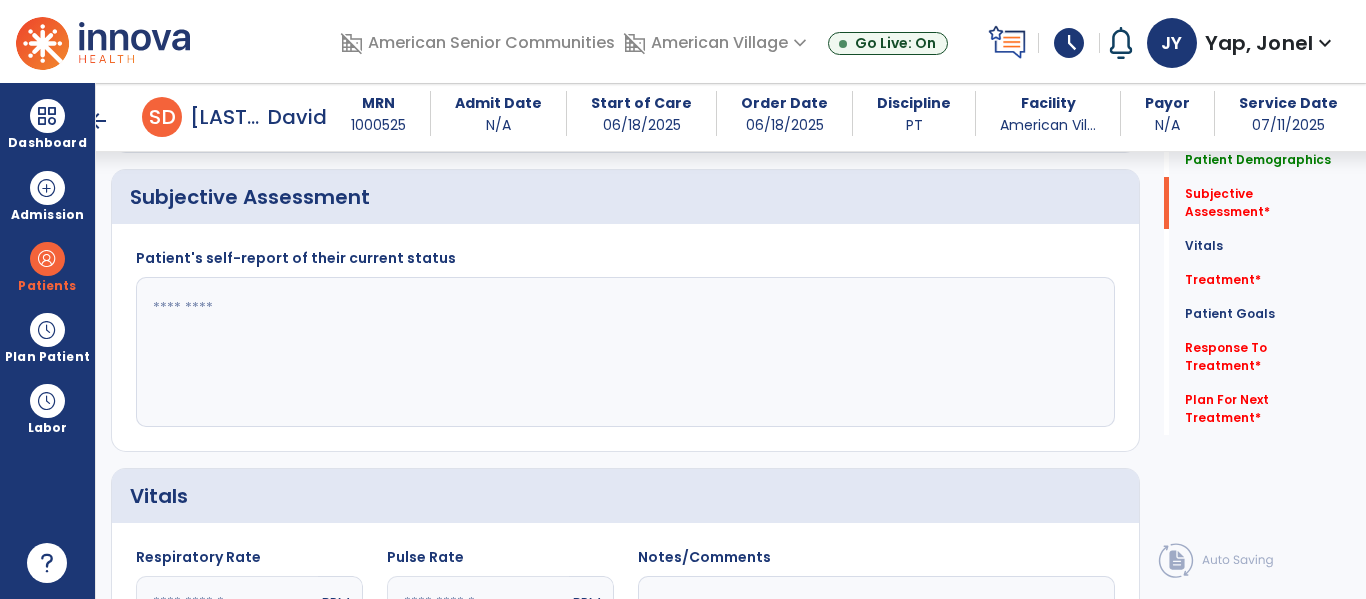 scroll, scrollTop: 368, scrollLeft: 0, axis: vertical 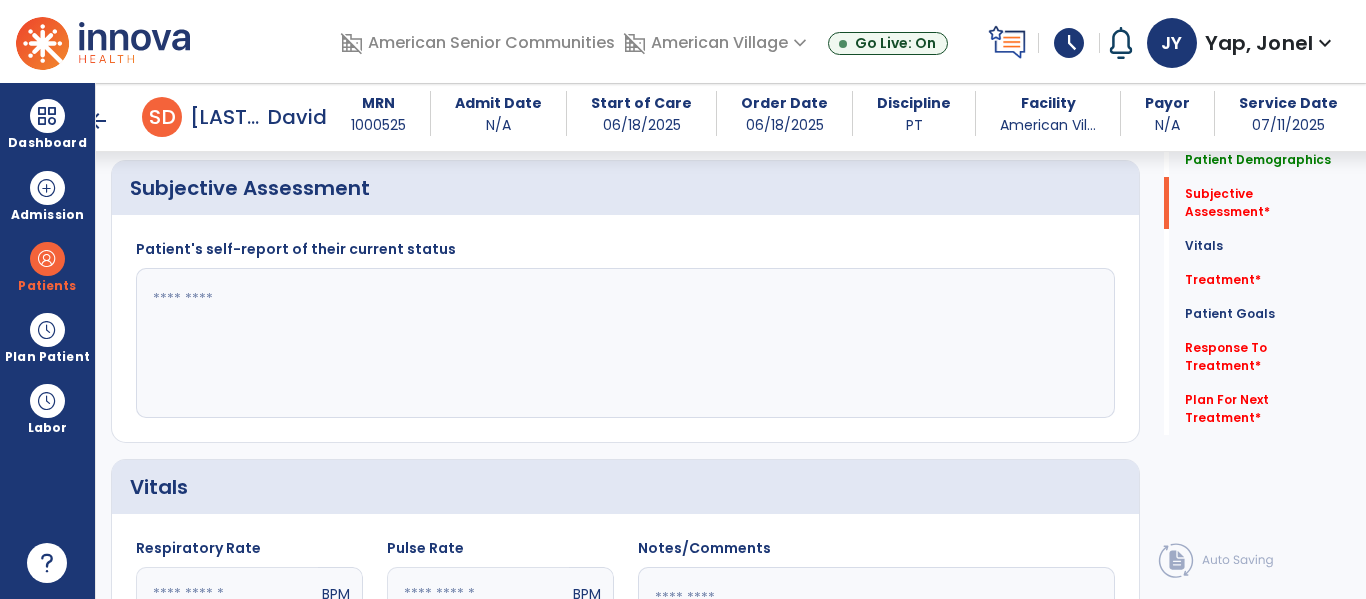 click 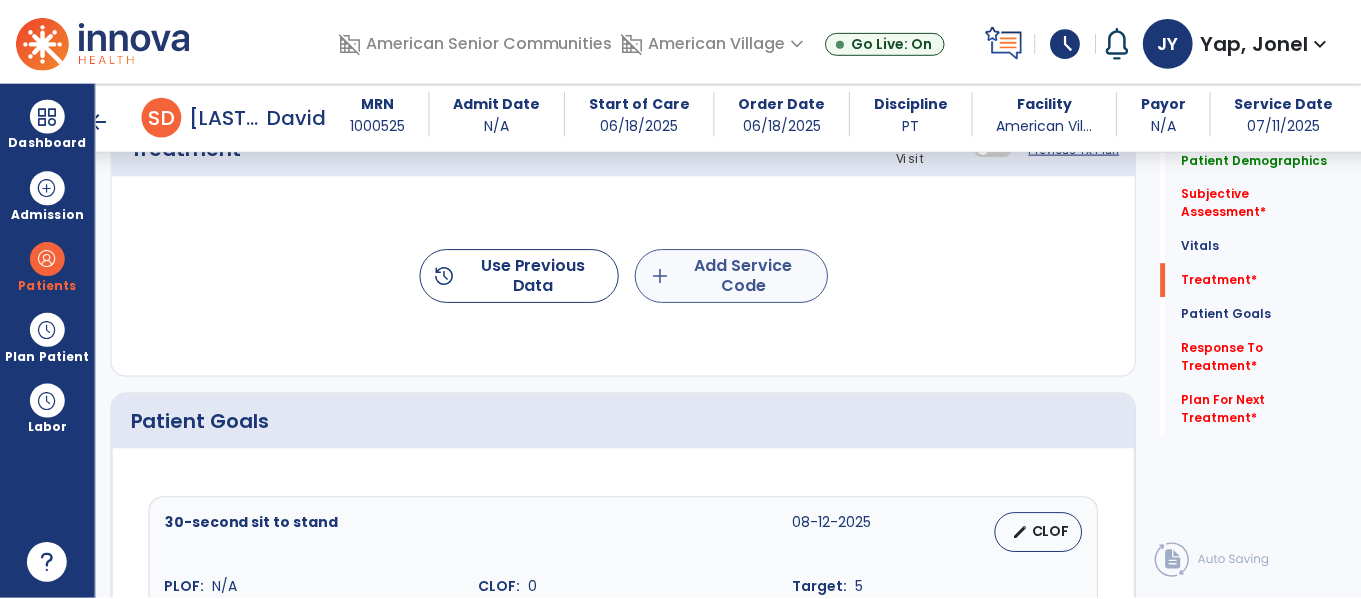 scroll, scrollTop: 1129, scrollLeft: 0, axis: vertical 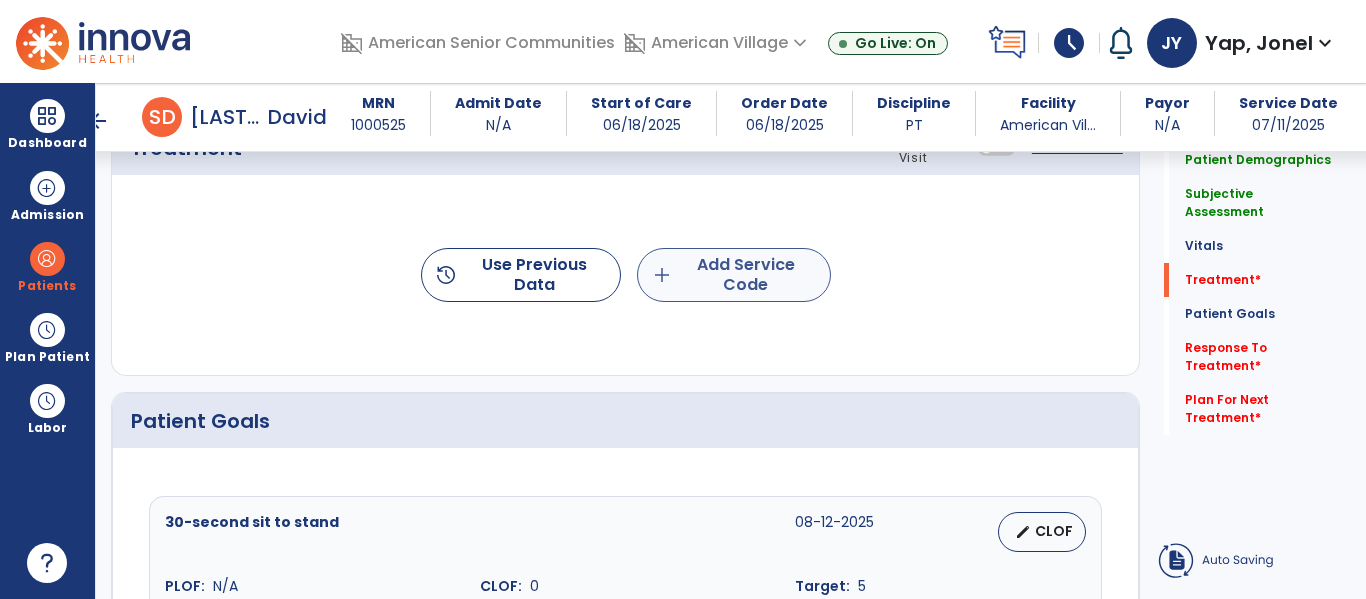 type on "**********" 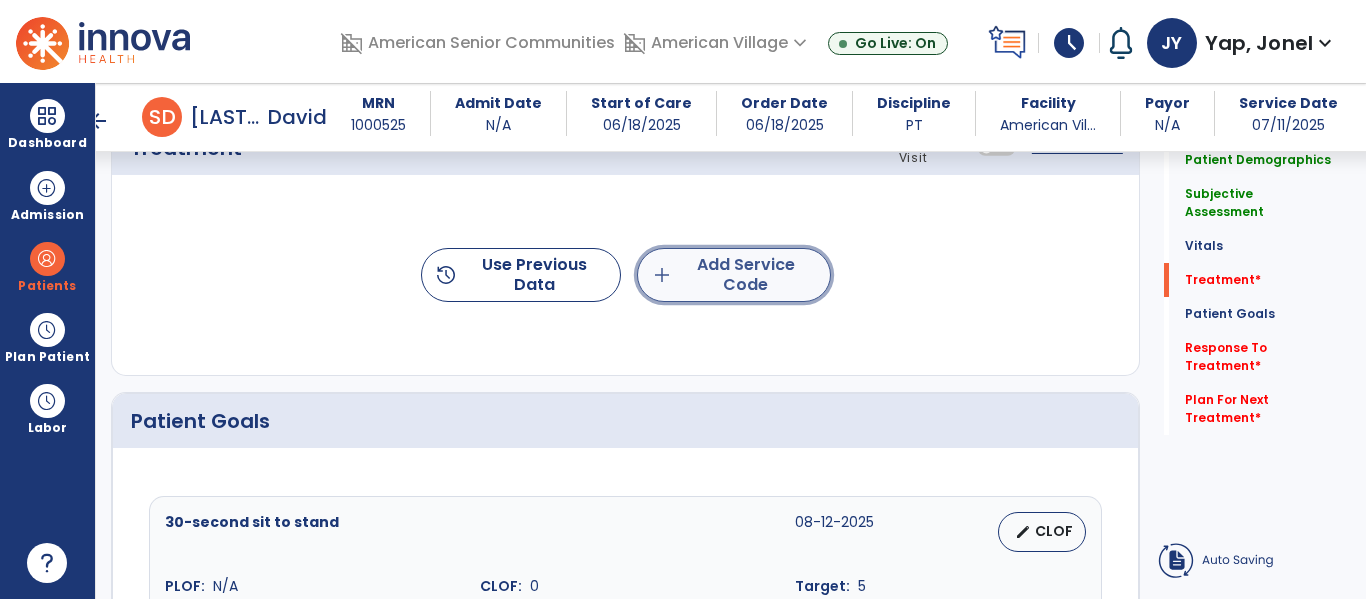 click on "add  Add Service Code" 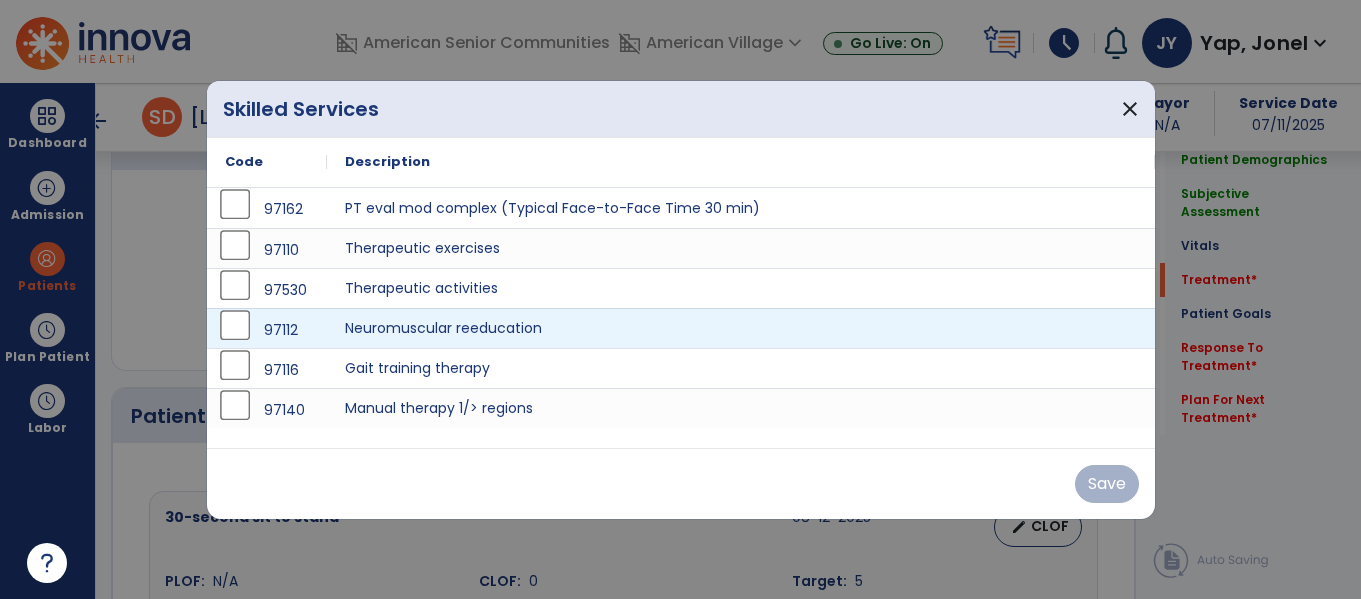 scroll, scrollTop: 1129, scrollLeft: 0, axis: vertical 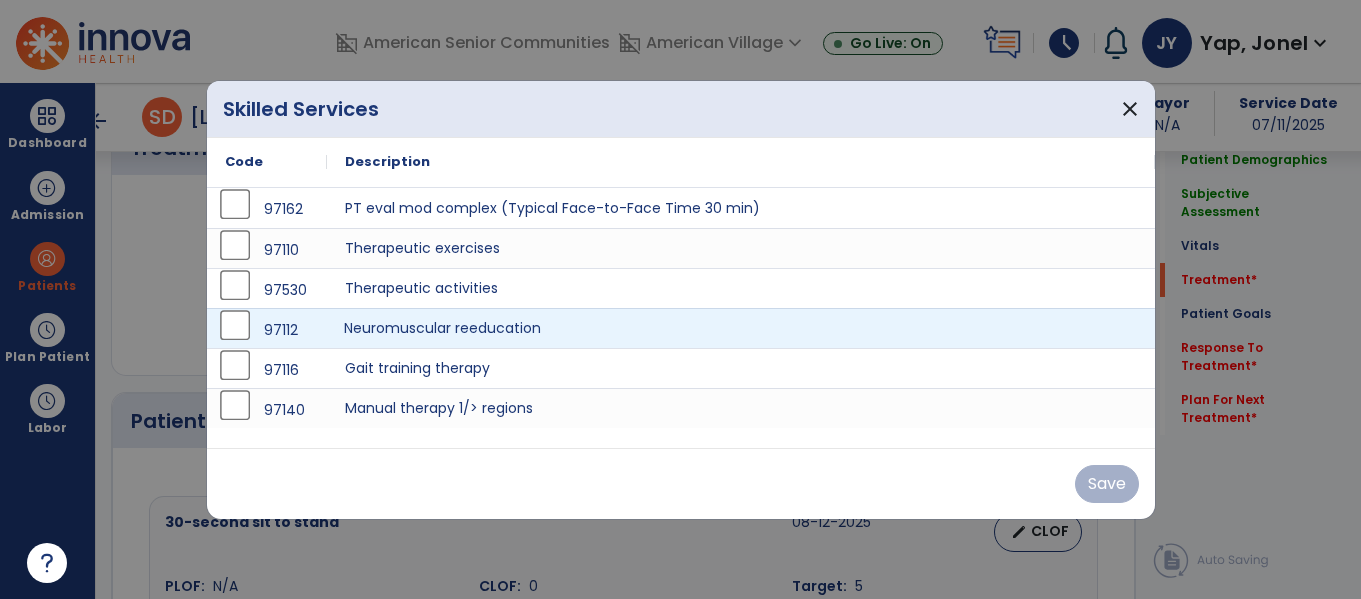 click on "Neuromuscular reeducation" at bounding box center (741, 328) 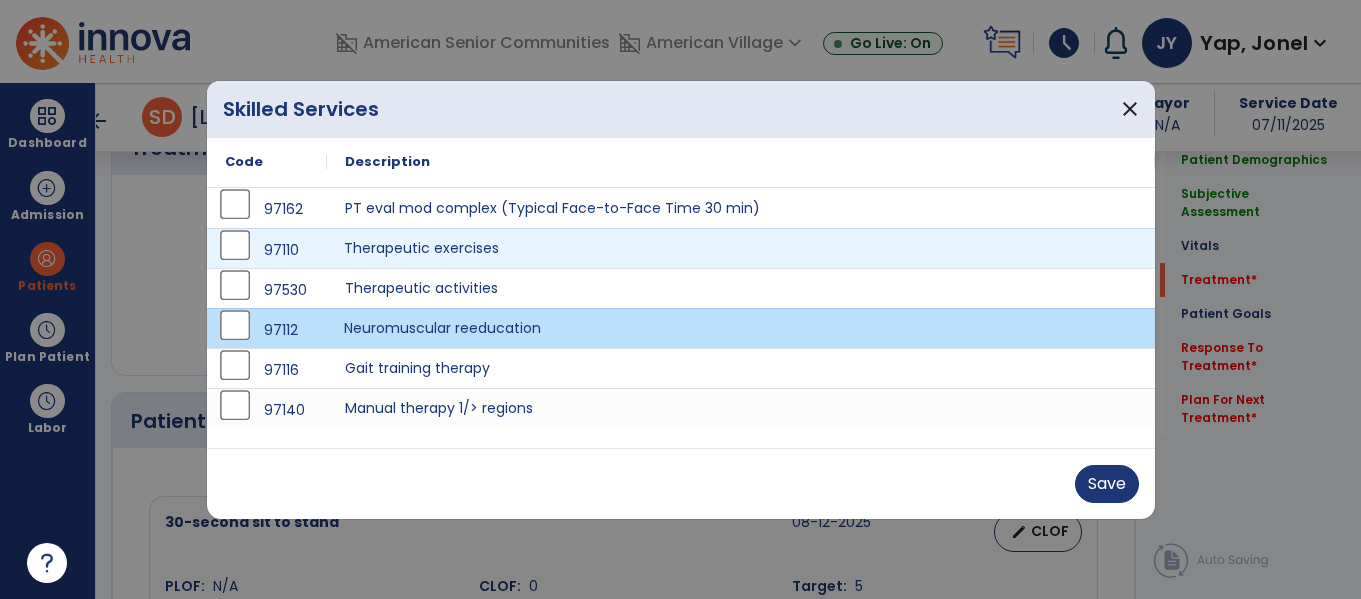 click on "Therapeutic exercises" at bounding box center [741, 248] 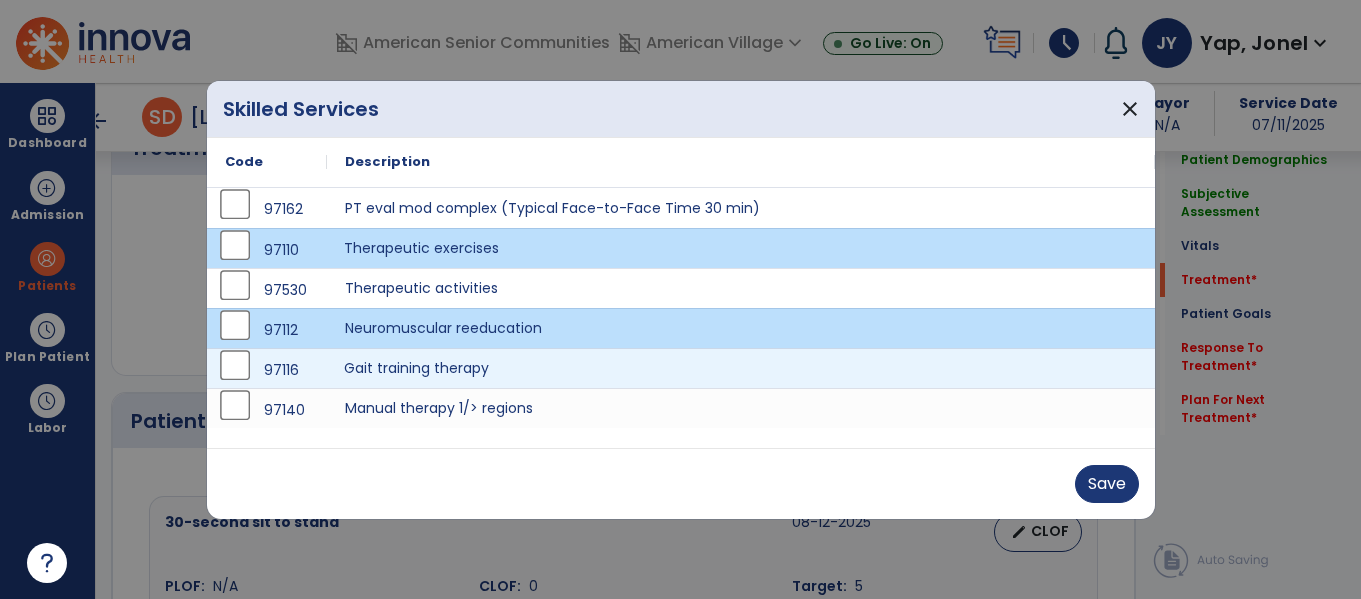 click on "Gait training therapy" at bounding box center [741, 368] 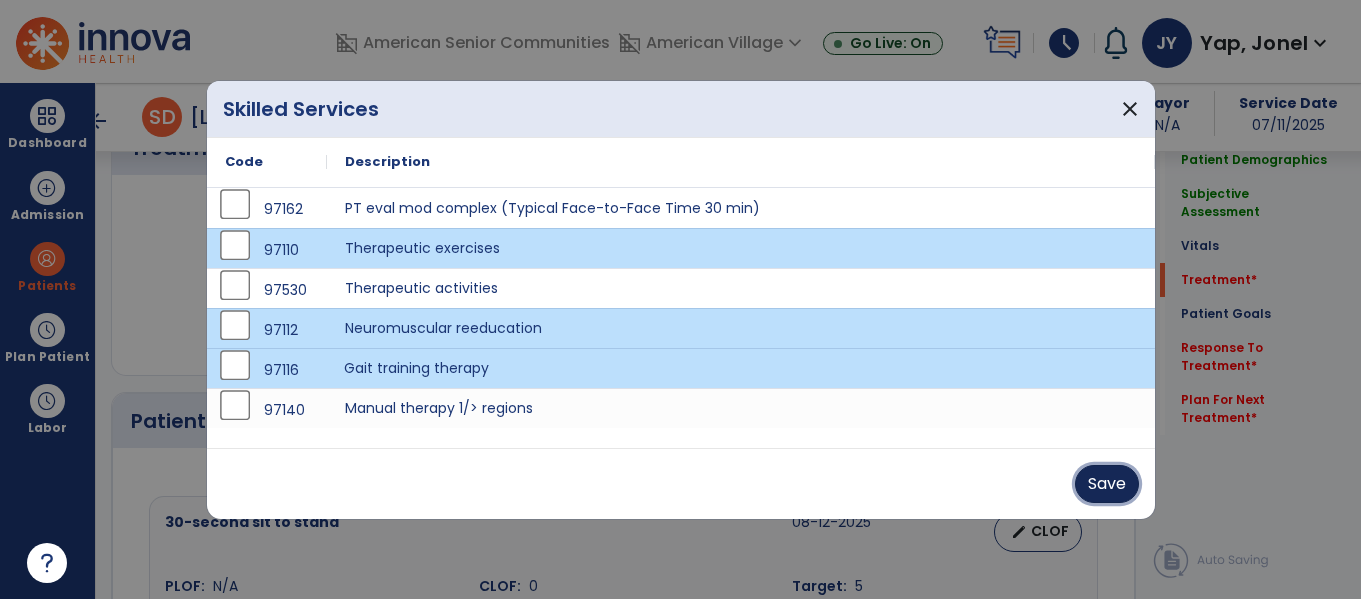 click on "Save" at bounding box center (1107, 484) 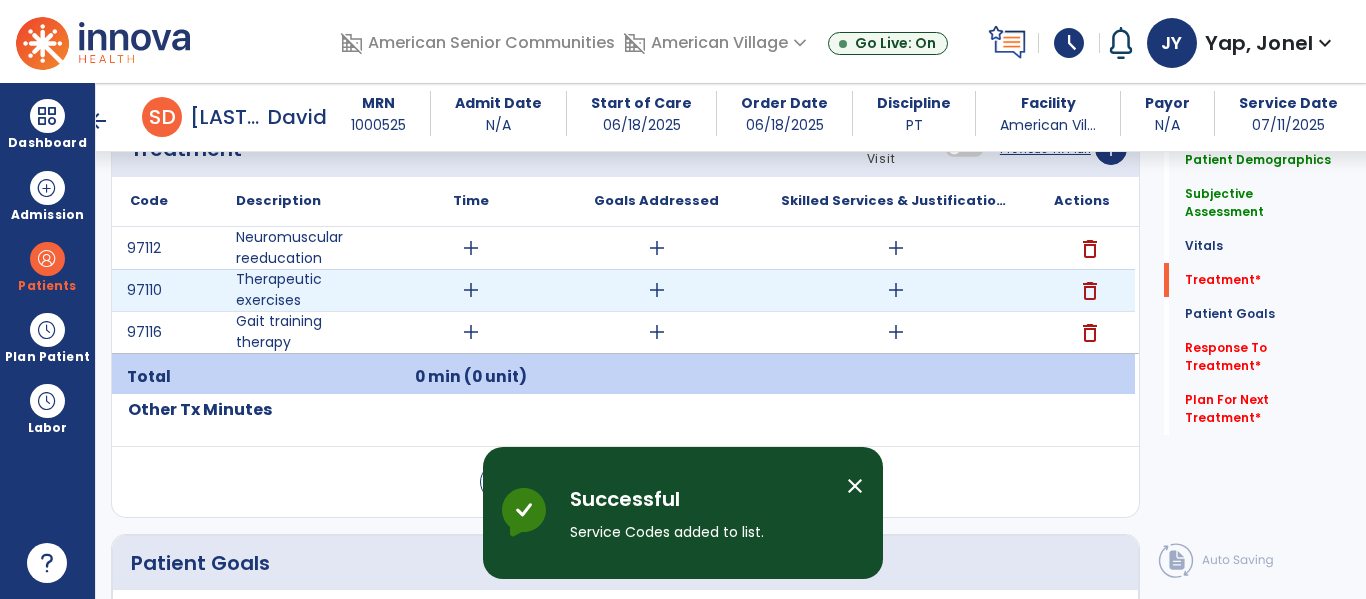 click on "add" at bounding box center (471, 290) 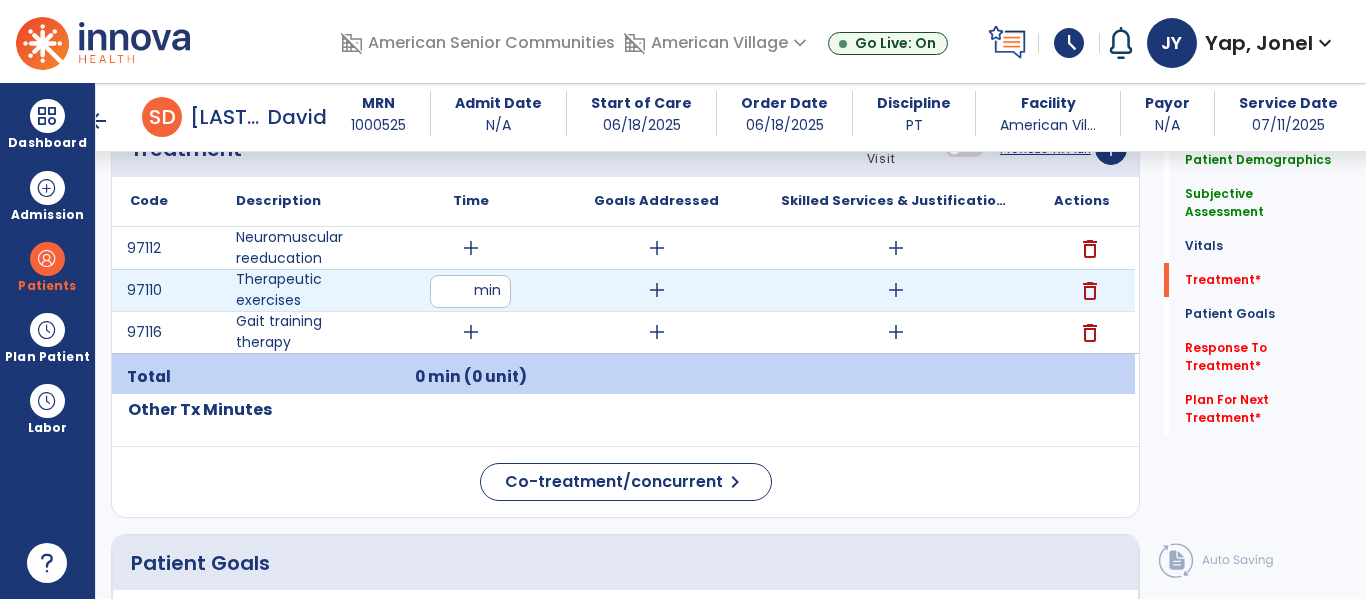 type on "**" 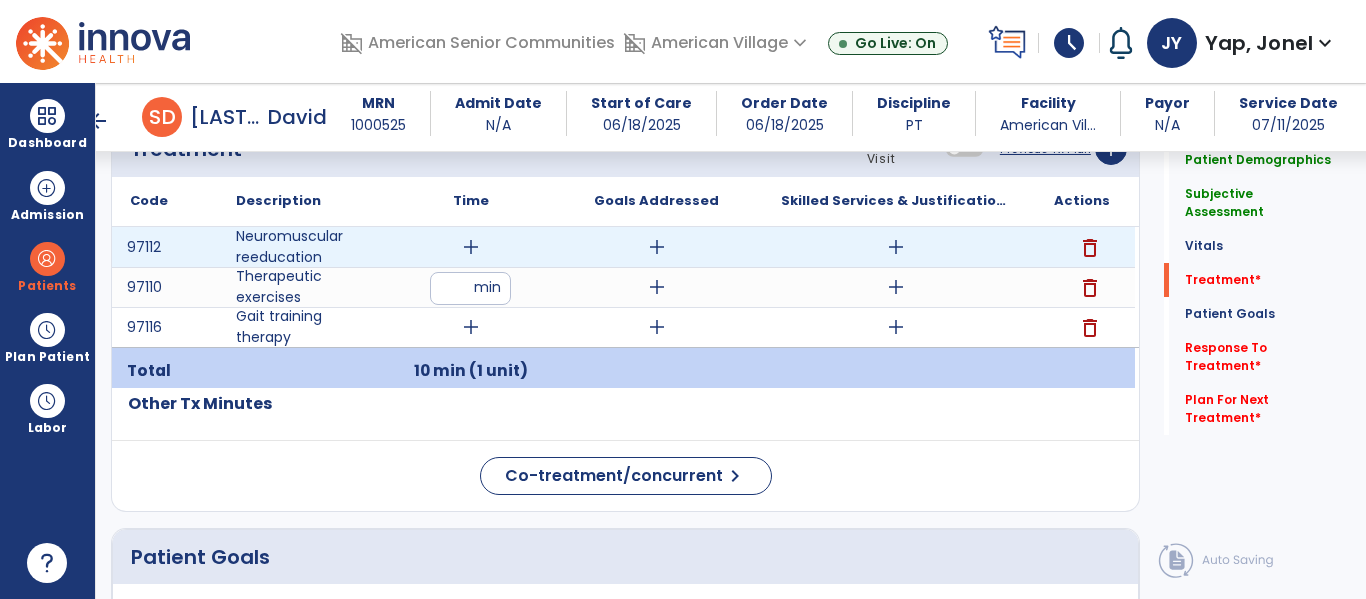 click on "add" at bounding box center (471, 247) 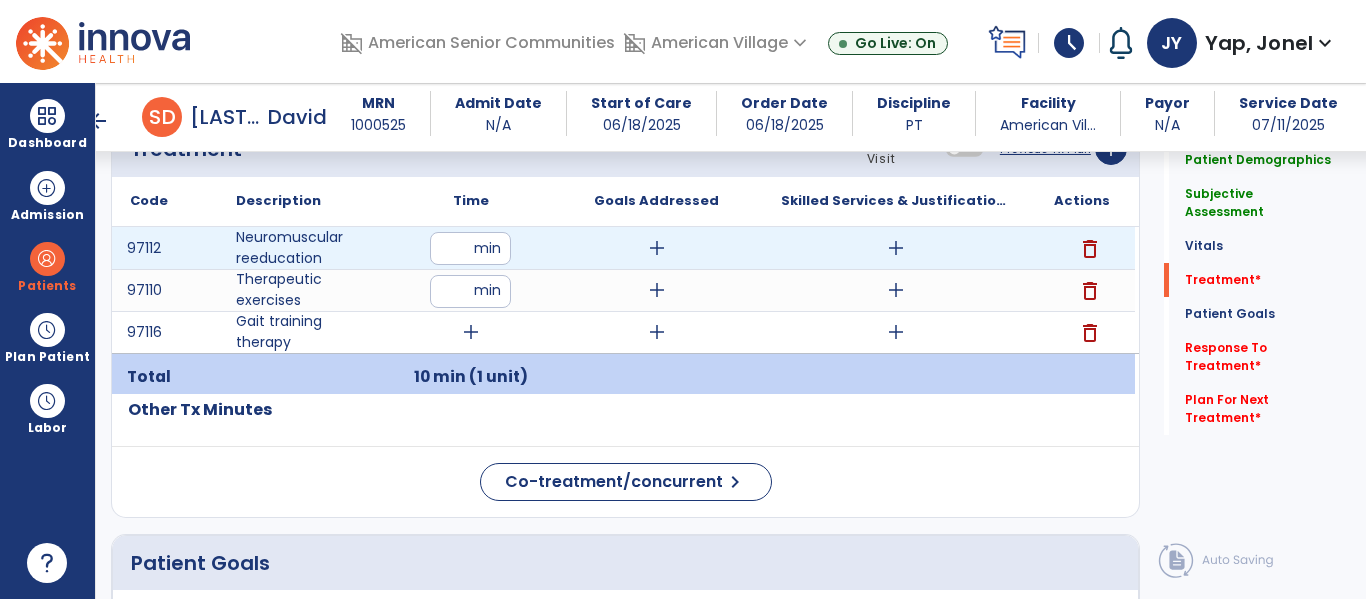 type on "*" 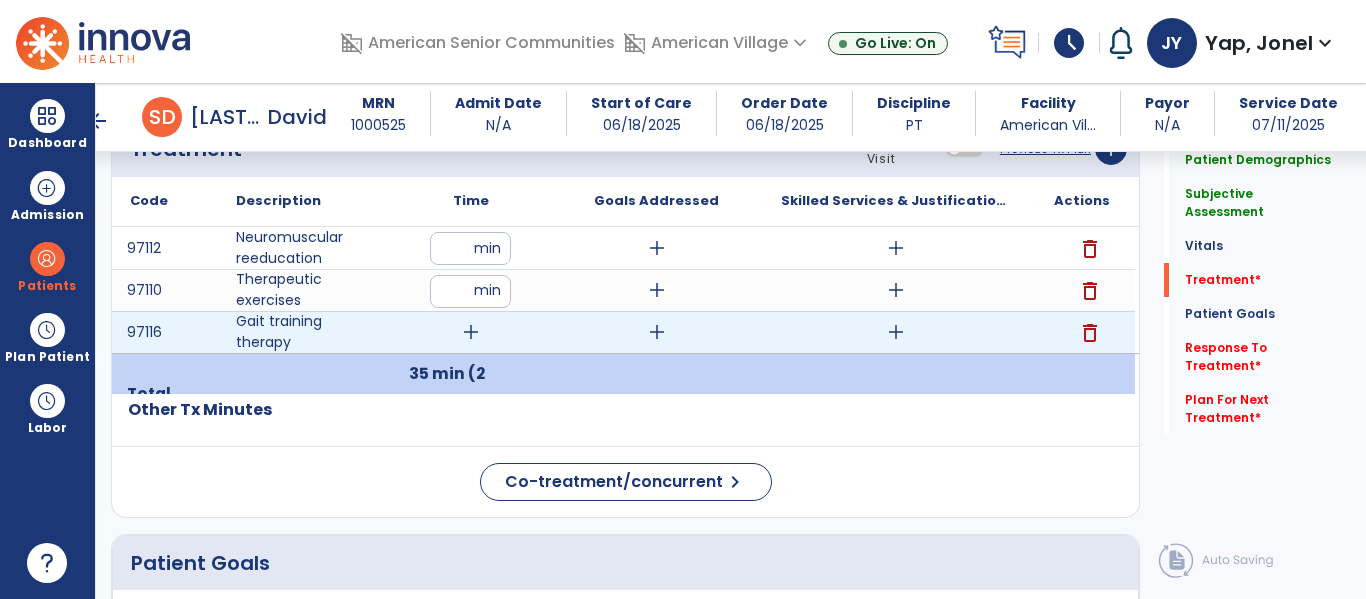 click on "add" at bounding box center (471, 332) 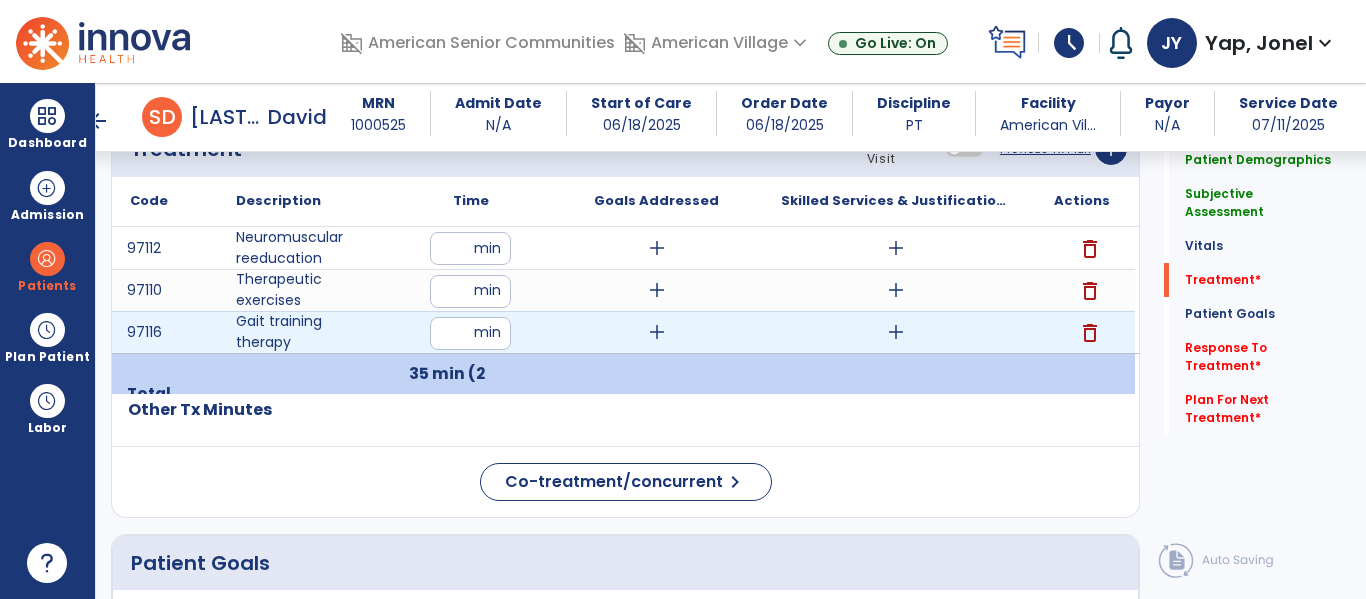 type on "**" 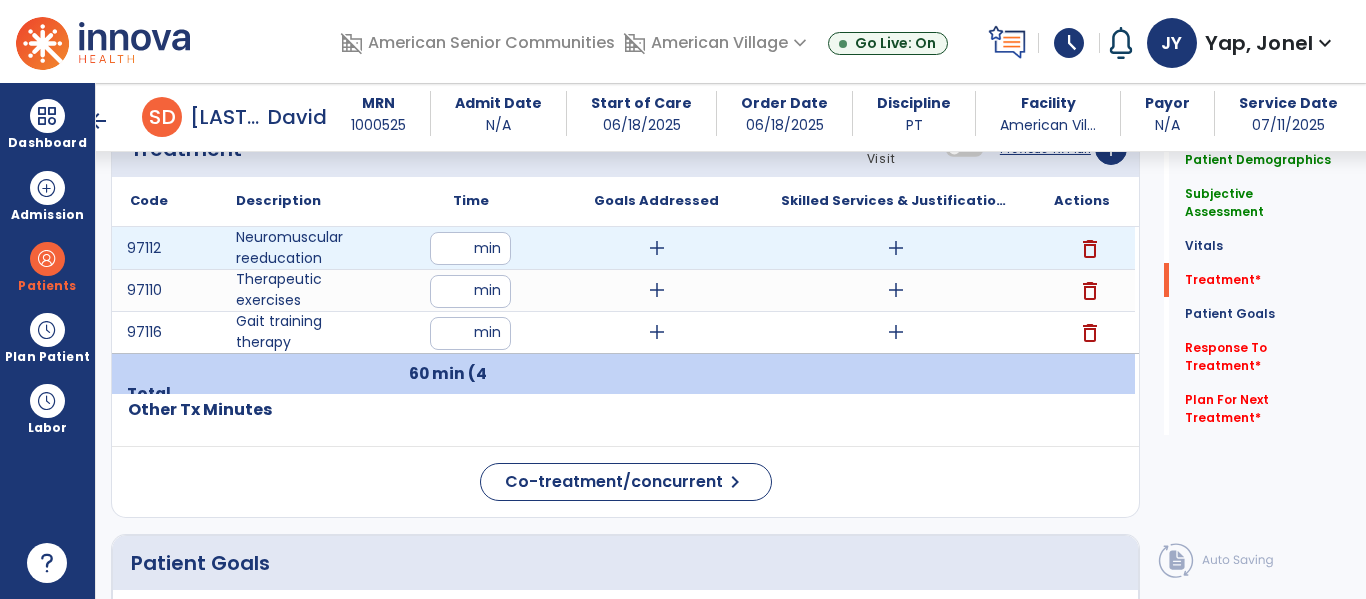 click on "**" at bounding box center (470, 248) 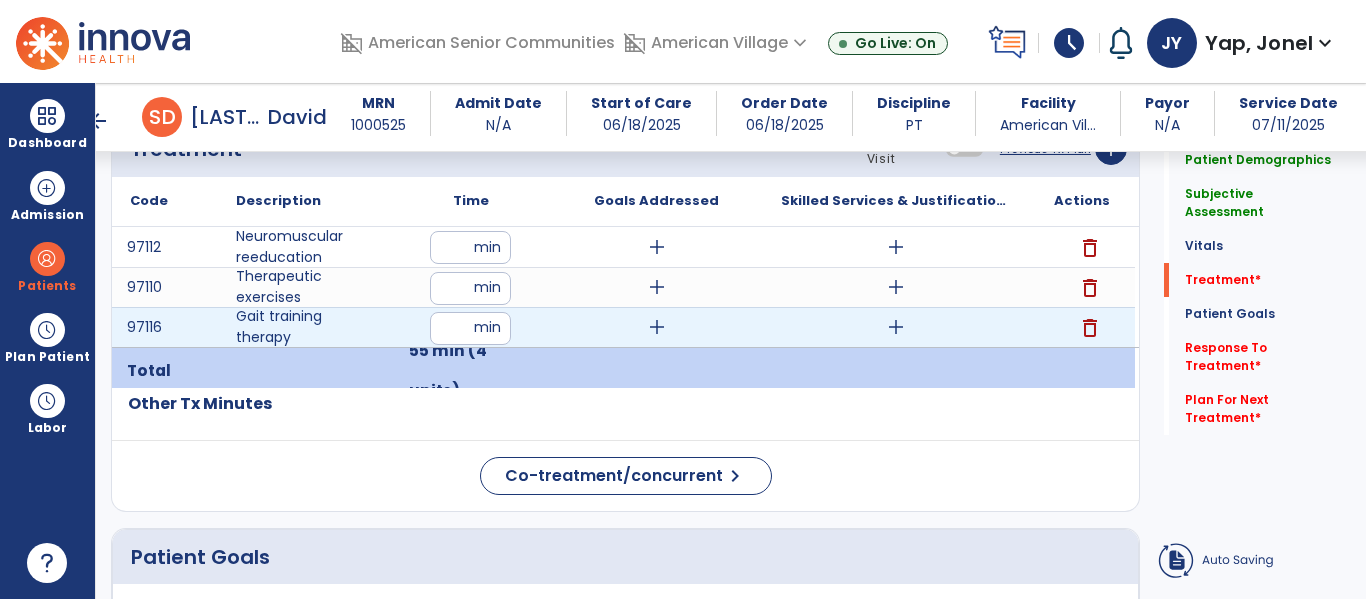 click on "**" at bounding box center (470, 328) 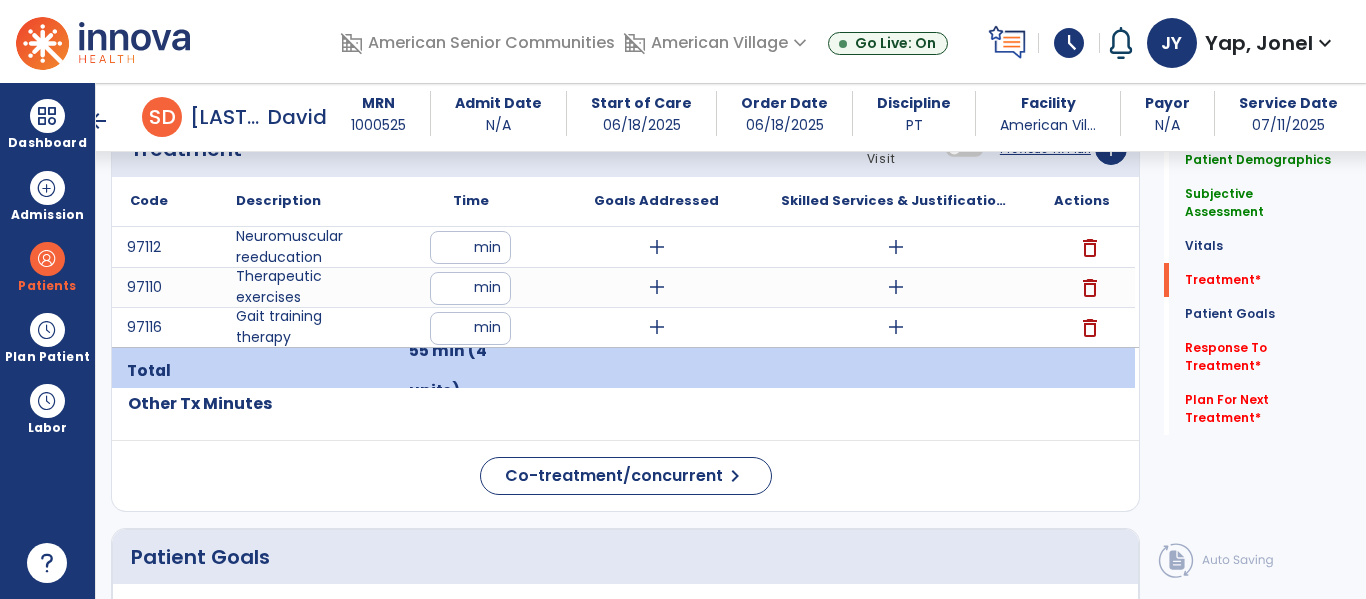 click on "Code
Description
Time" 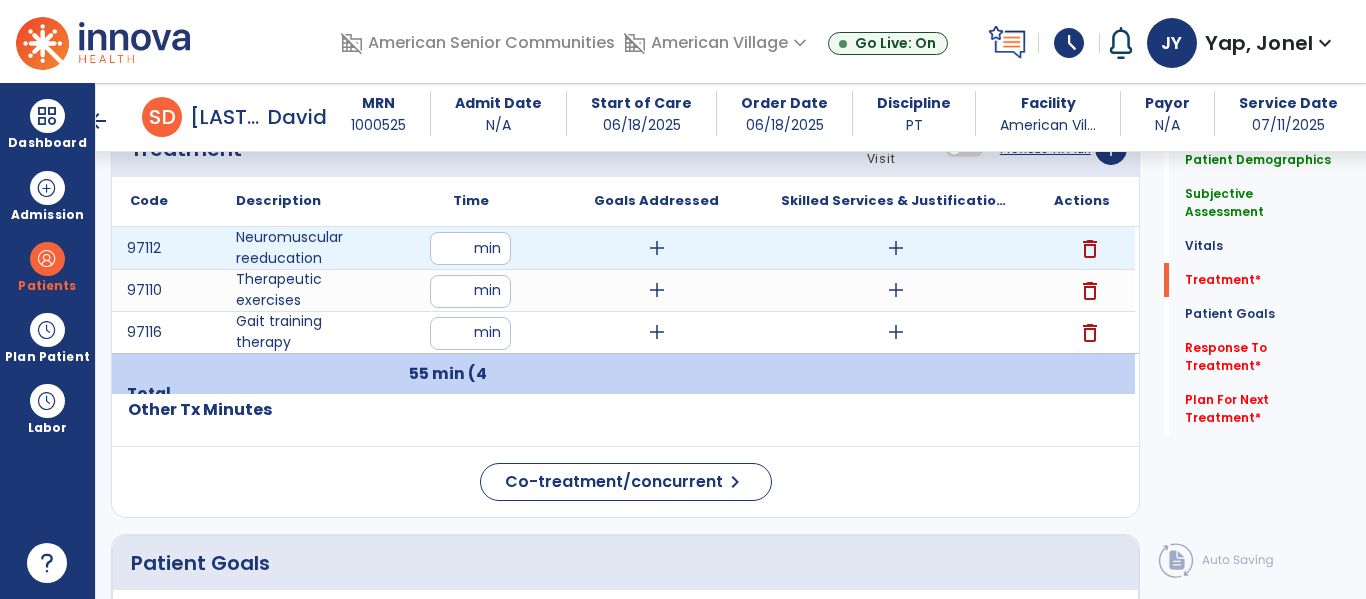 click on "add" at bounding box center (896, 248) 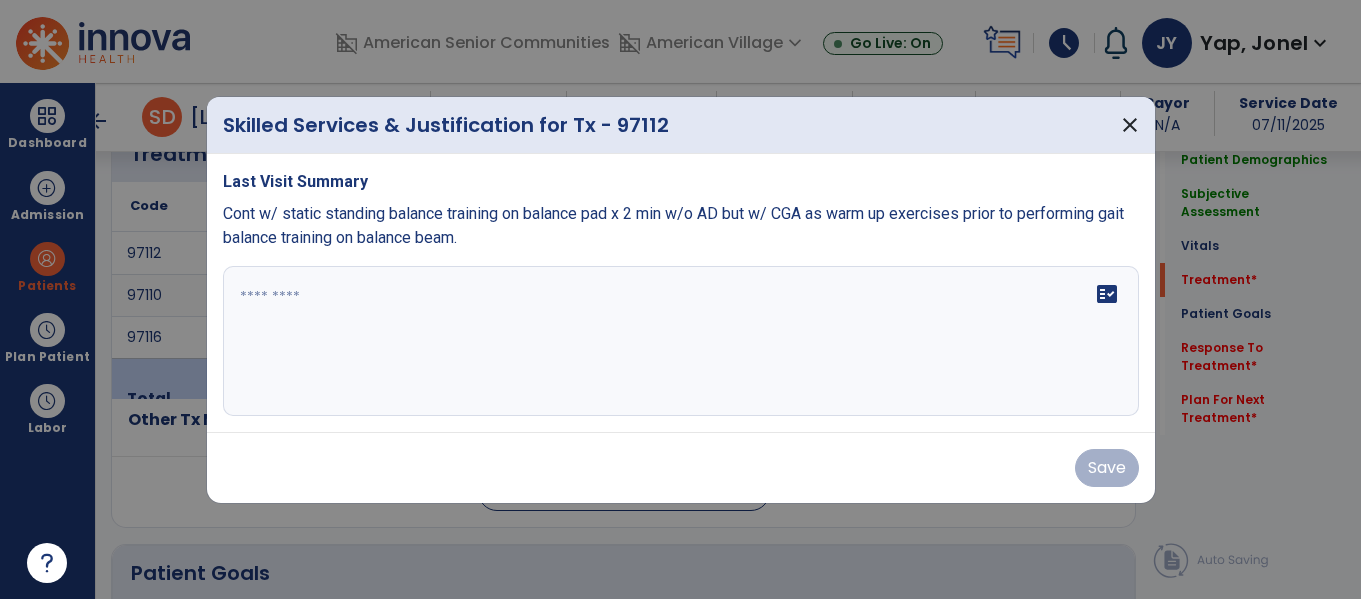 scroll, scrollTop: 1129, scrollLeft: 0, axis: vertical 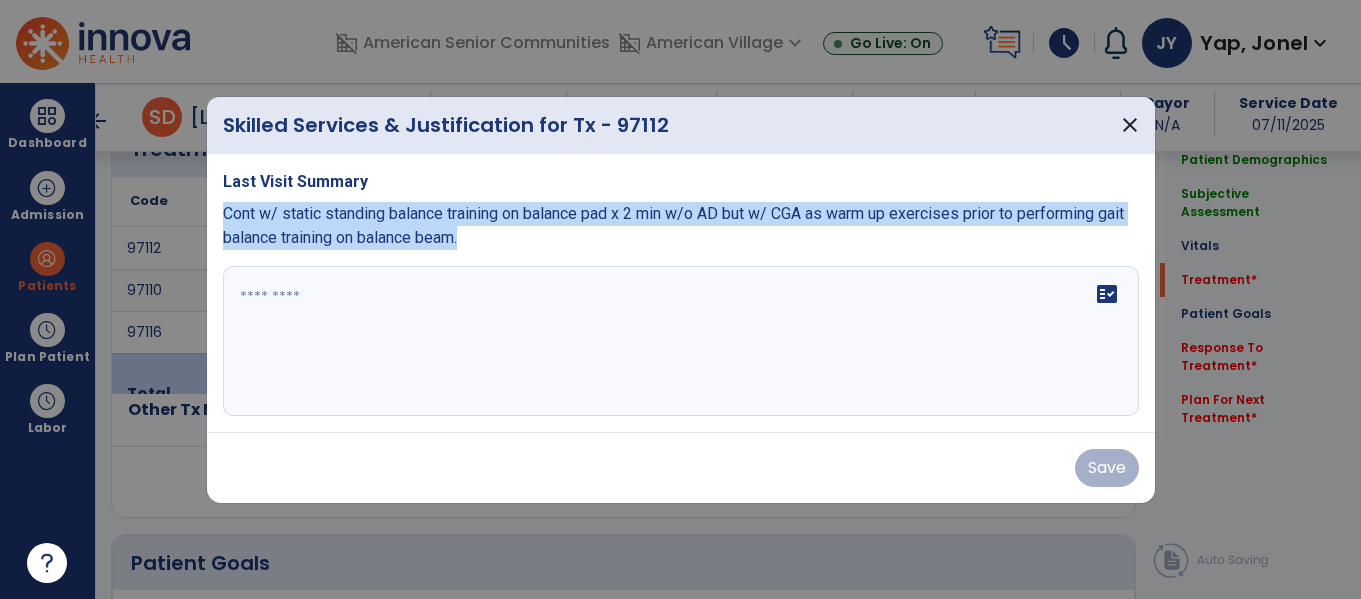 drag, startPoint x: 224, startPoint y: 211, endPoint x: 537, endPoint y: 237, distance: 314.078 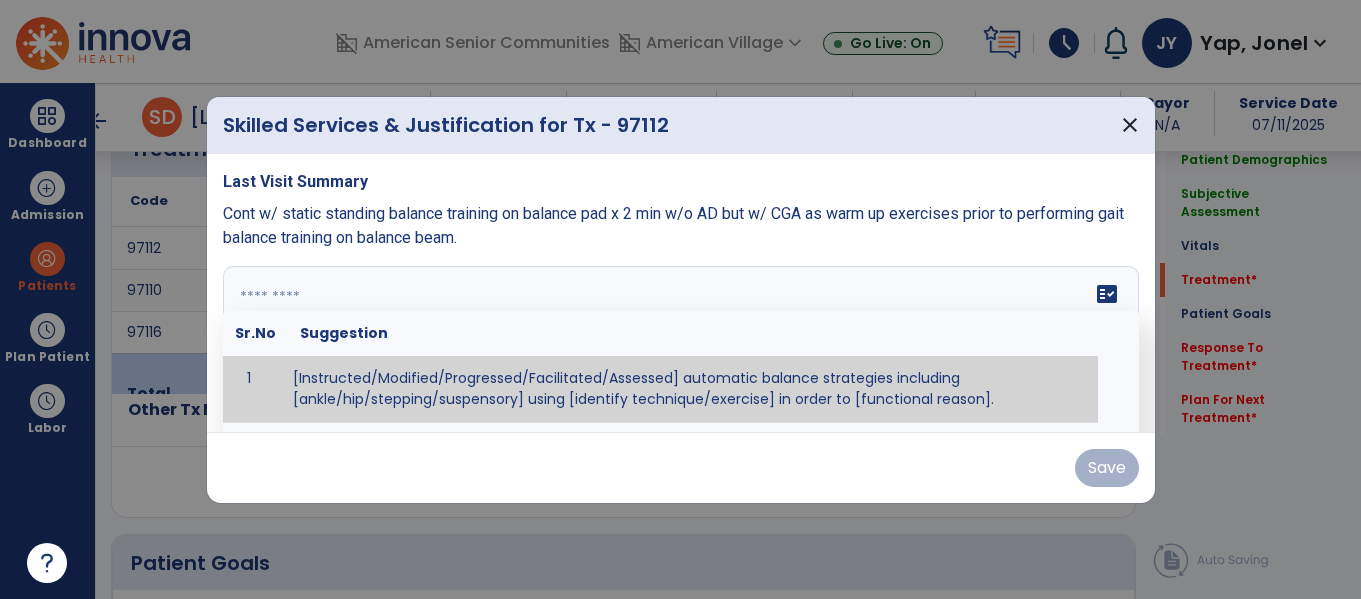 paste on "**********" 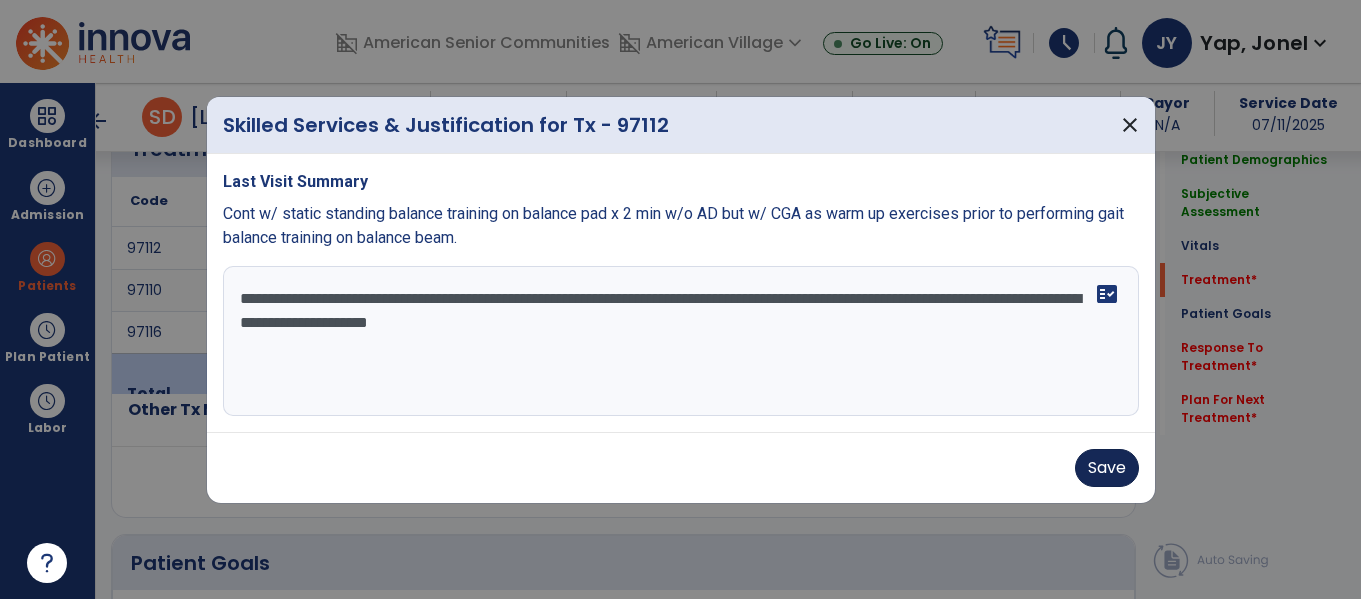 type on "**********" 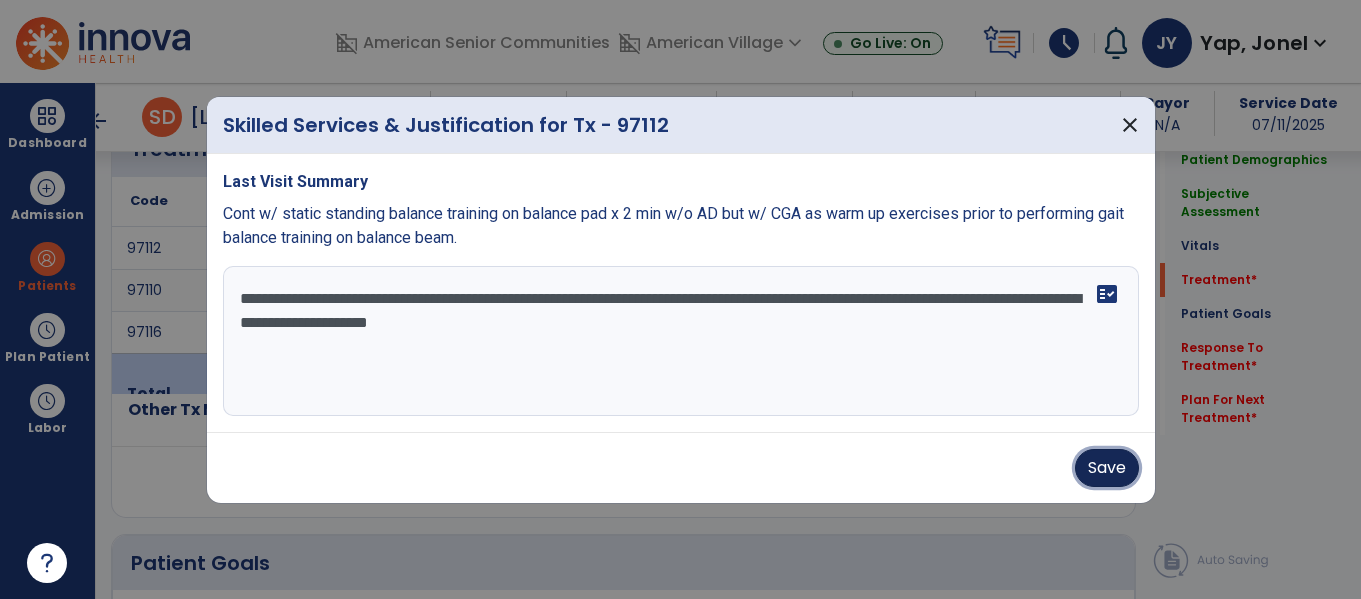 click on "Save" at bounding box center (1107, 468) 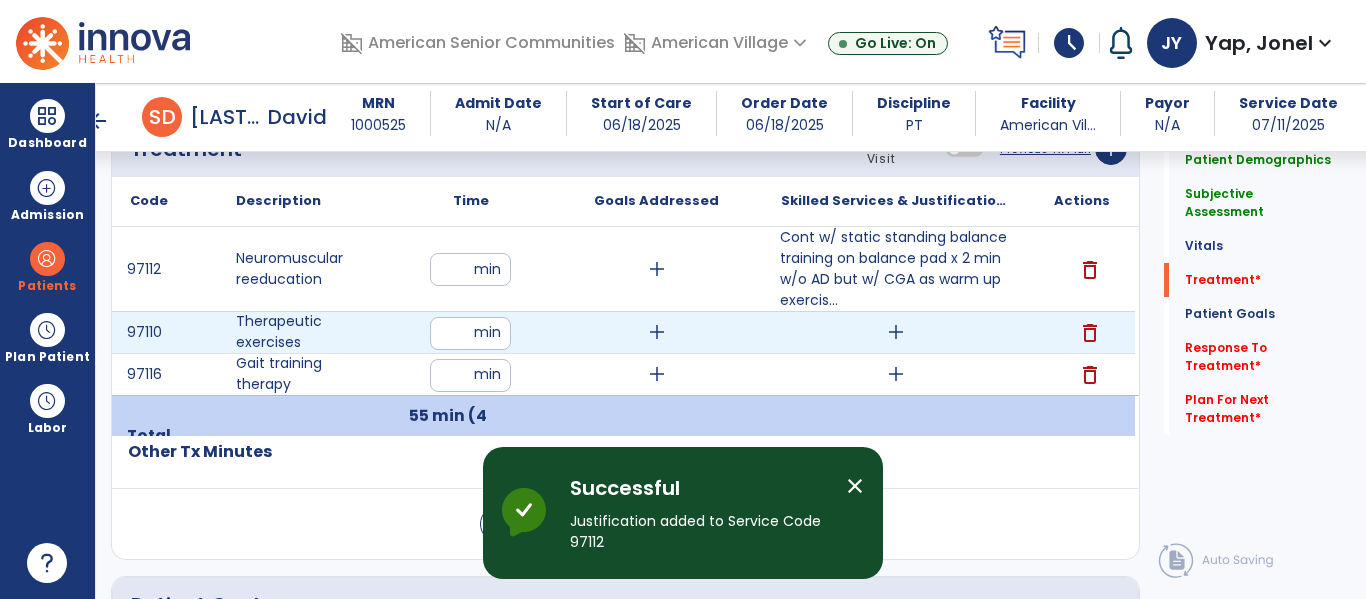 click on "add" at bounding box center (896, 332) 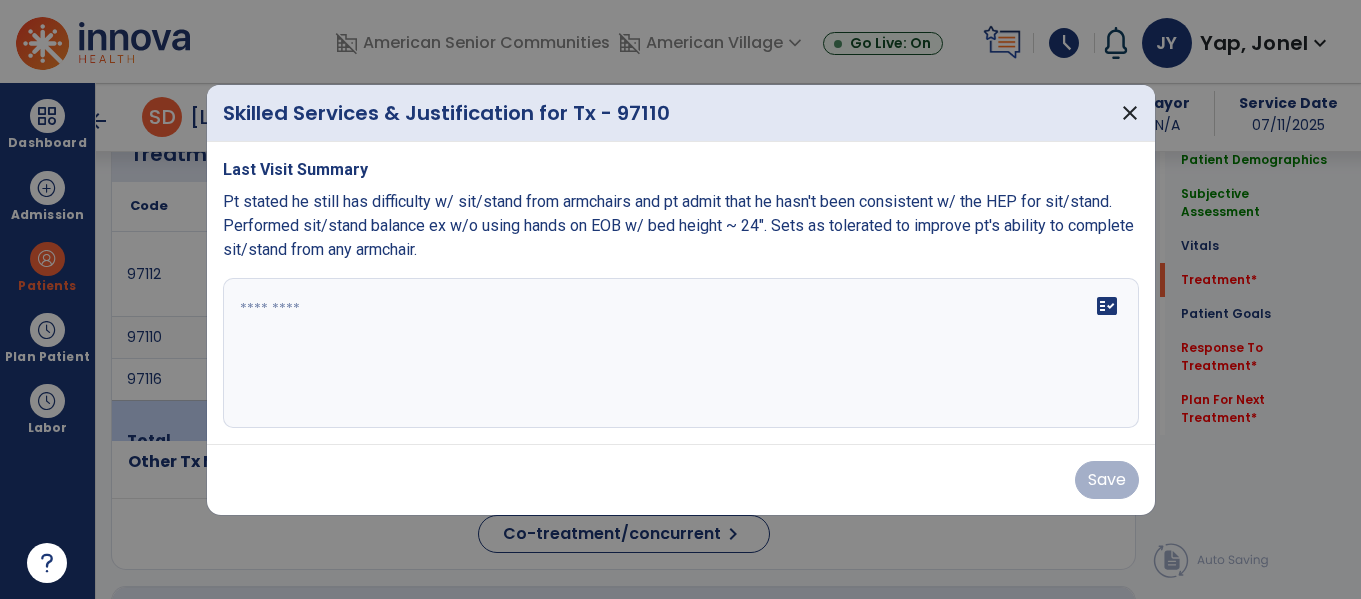 scroll, scrollTop: 1129, scrollLeft: 0, axis: vertical 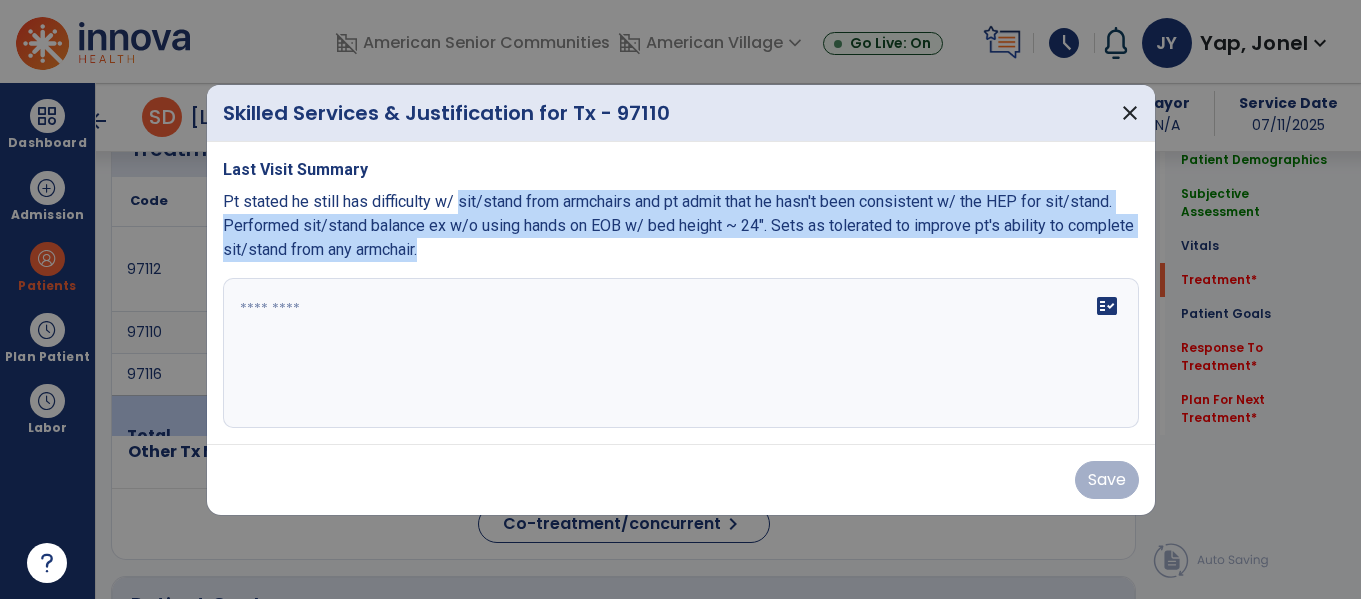 drag, startPoint x: 461, startPoint y: 201, endPoint x: 500, endPoint y: 269, distance: 78.39005 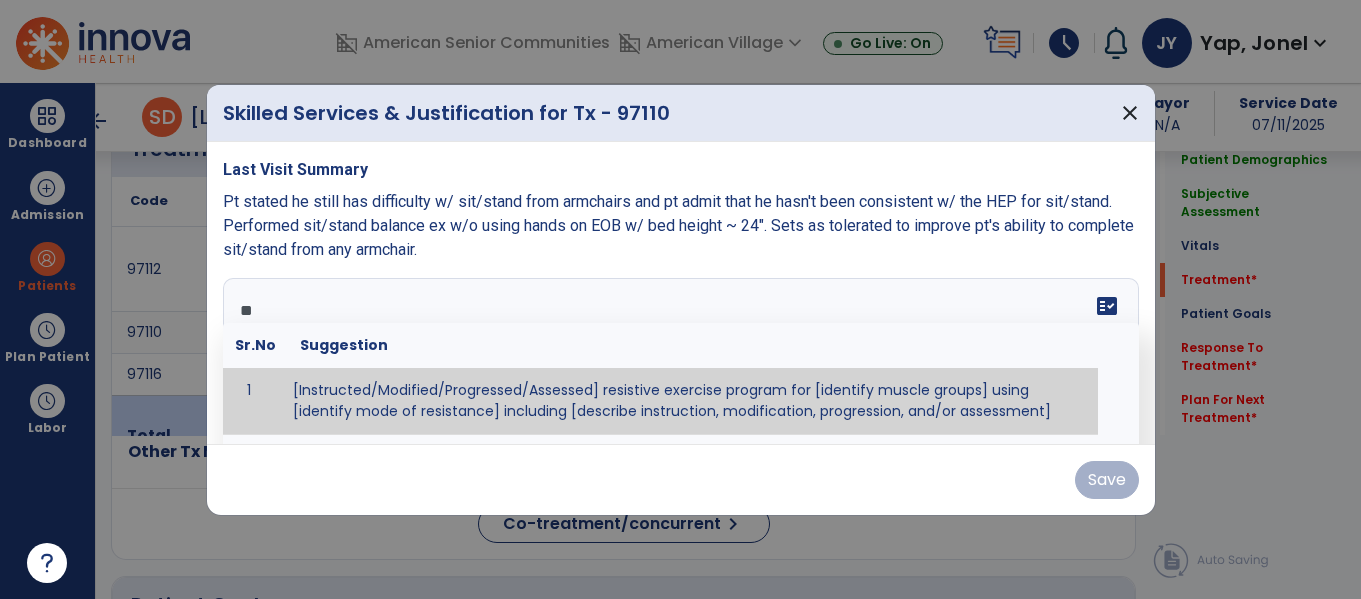 type on "***" 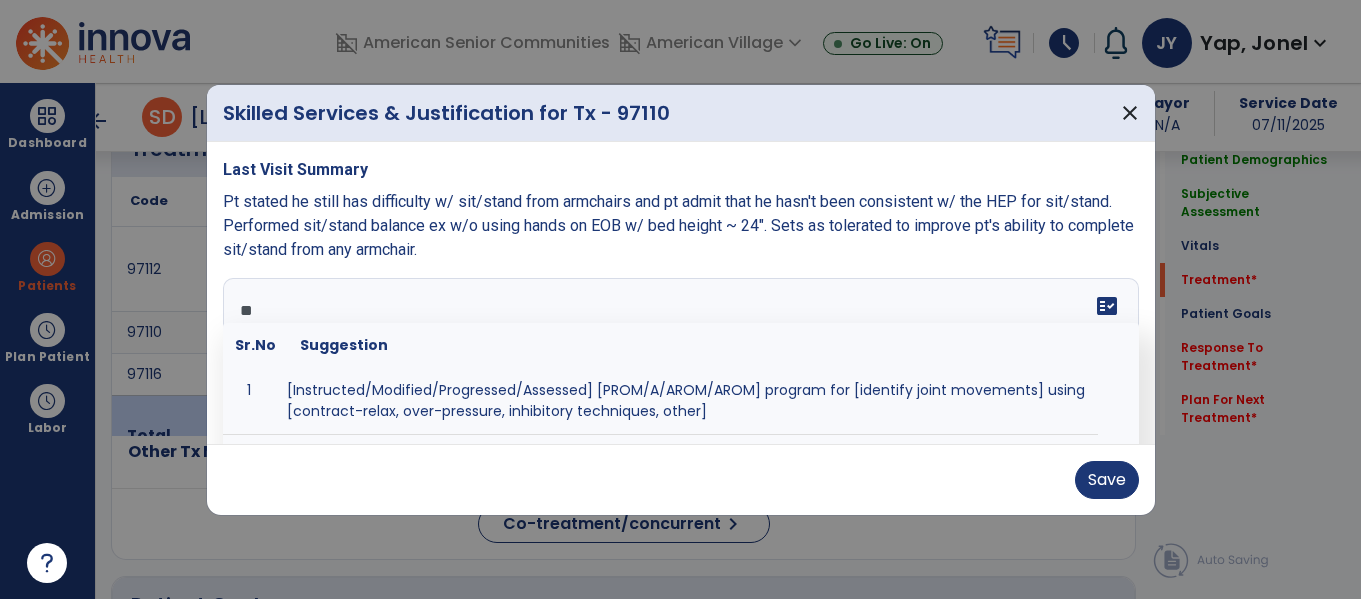 type on "*" 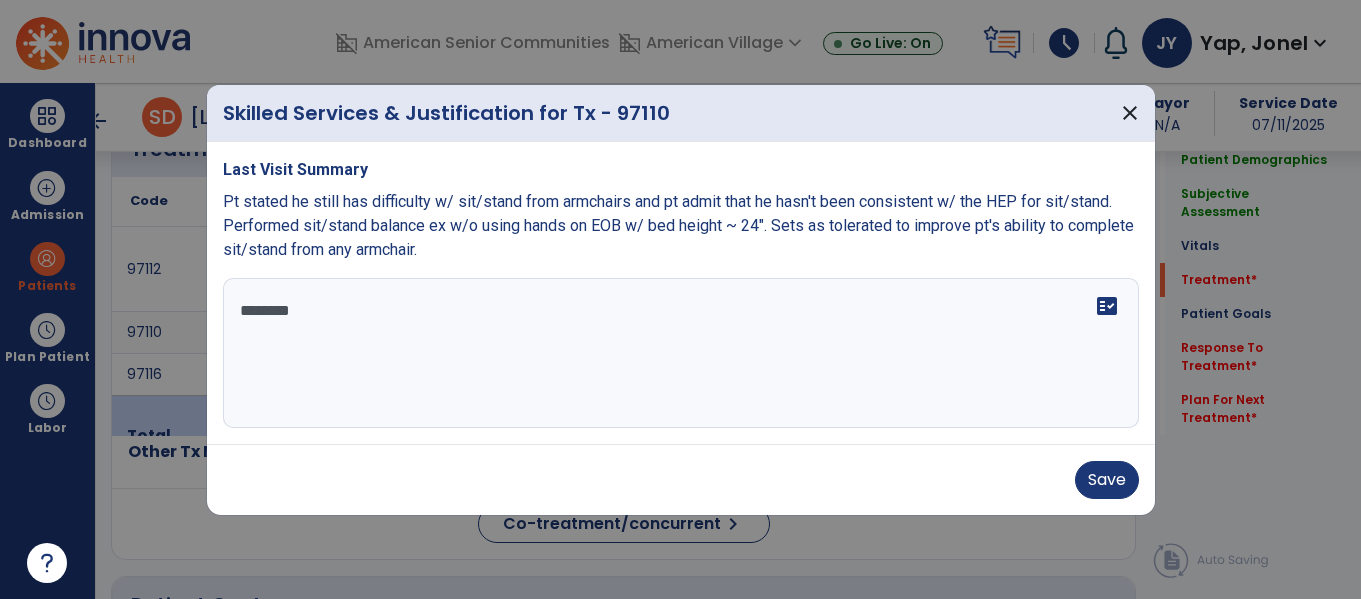 paste on "**********" 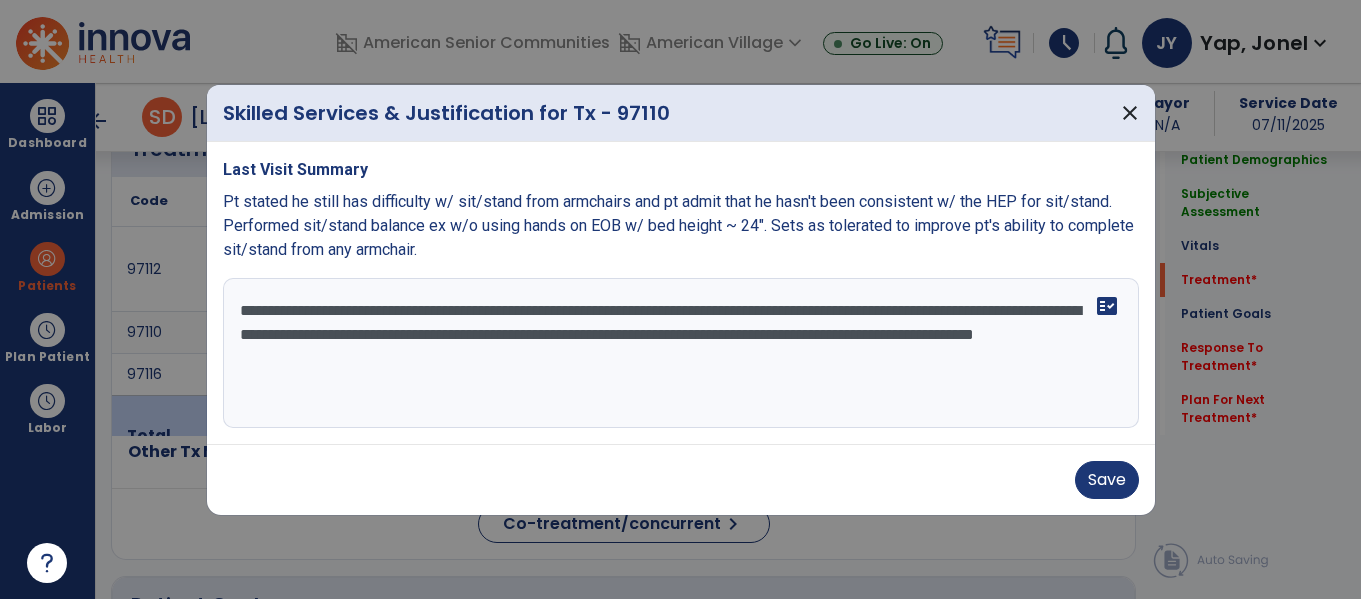 click on "**********" at bounding box center [681, 353] 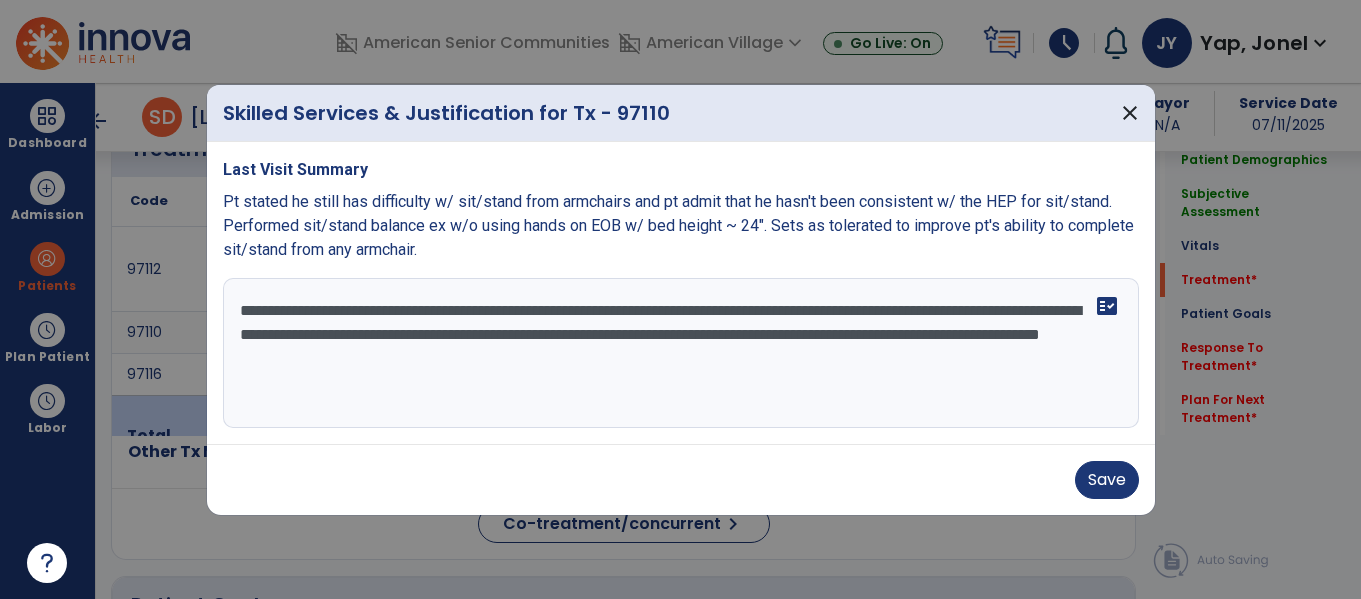 drag, startPoint x: 400, startPoint y: 331, endPoint x: 288, endPoint y: 309, distance: 114.14027 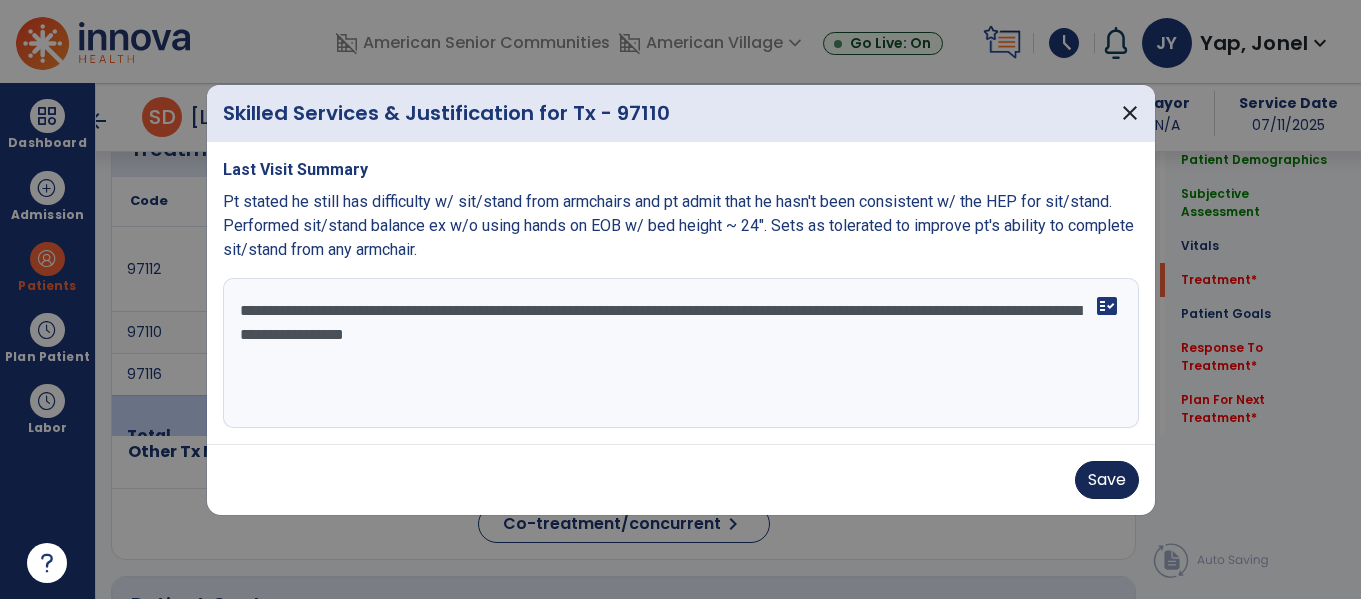 type on "**********" 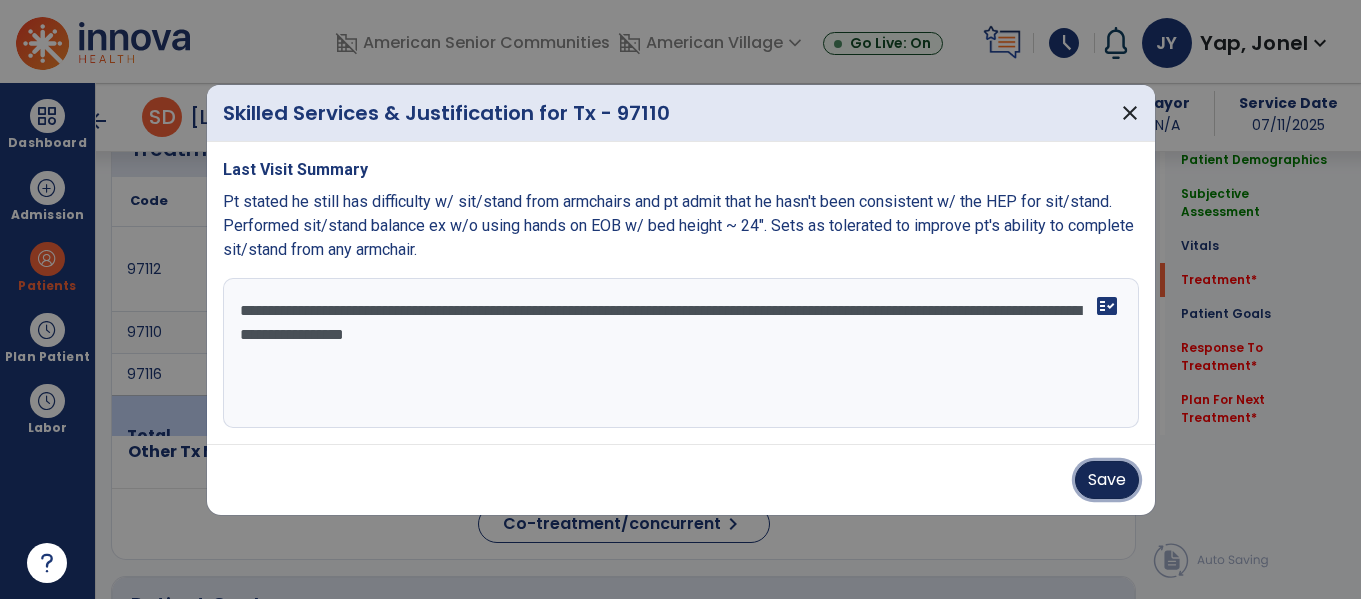 click on "Save" at bounding box center (1107, 480) 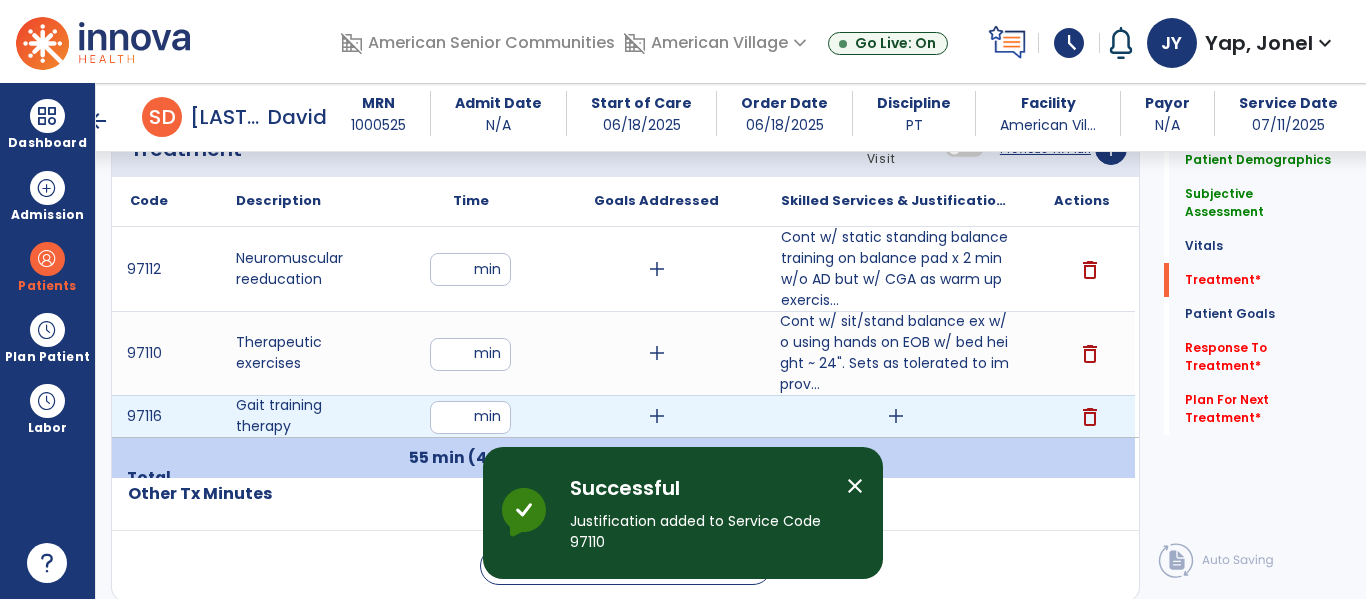 click on "add" at bounding box center (896, 416) 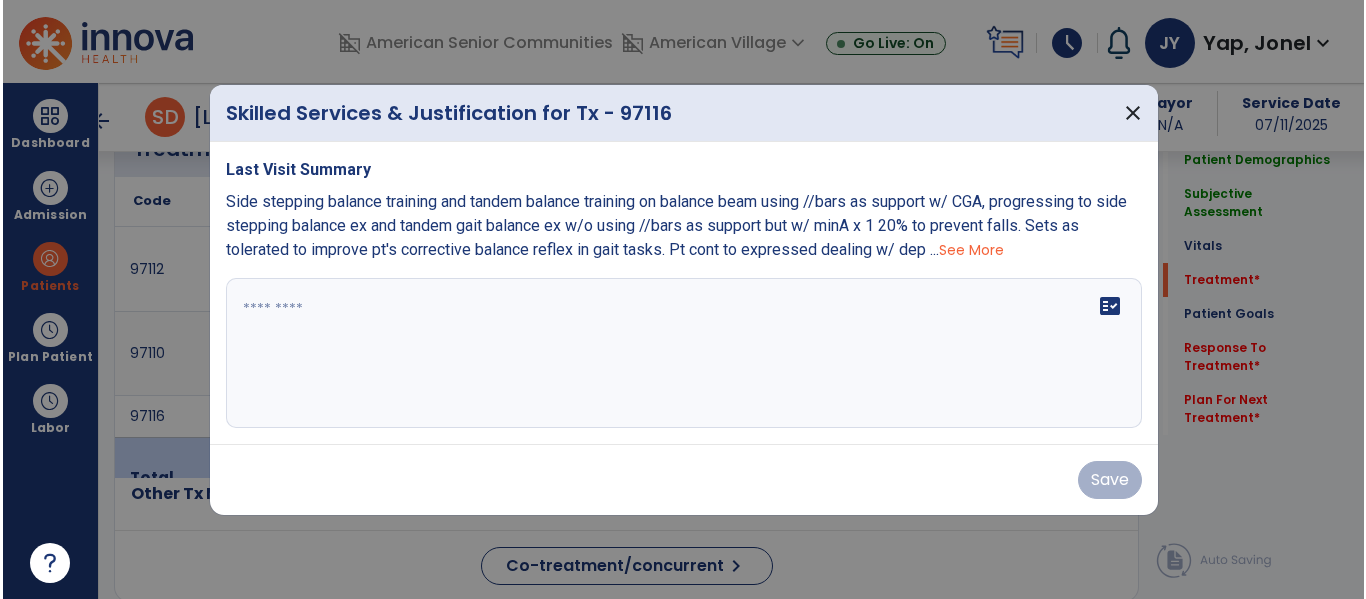 scroll, scrollTop: 1129, scrollLeft: 0, axis: vertical 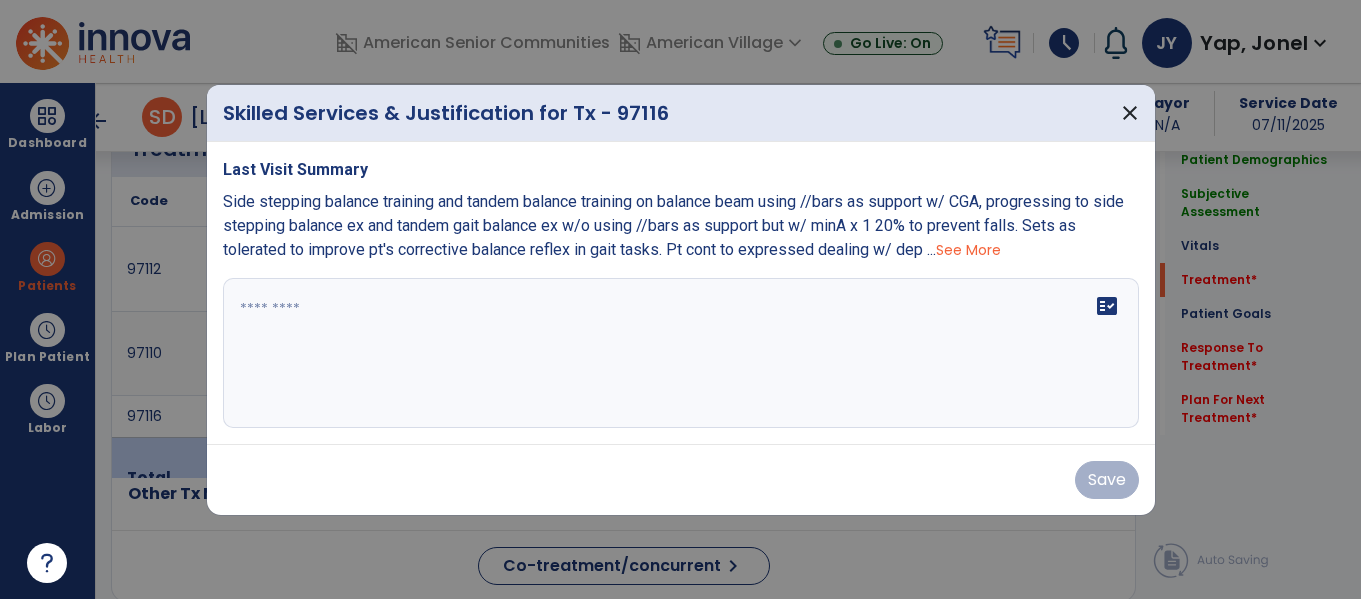 click on "Side stepping balance training and tandem balance training on balance beam using //bars as support w/ CGA, progressing to side stepping balance ex and tandem gait balance ex w/o using //bars as support but w/ minA x 1 20% to prevent falls. Sets as tolerated to improve pt's corrective balance reflex in gait tasks. Pt cont to expressed dealing w/ dep ...  See More" at bounding box center (681, 226) 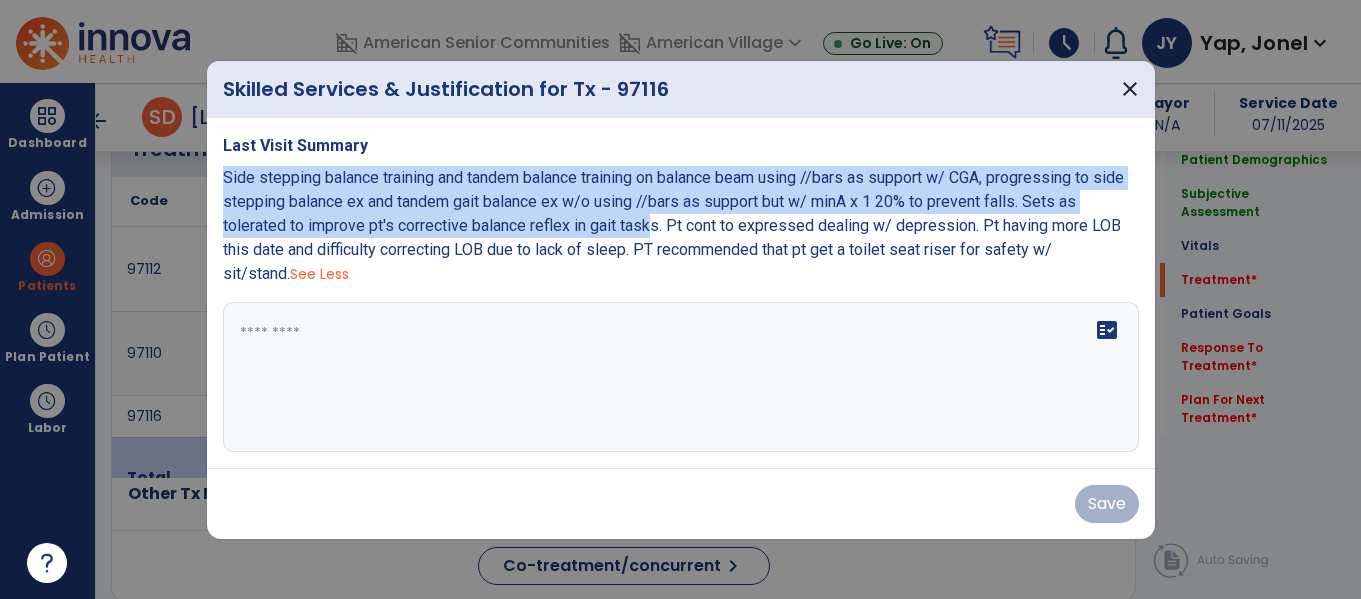 drag, startPoint x: 221, startPoint y: 178, endPoint x: 656, endPoint y: 226, distance: 437.64026 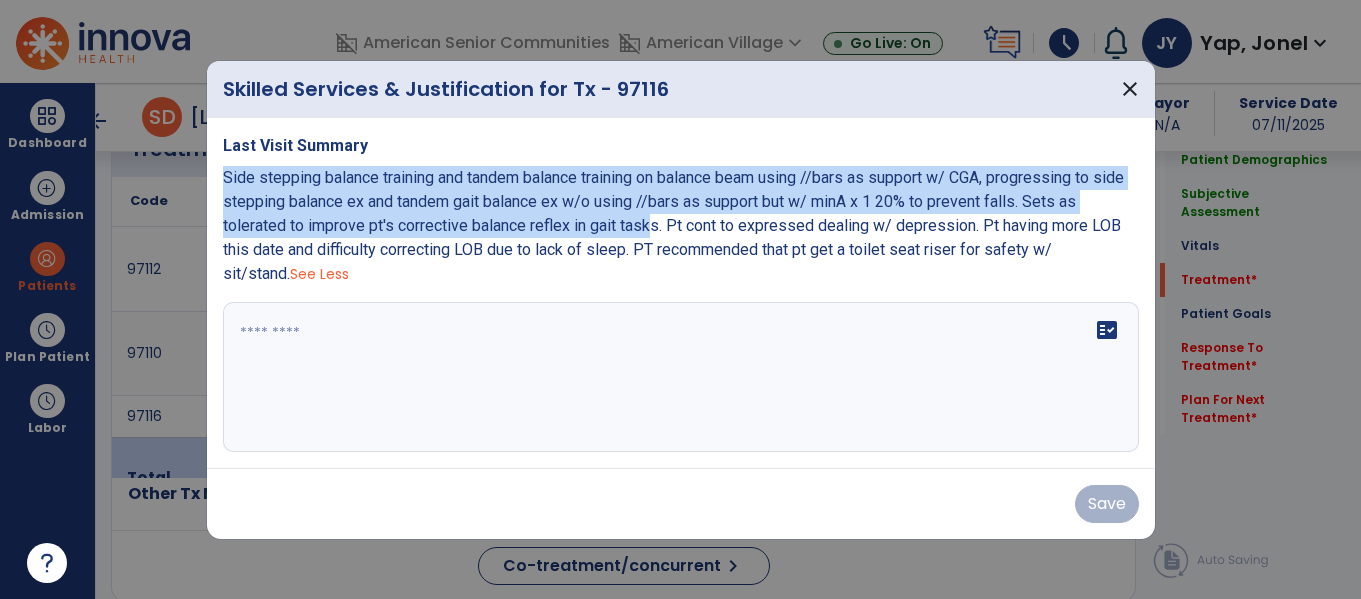 click on "Last Visit Summary Side stepping balance training and tandem balance training on balance beam using //bars as support w/ CGA, progressing to side stepping balance ex and tandem gait balance ex w/o using //bars as support but w/ minA x 1 20% to prevent falls. Sets as tolerated to improve pt's corrective balance reflex in gait tasks. Pt cont to expressed dealing w/ depression. Pt having more LOB this date and difficulty correcting LOB due to lack of sleep. PT recommended that pt get a toilet seat riser for safety w/ sit/stand.   See Less   fact_check" at bounding box center (681, 293) 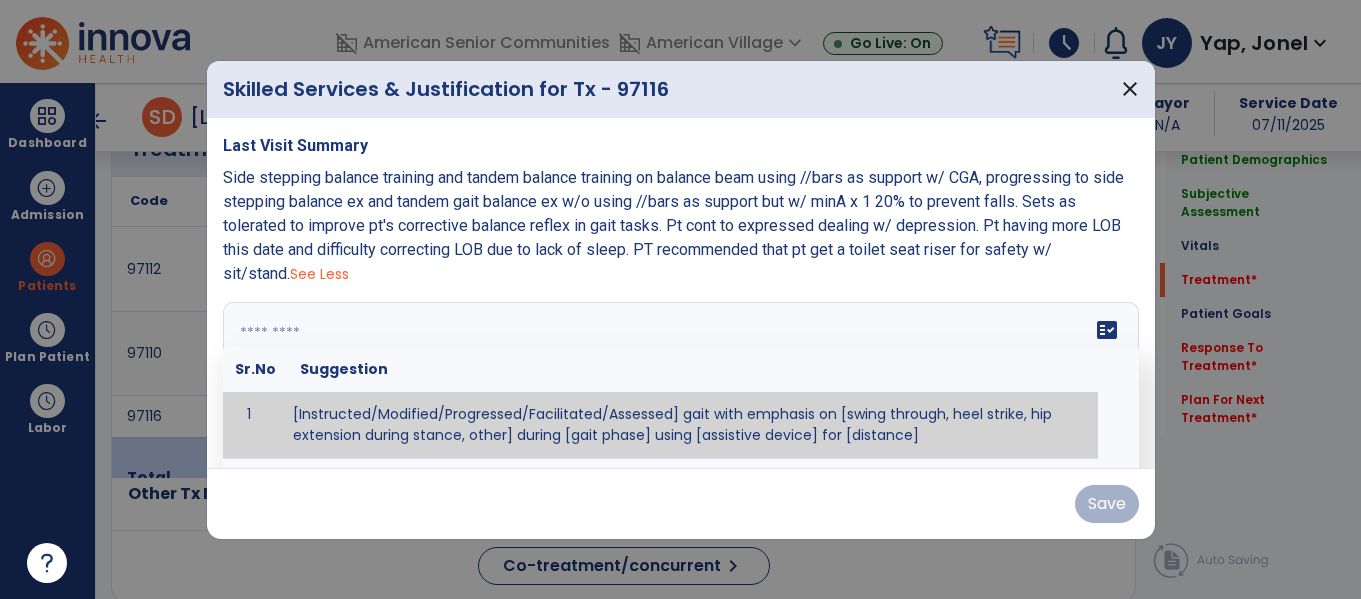paste on "**********" 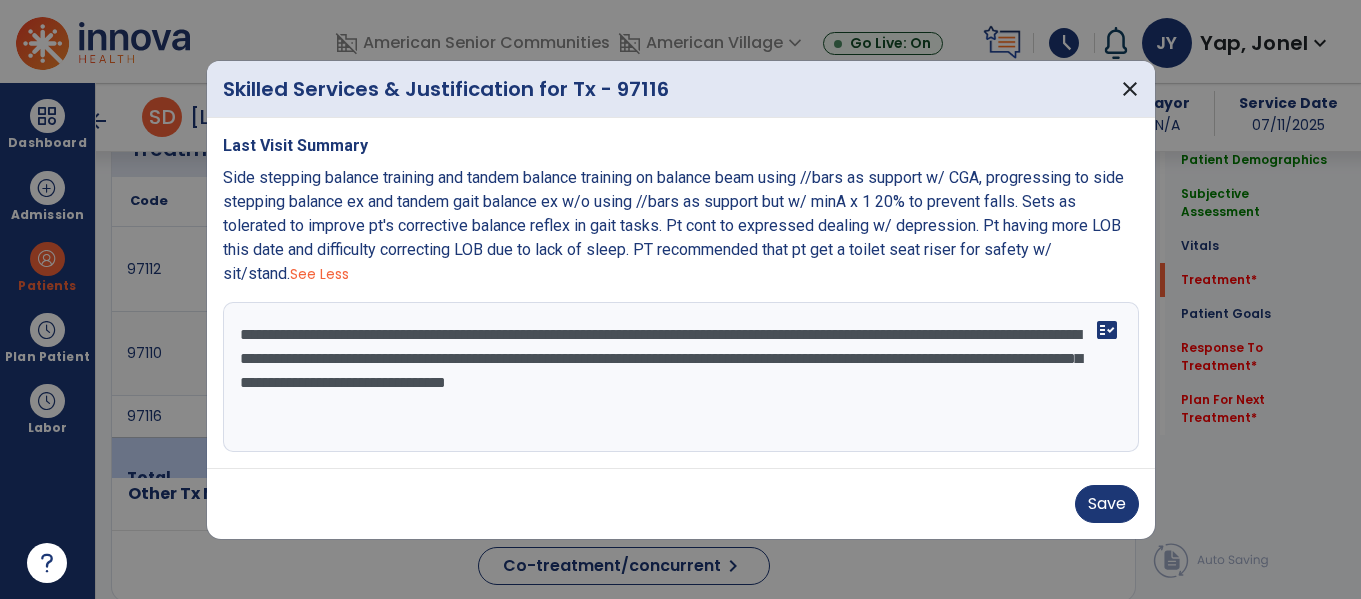 click on "**********" at bounding box center [681, 377] 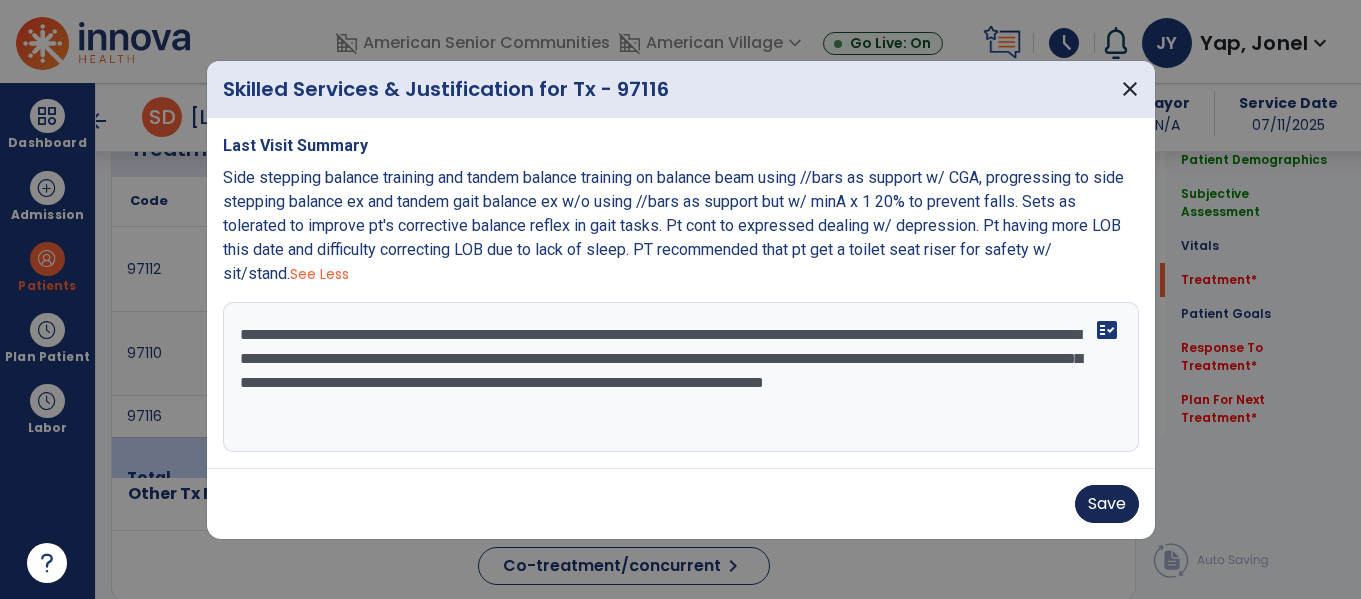 type on "**********" 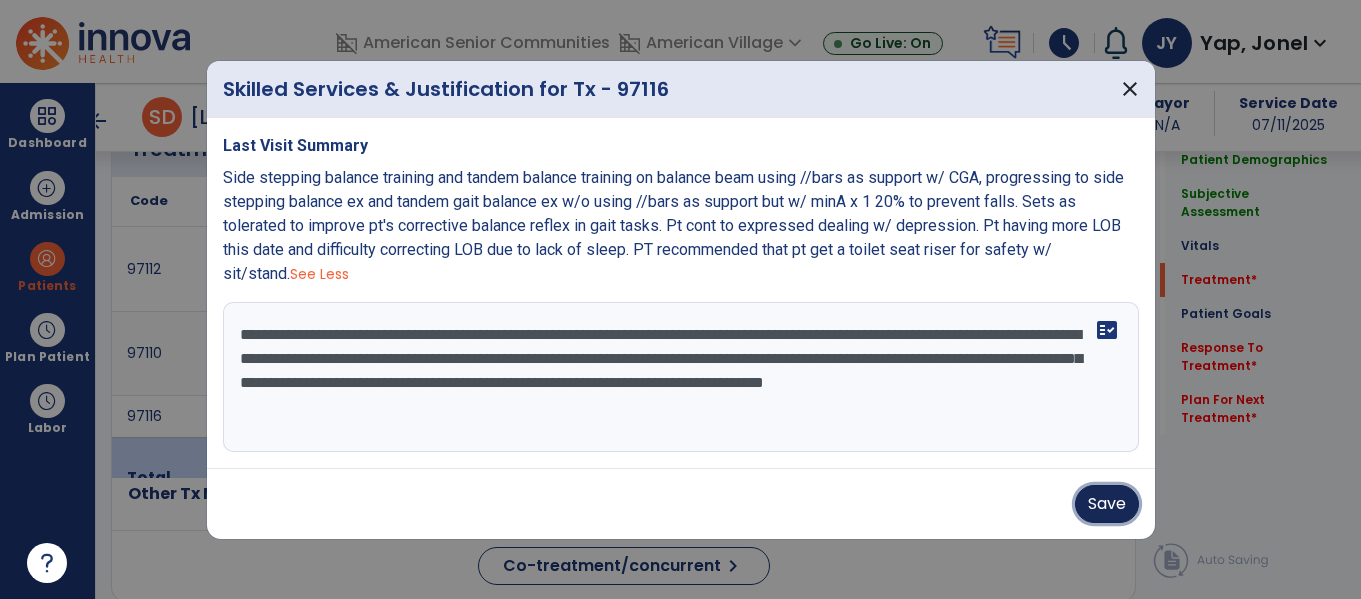click on "Save" at bounding box center [1107, 504] 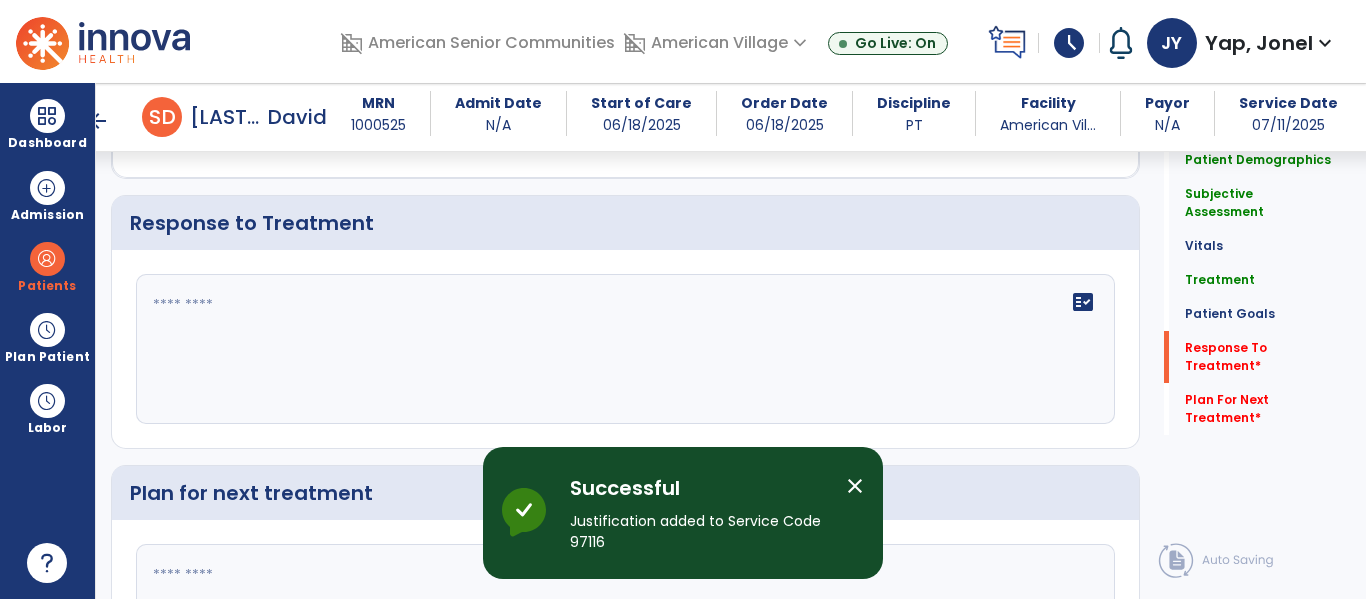 scroll, scrollTop: 2446, scrollLeft: 0, axis: vertical 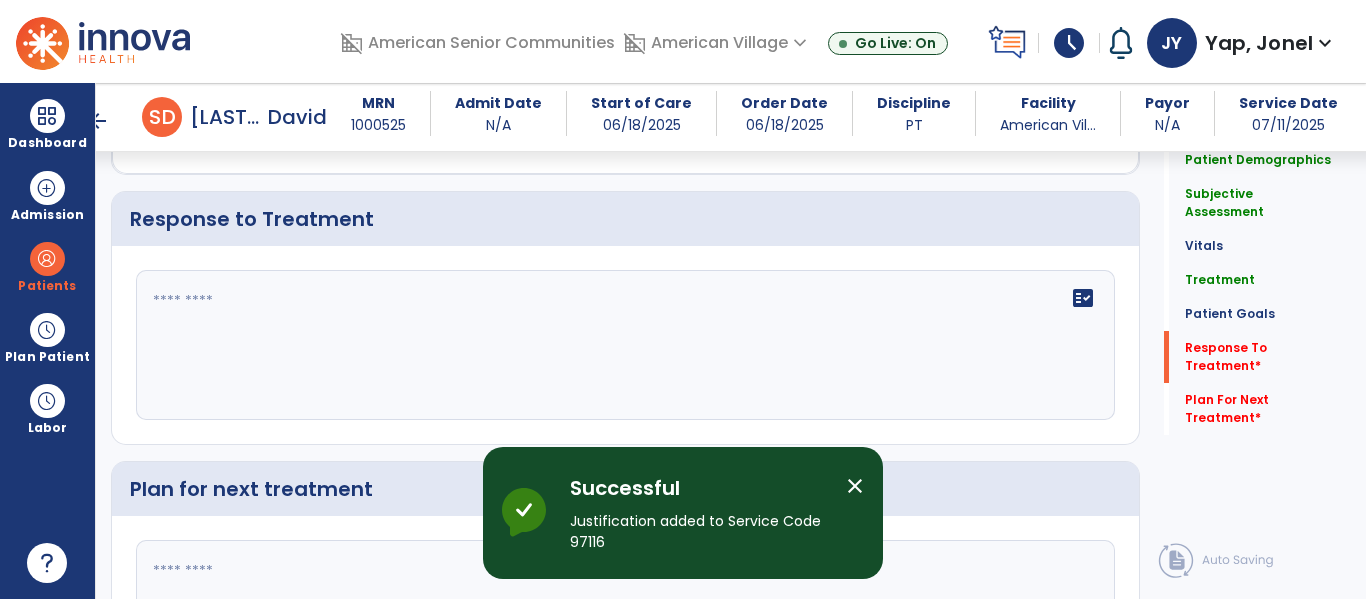 click on "fact_check" 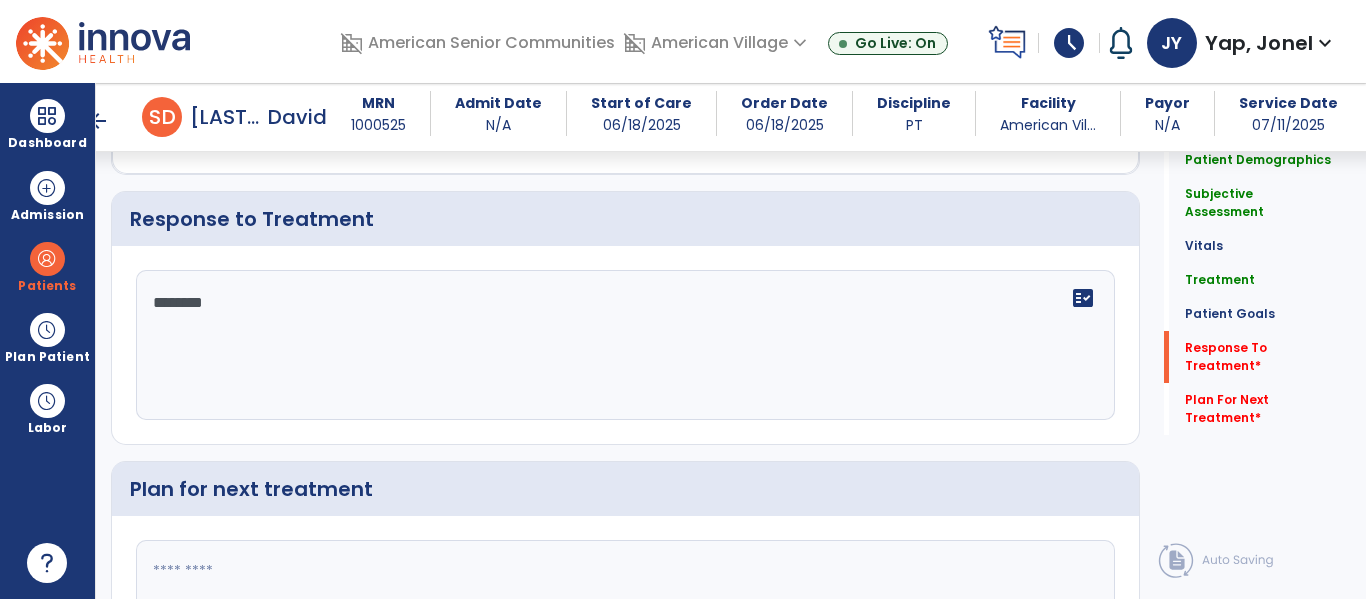 type on "*********" 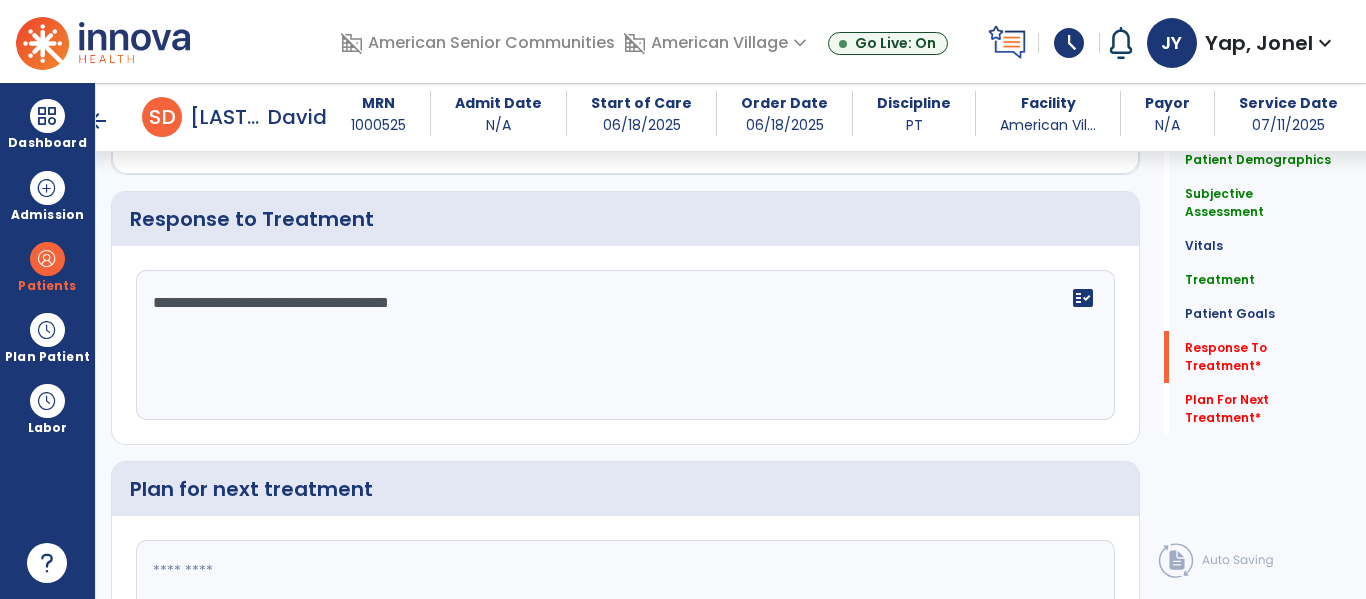 scroll, scrollTop: 2628, scrollLeft: 0, axis: vertical 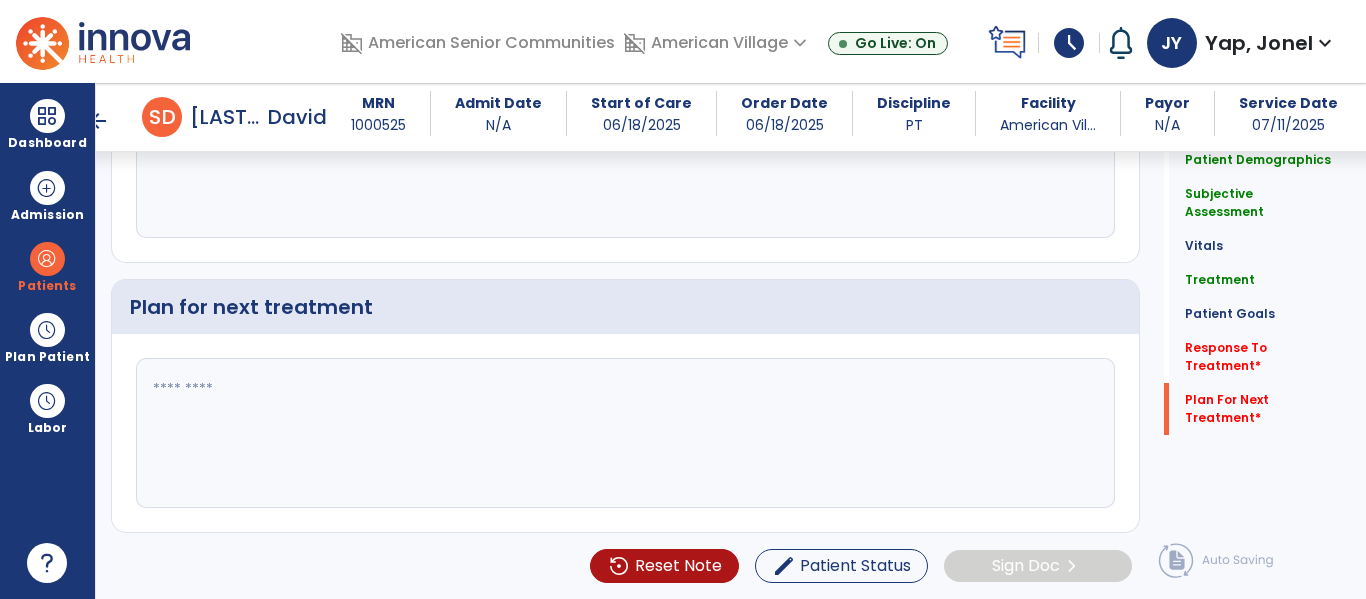 type on "**********" 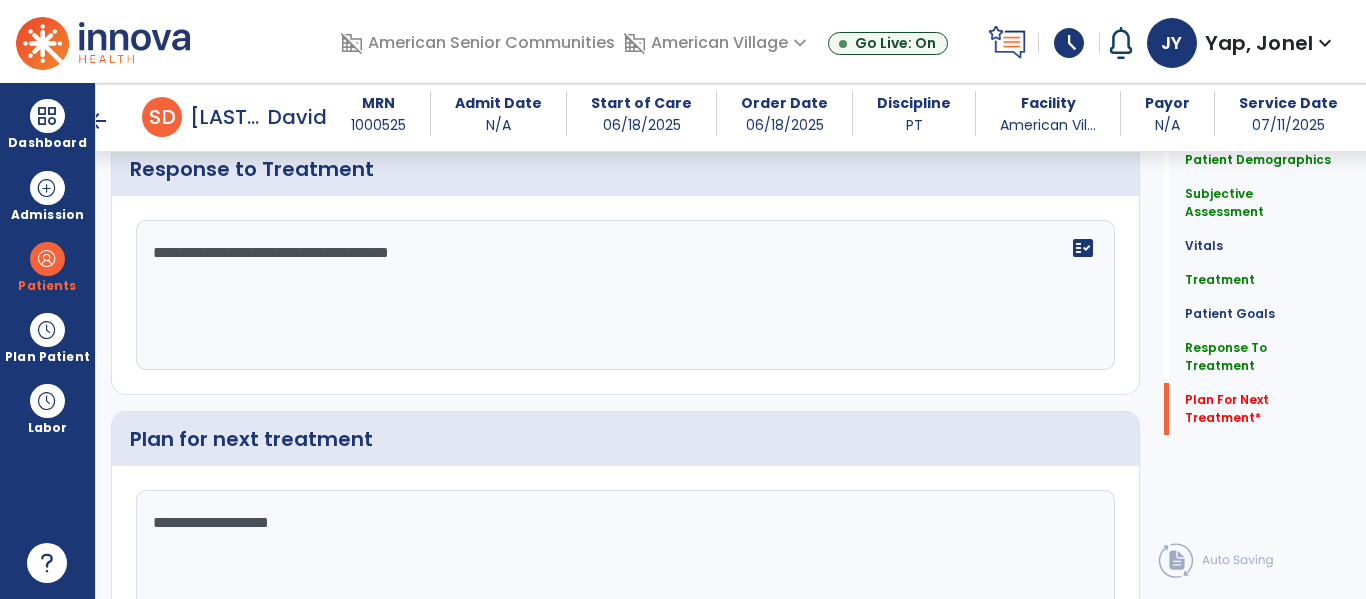 scroll, scrollTop: 2628, scrollLeft: 0, axis: vertical 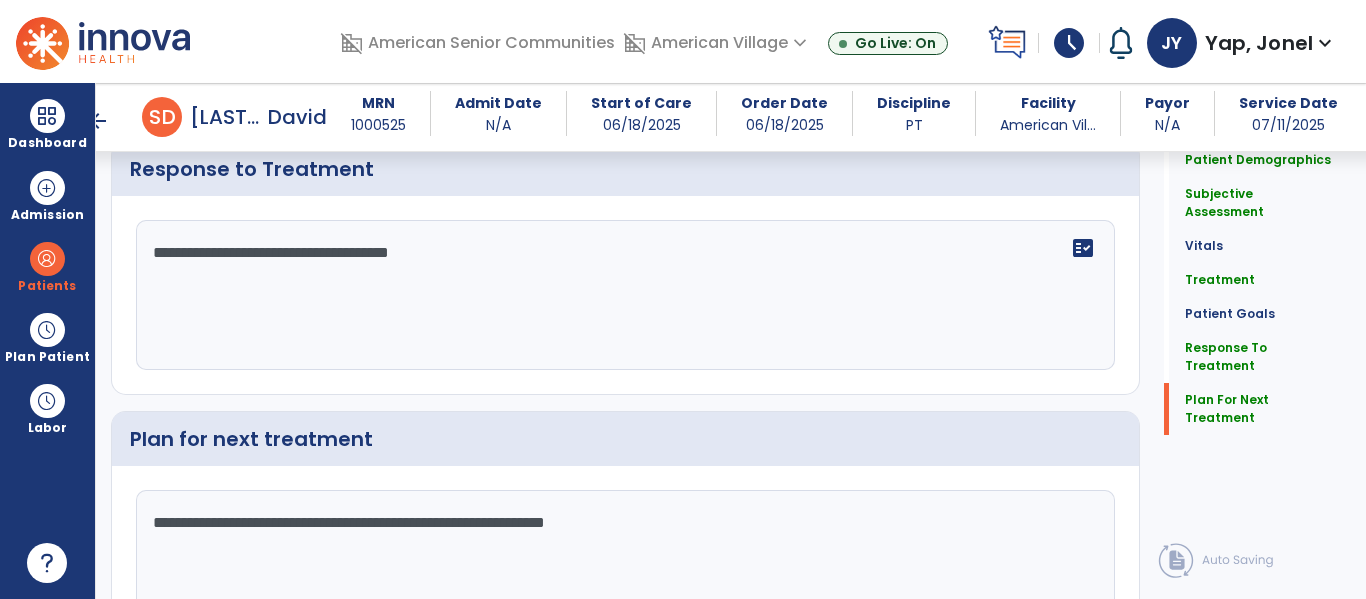 type on "**********" 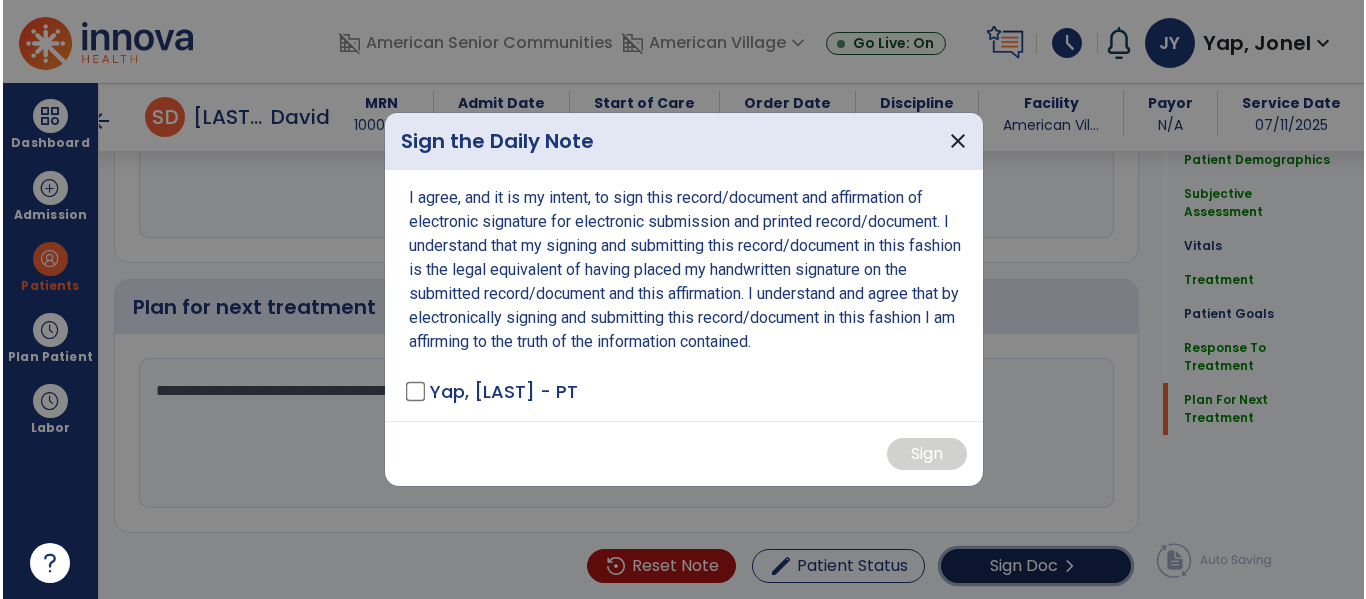 scroll, scrollTop: 2628, scrollLeft: 0, axis: vertical 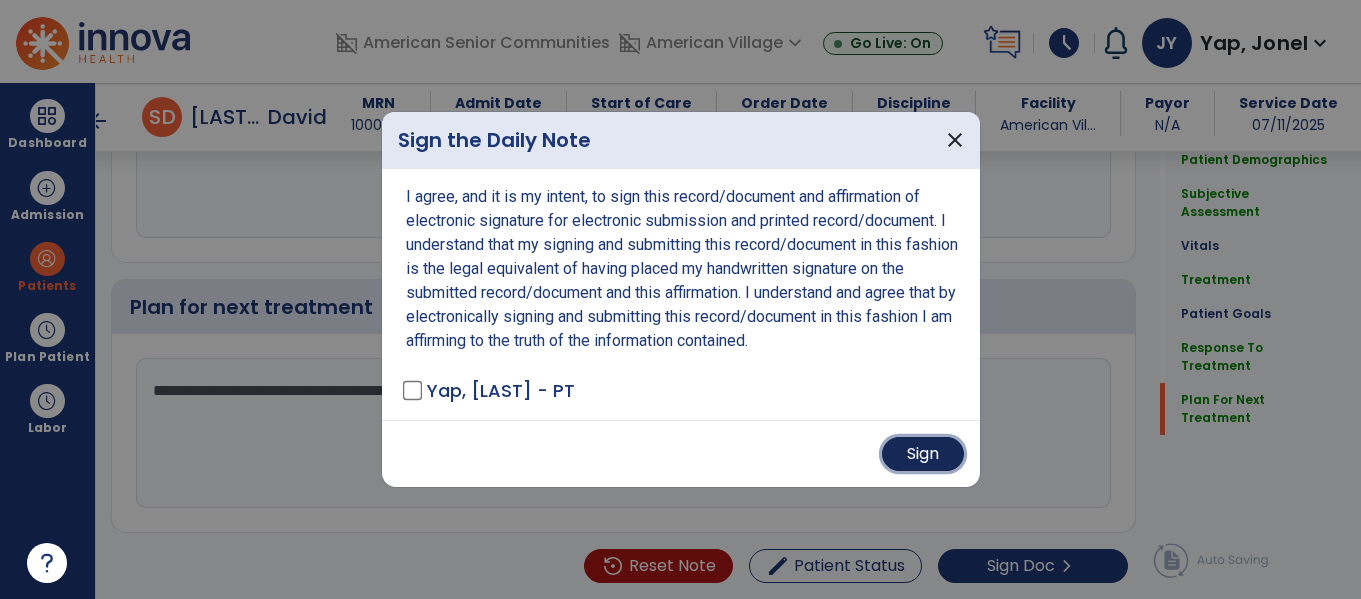 click on "Sign" at bounding box center [923, 454] 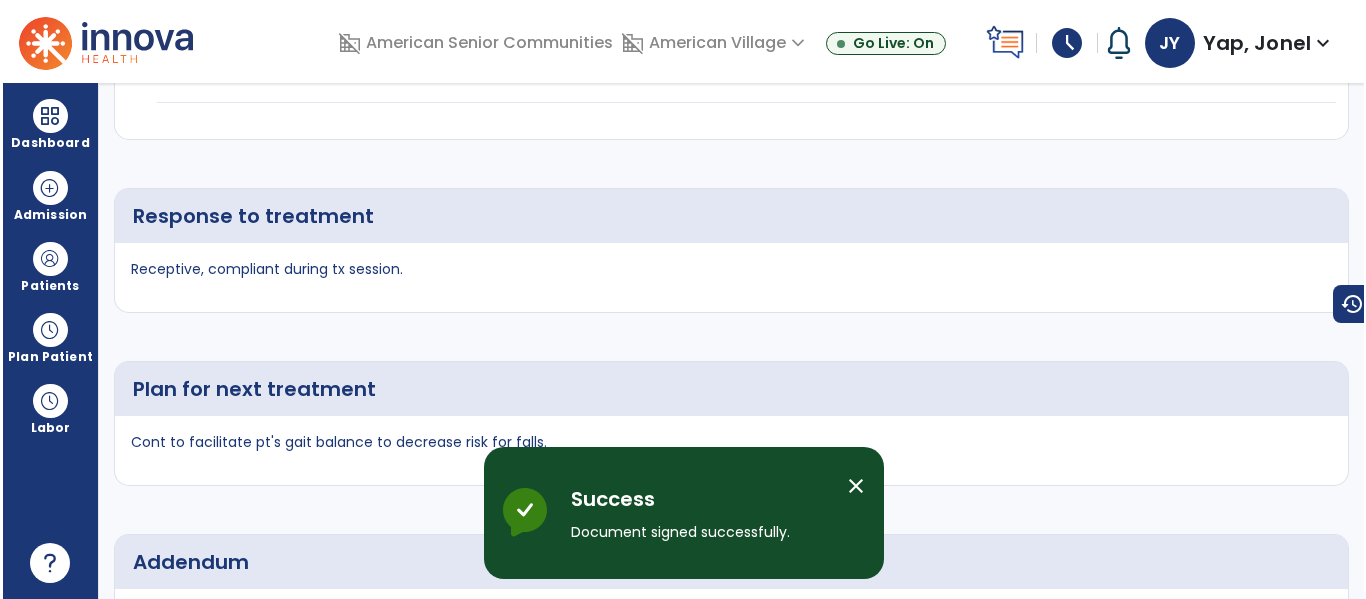 scroll, scrollTop: 0, scrollLeft: 0, axis: both 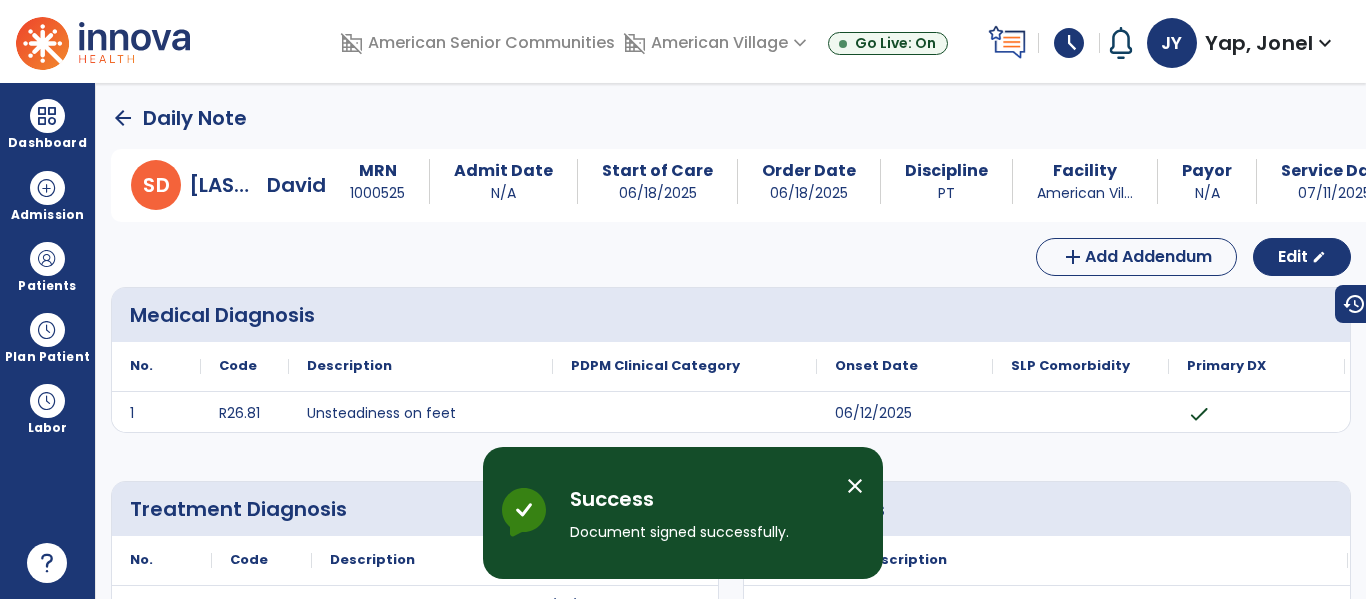 click on "arrow_back" 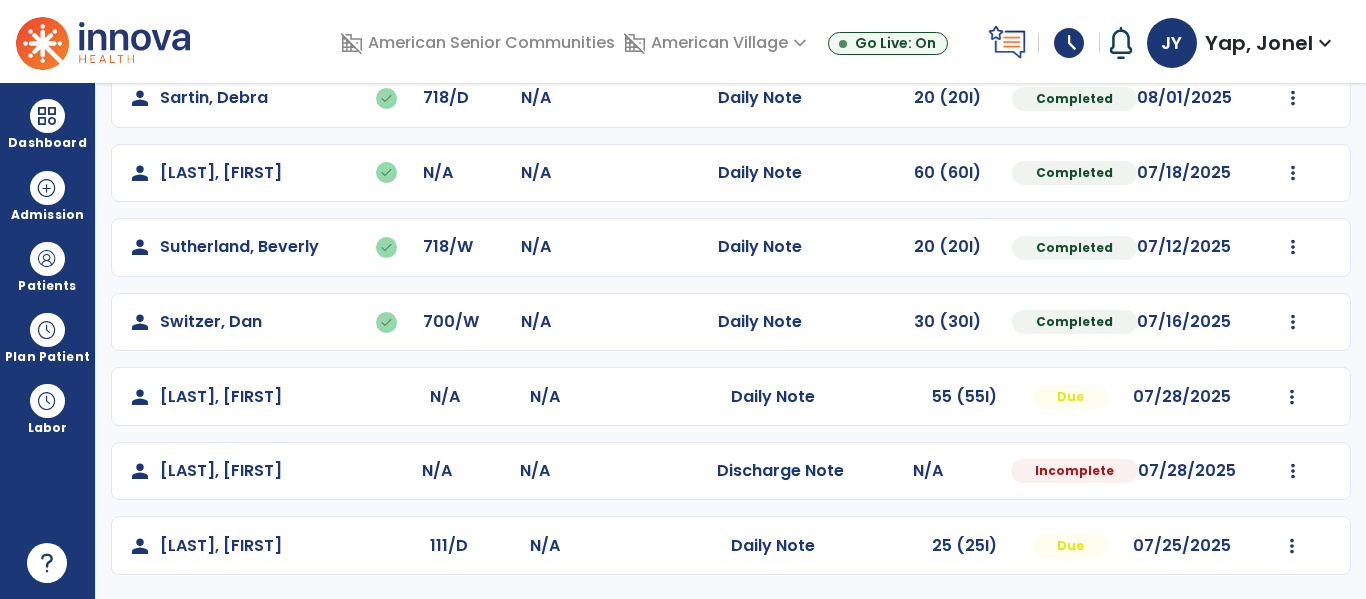 scroll, scrollTop: 0, scrollLeft: 0, axis: both 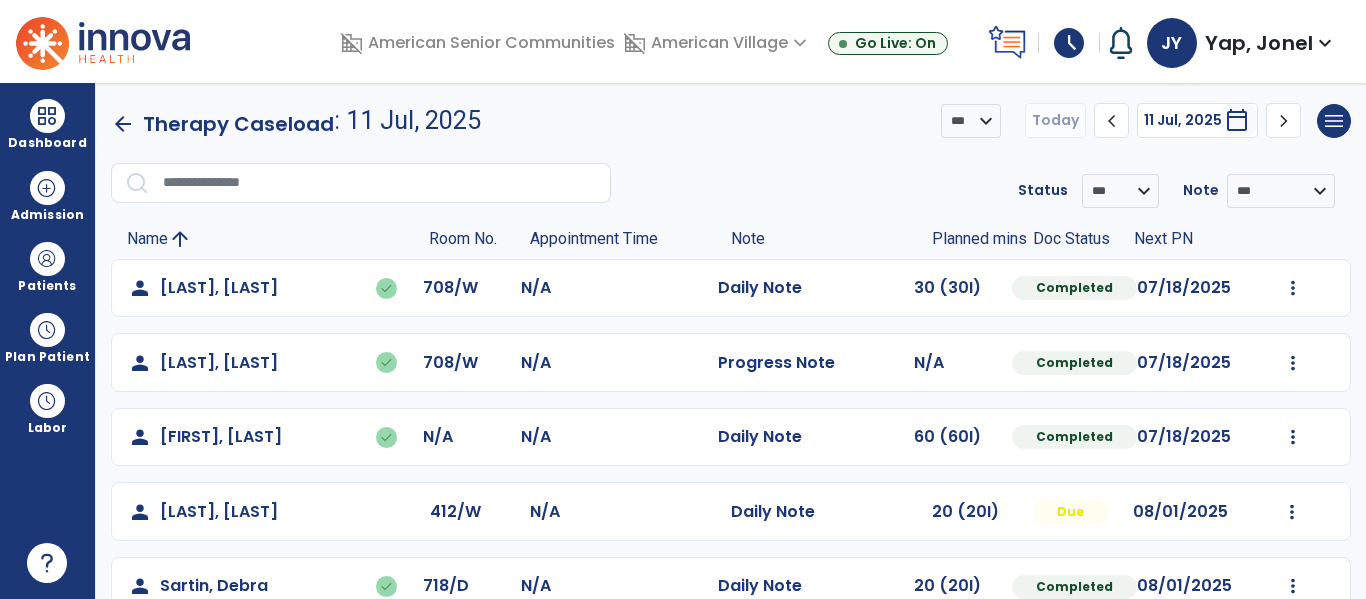 click on "schedule" at bounding box center [1069, 43] 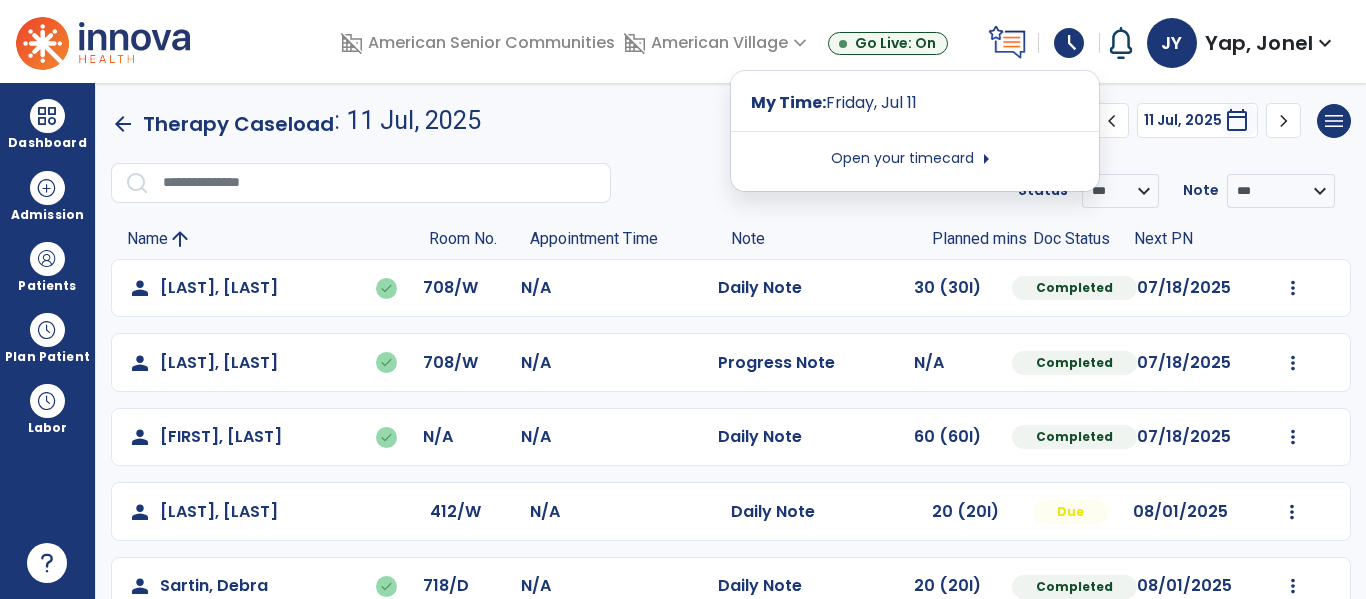 click on "Open your timecard  arrow_right" at bounding box center (915, 159) 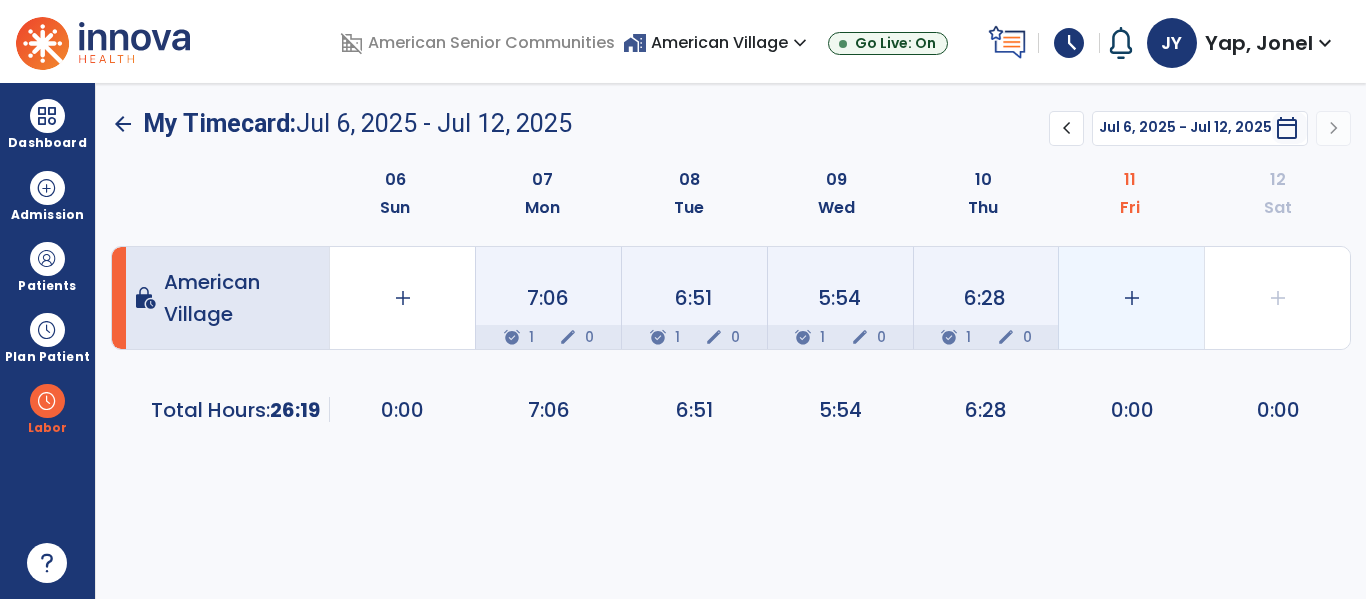 click on "add" 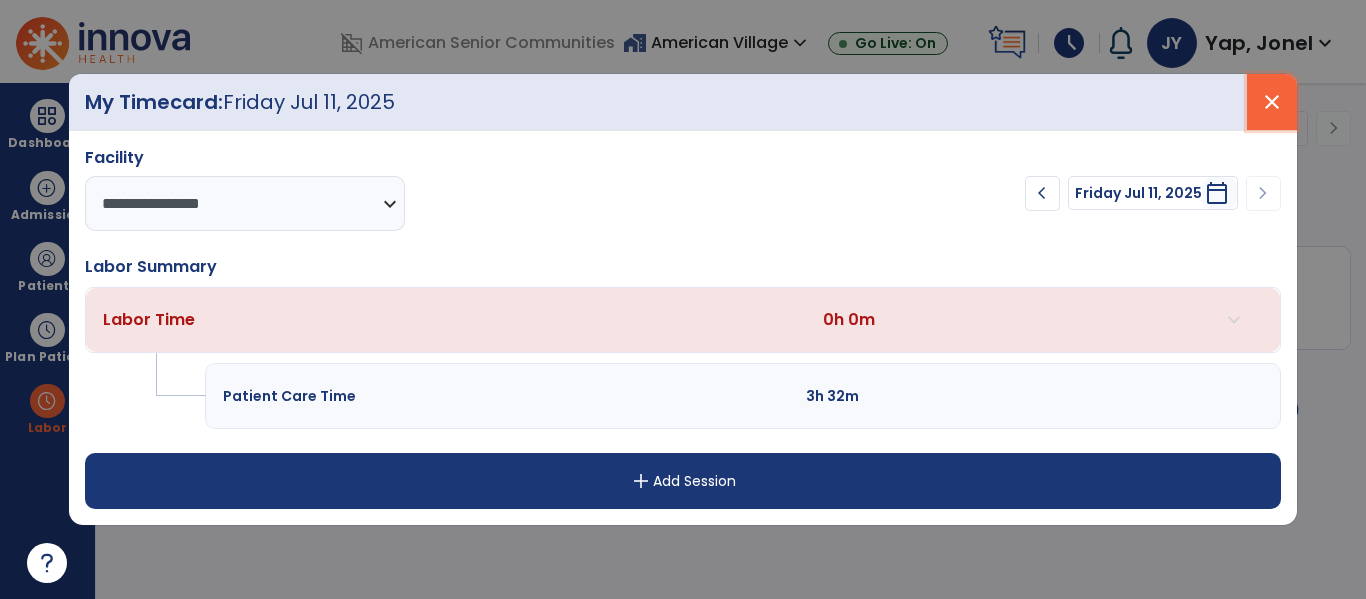 click on "close" at bounding box center [1272, 102] 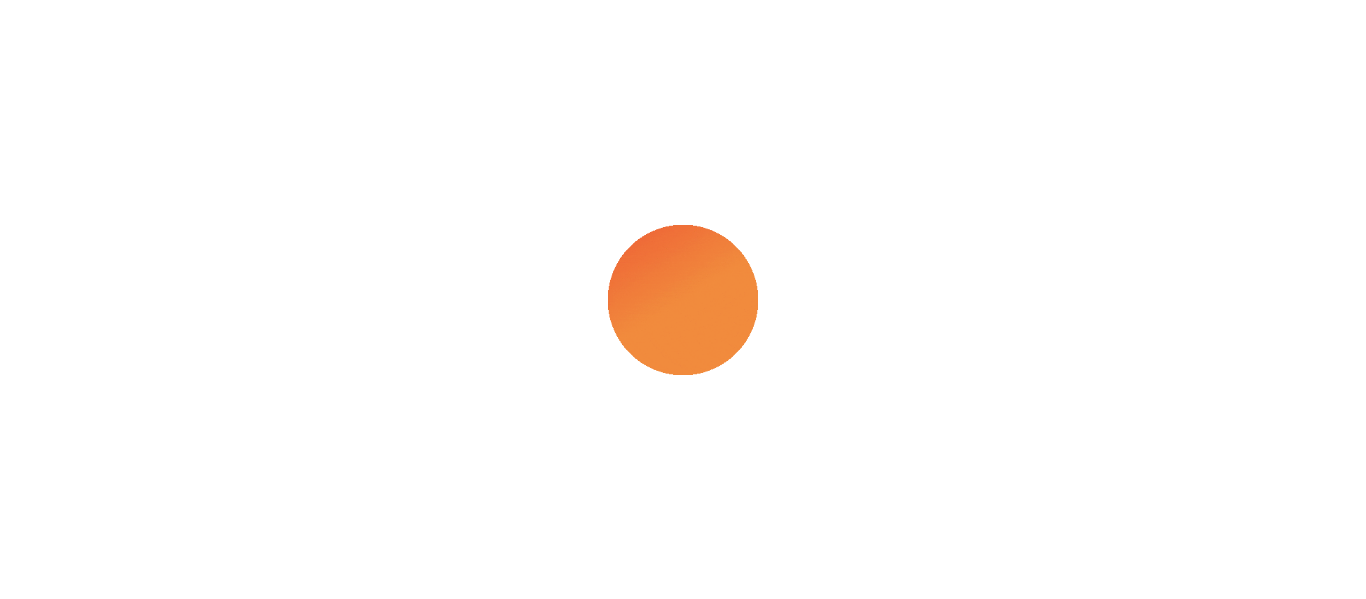 scroll, scrollTop: 0, scrollLeft: 0, axis: both 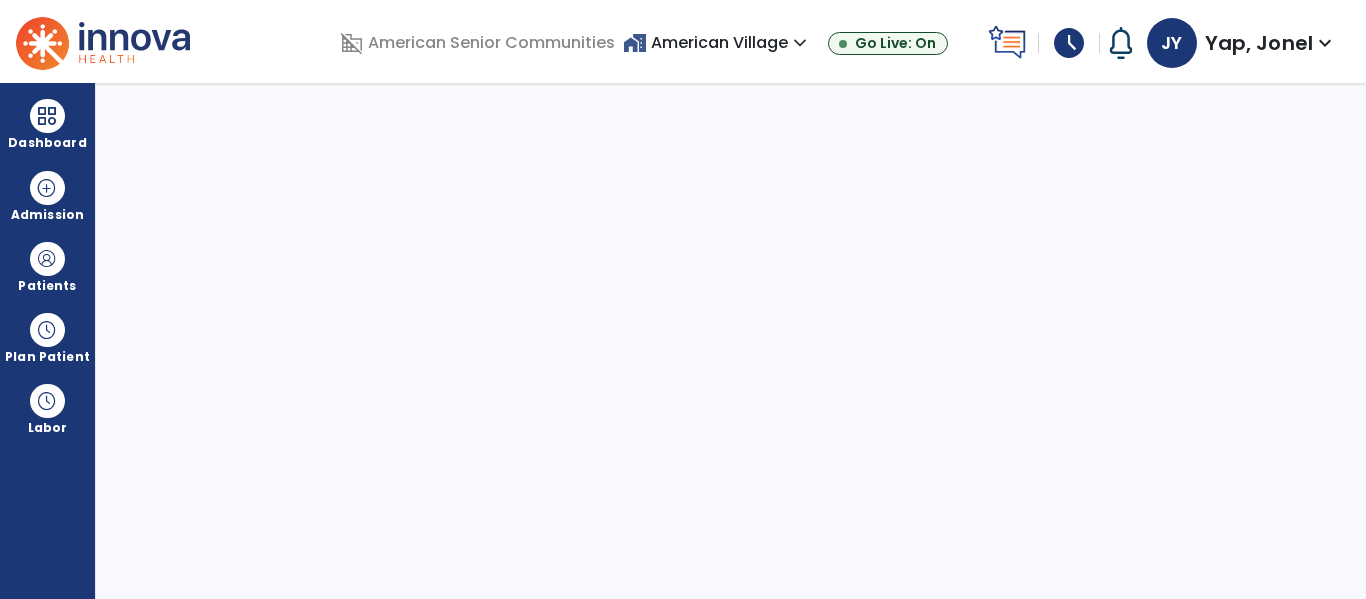 select on "****" 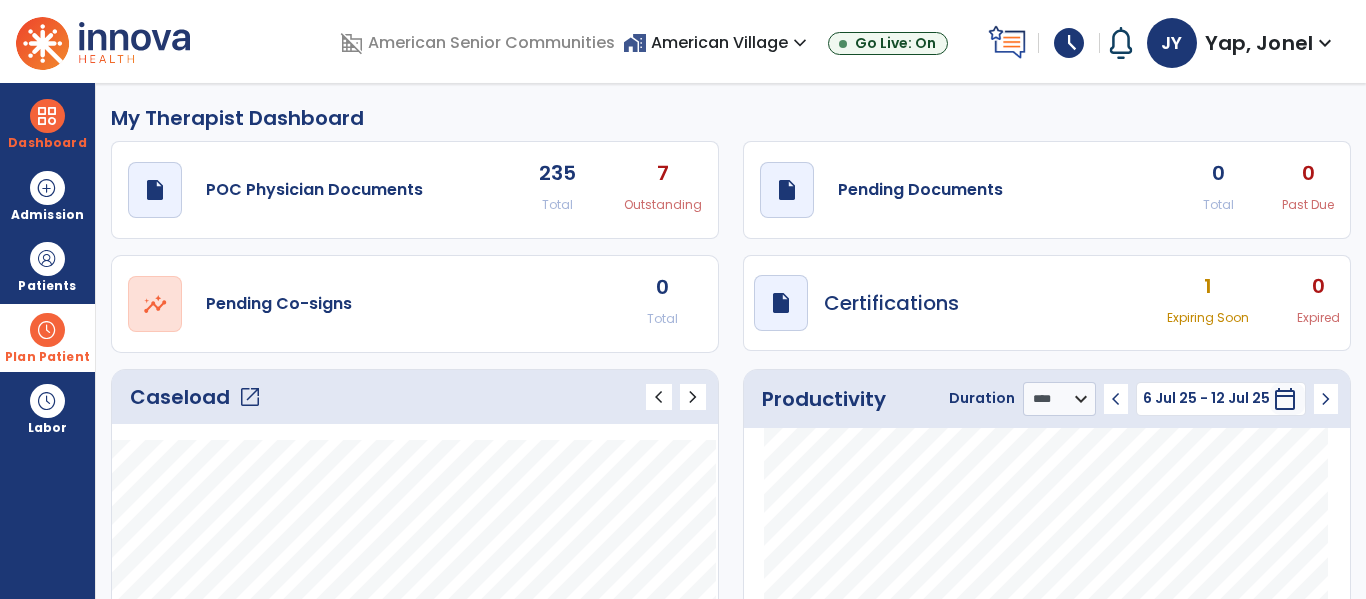 click on "Plan Patient" at bounding box center [47, 266] 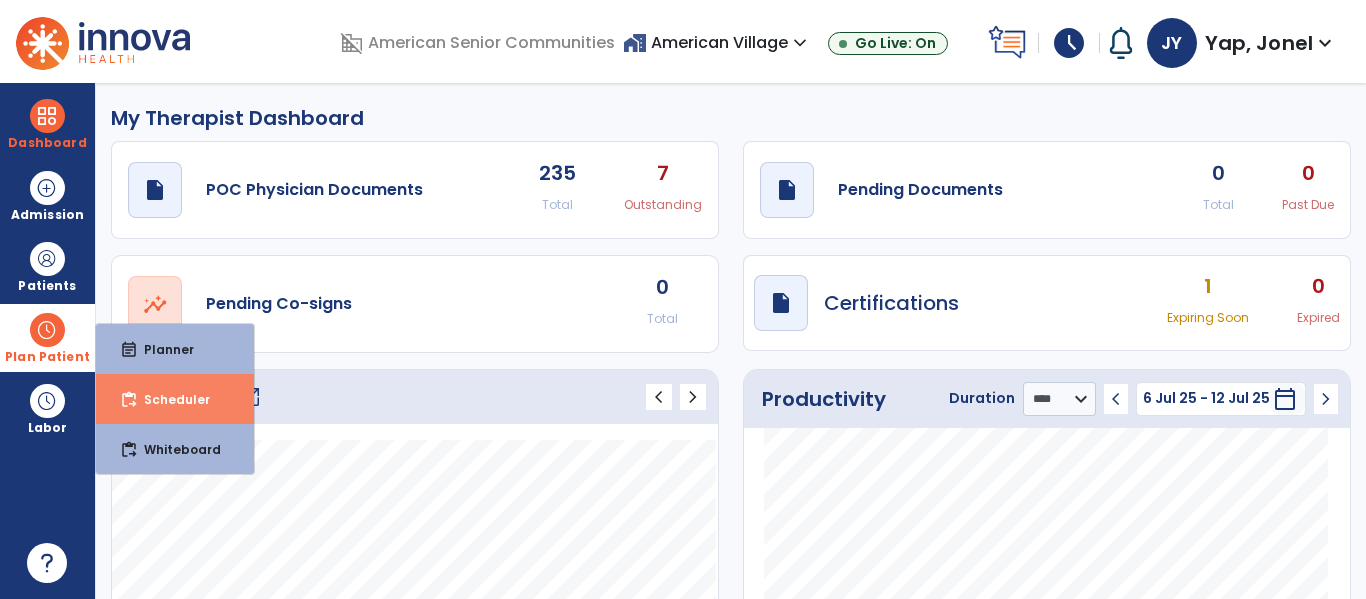 click on "Scheduler" at bounding box center (169, 399) 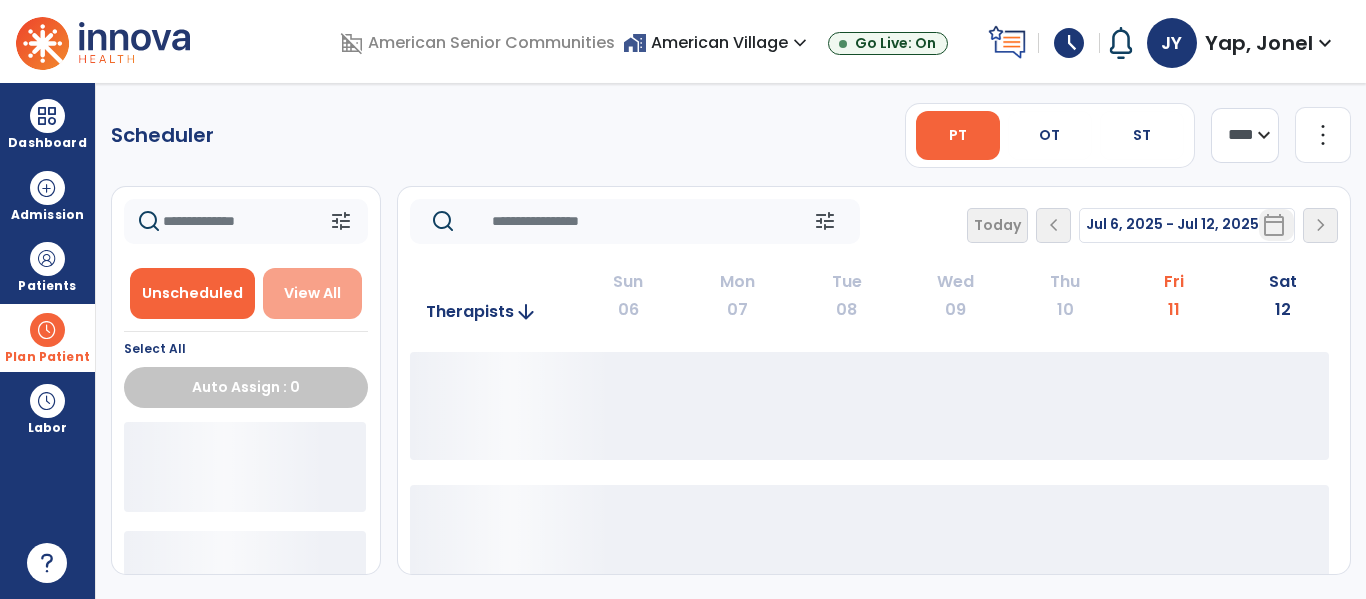 click on "View All" at bounding box center [312, 293] 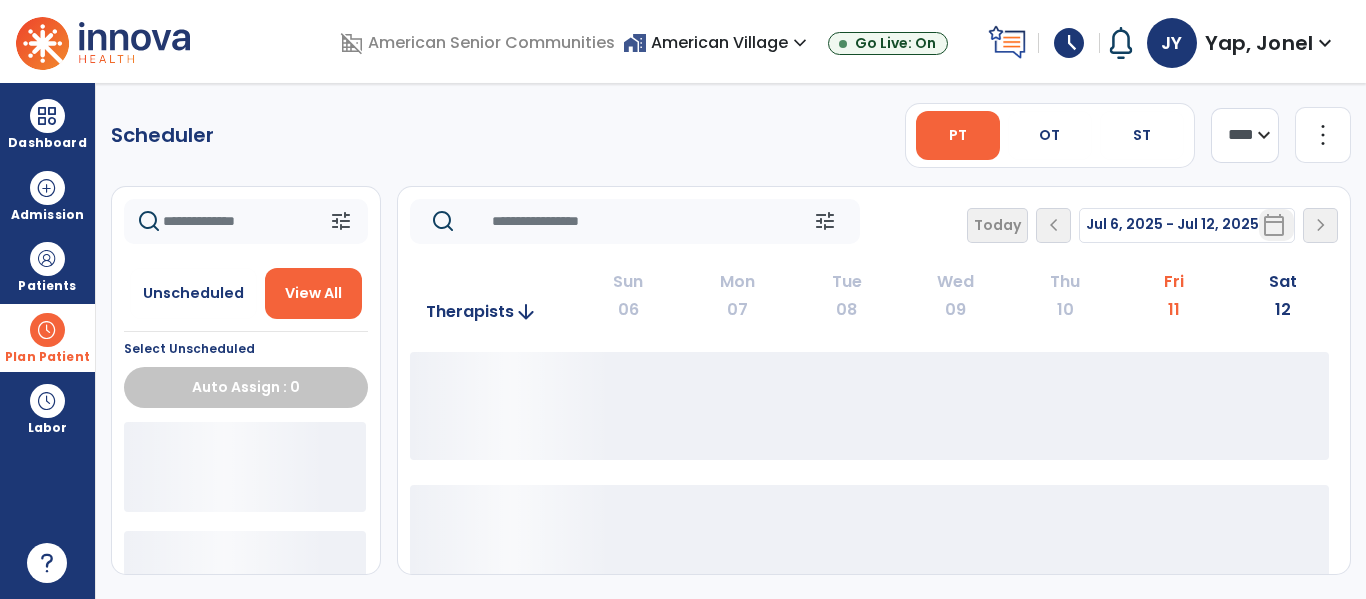 click 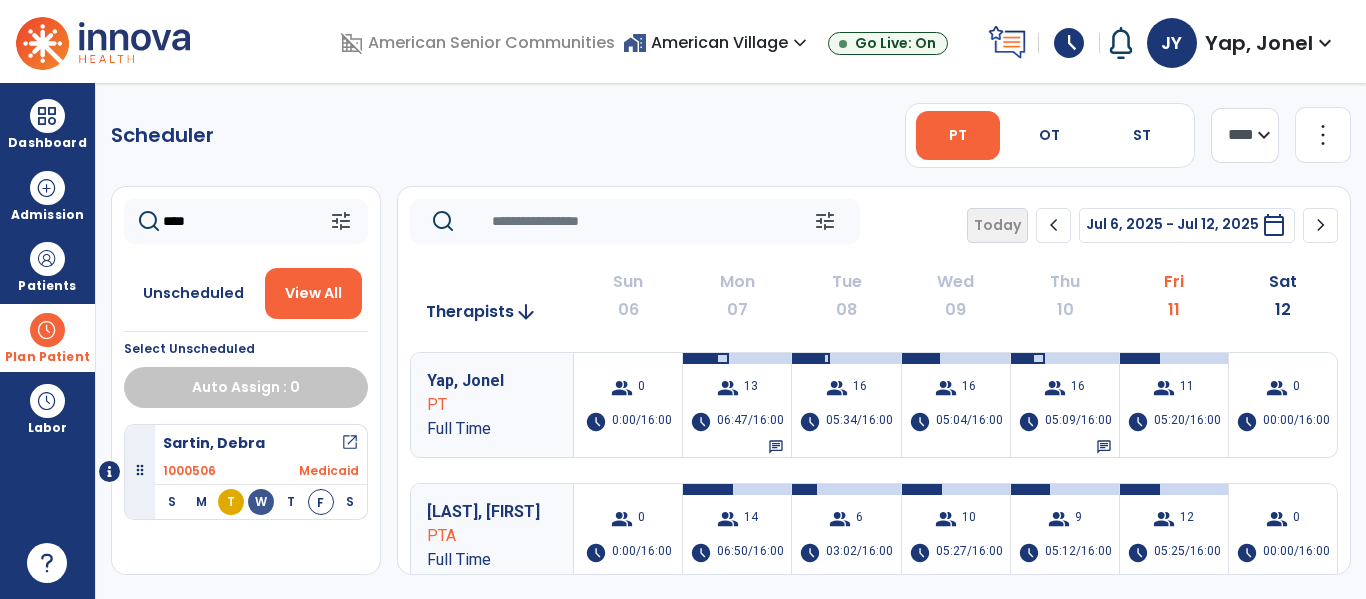 click on "****" 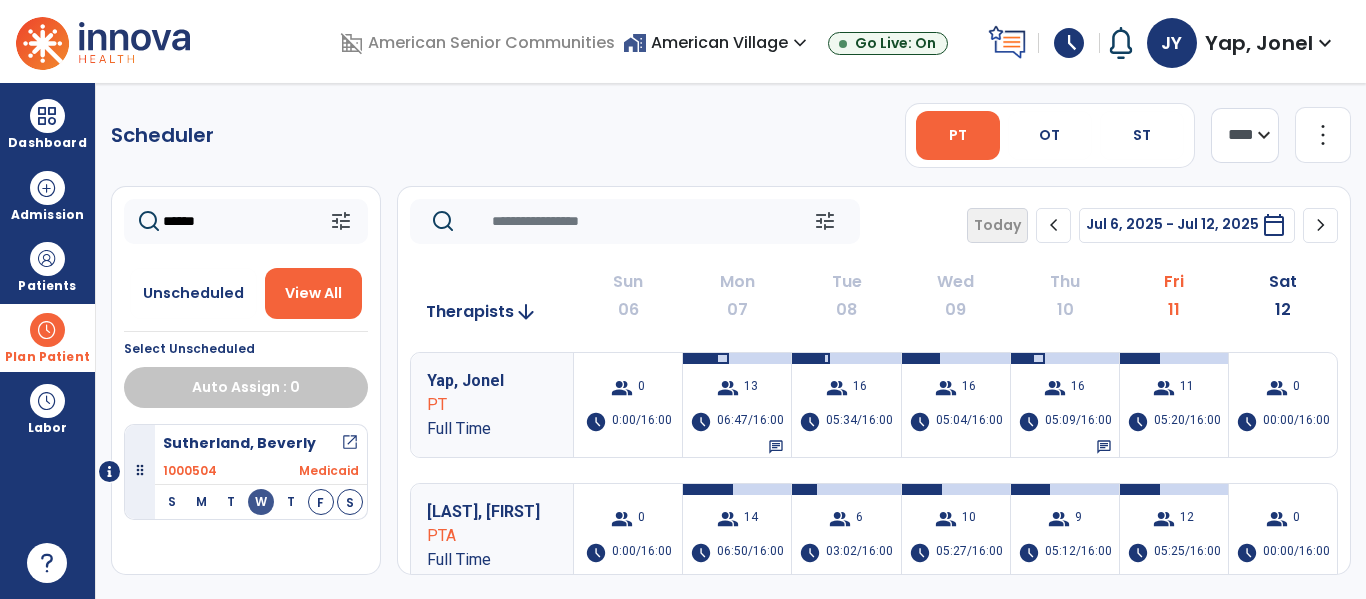 type on "******" 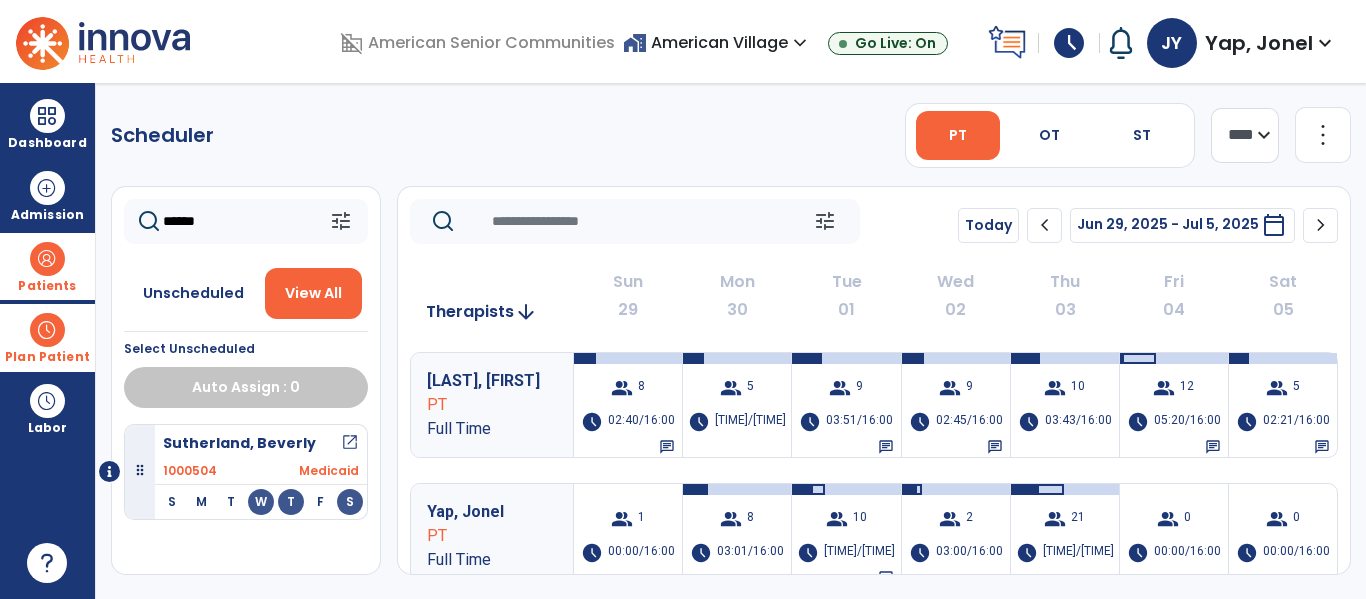 click on "Patients" at bounding box center (47, 286) 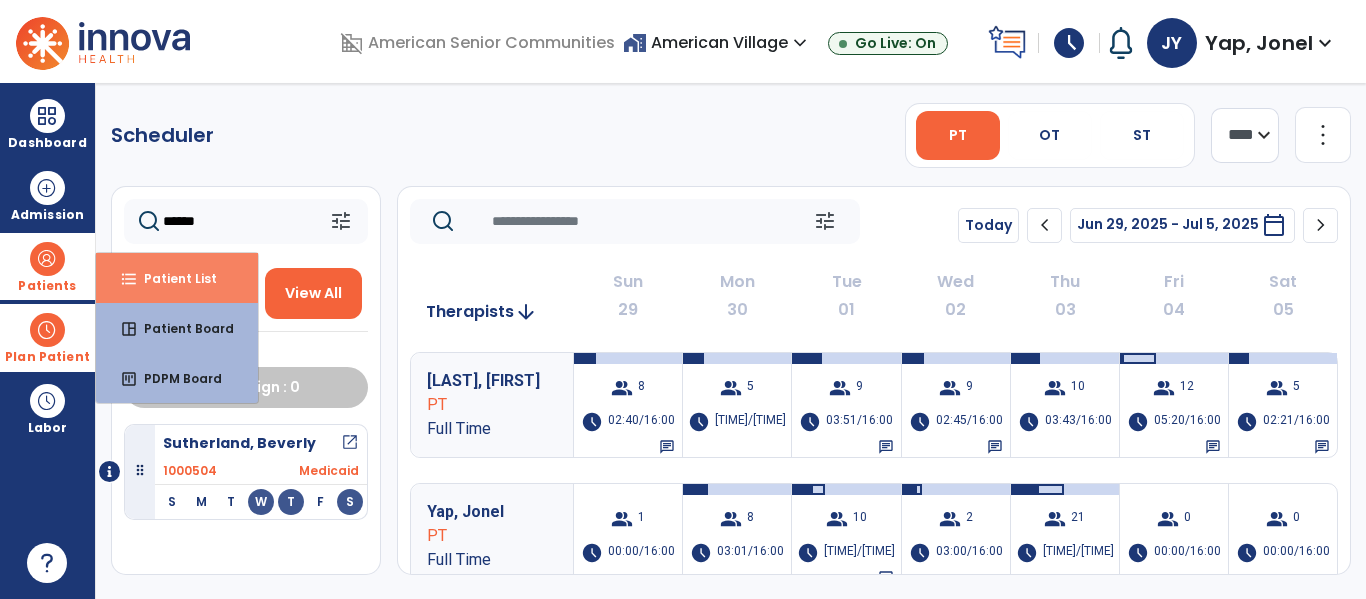 click on "format_list_bulleted  Patient List" at bounding box center (177, 278) 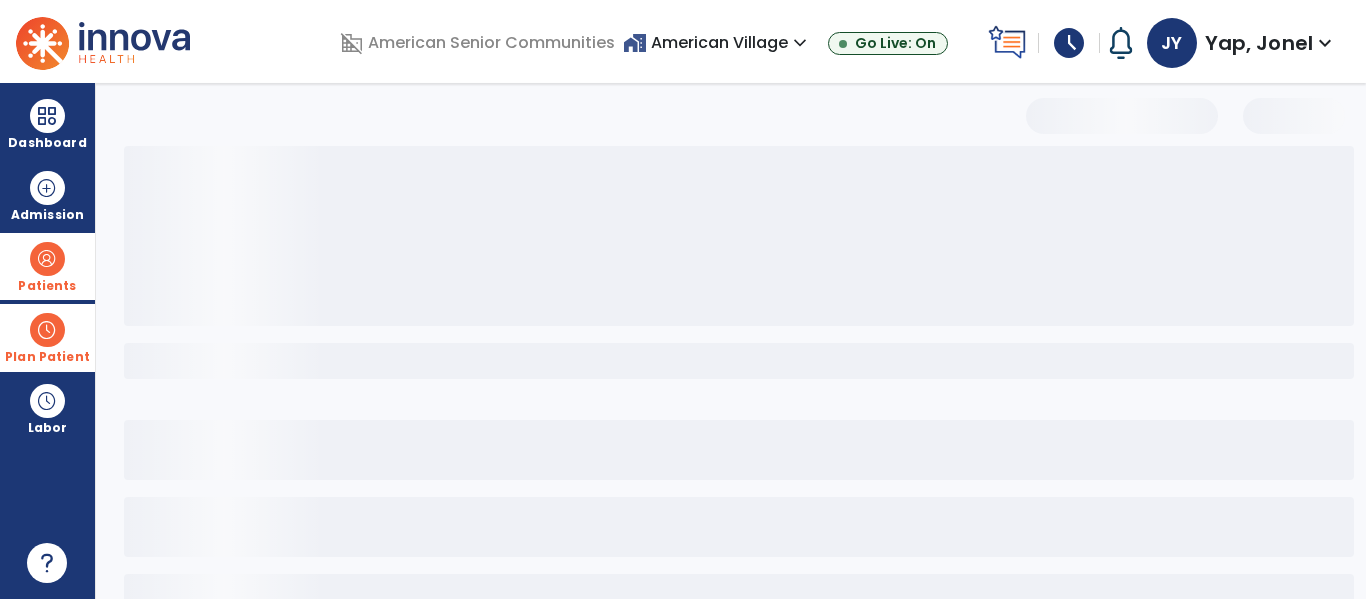 select on "***" 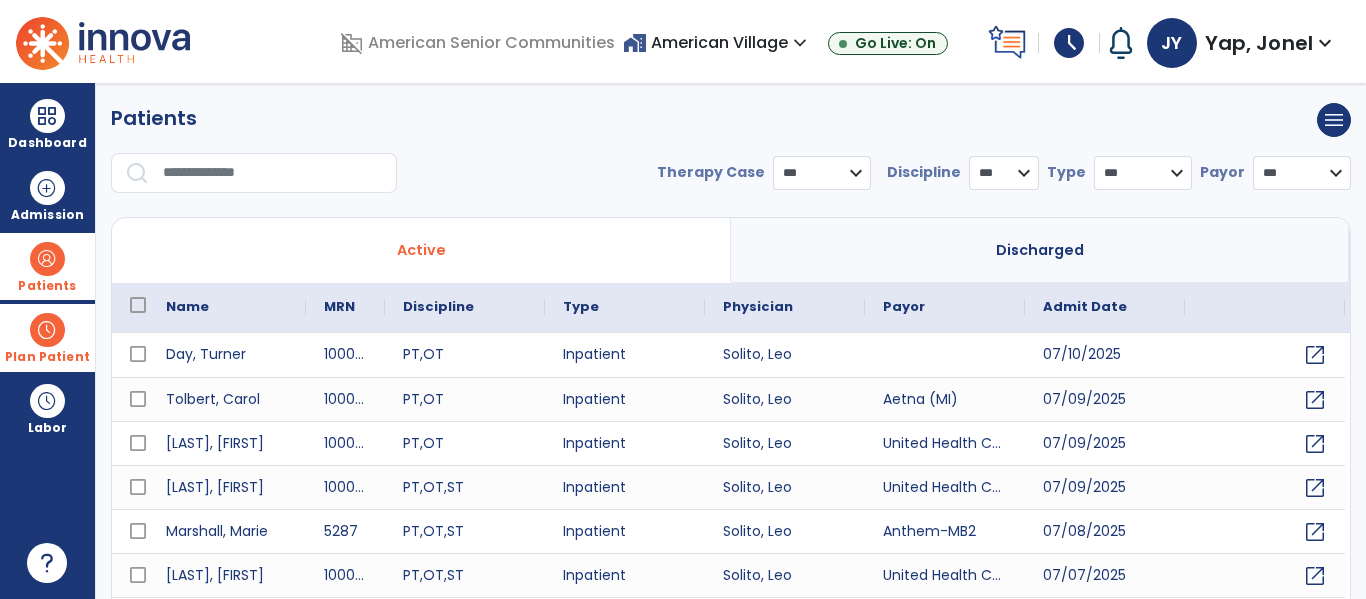 click at bounding box center [273, 173] 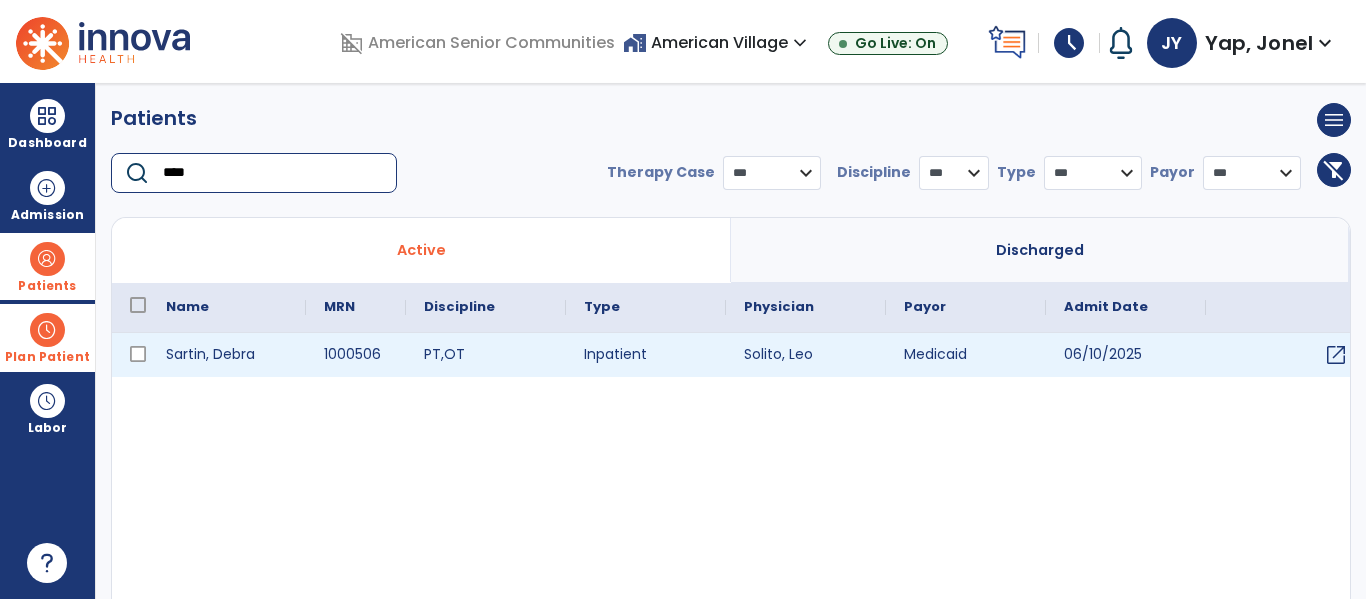 type on "****" 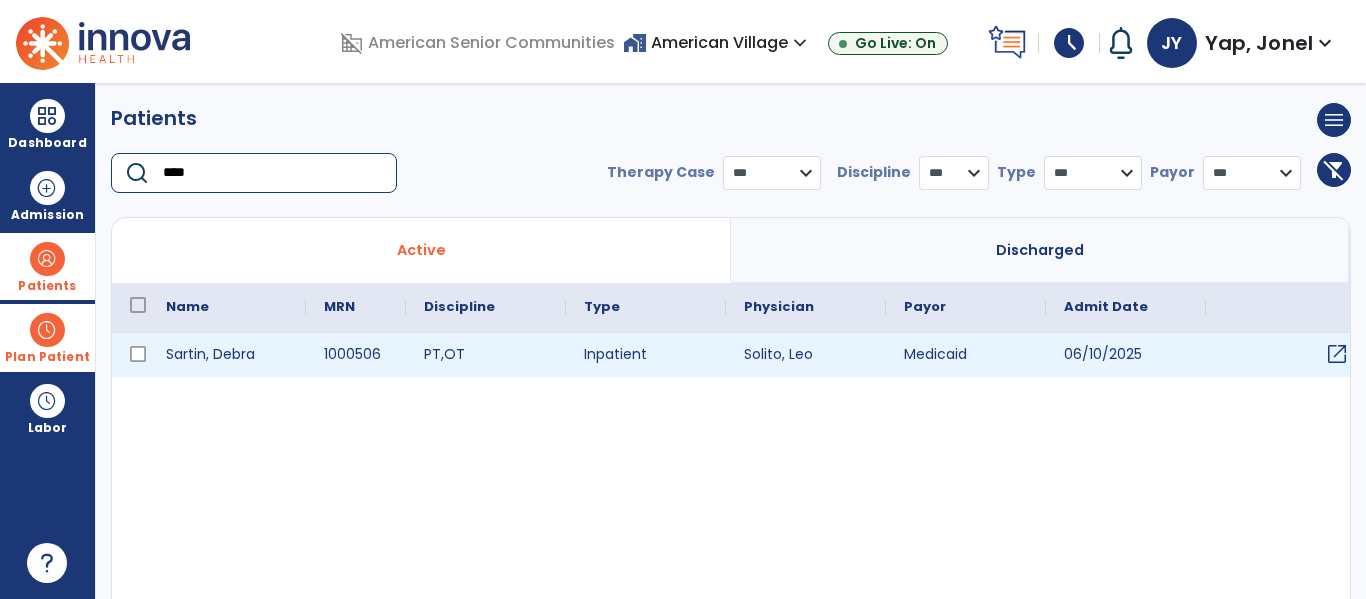 click on "open_in_new" at bounding box center [1337, 354] 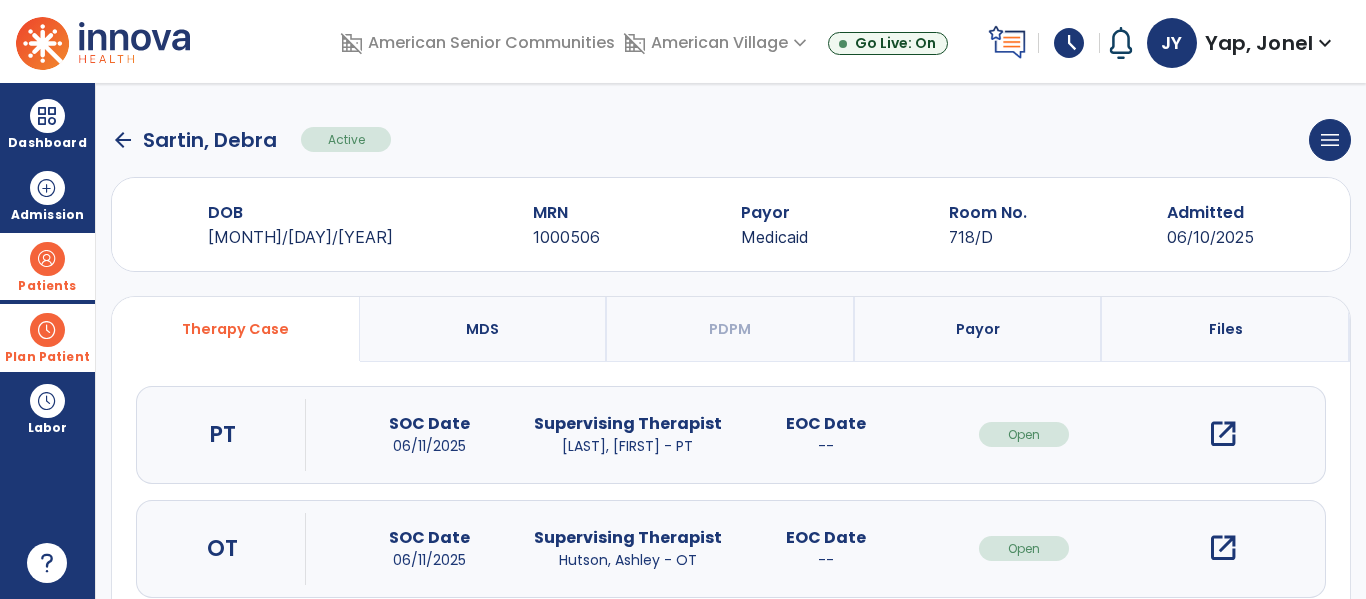 click on "open_in_new" at bounding box center (1223, 434) 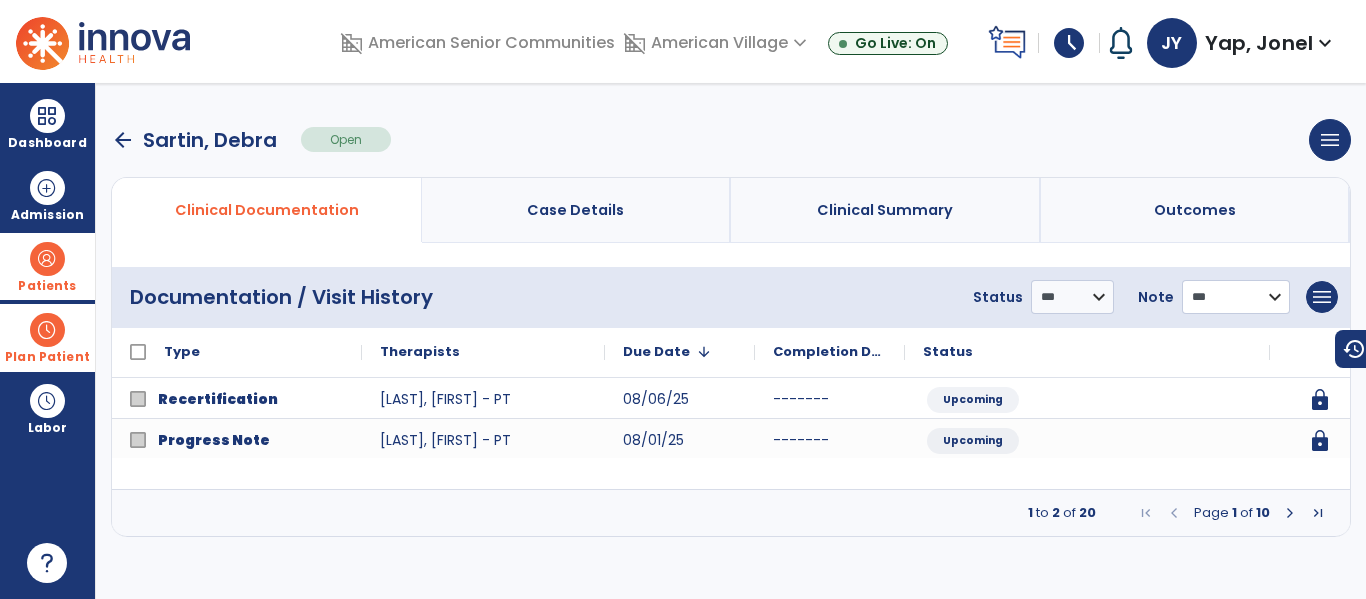 click on "**********" at bounding box center (1072, 297) 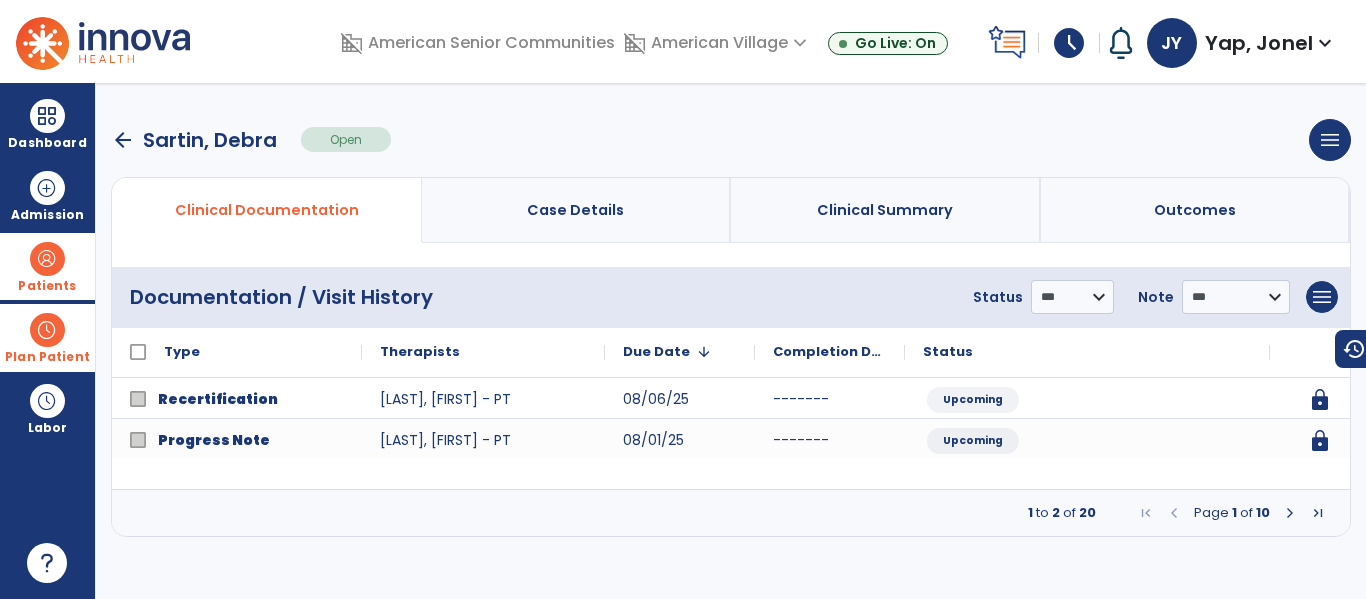 click on "Outcomes" at bounding box center [1196, 210] 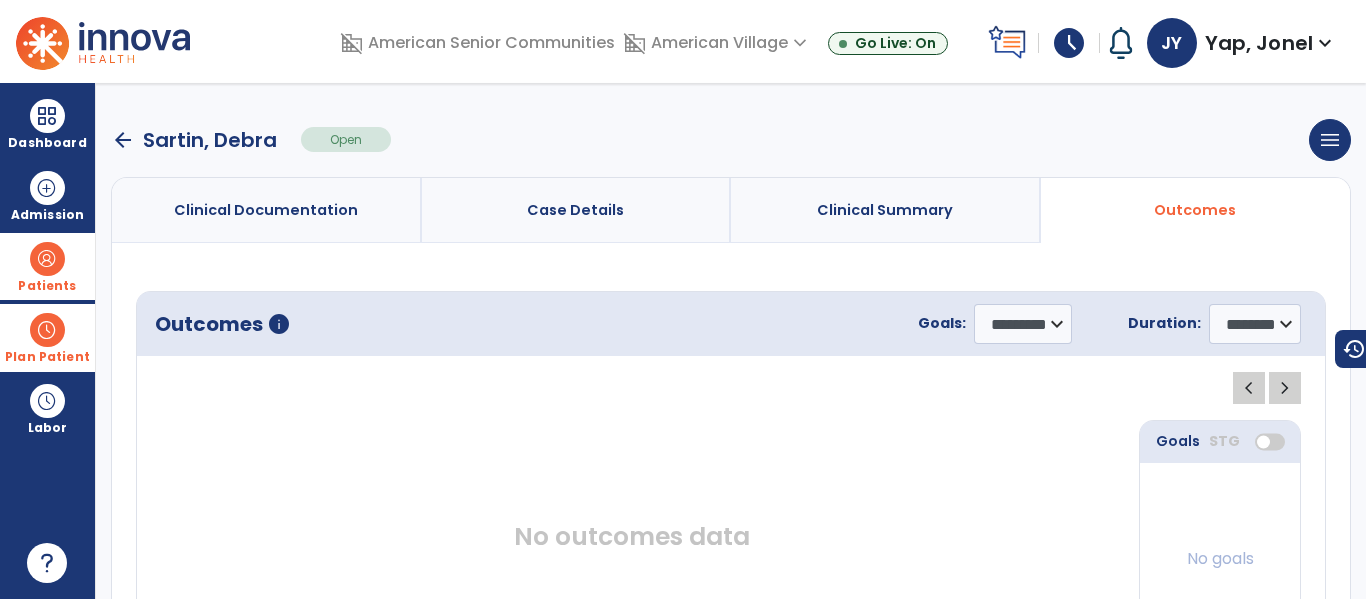 click on "Clinical Documentation" at bounding box center [267, 210] 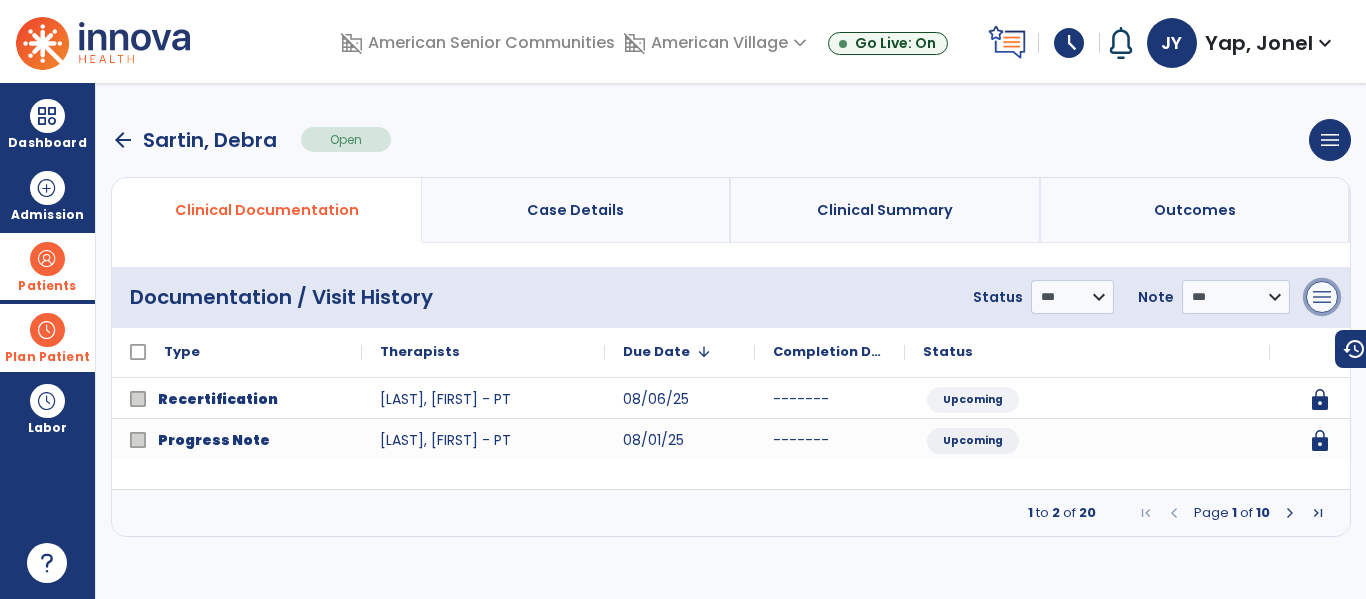 click on "menu" at bounding box center (1322, 297) 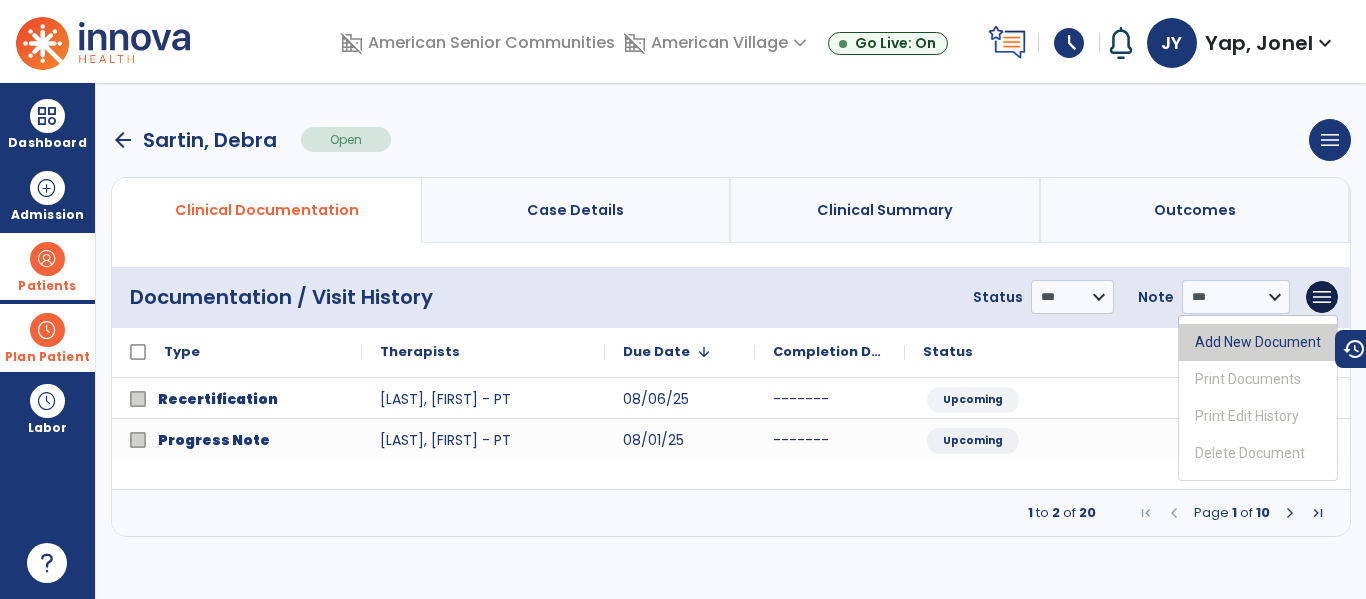 click on "Add New Document" at bounding box center [1258, 342] 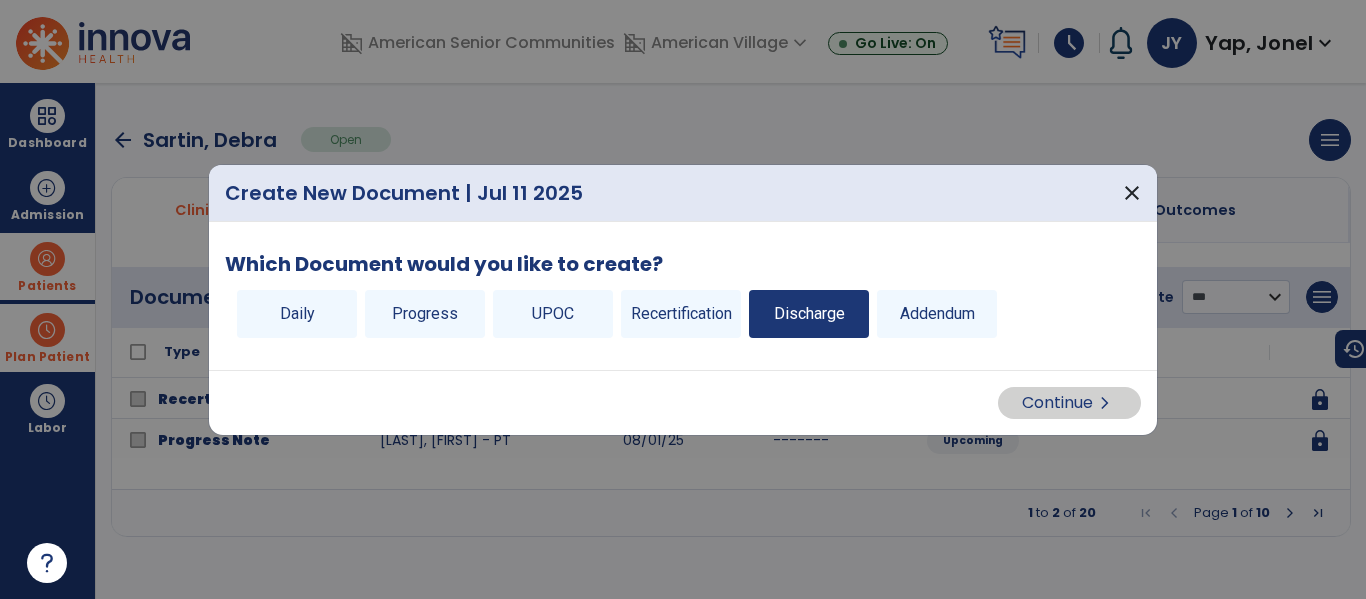 click on "Discharge" at bounding box center [809, 314] 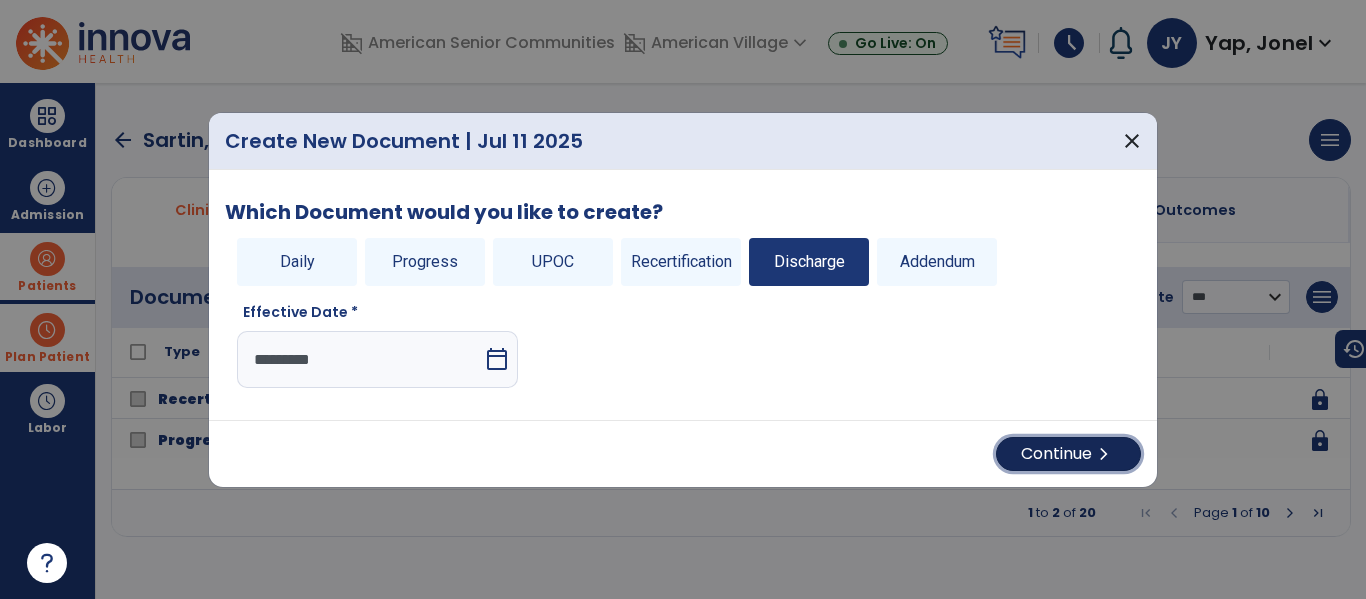 click on "Continue   chevron_right" at bounding box center [1068, 454] 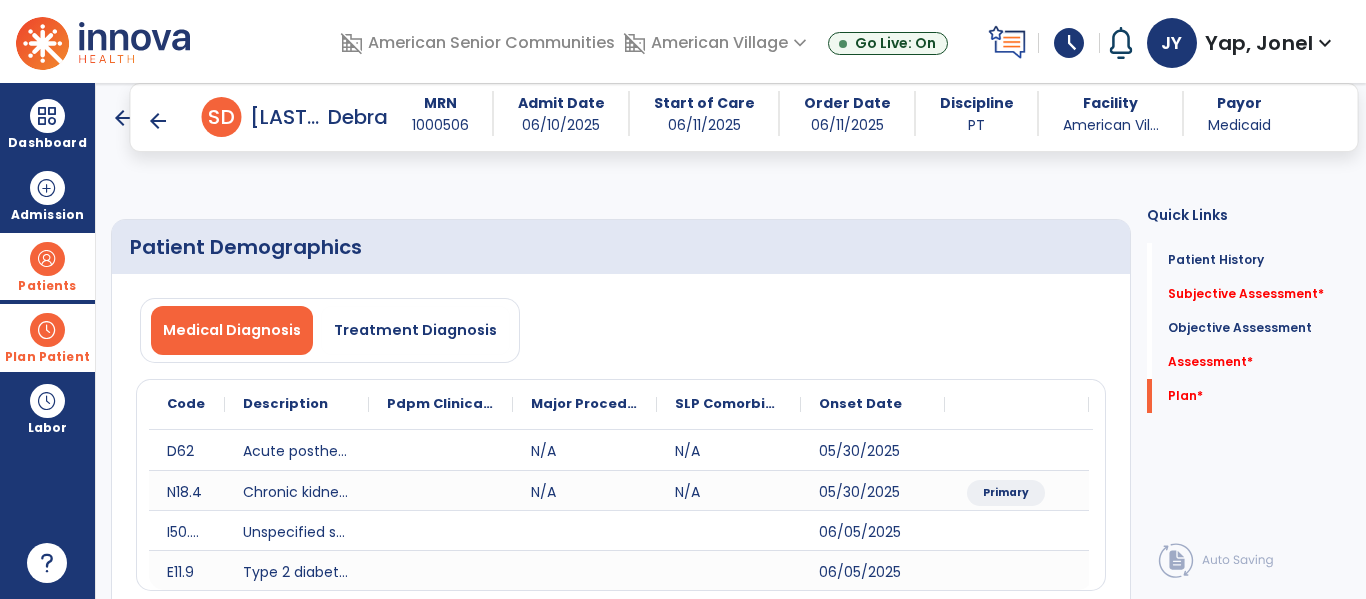 scroll, scrollTop: 3332, scrollLeft: 0, axis: vertical 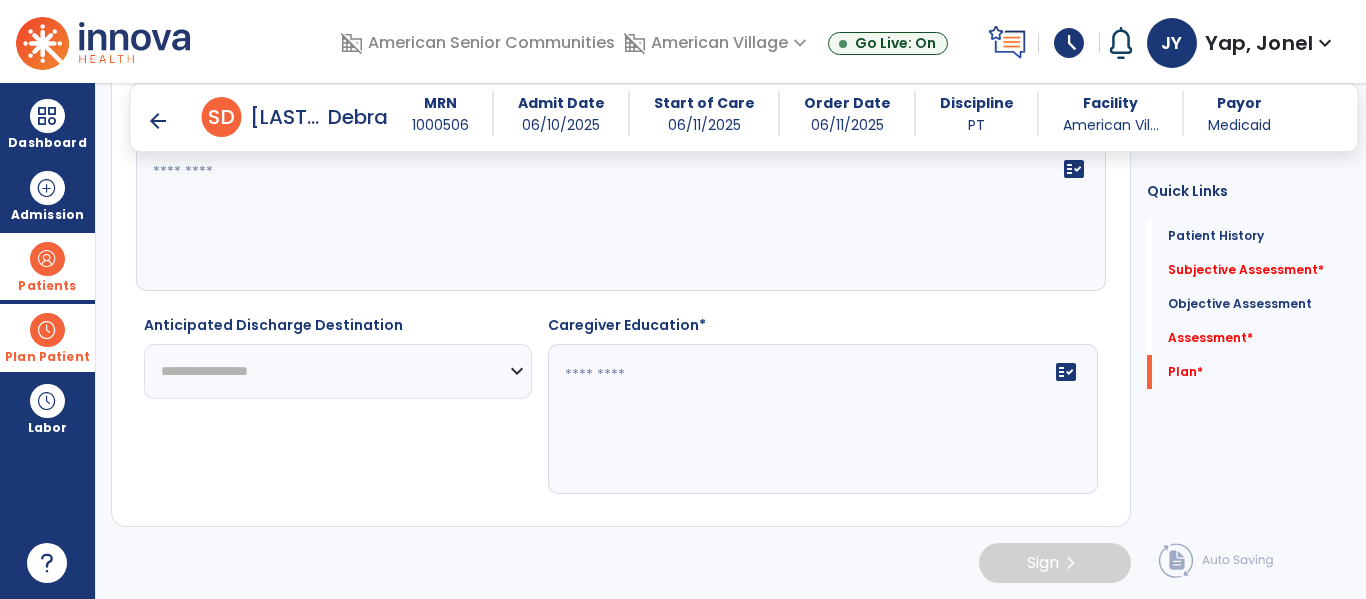 click on "**********" 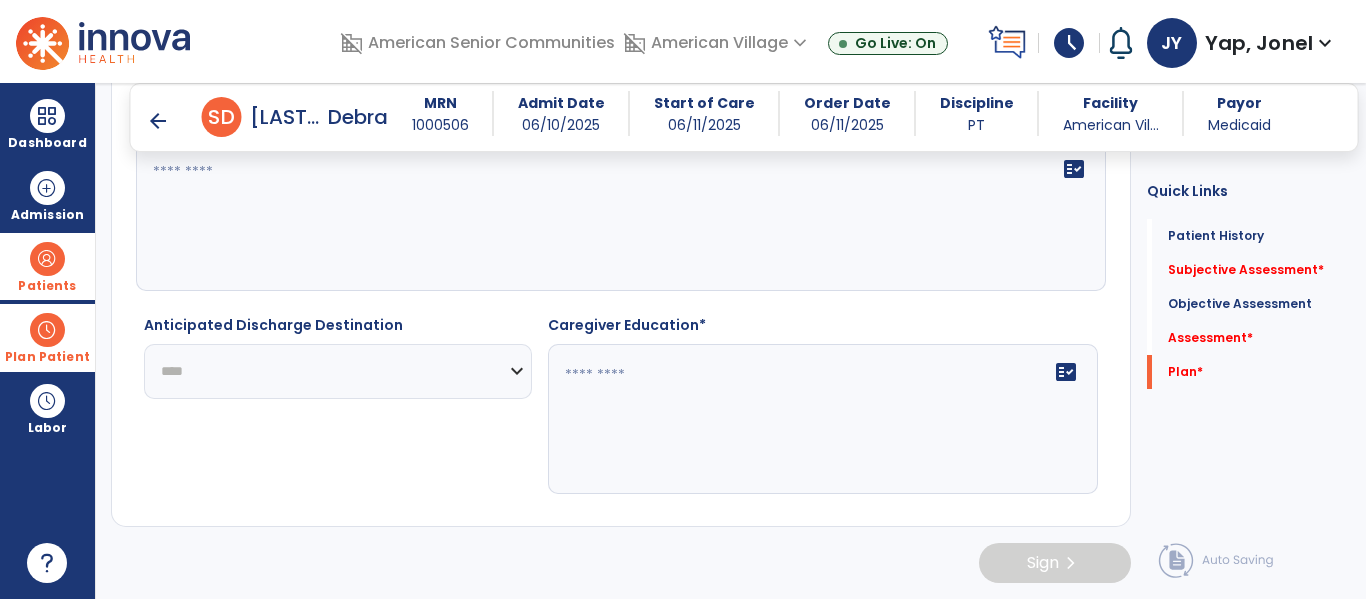 click on "**********" 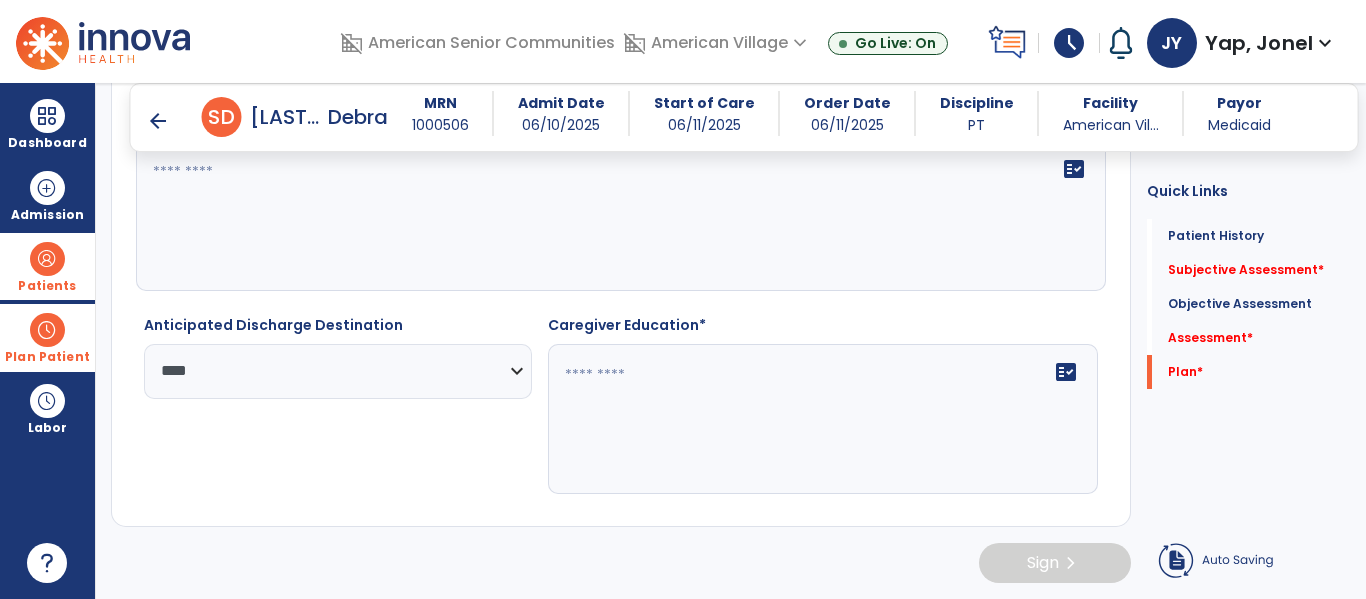 click 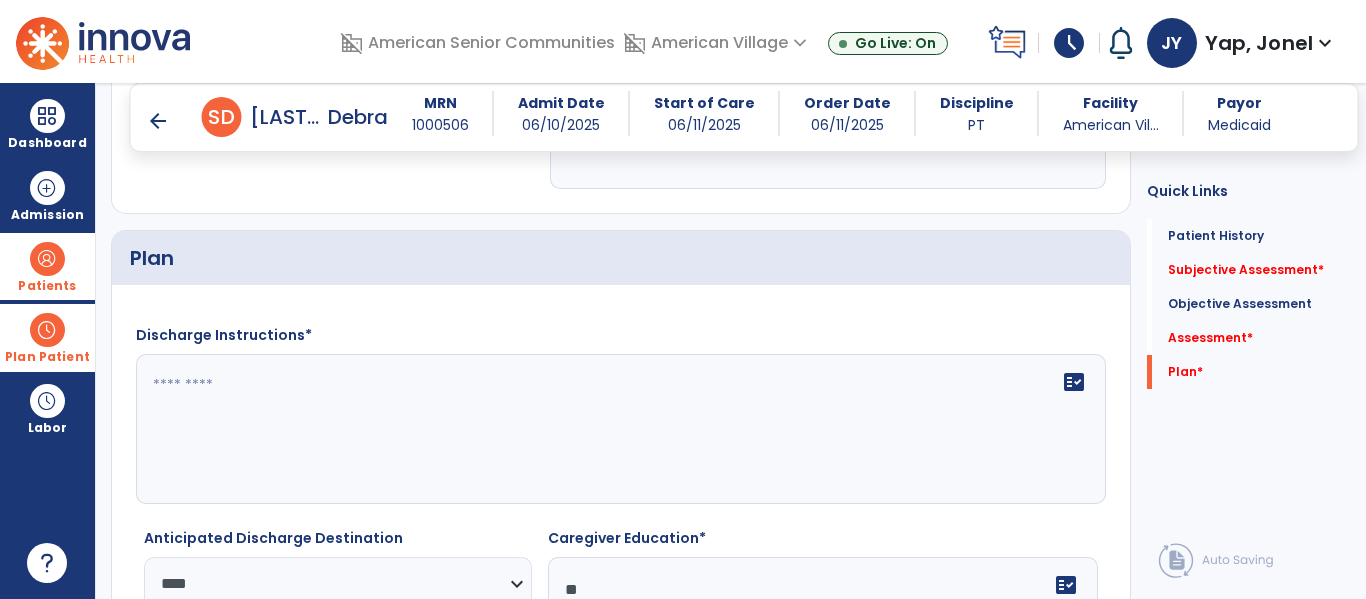 scroll, scrollTop: 3116, scrollLeft: 0, axis: vertical 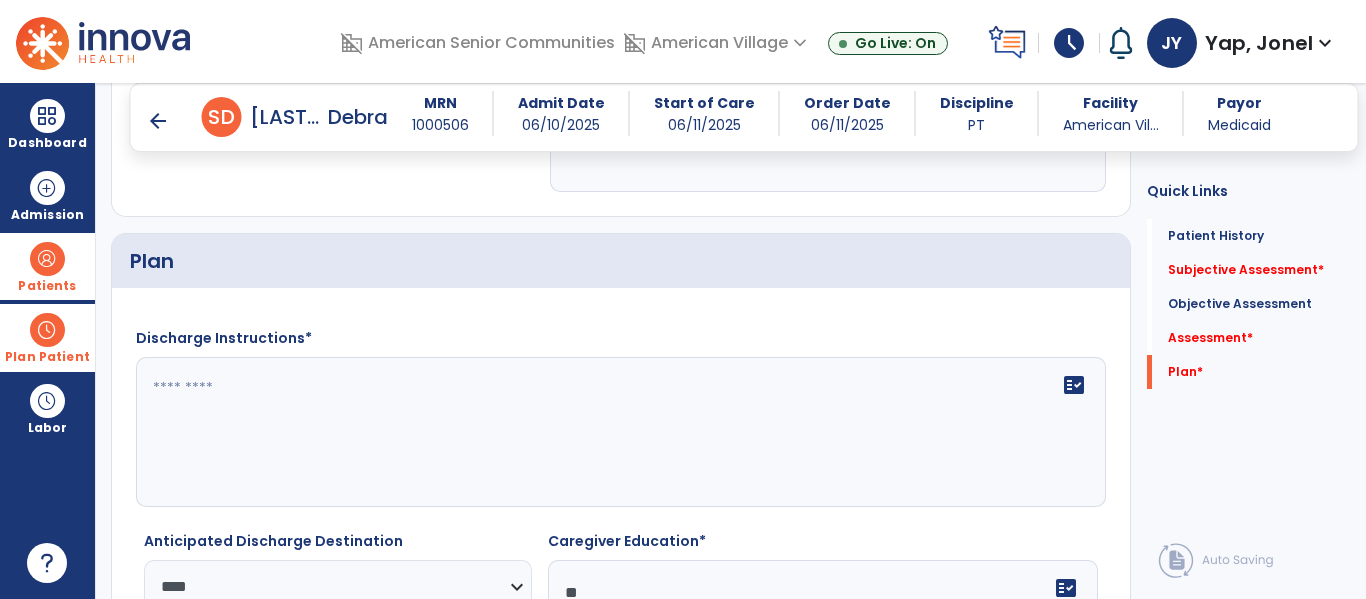 type on "**" 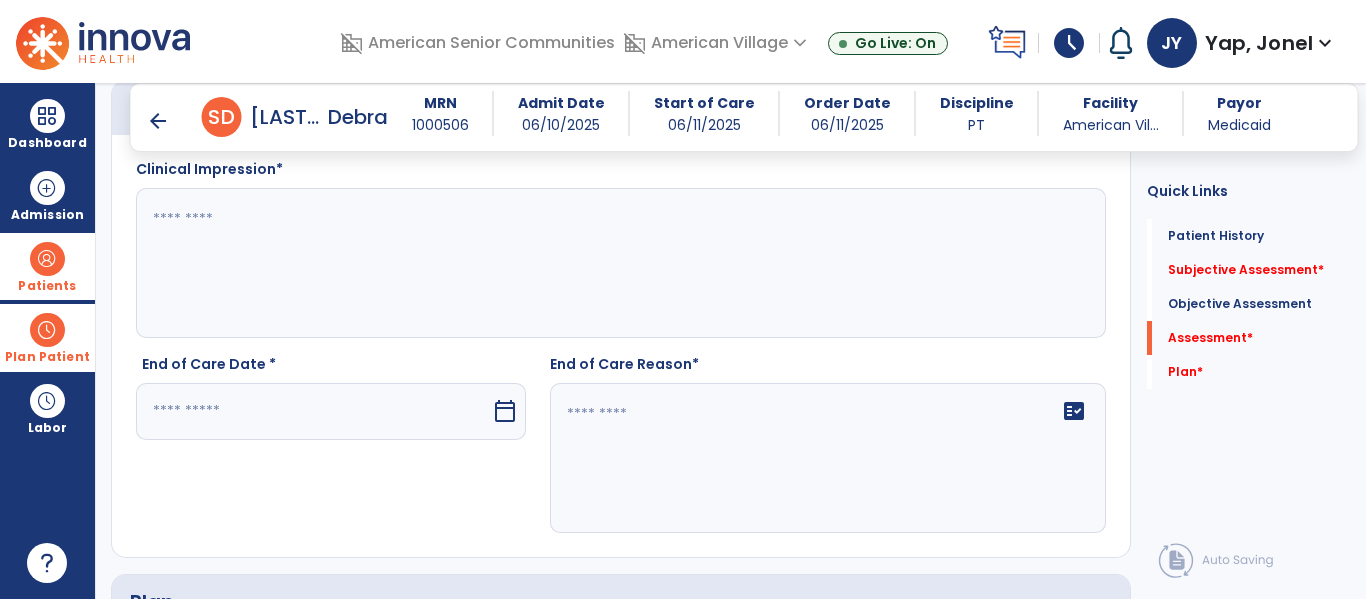 scroll, scrollTop: 2771, scrollLeft: 0, axis: vertical 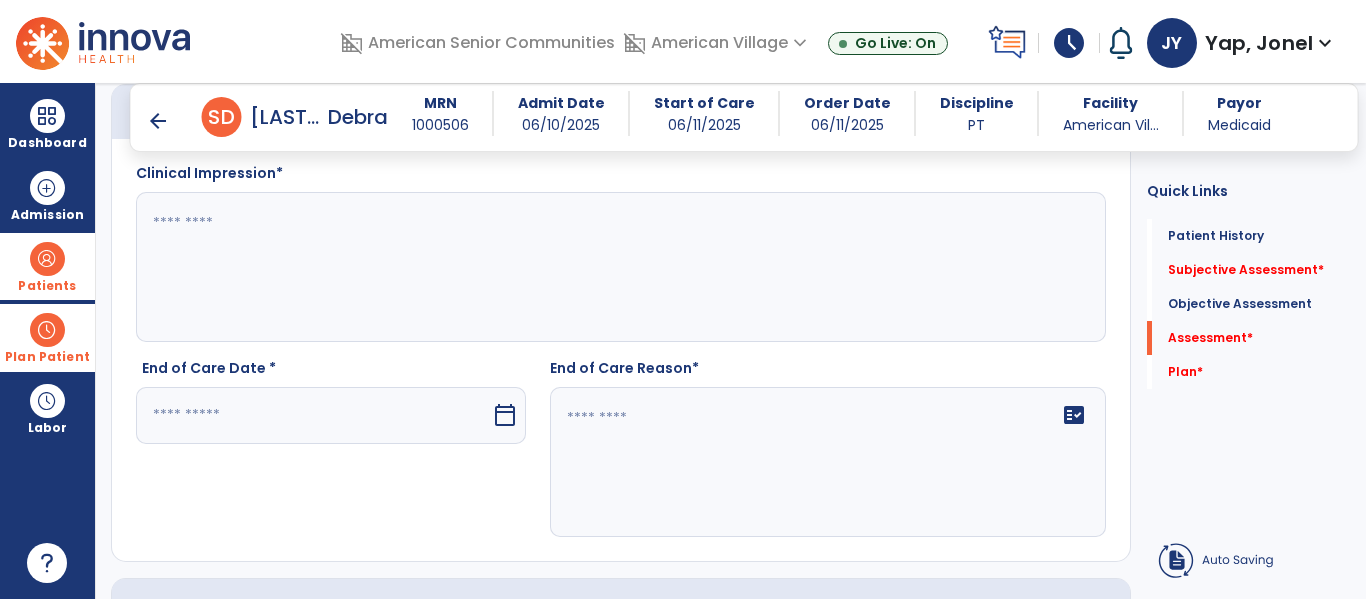 type on "**********" 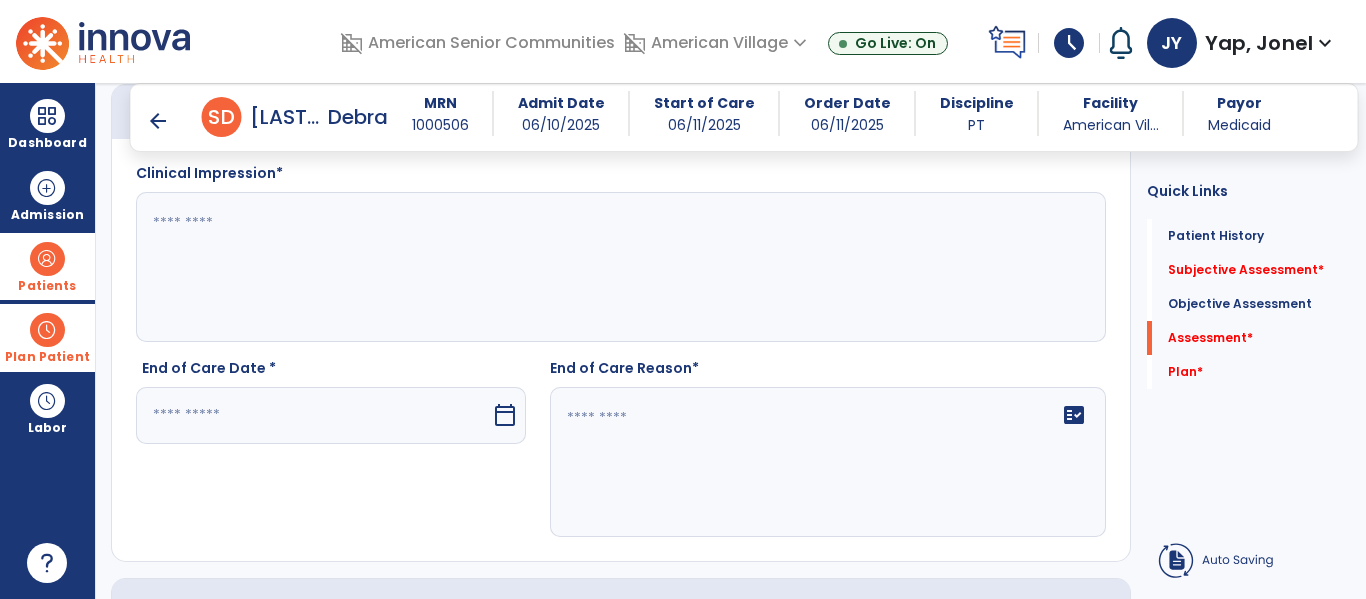 click at bounding box center (313, 415) 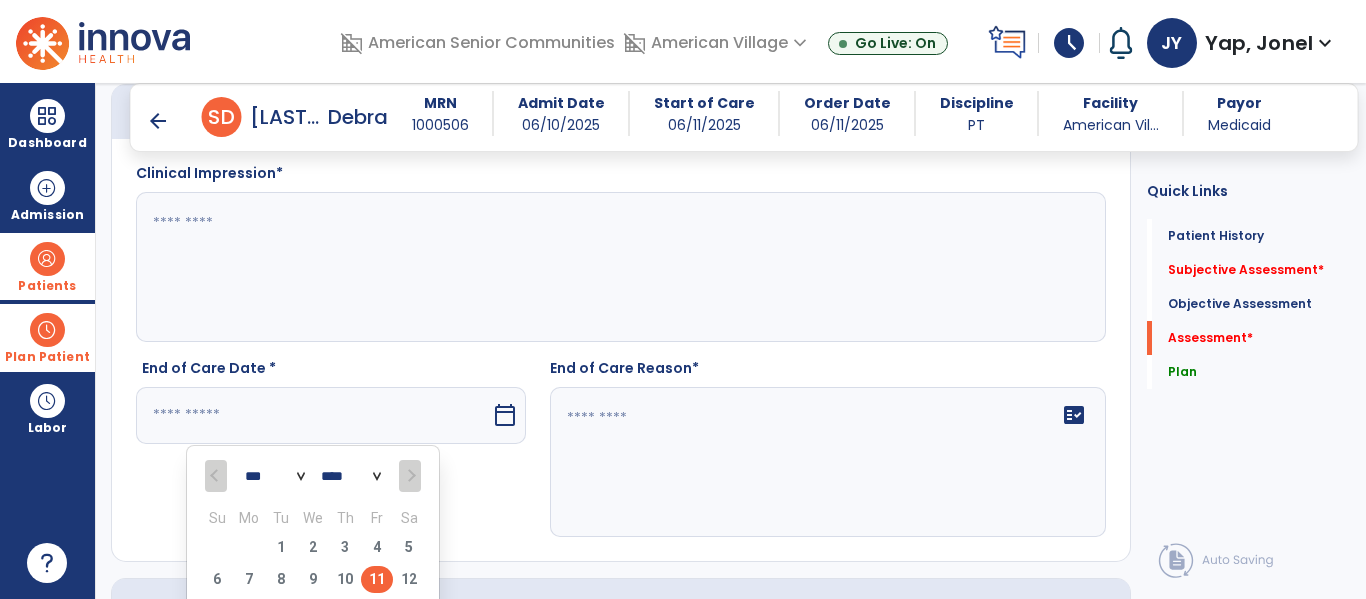 click on "11" at bounding box center [377, 579] 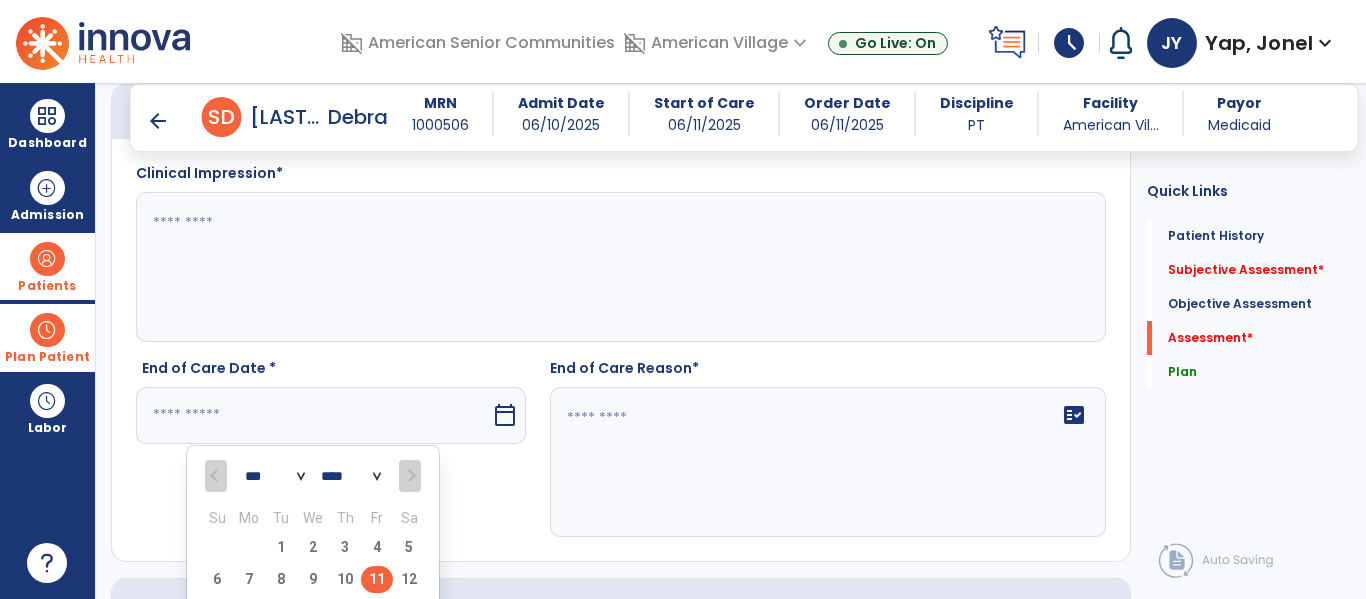 type on "*********" 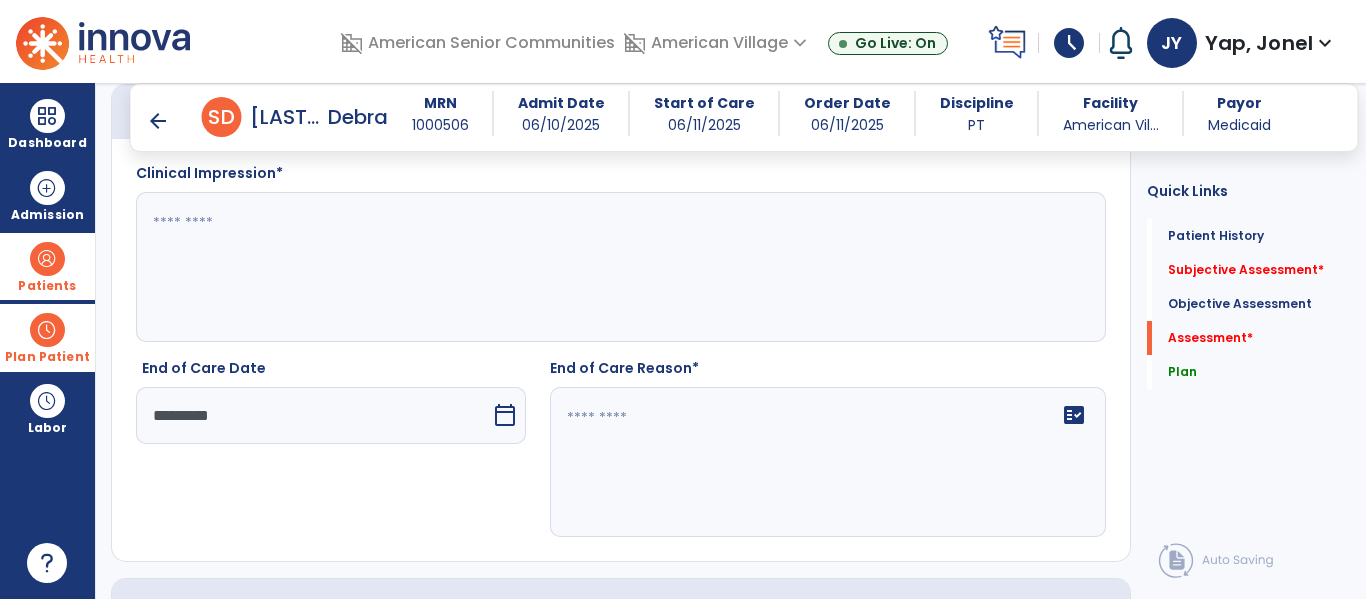 click 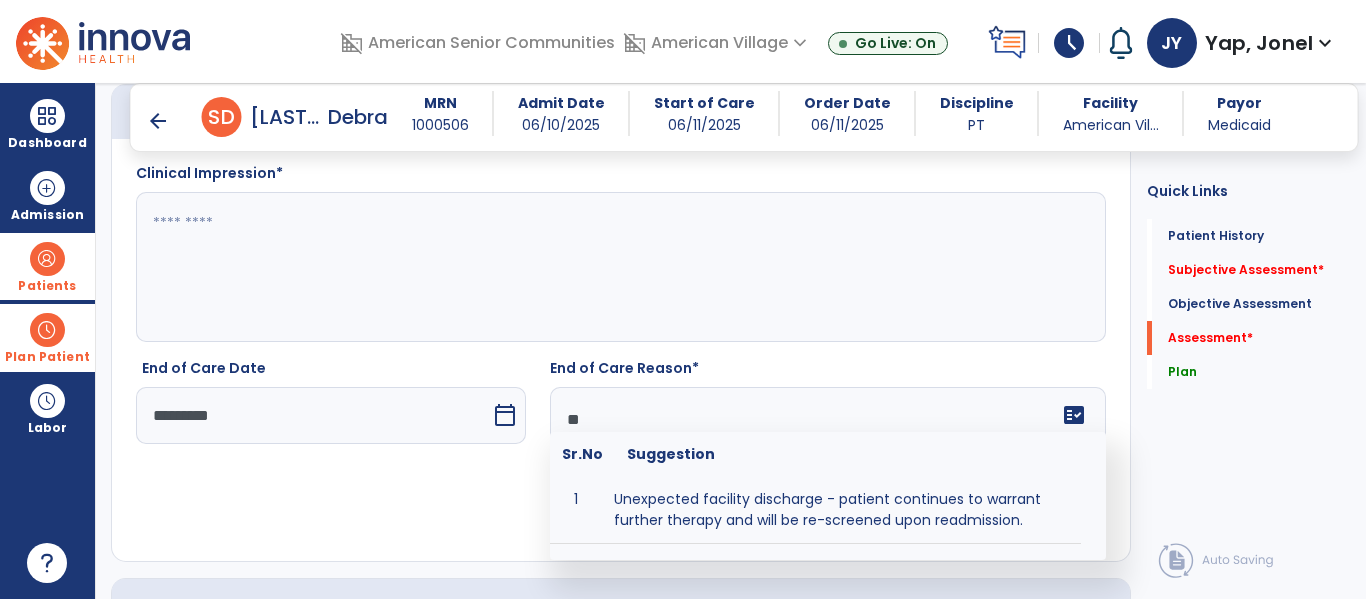 type on "*" 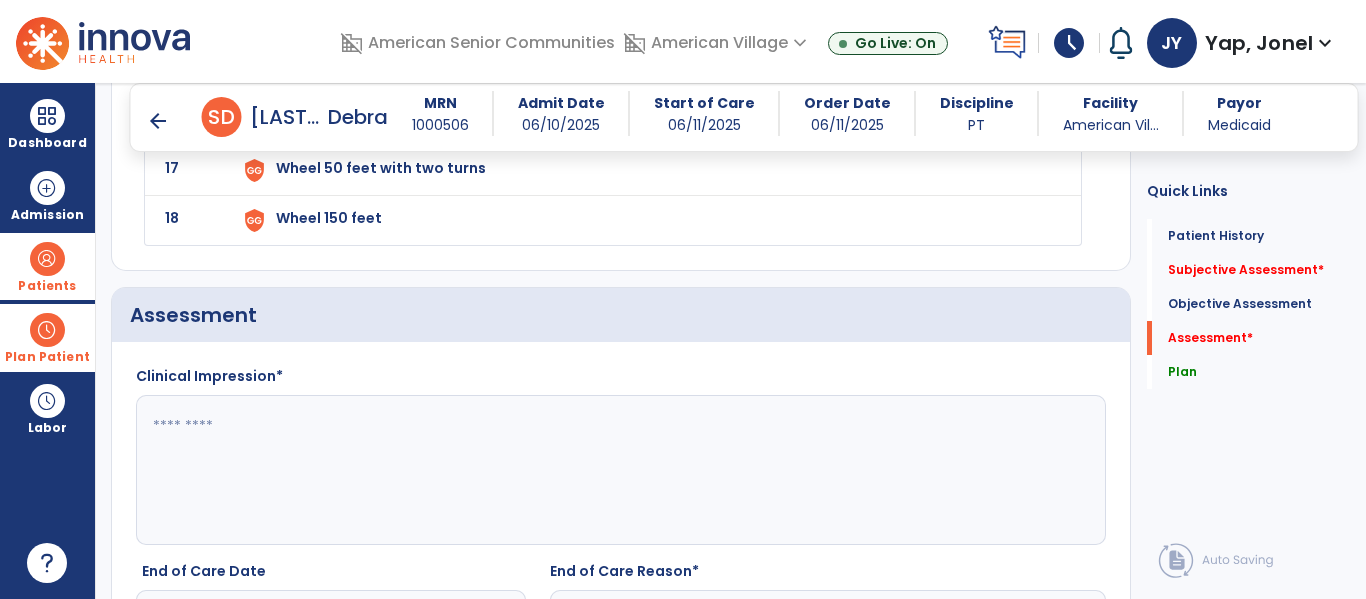 scroll, scrollTop: 2552, scrollLeft: 0, axis: vertical 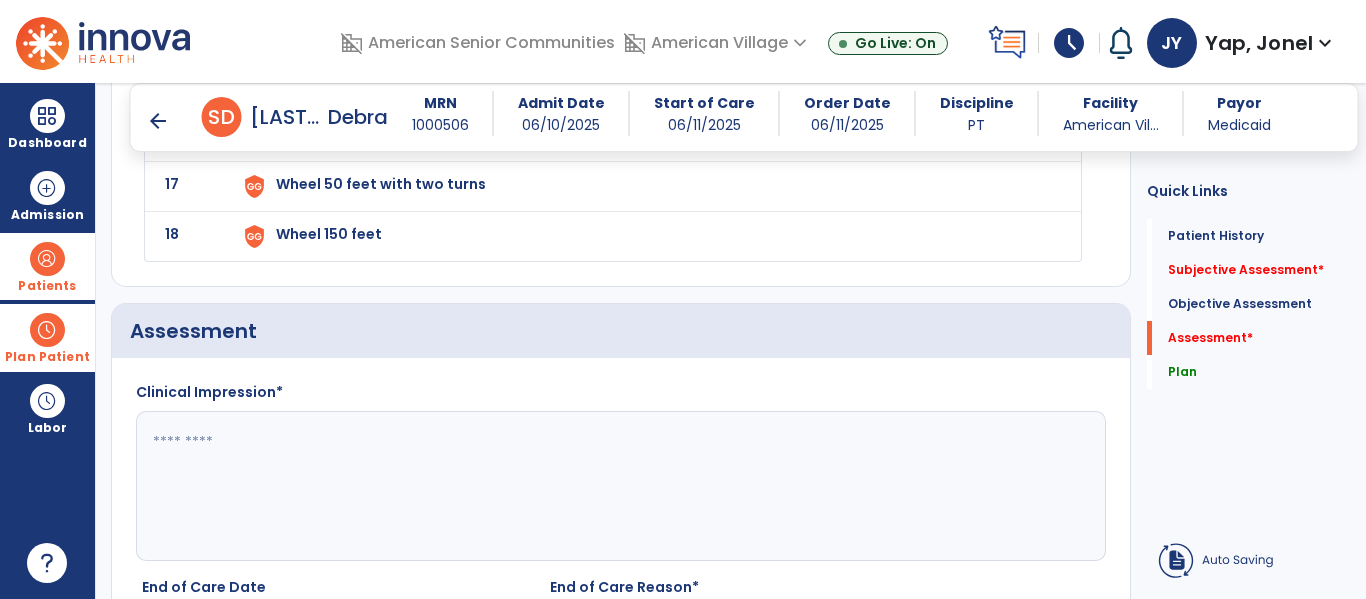 type on "**********" 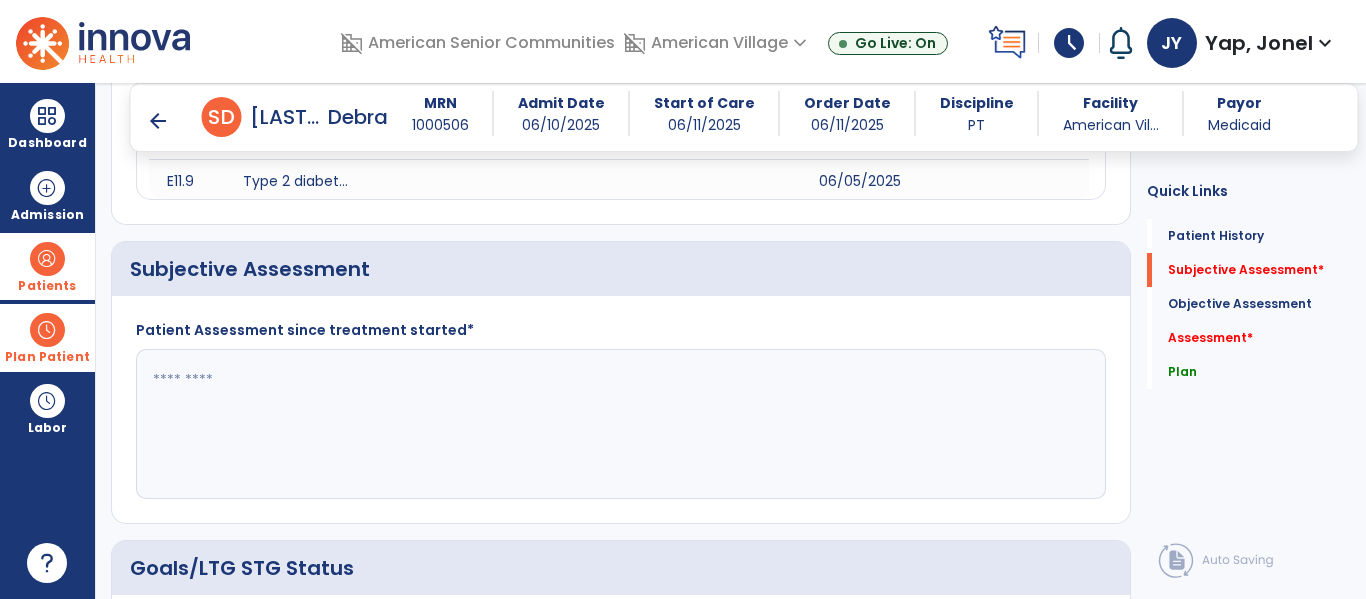 scroll, scrollTop: 404, scrollLeft: 0, axis: vertical 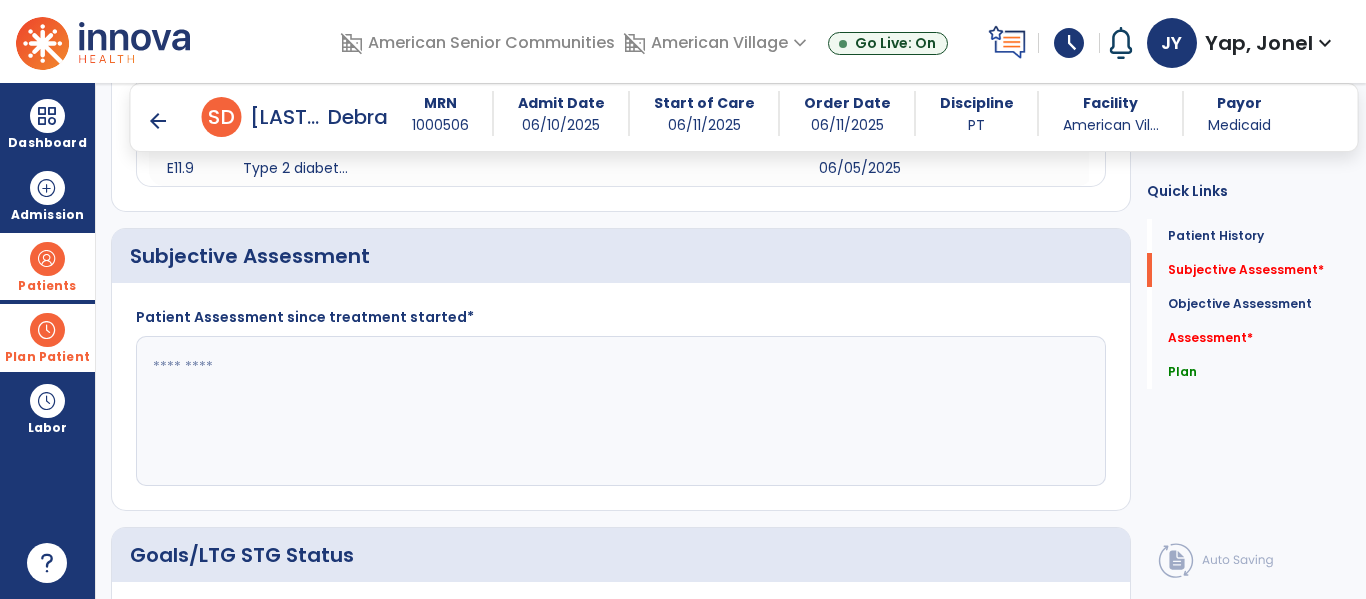 click 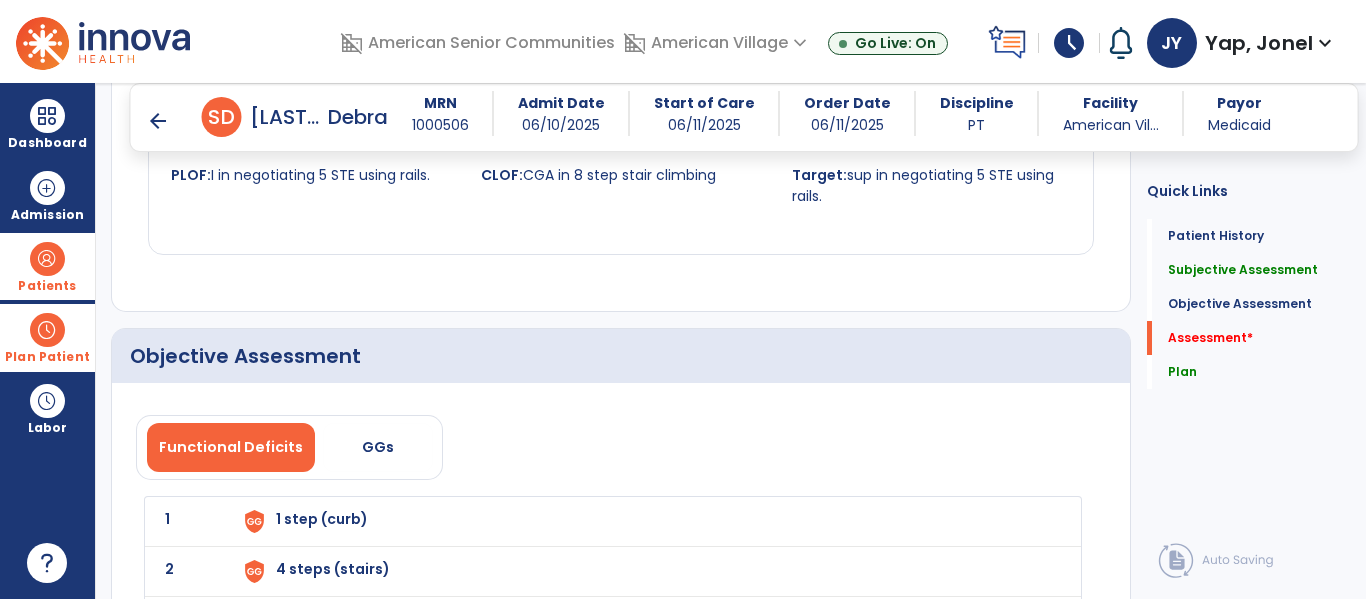 scroll, scrollTop: 0, scrollLeft: 0, axis: both 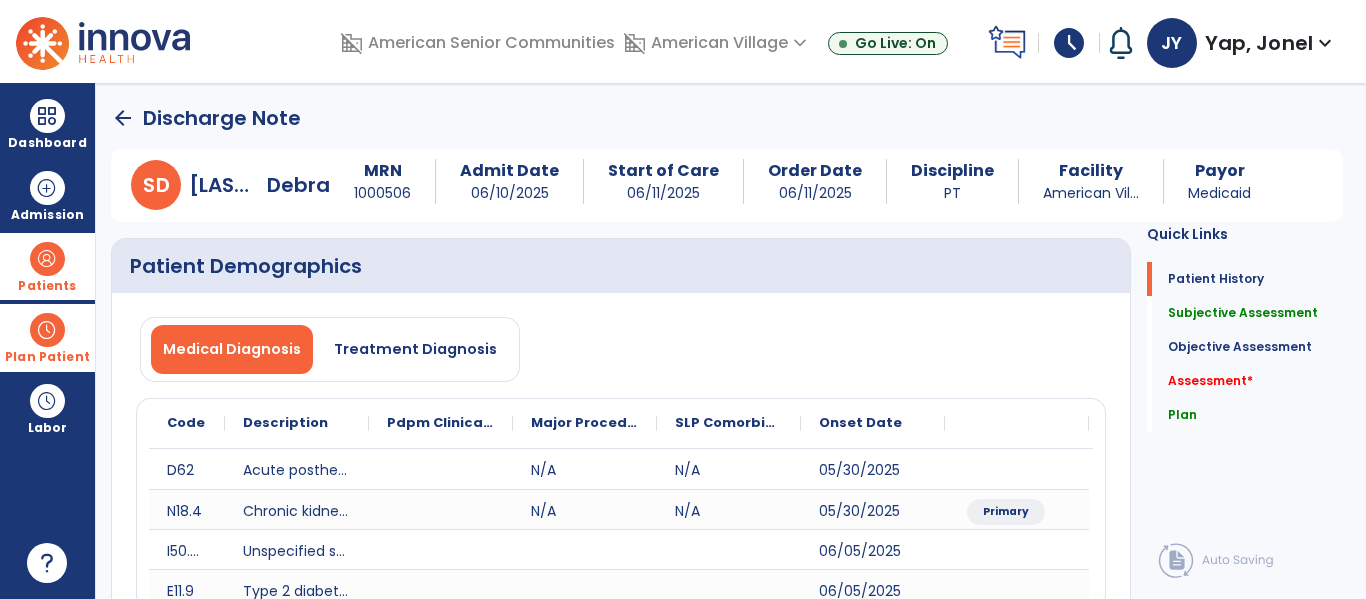 type on "**********" 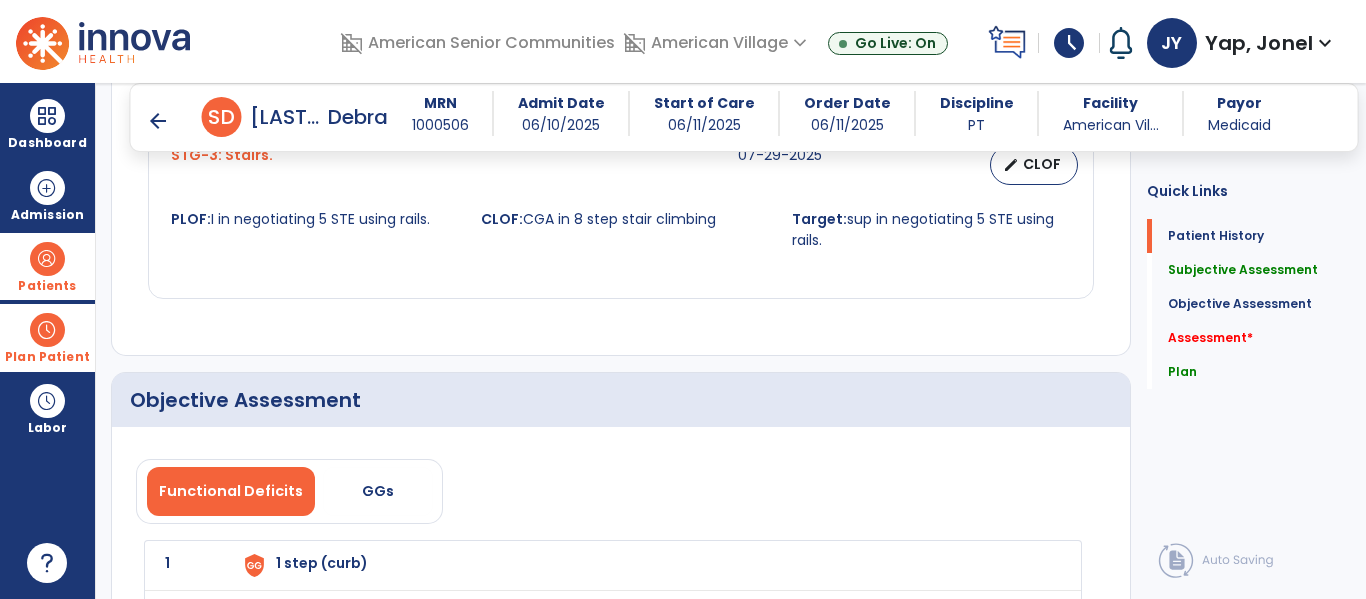 scroll, scrollTop: 3332, scrollLeft: 0, axis: vertical 